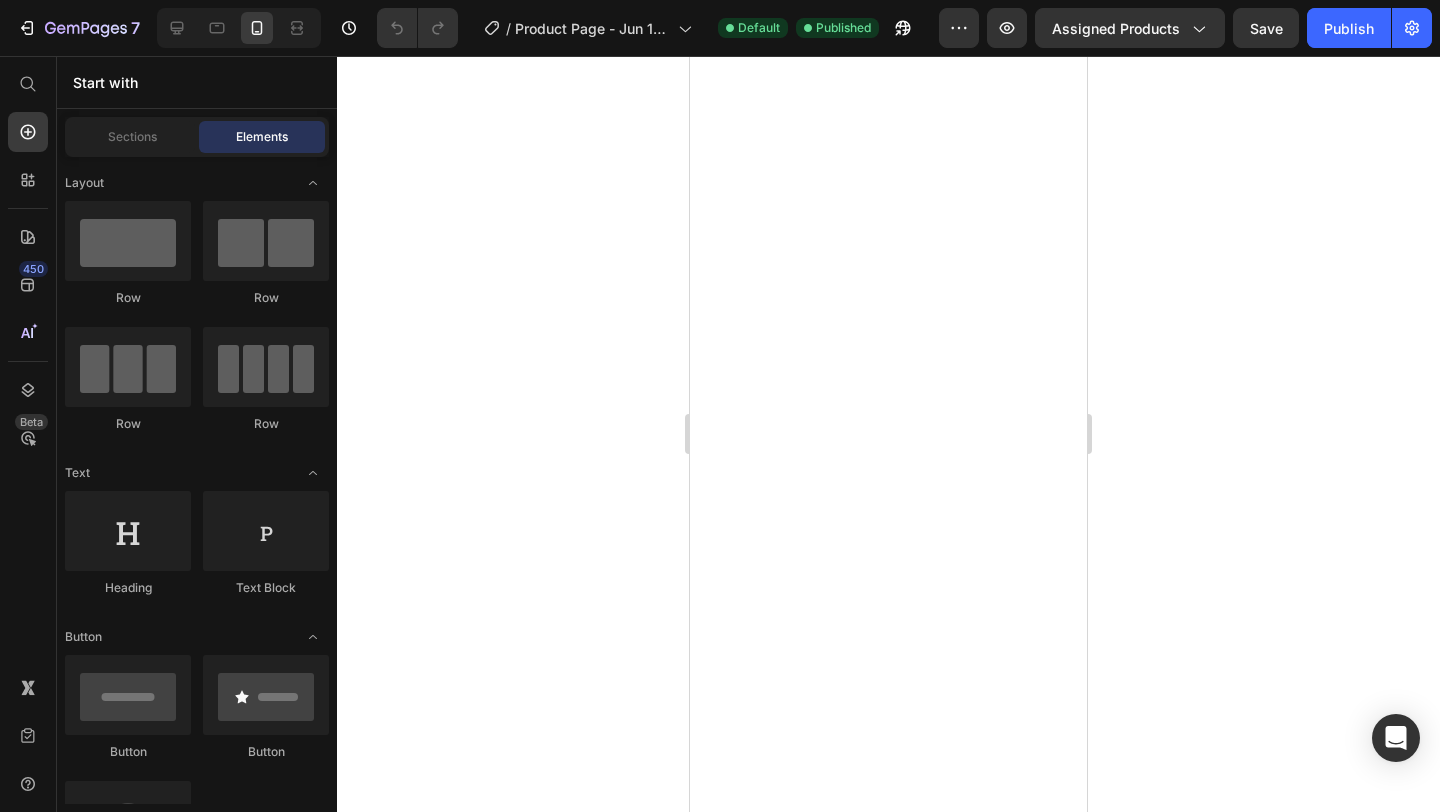 scroll, scrollTop: 0, scrollLeft: 0, axis: both 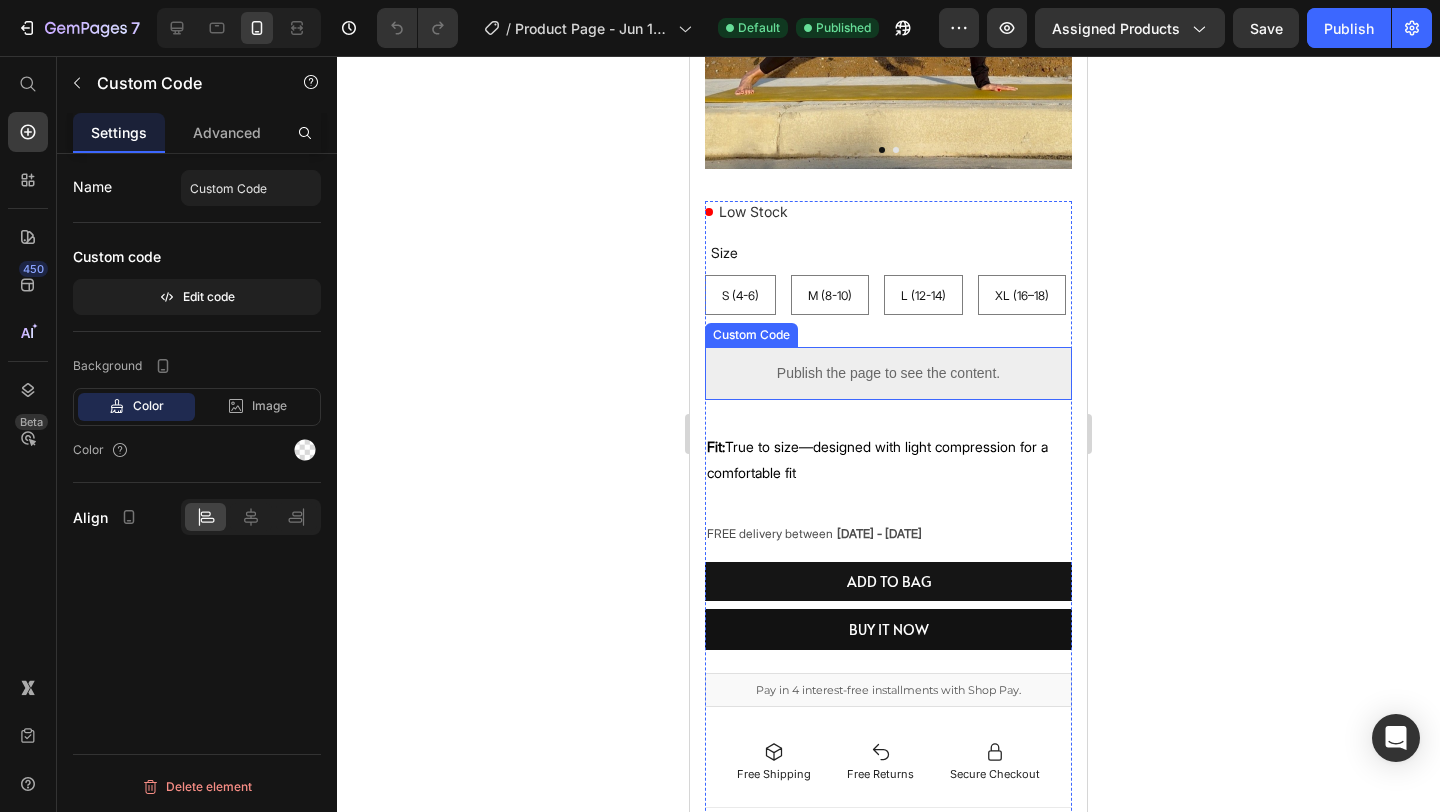 click on "Publish the page to see the content." at bounding box center (888, 373) 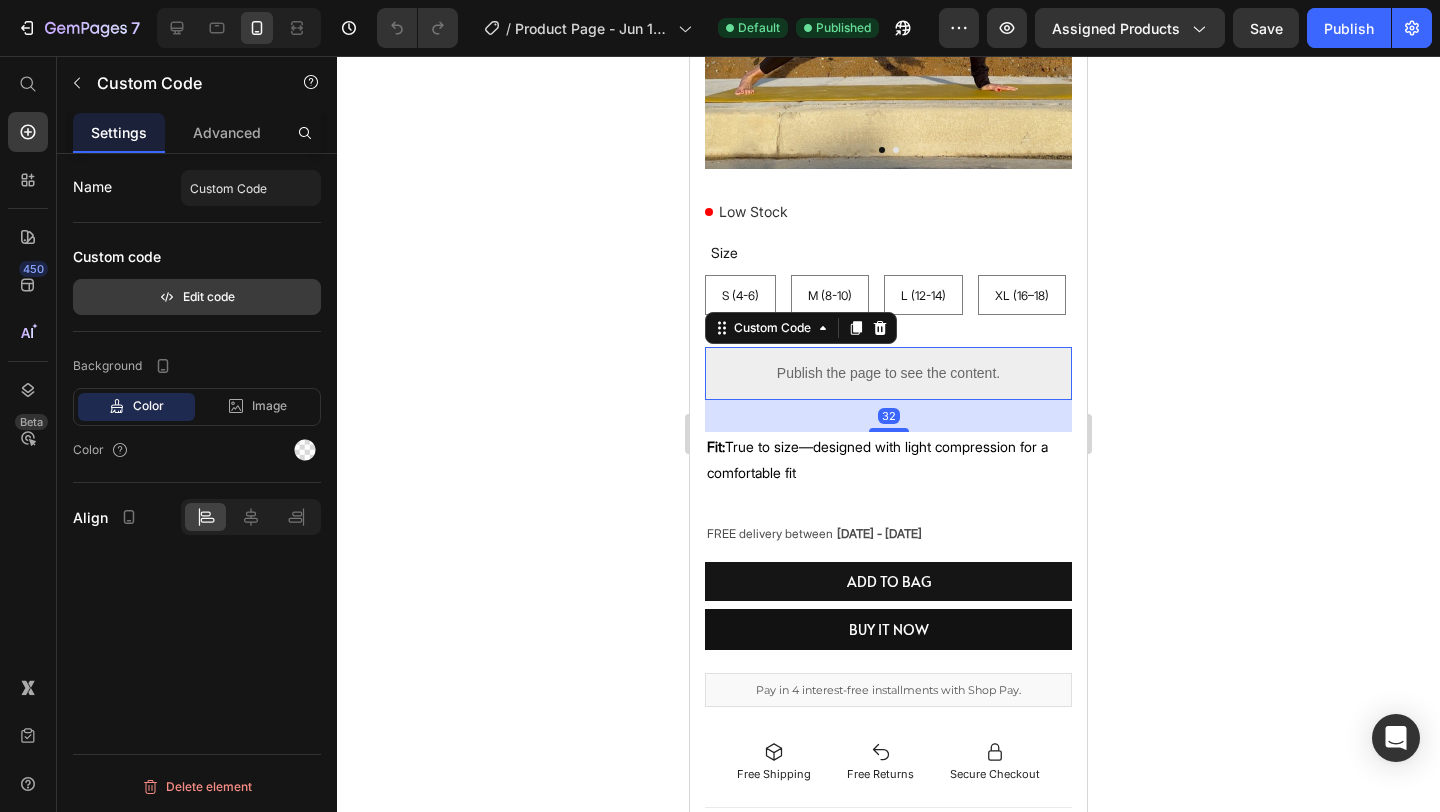 click on "Edit code" at bounding box center [197, 297] 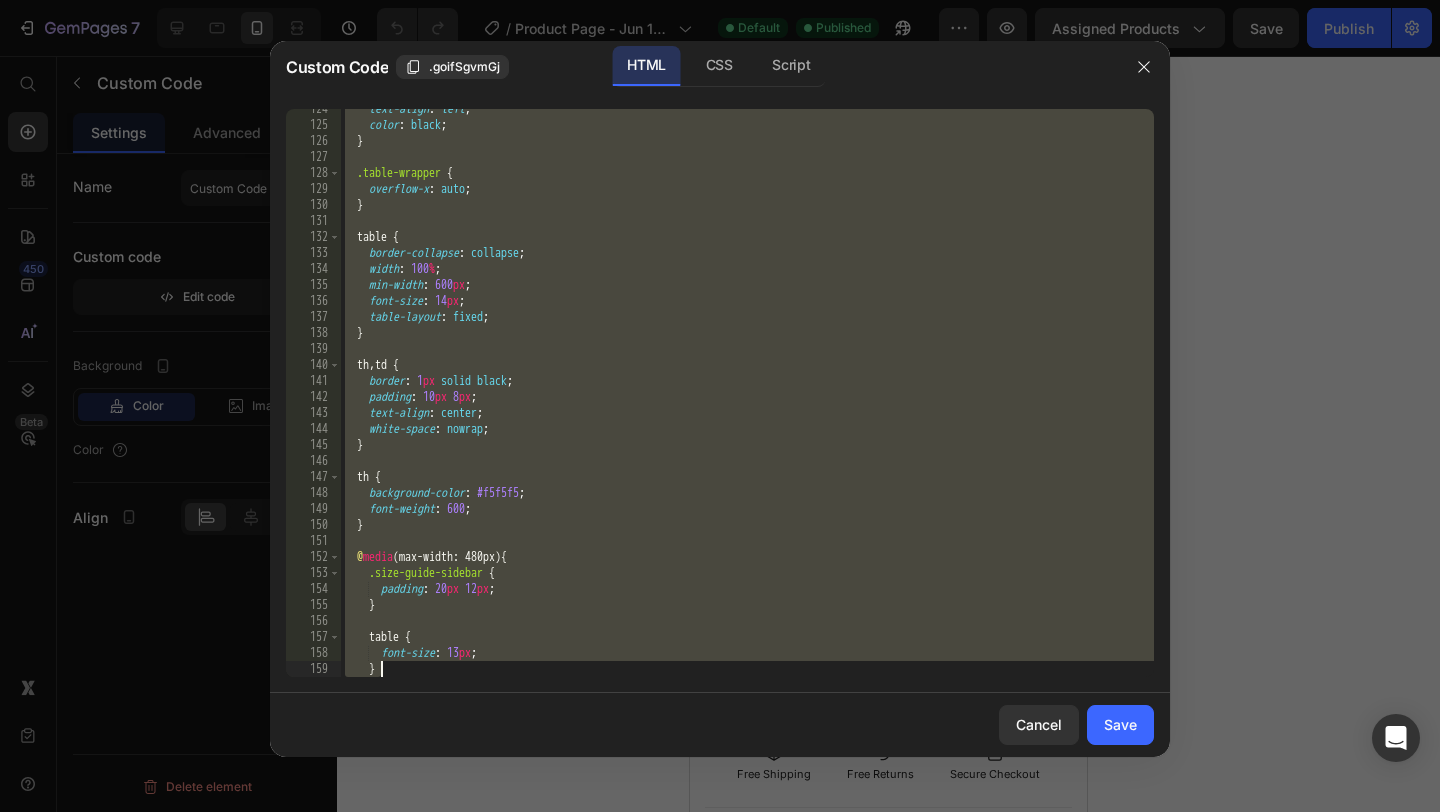scroll, scrollTop: 2360, scrollLeft: 0, axis: vertical 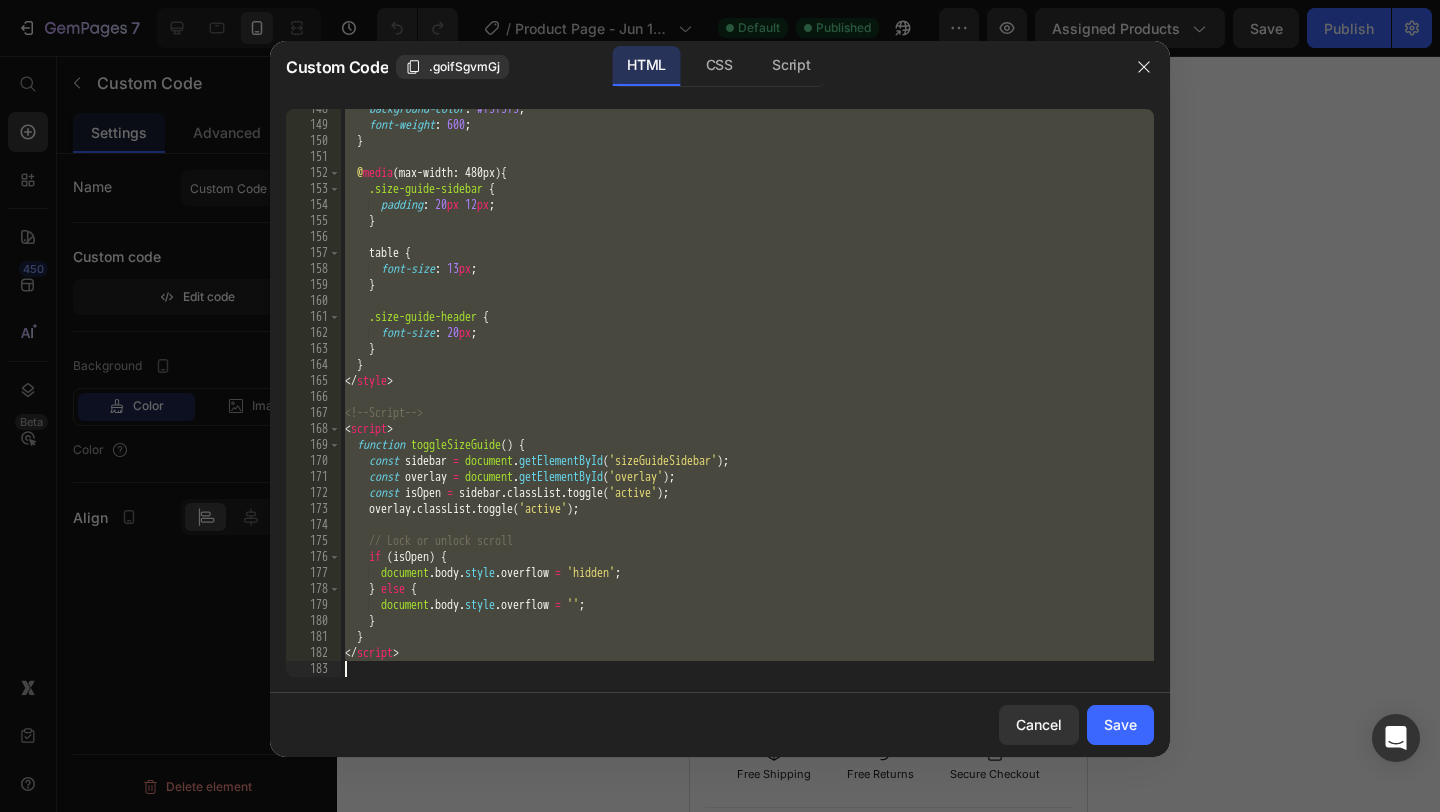 drag, startPoint x: 346, startPoint y: 116, endPoint x: 568, endPoint y: 738, distance: 660.4302 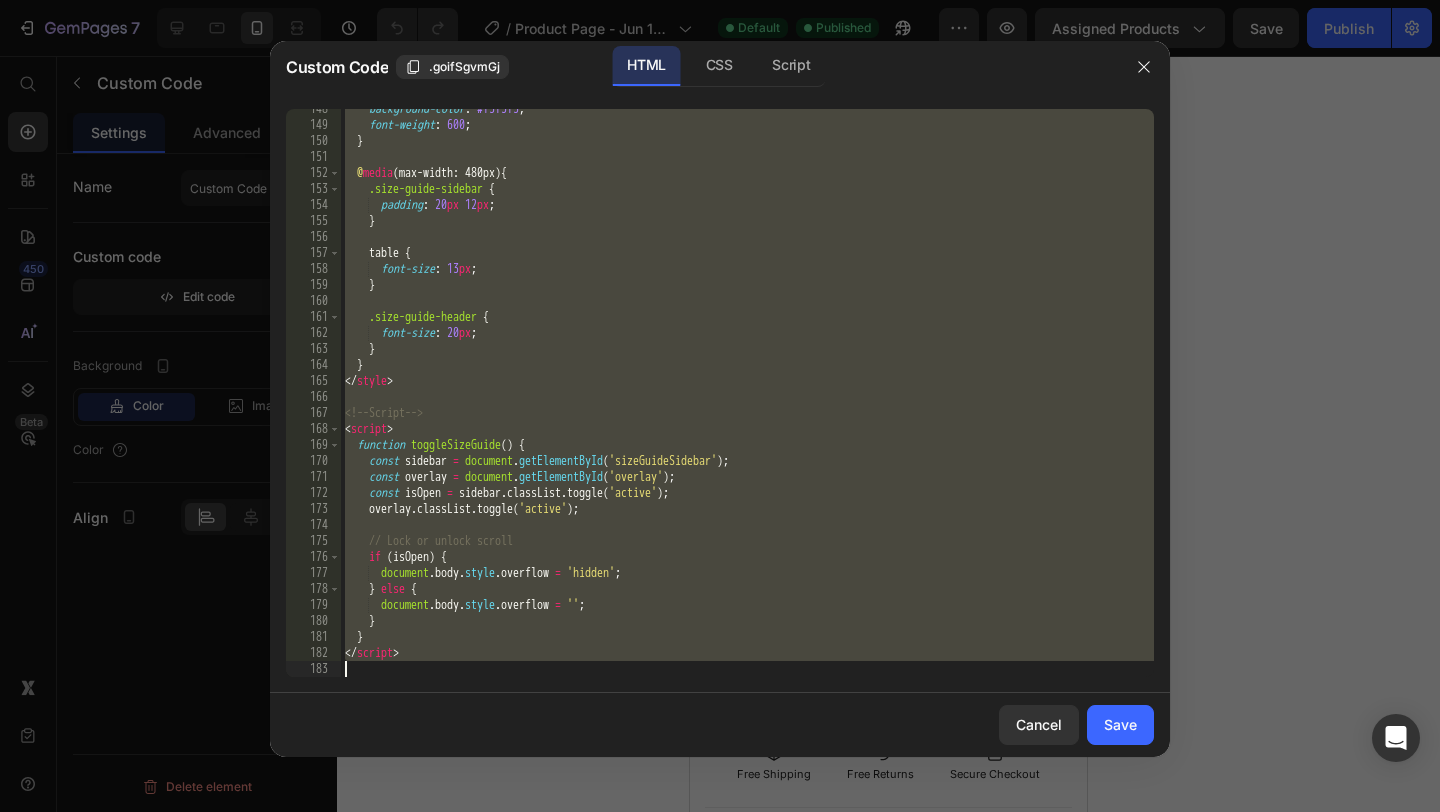 type 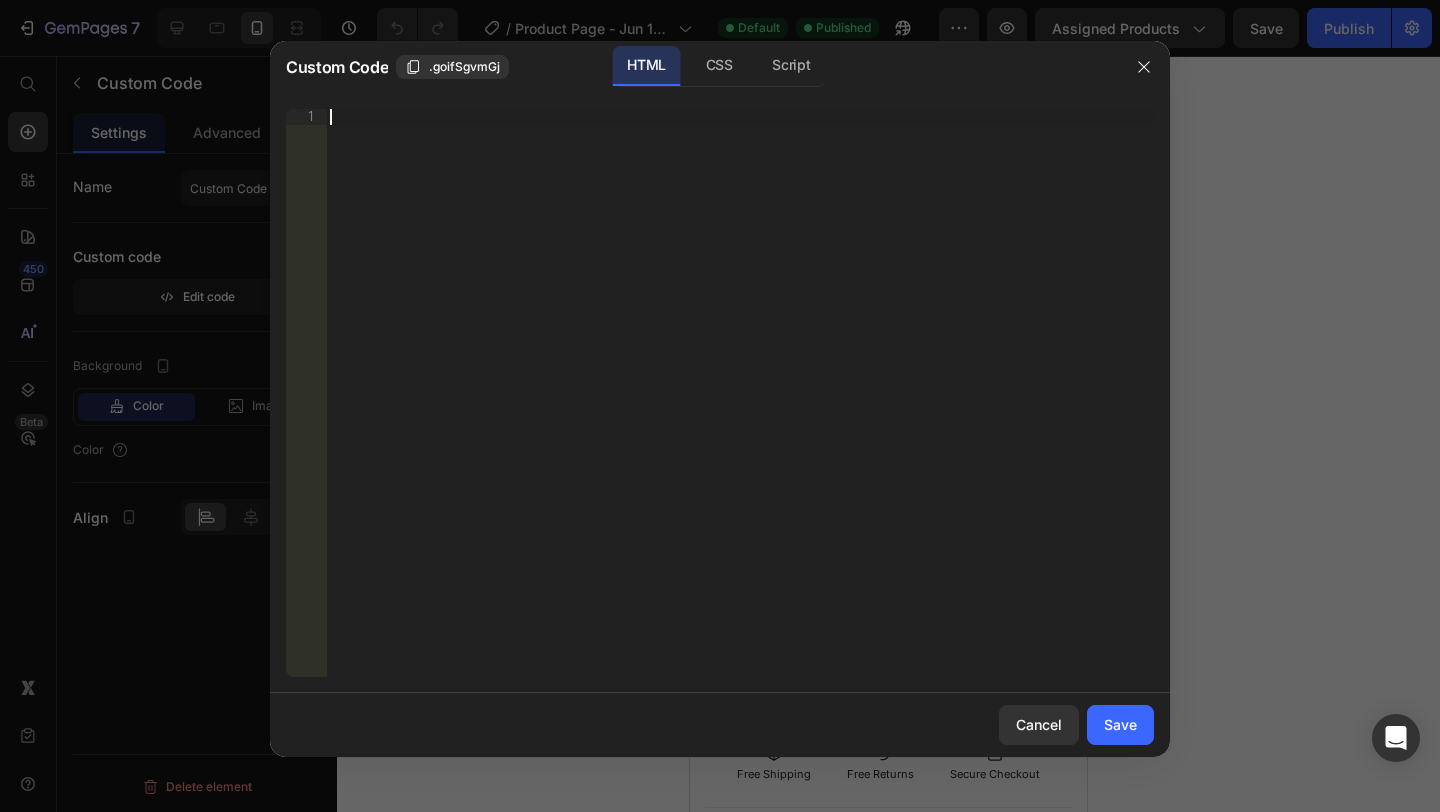 scroll, scrollTop: 2296, scrollLeft: 0, axis: vertical 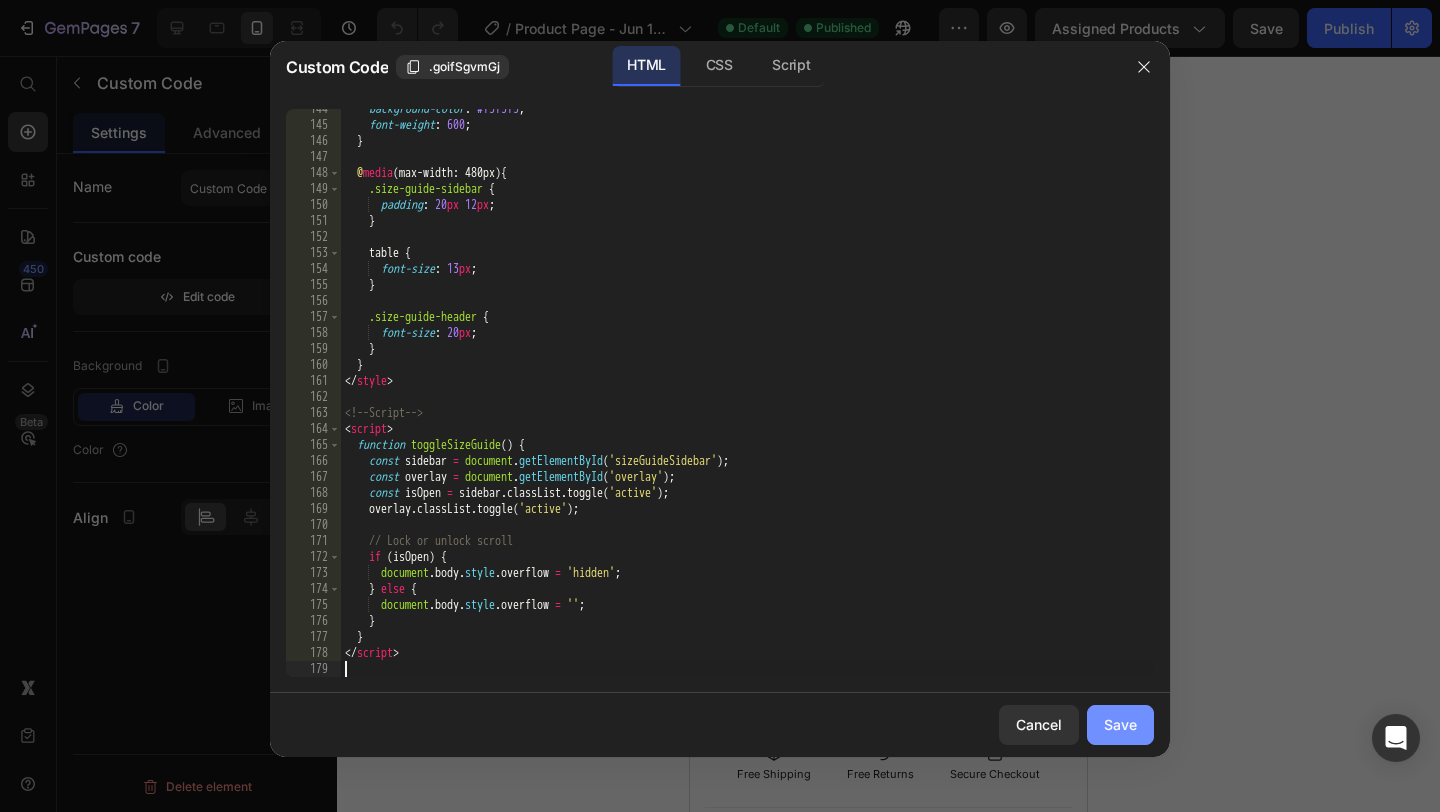 click on "Save" at bounding box center (1120, 724) 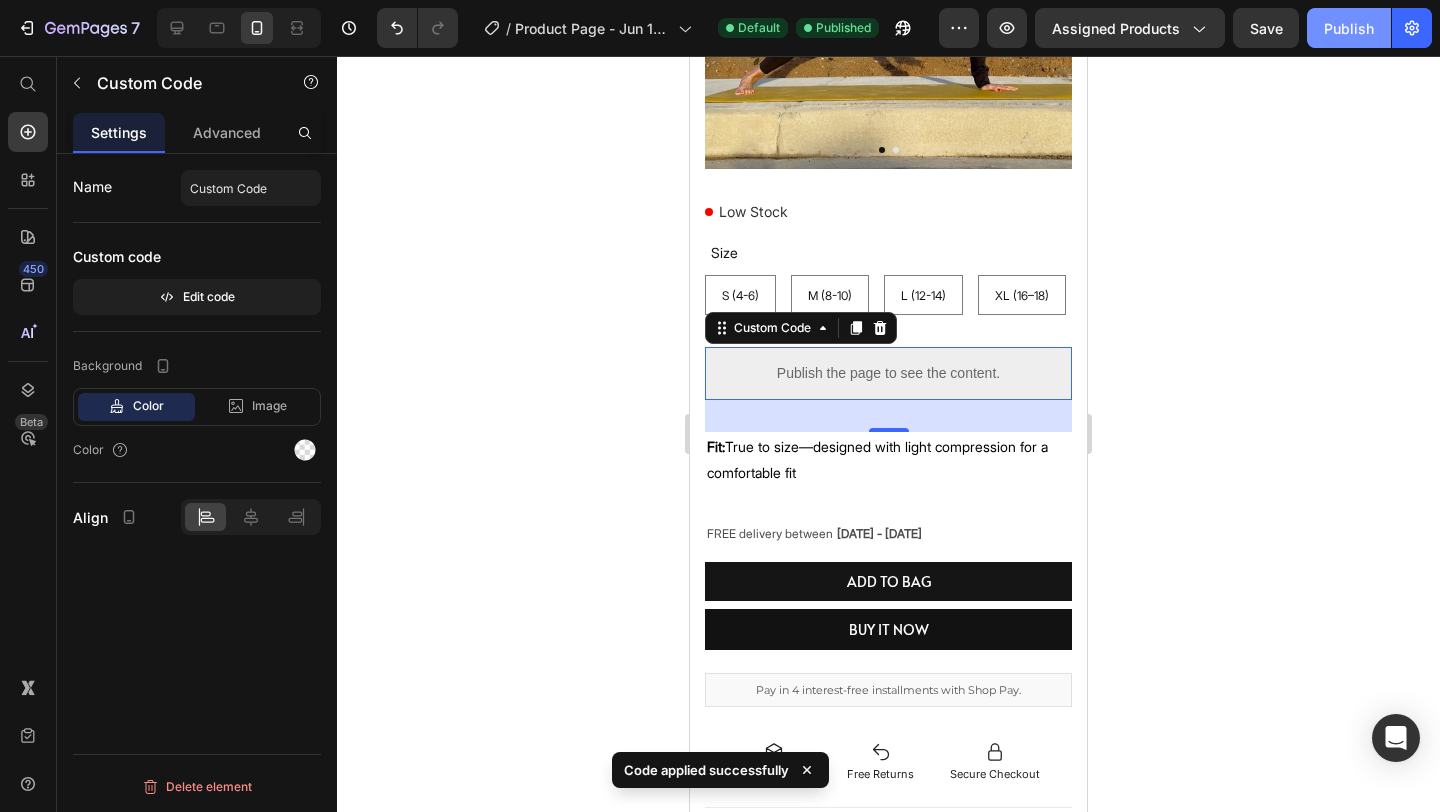 click on "Publish" at bounding box center (1349, 28) 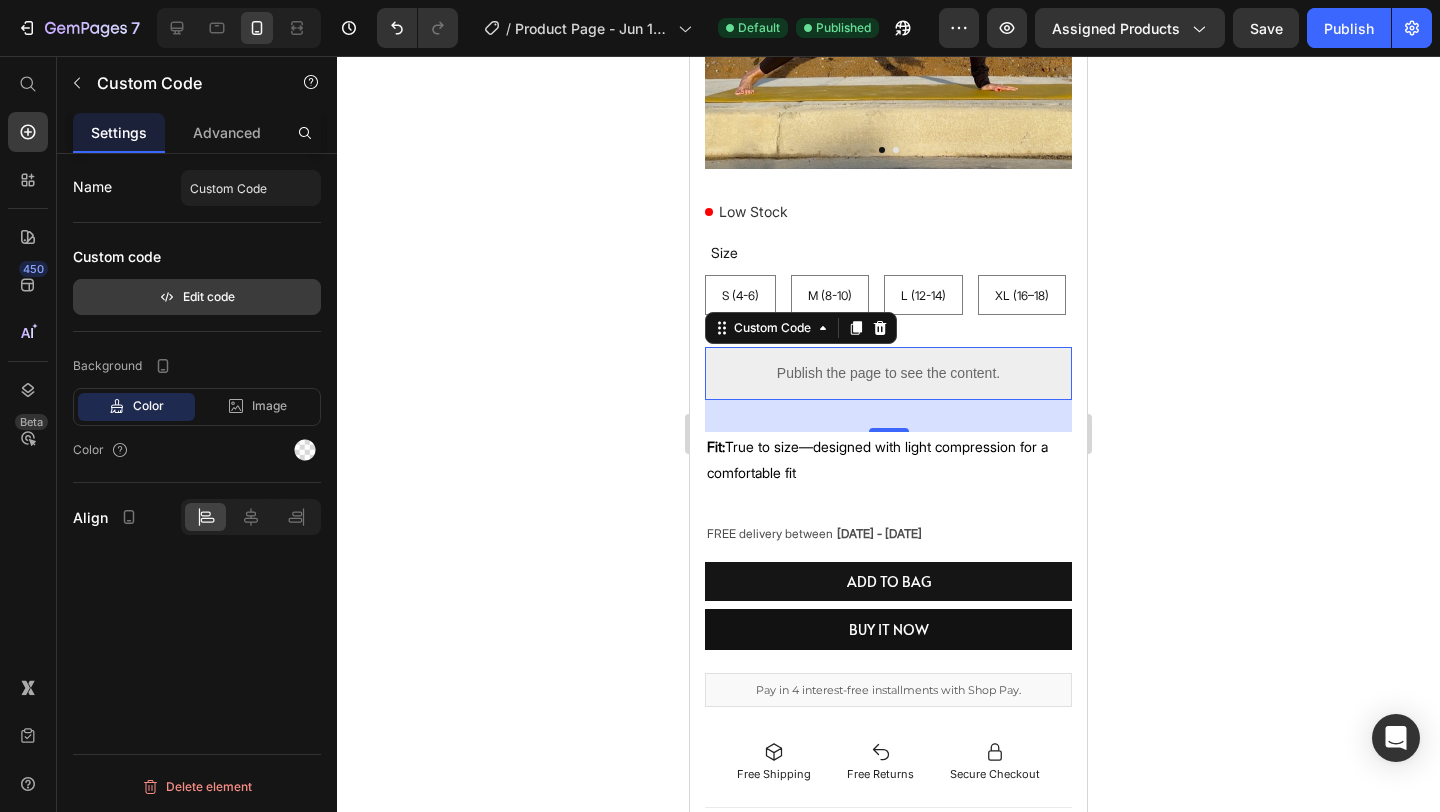 click on "Edit code" at bounding box center (197, 297) 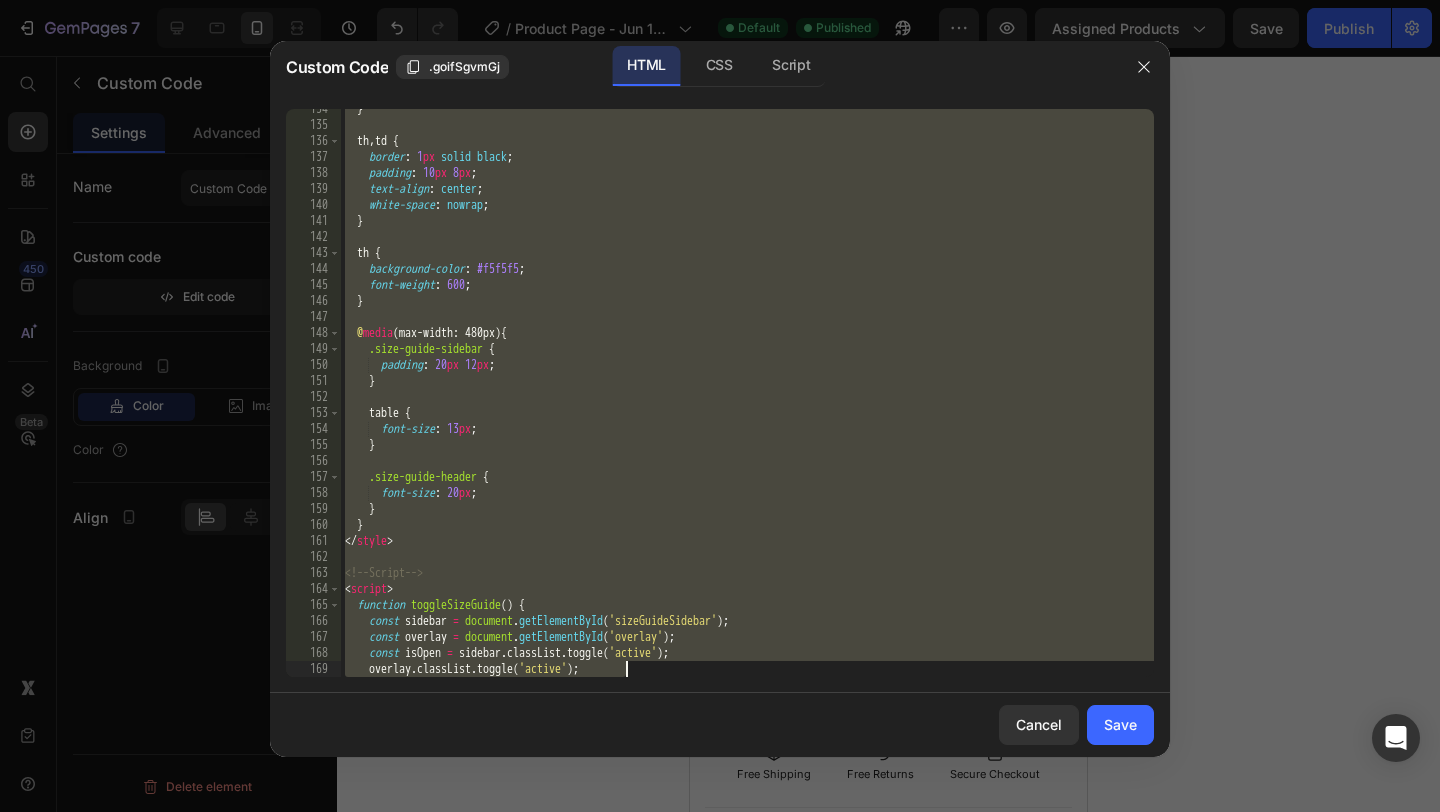 scroll, scrollTop: 2296, scrollLeft: 0, axis: vertical 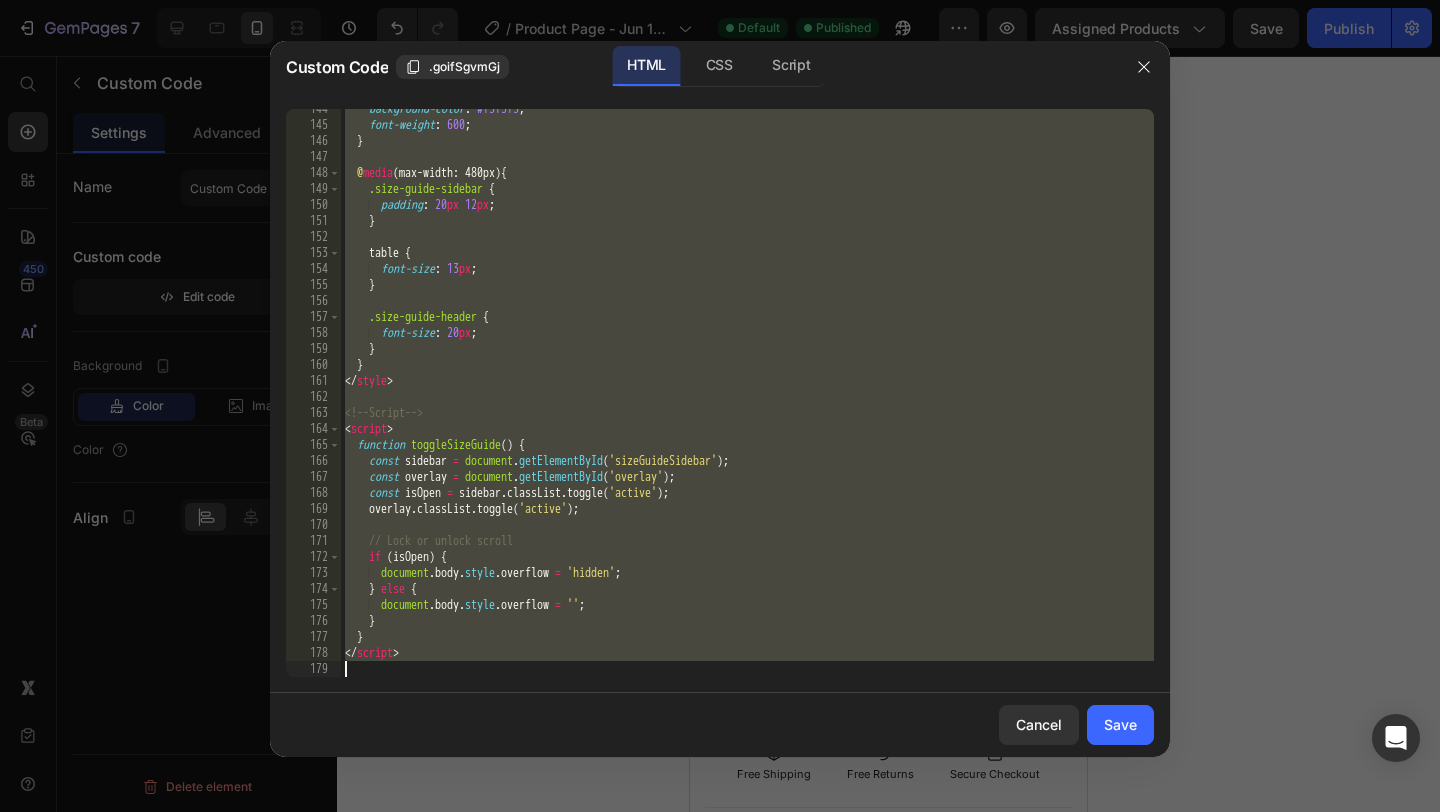 drag, startPoint x: 345, startPoint y: 124, endPoint x: 688, endPoint y: 811, distance: 767.86584 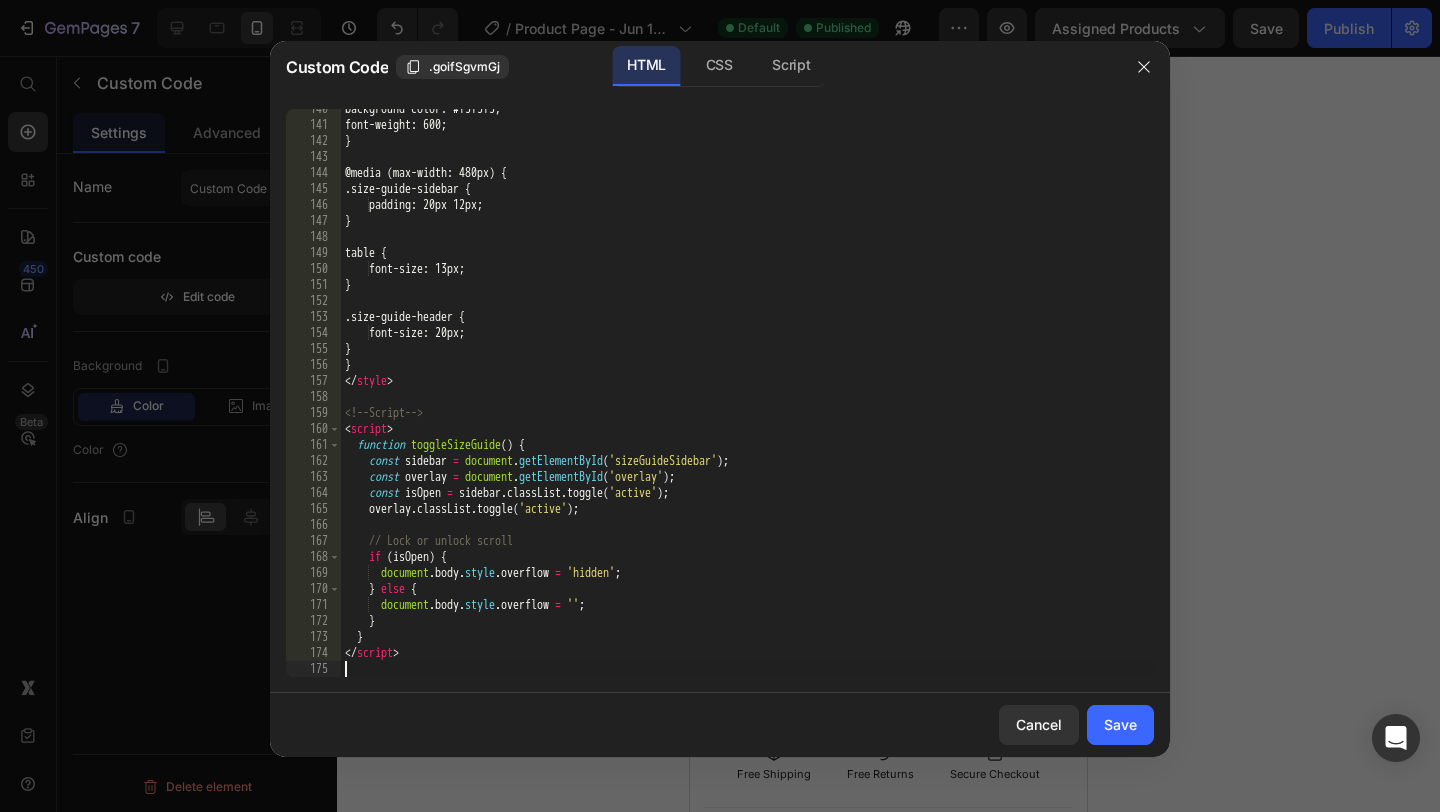 scroll, scrollTop: 2232, scrollLeft: 0, axis: vertical 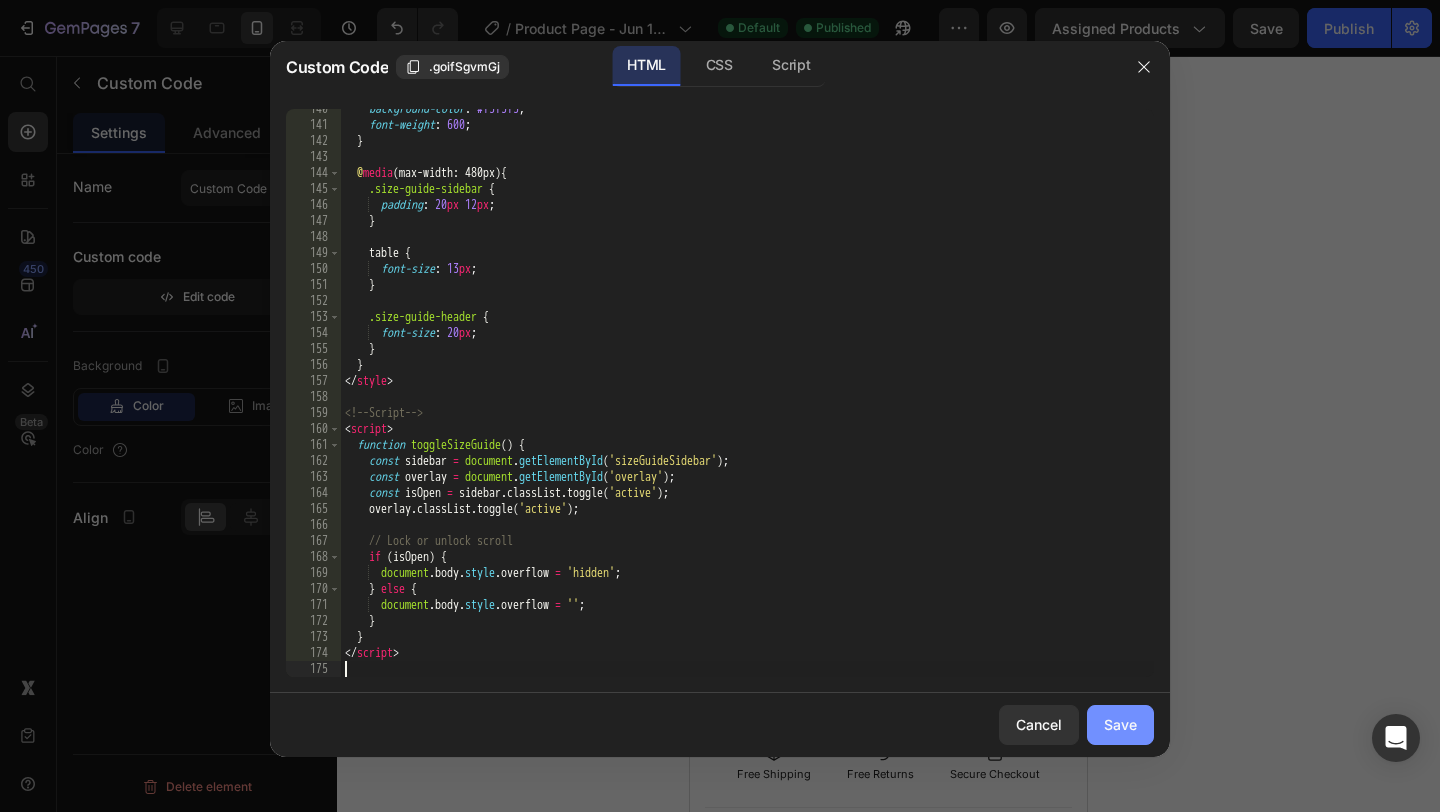 click on "Save" 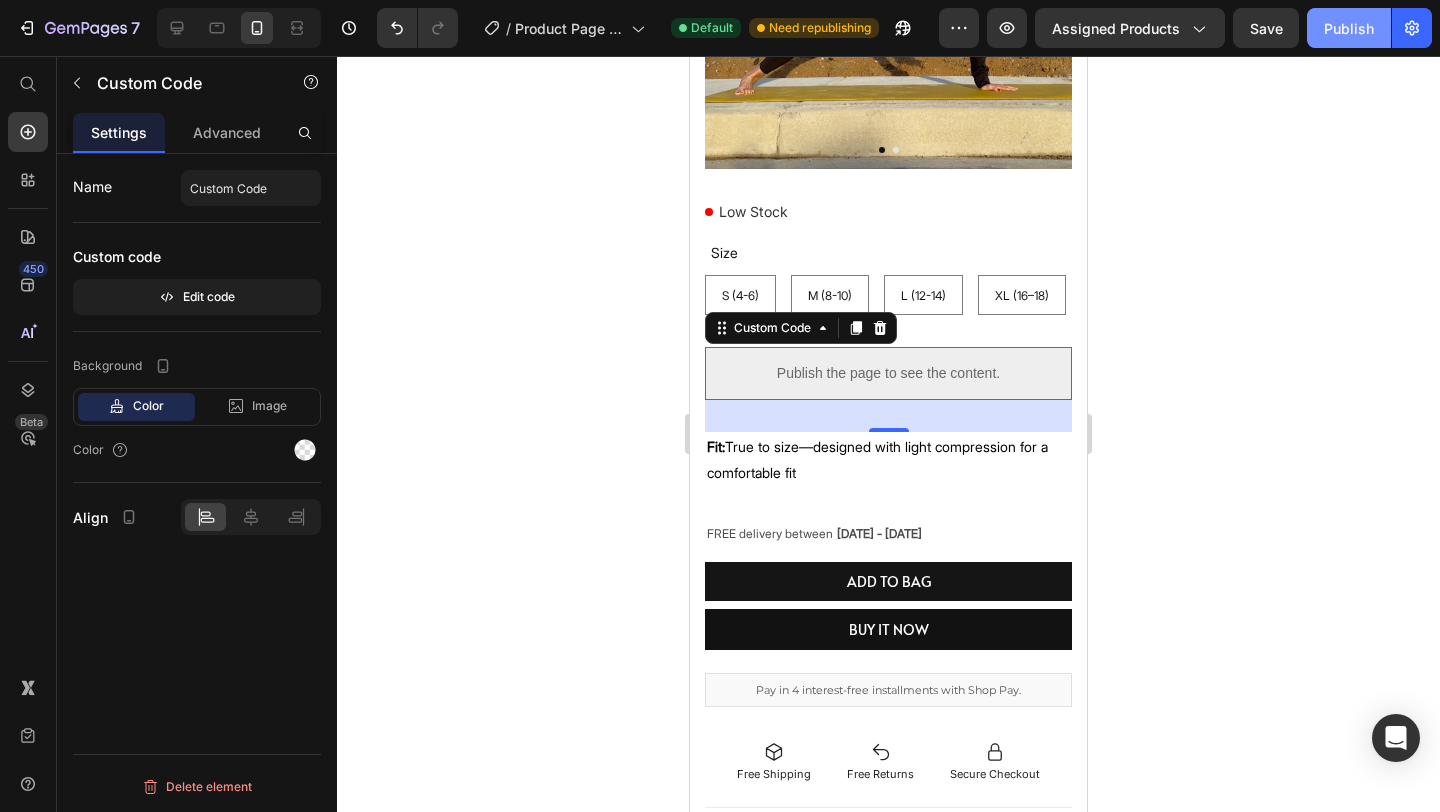 click on "Publish" at bounding box center [1349, 28] 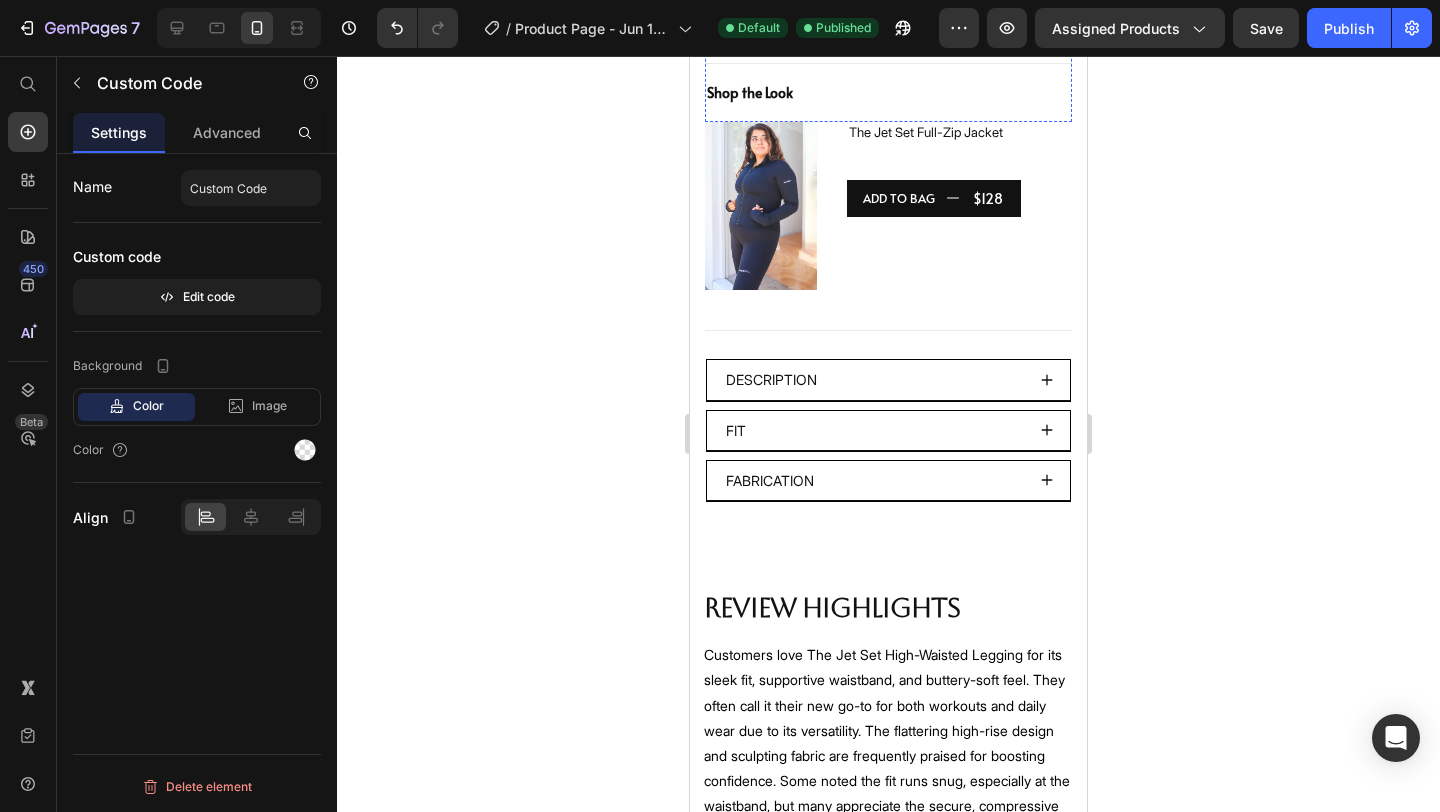 scroll, scrollTop: 1347, scrollLeft: 0, axis: vertical 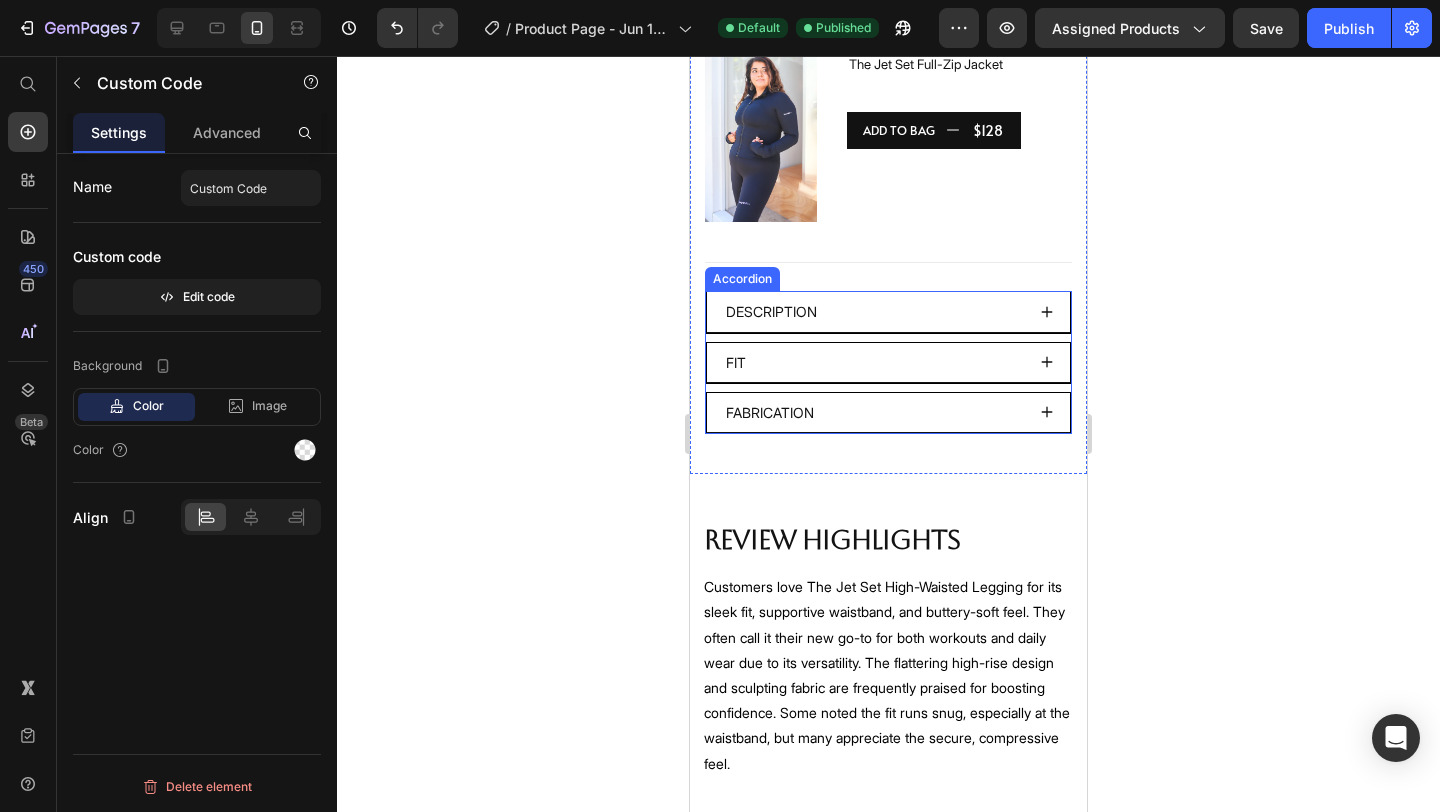 click on "Fit" at bounding box center (888, 363) 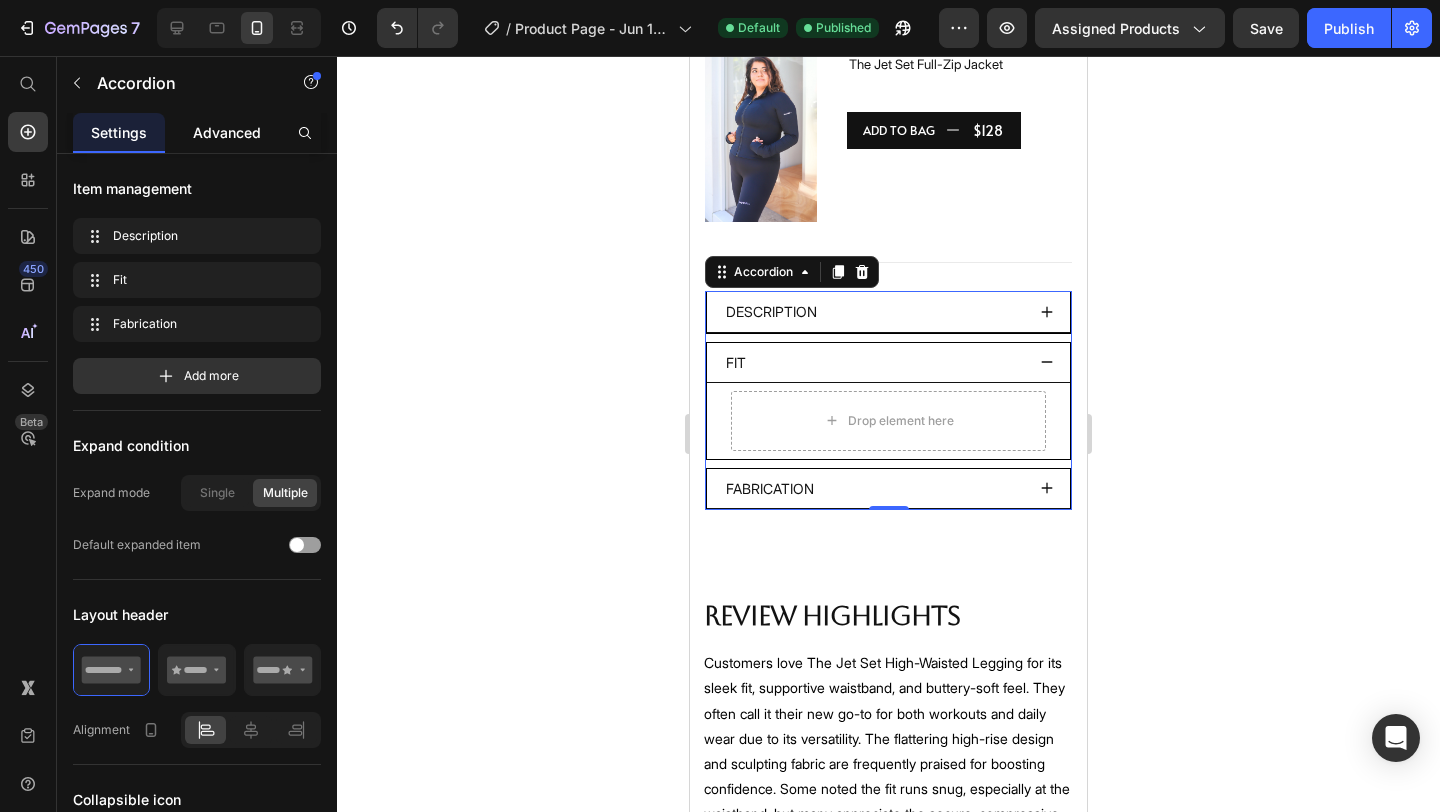 click on "Advanced" at bounding box center (227, 132) 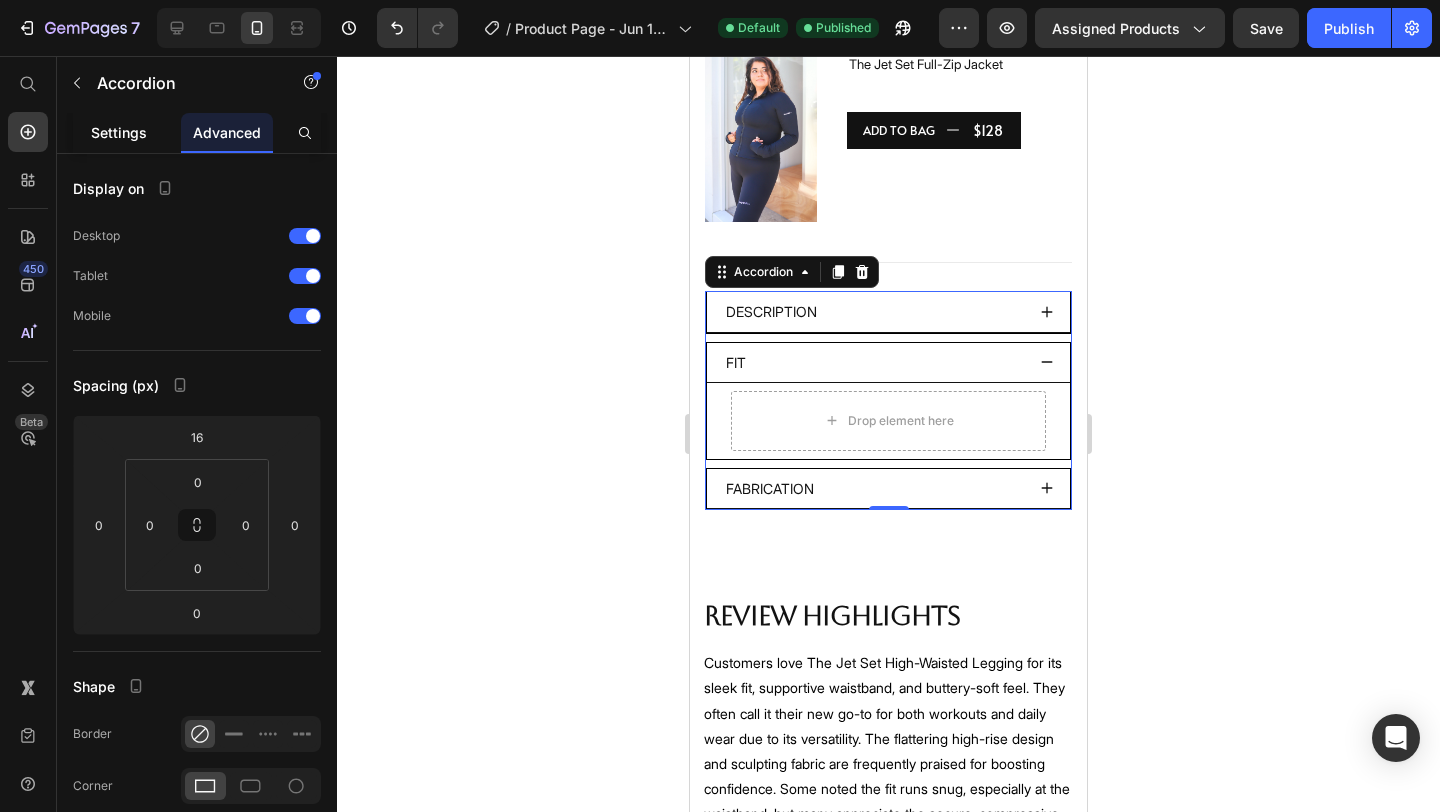 click on "Settings" at bounding box center [119, 132] 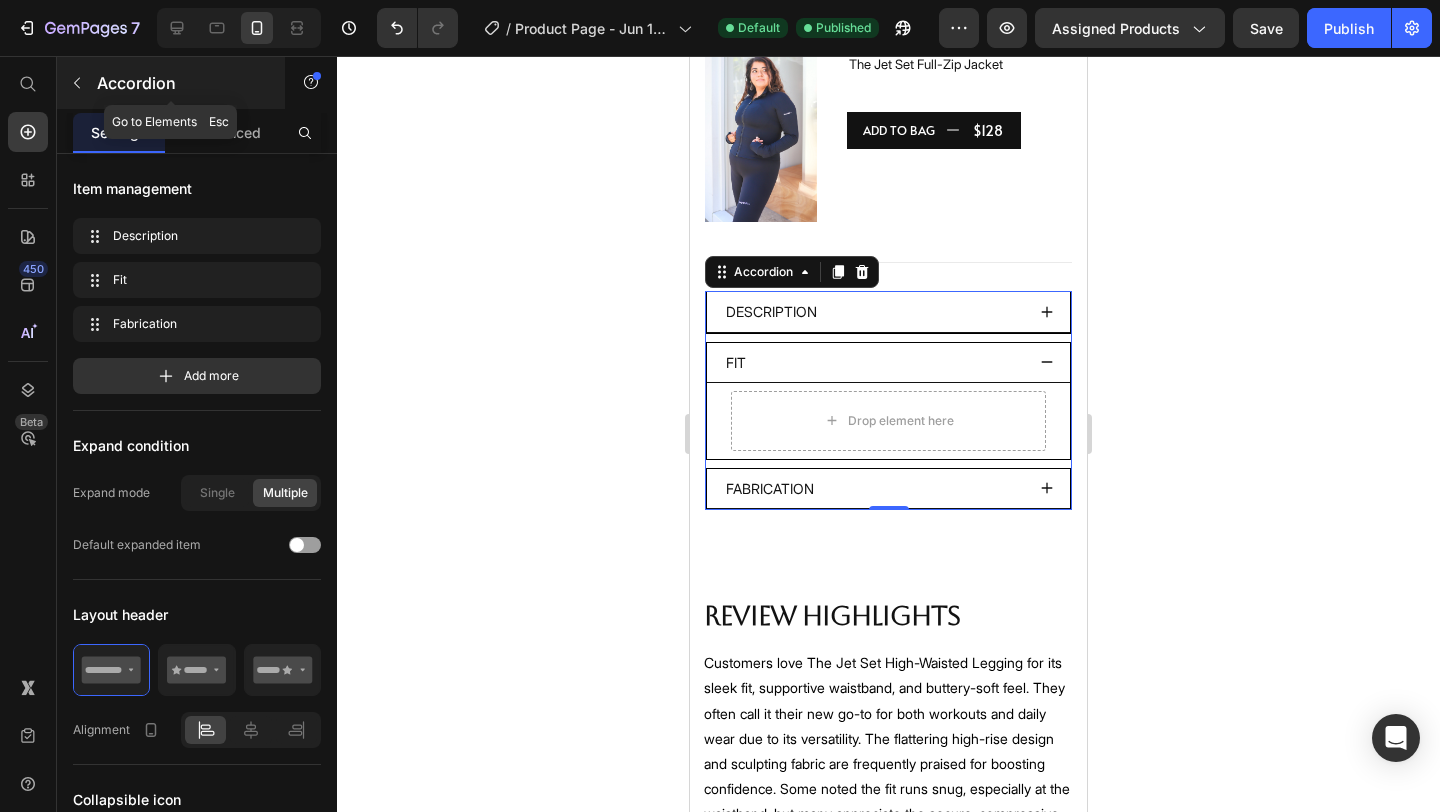 click 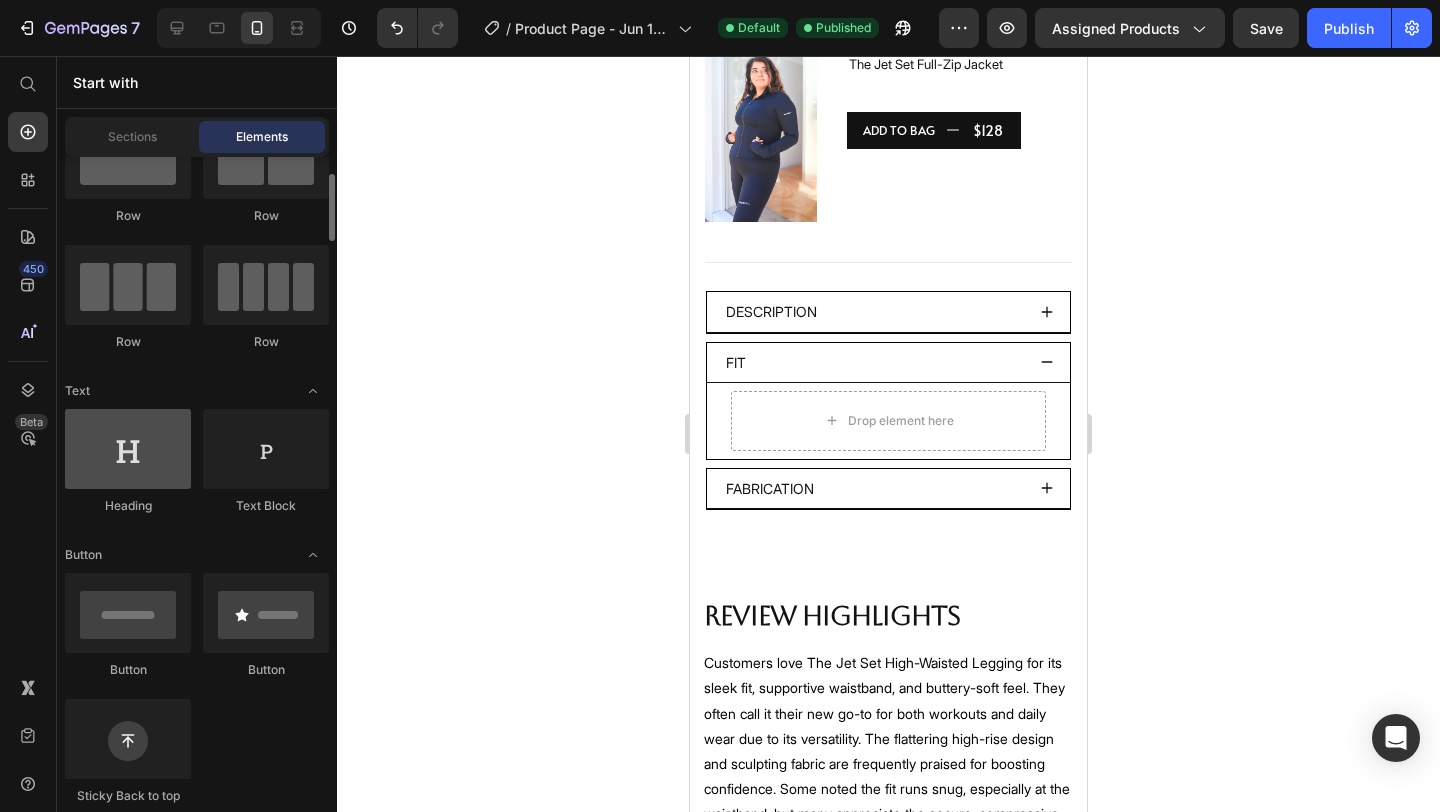 scroll, scrollTop: 90, scrollLeft: 0, axis: vertical 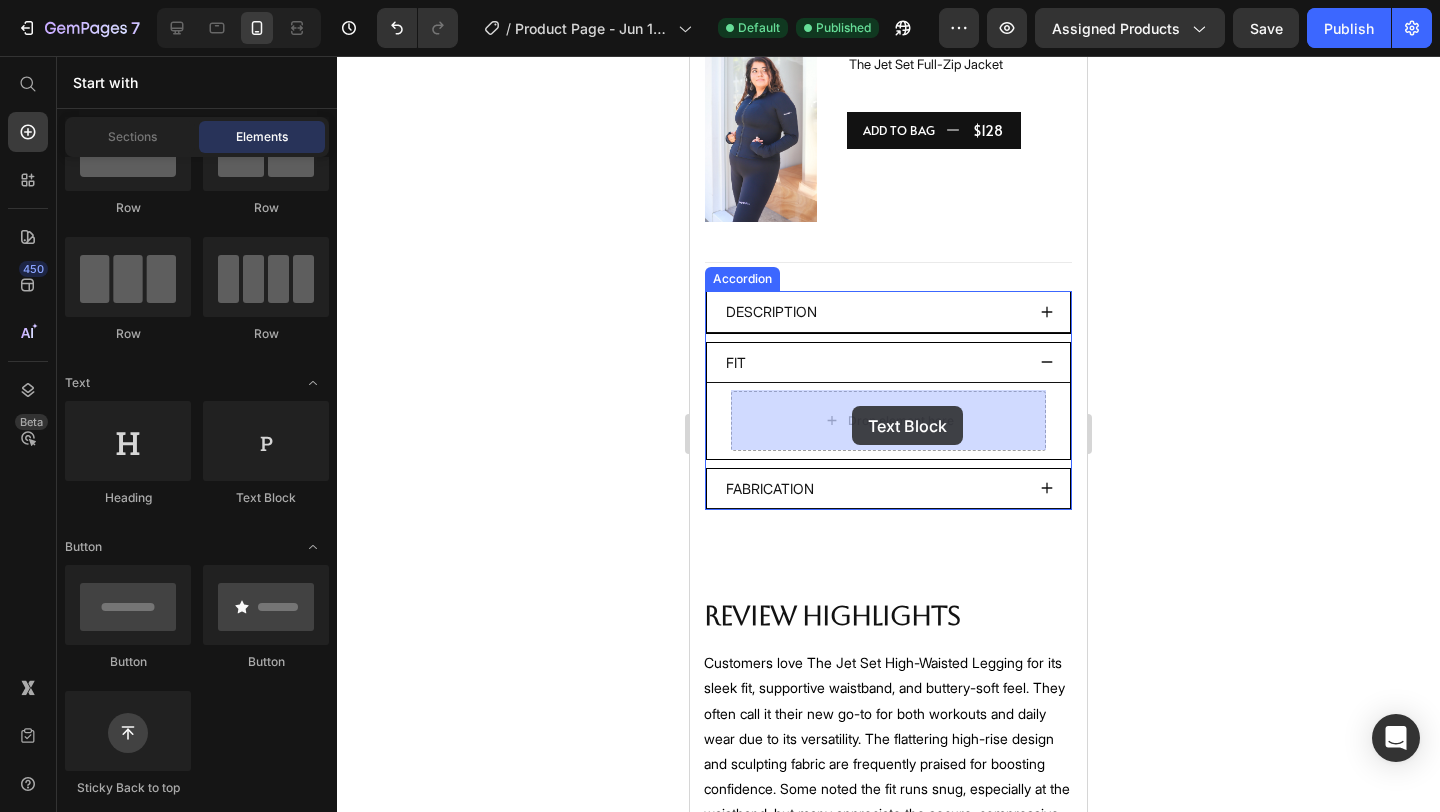 drag, startPoint x: 951, startPoint y: 506, endPoint x: 852, endPoint y: 406, distance: 140.71602 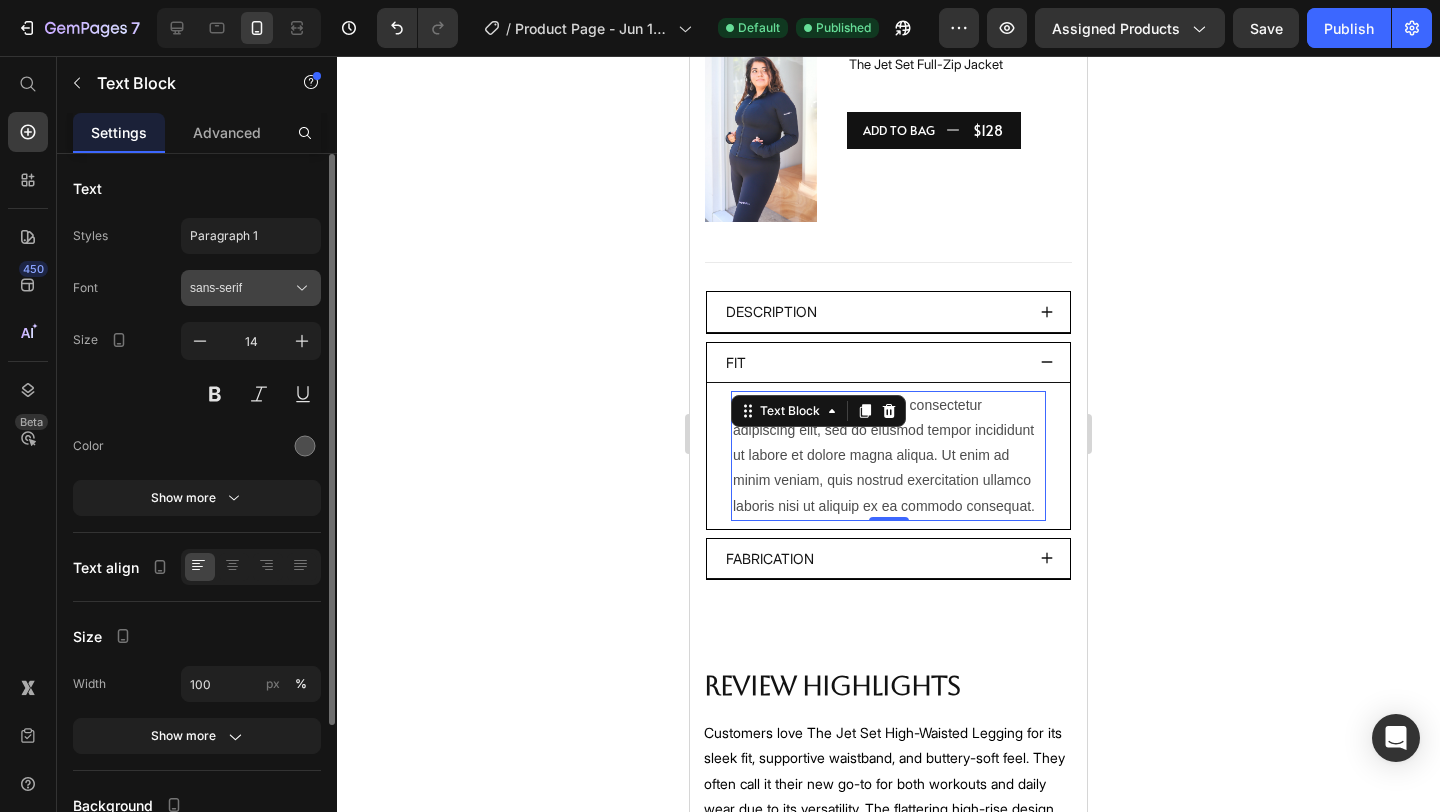 click on "sans-serif" at bounding box center (241, 288) 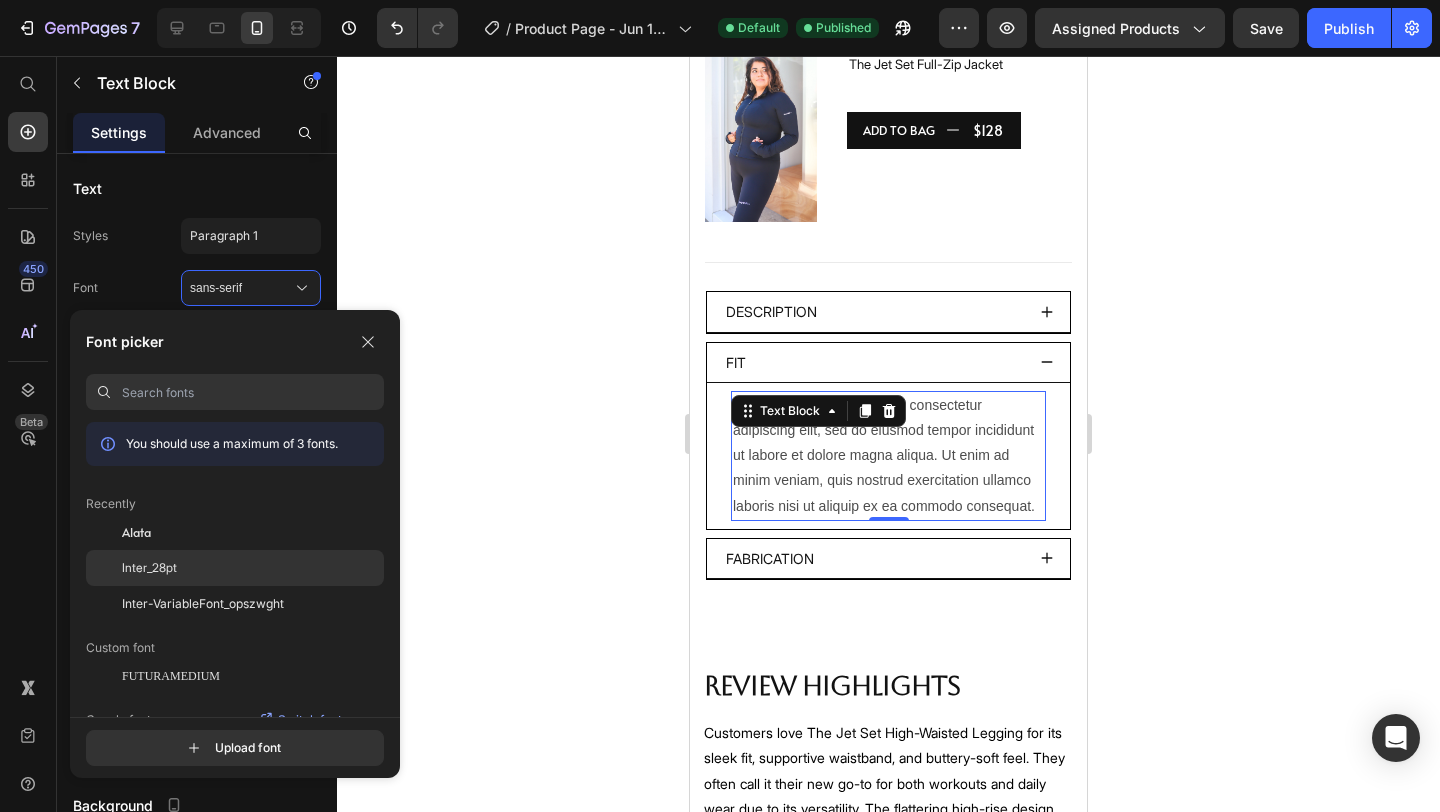 click on "Inter_28pt" 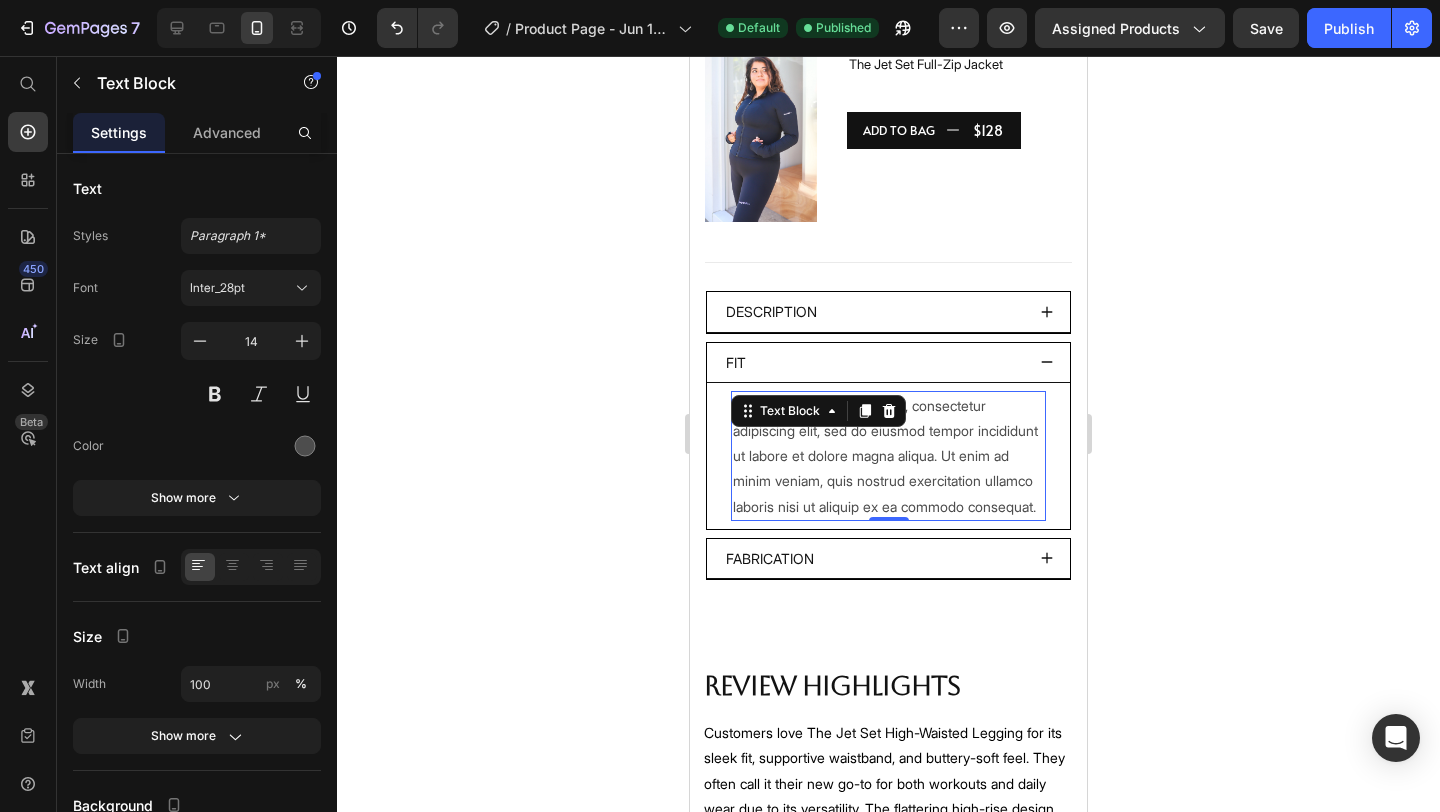 click on "Lorem ipsum dolor sit amet, consectetur adipiscing elit, sed do eiusmod tempor incididunt ut labore et dolore magna aliqua. Ut enim ad minim veniam, quis nostrud exercitation ullamco laboris nisi ut aliquip ex ea commodo consequat." at bounding box center [888, 456] 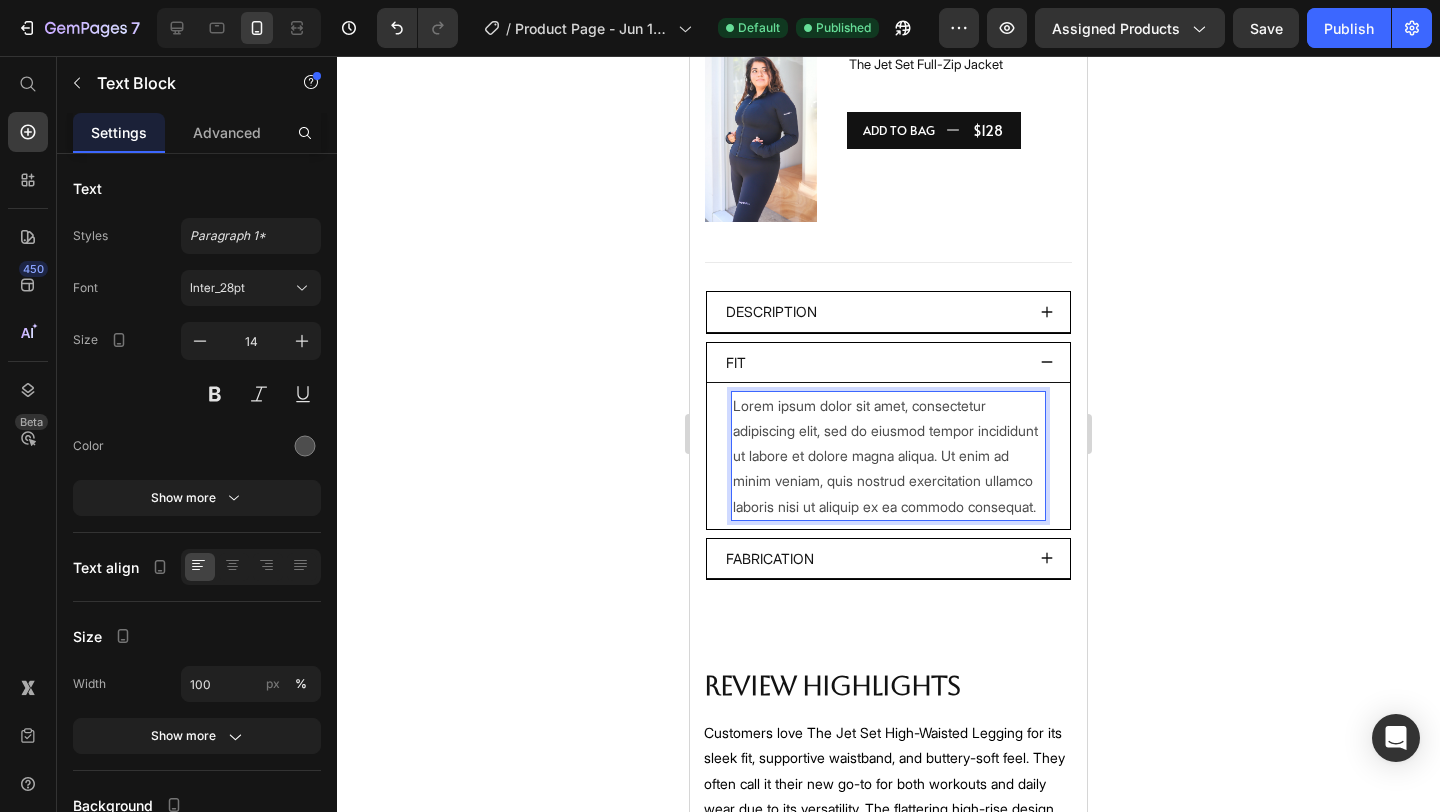 click on "Lorem ipsum dolor sit amet, consectetur adipiscing elit, sed do eiusmod tempor incididunt ut labore et dolore magna aliqua. Ut enim ad minim veniam, quis nostrud exercitation ullamco laboris nisi ut aliquip ex ea commodo consequat." at bounding box center [888, 456] 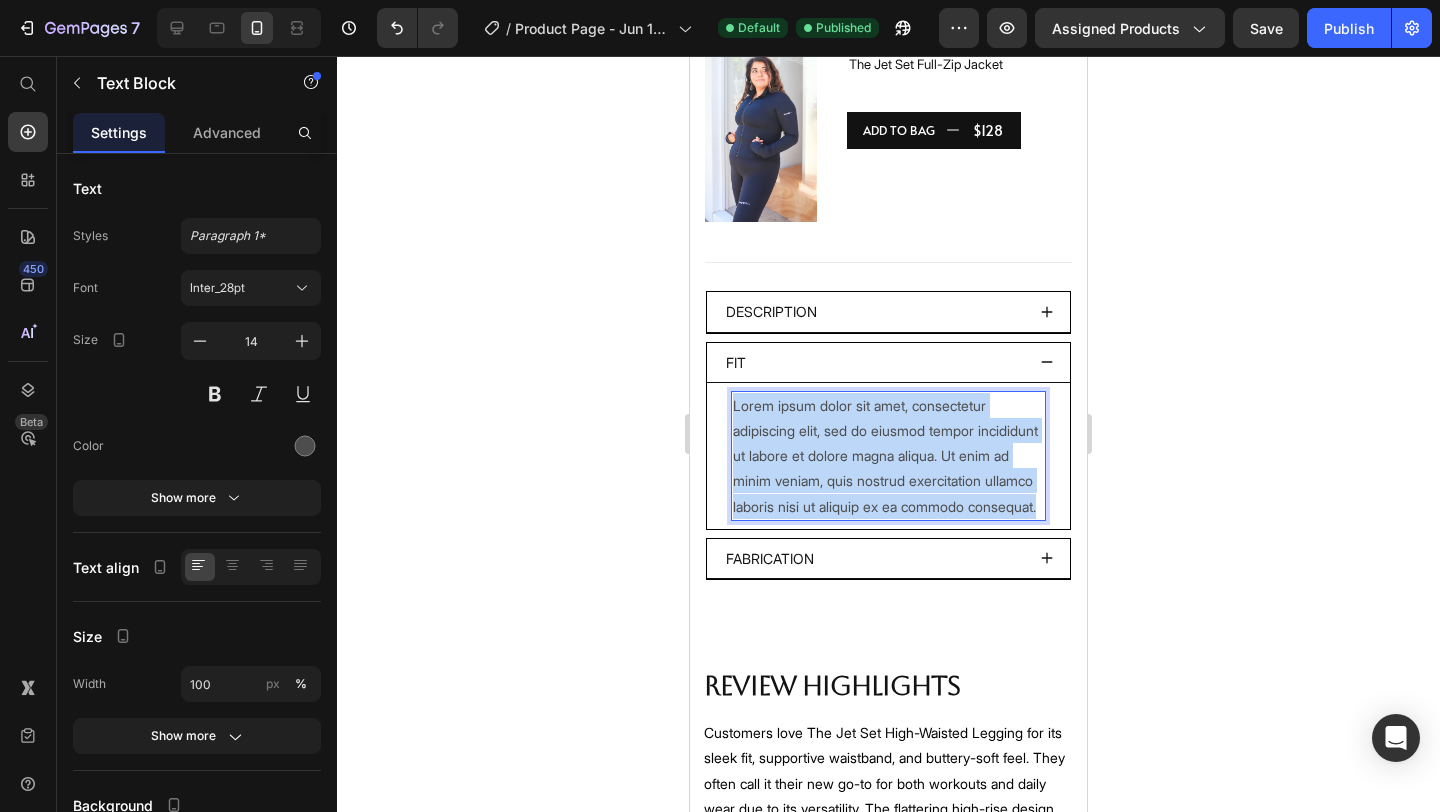 click on "Lorem ipsum dolor sit amet, consectetur adipiscing elit, sed do eiusmod tempor incididunt ut labore et dolore magna aliqua. Ut enim ad minim veniam, quis nostrud exercitation ullamco laboris nisi ut aliquip ex ea commodo consequat." at bounding box center (888, 456) 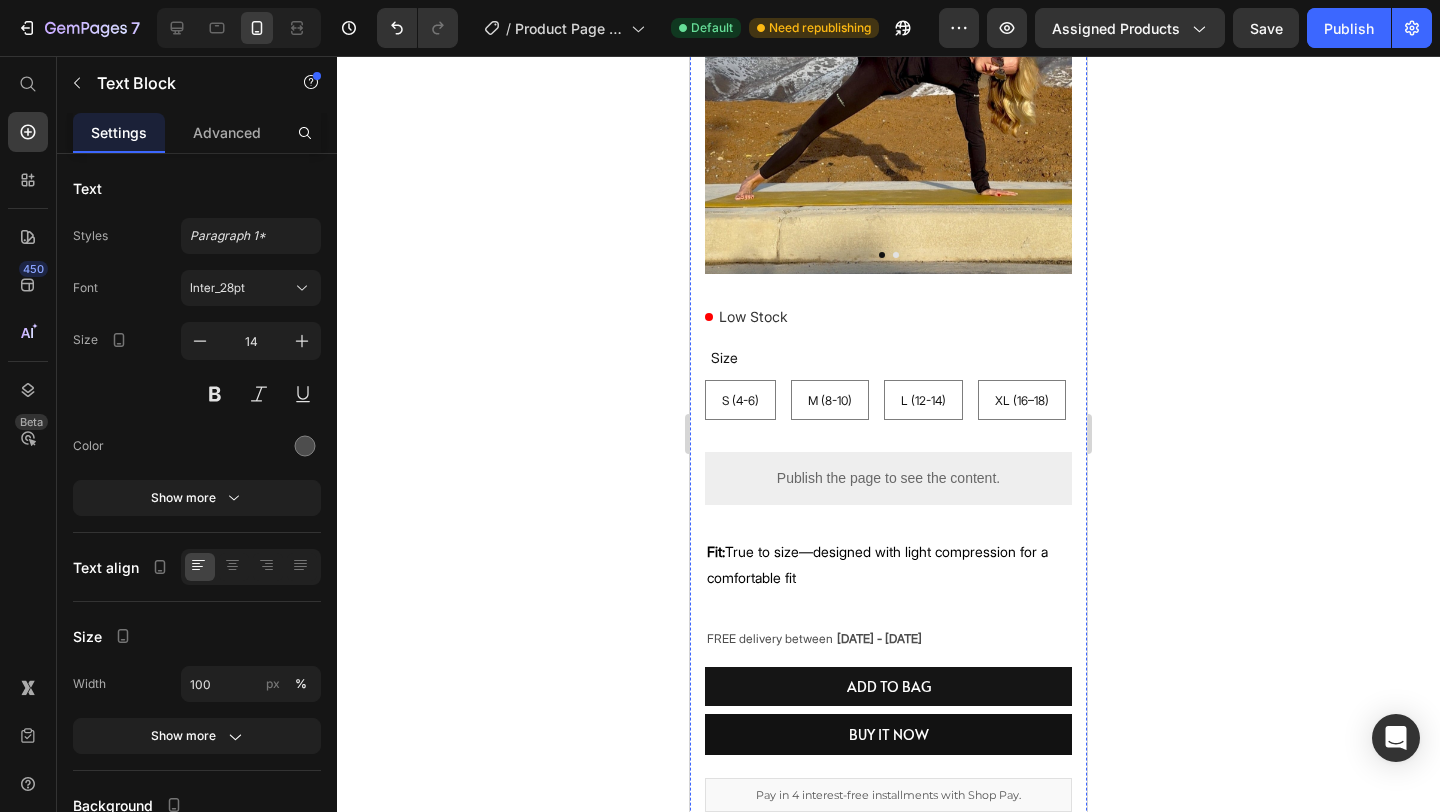 scroll, scrollTop: 449, scrollLeft: 0, axis: vertical 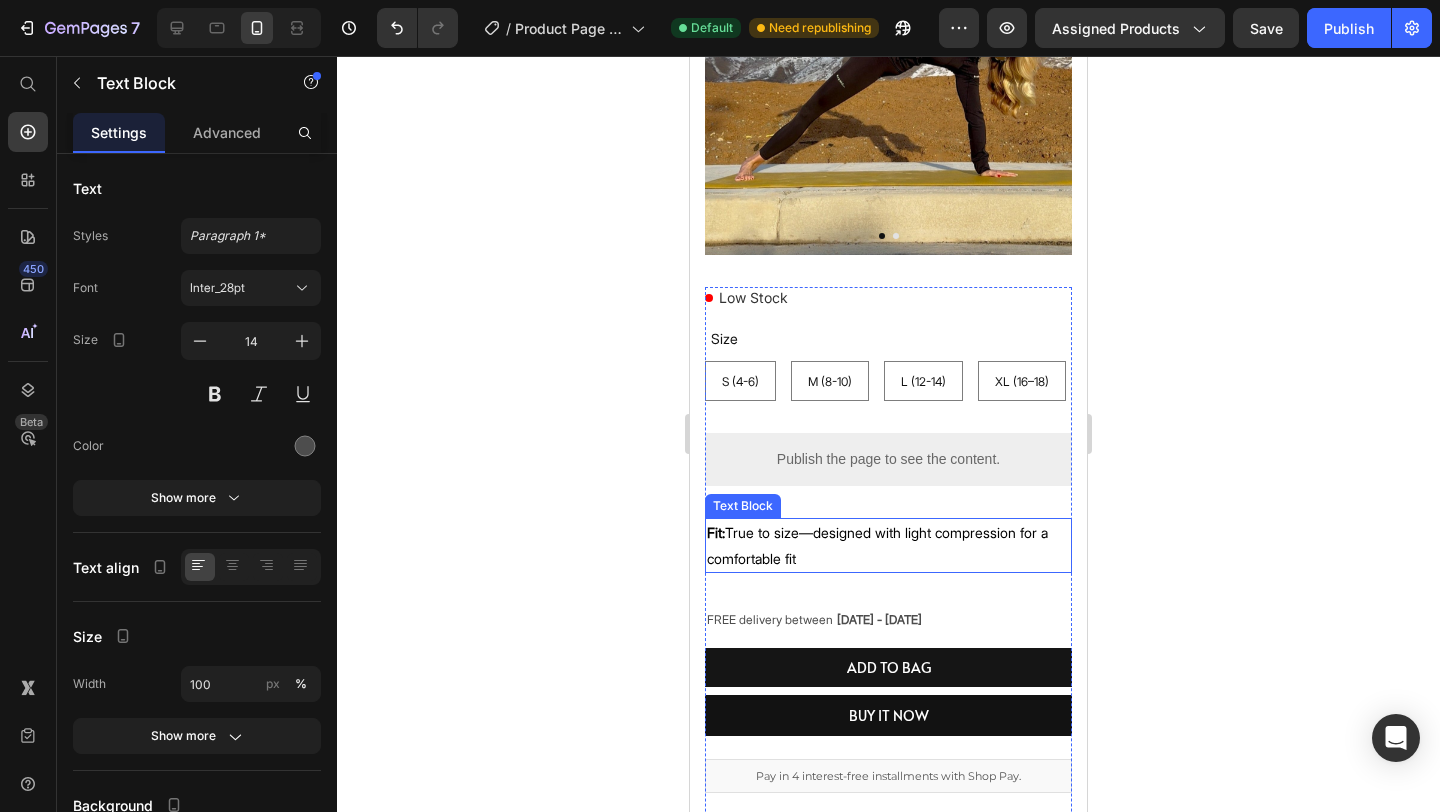 click on "Fit:  True to size—designed with light compression for a comfortable fit" at bounding box center [888, 545] 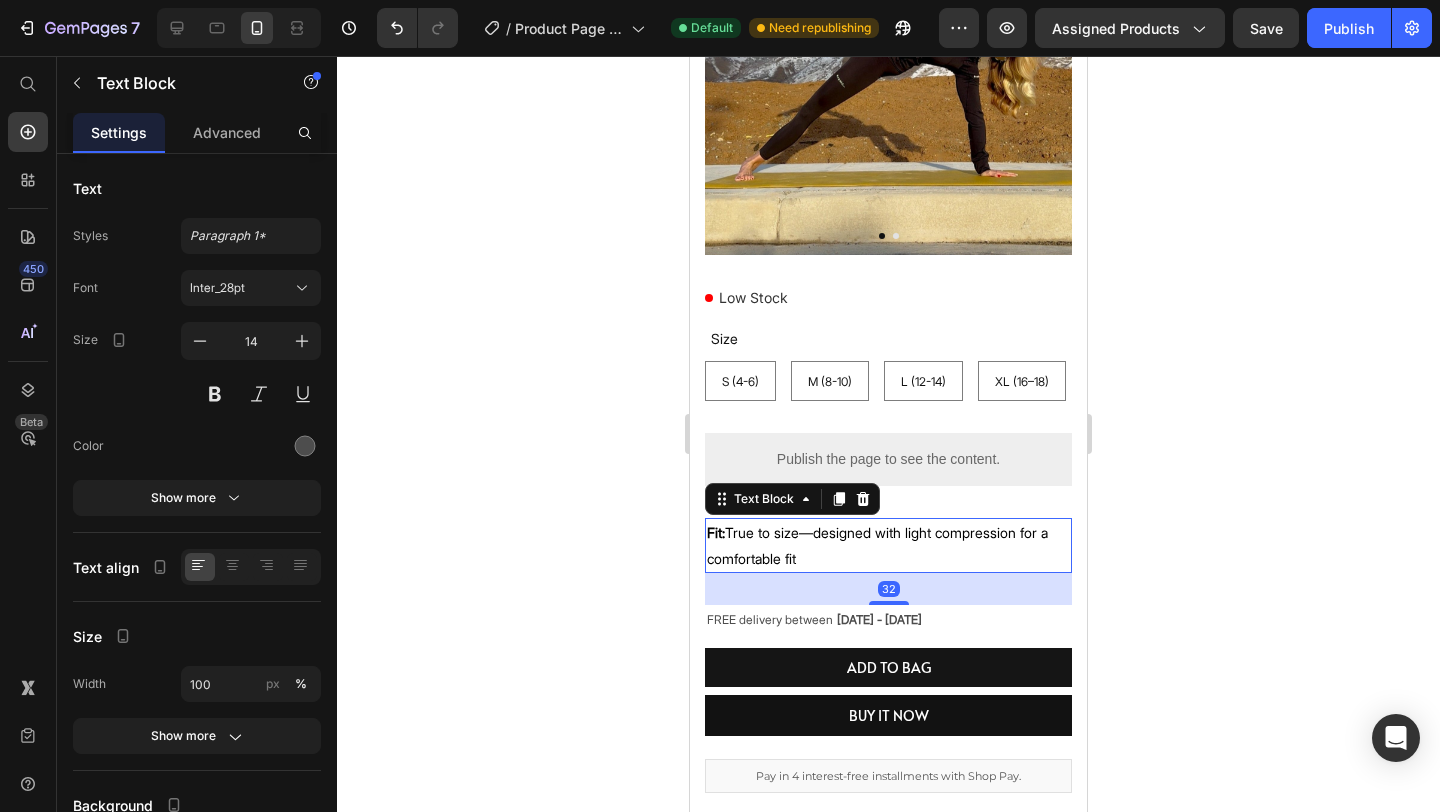 click on "Fit:  True to size—designed with light compression for a comfortable fit" at bounding box center (888, 545) 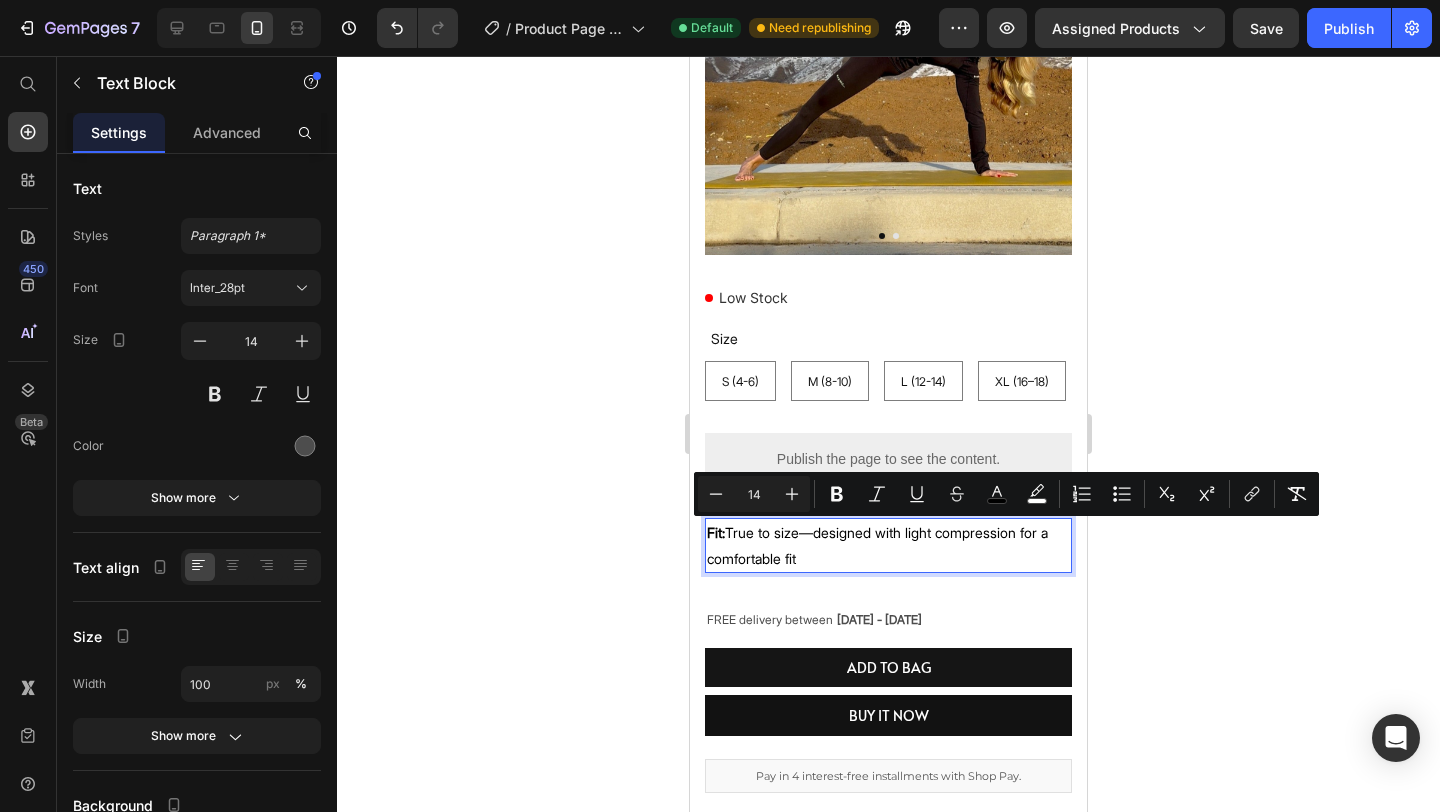 click on "Fit:" at bounding box center (716, 532) 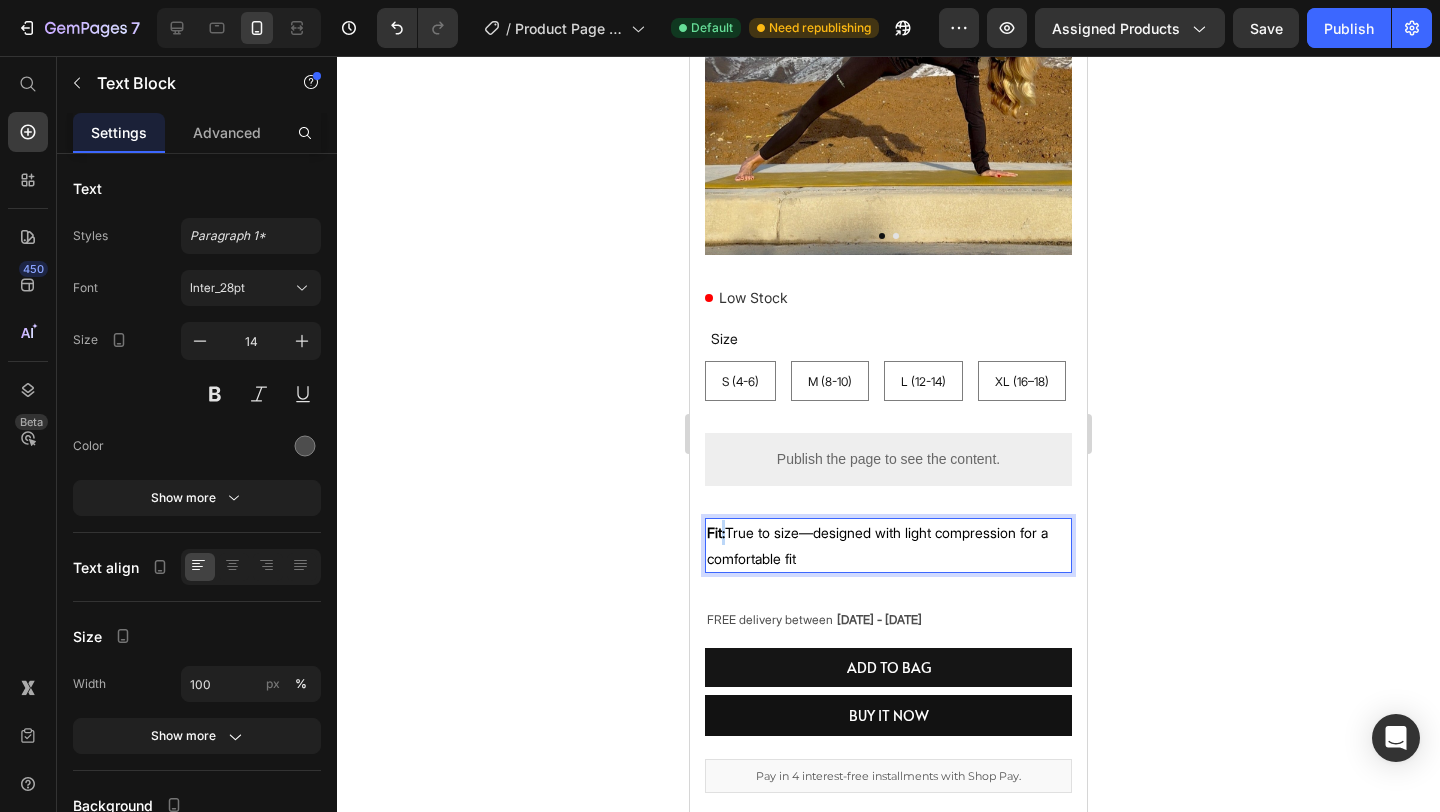 click on "Fit:" at bounding box center [716, 532] 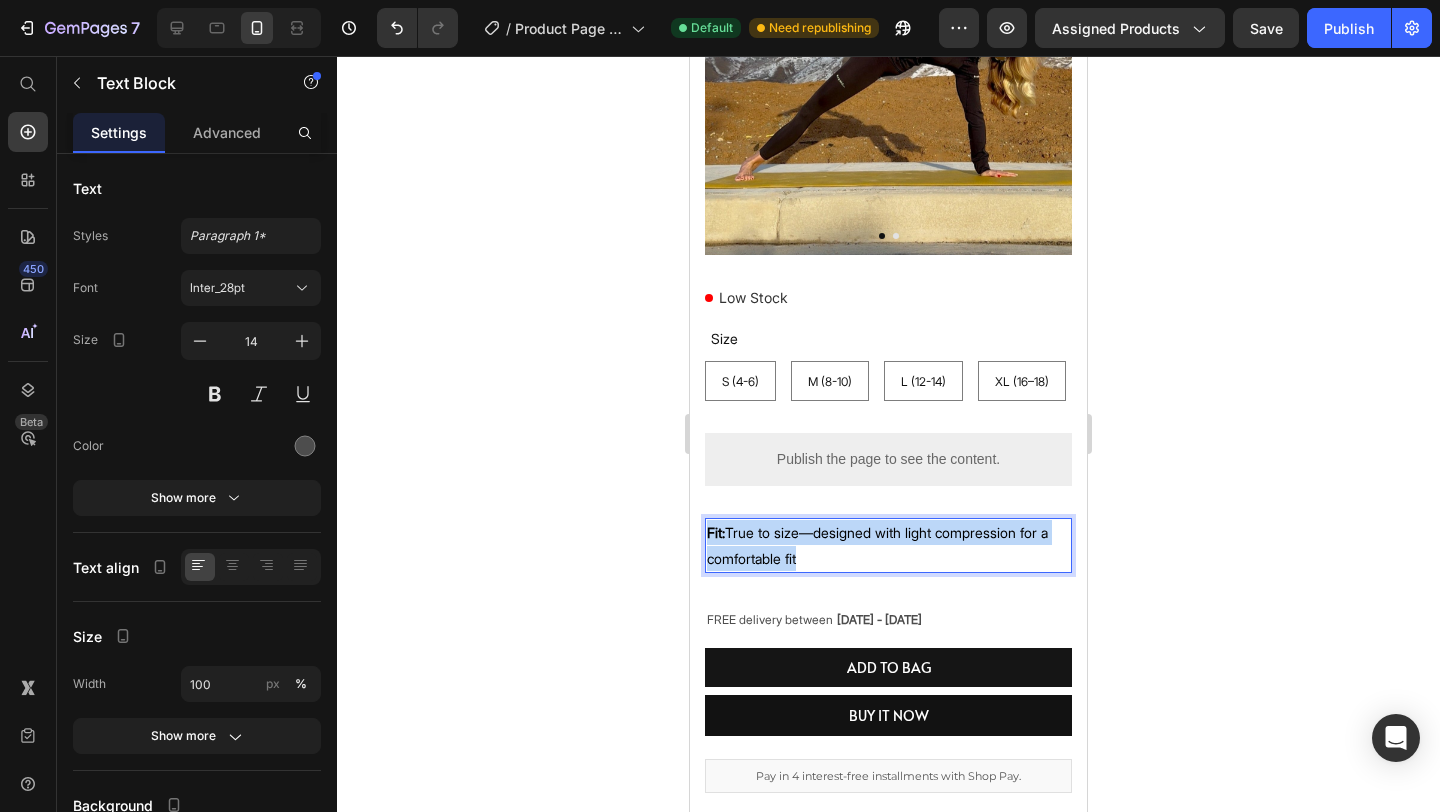 click on "Fit:" at bounding box center (716, 532) 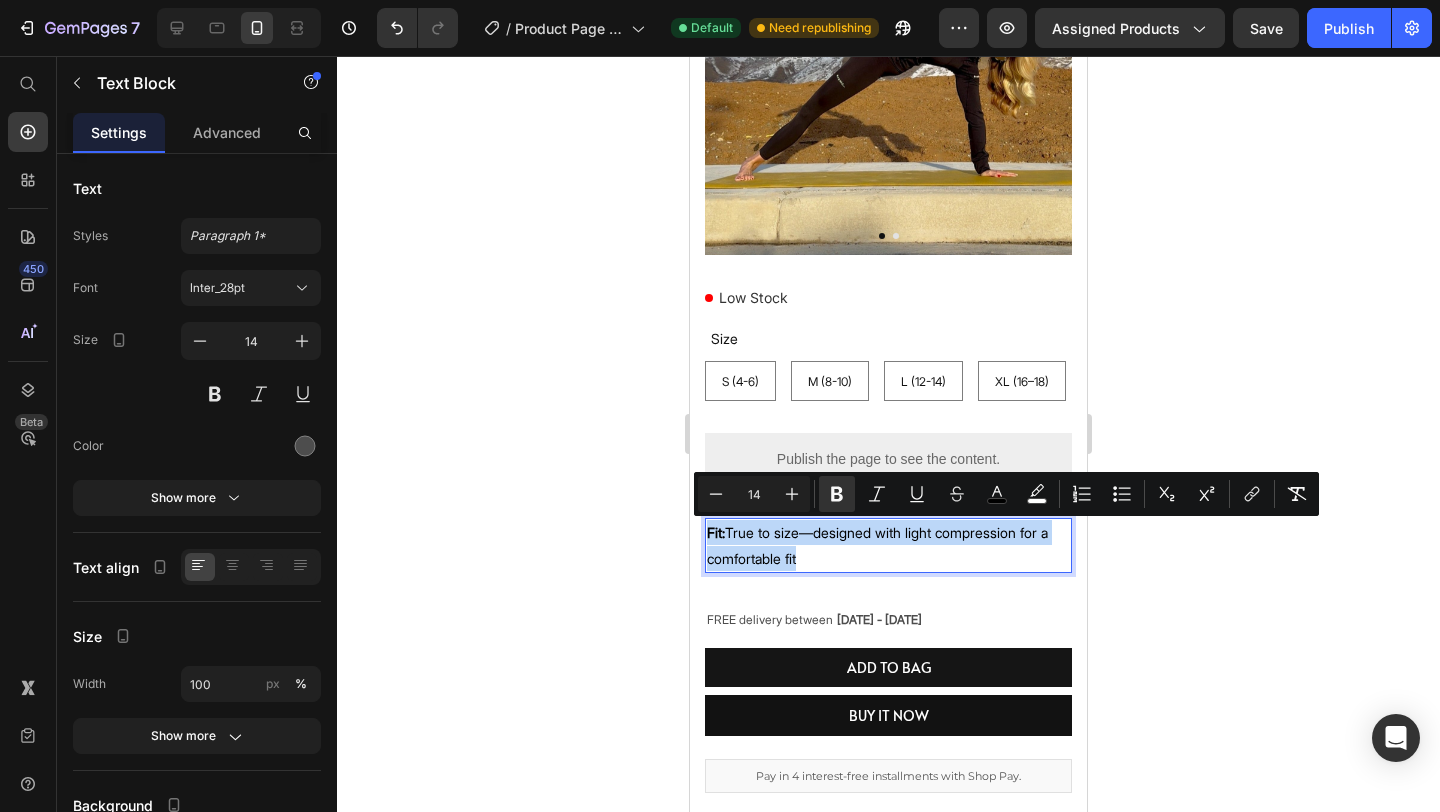 copy on "Fit:  True to size—designed with light compression for a comfortable fit" 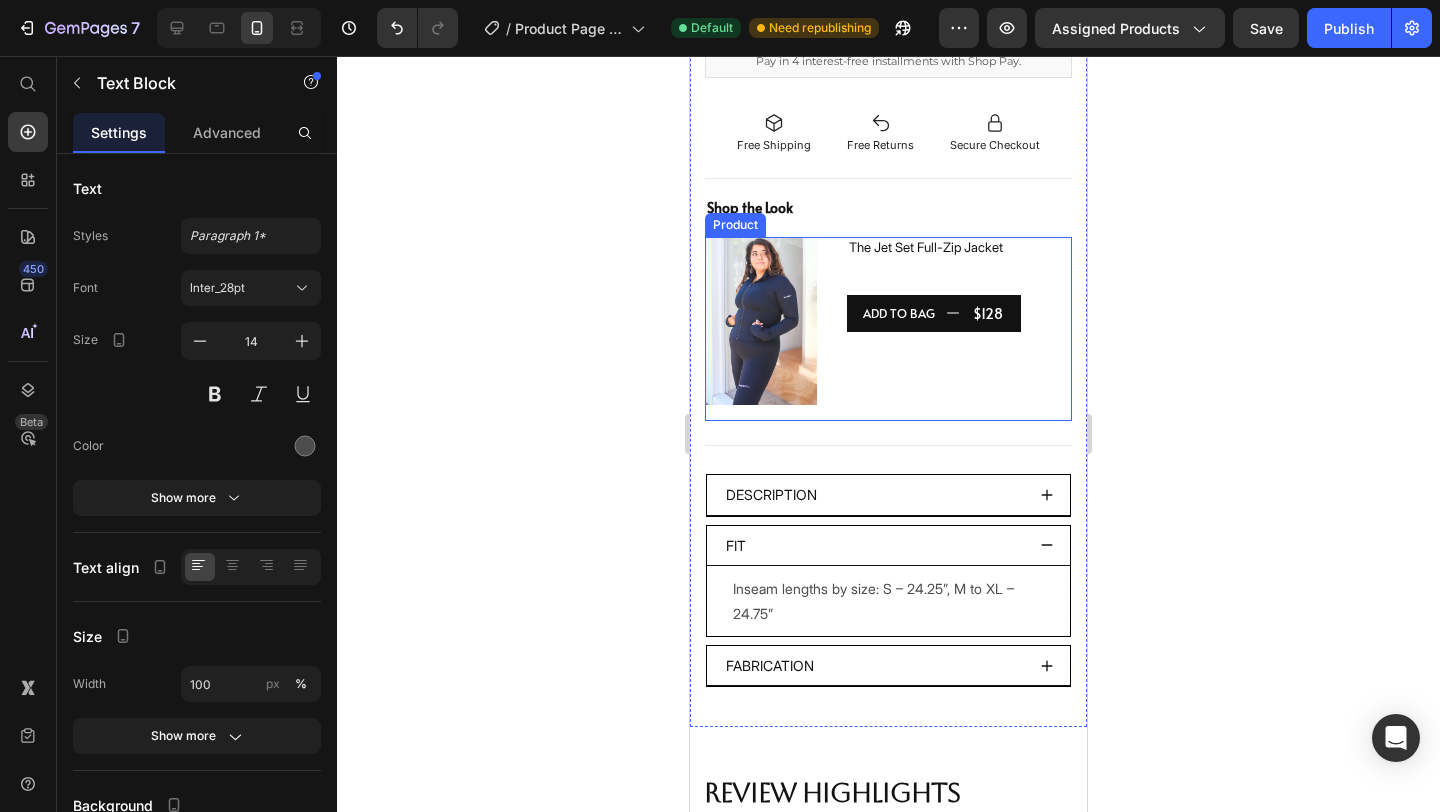 scroll, scrollTop: 1227, scrollLeft: 0, axis: vertical 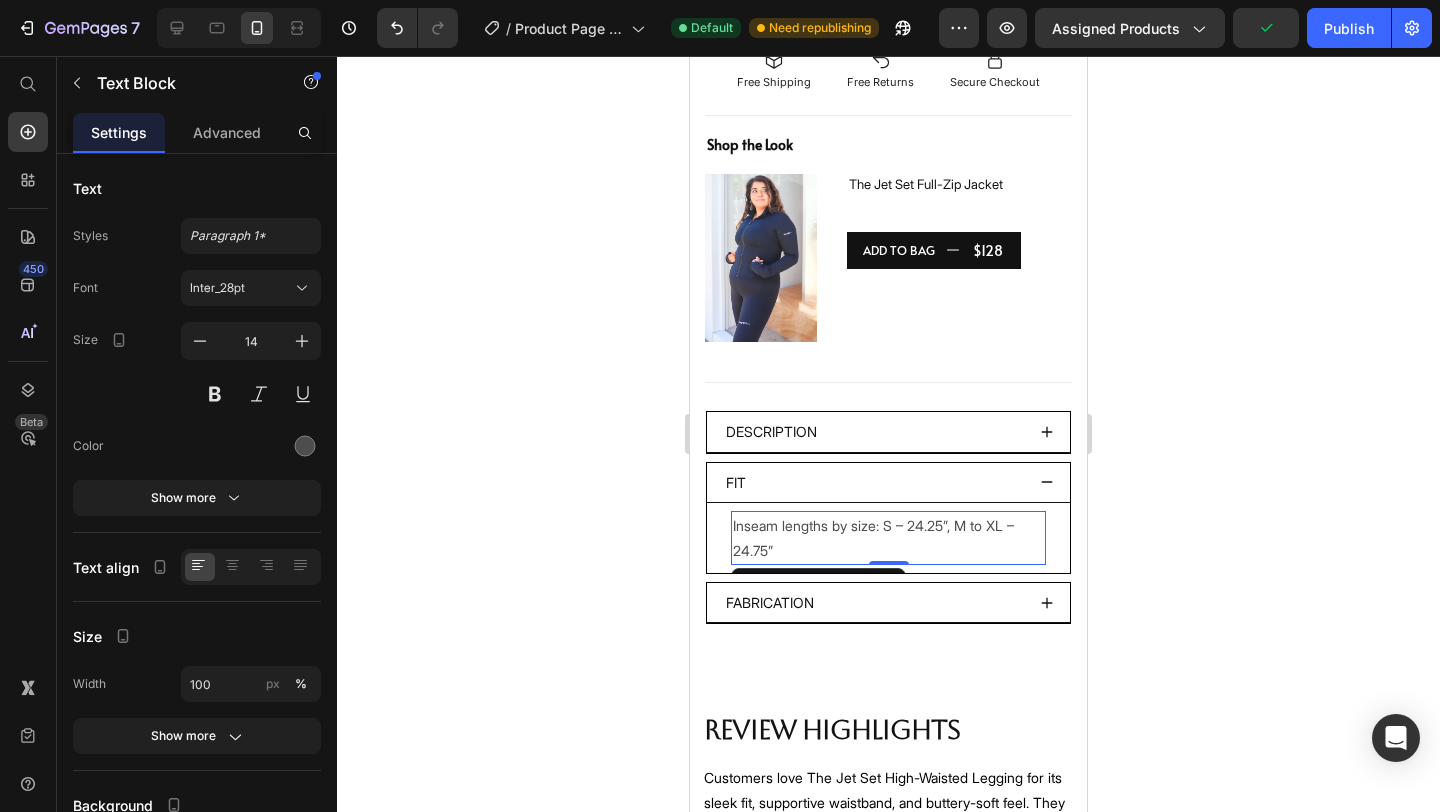 click on "Inseam lengths by size: S – 24.25”, M to XL – 24.75”" at bounding box center [888, 538] 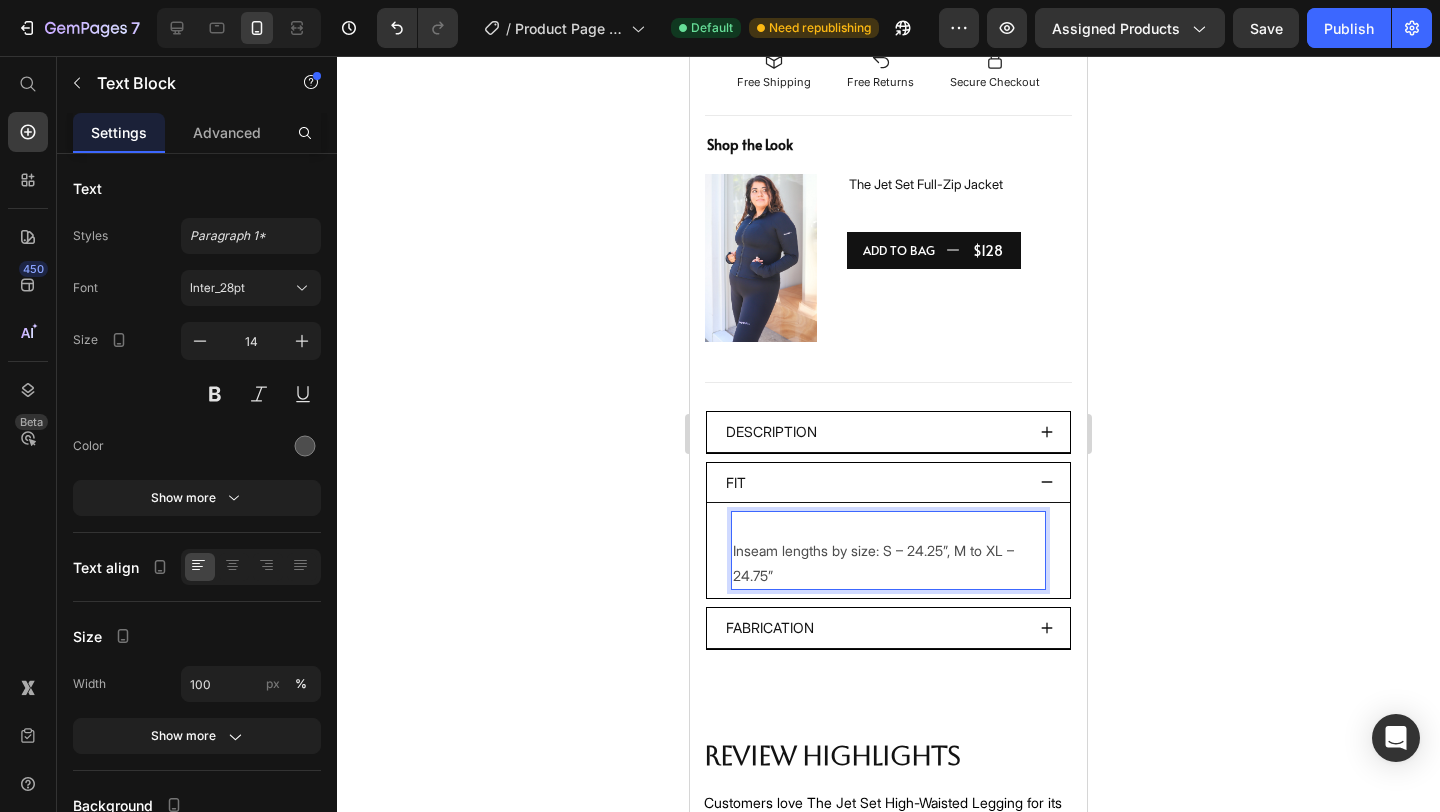 click on "Inseam lengths by size: S – 24.25”, M to XL – 24.75”" at bounding box center [888, 551] 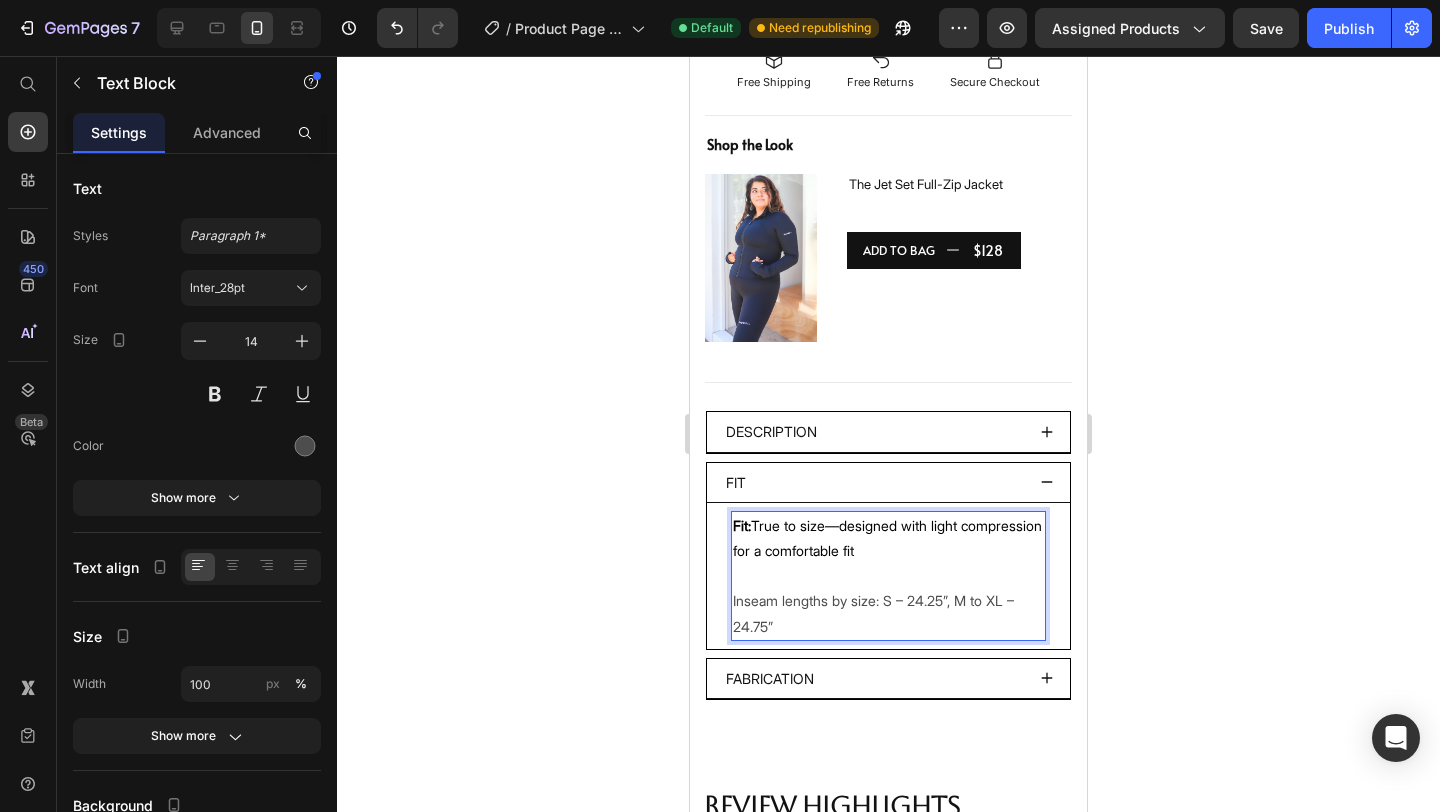 click on "Fit:  True to size—designed with light compression for a comfortable fit ⁠⁠⁠⁠⁠⁠⁠ Inseam lengths by size: S – 24.25”, M to XL – 24.75”" at bounding box center (888, 576) 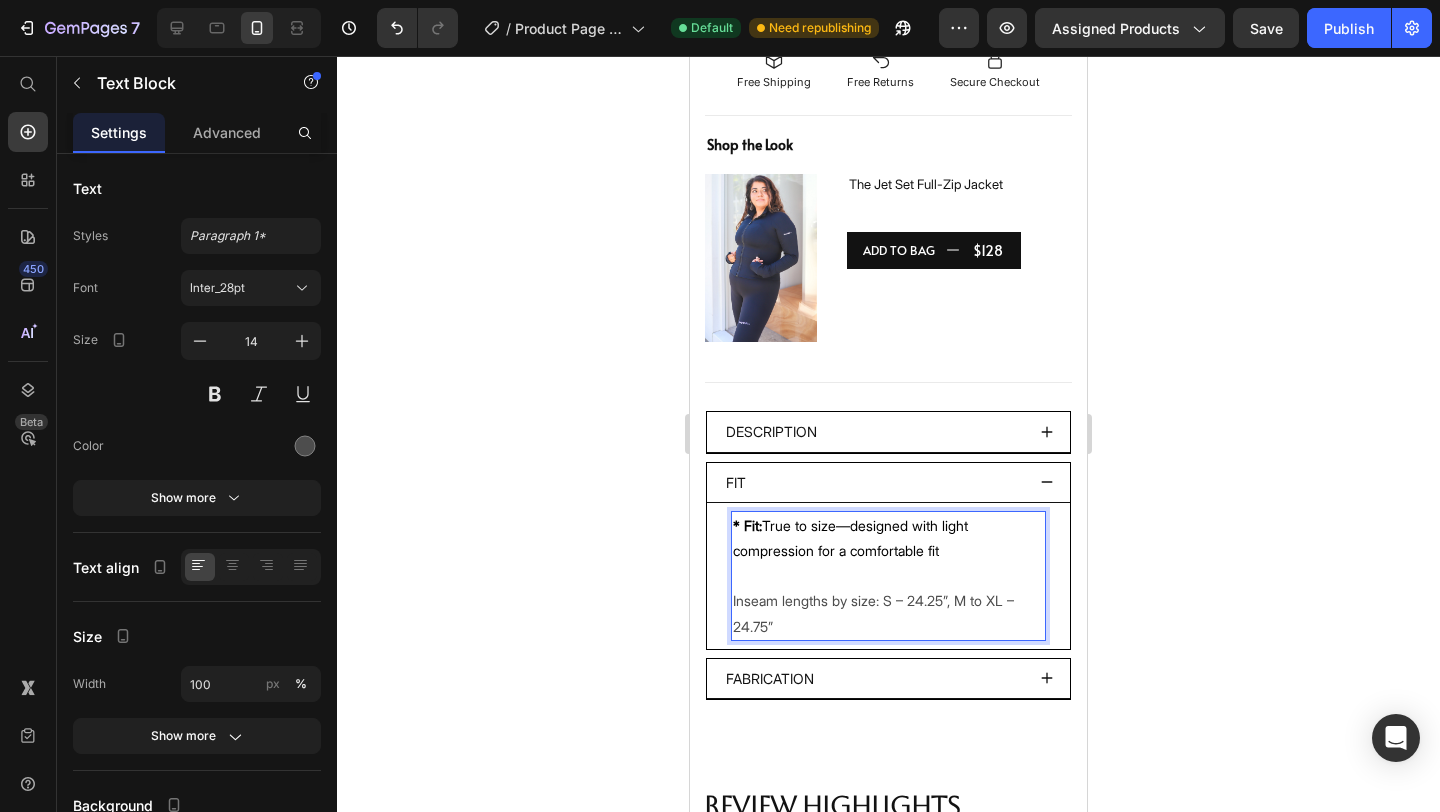 click on "* Fit:" at bounding box center [747, 525] 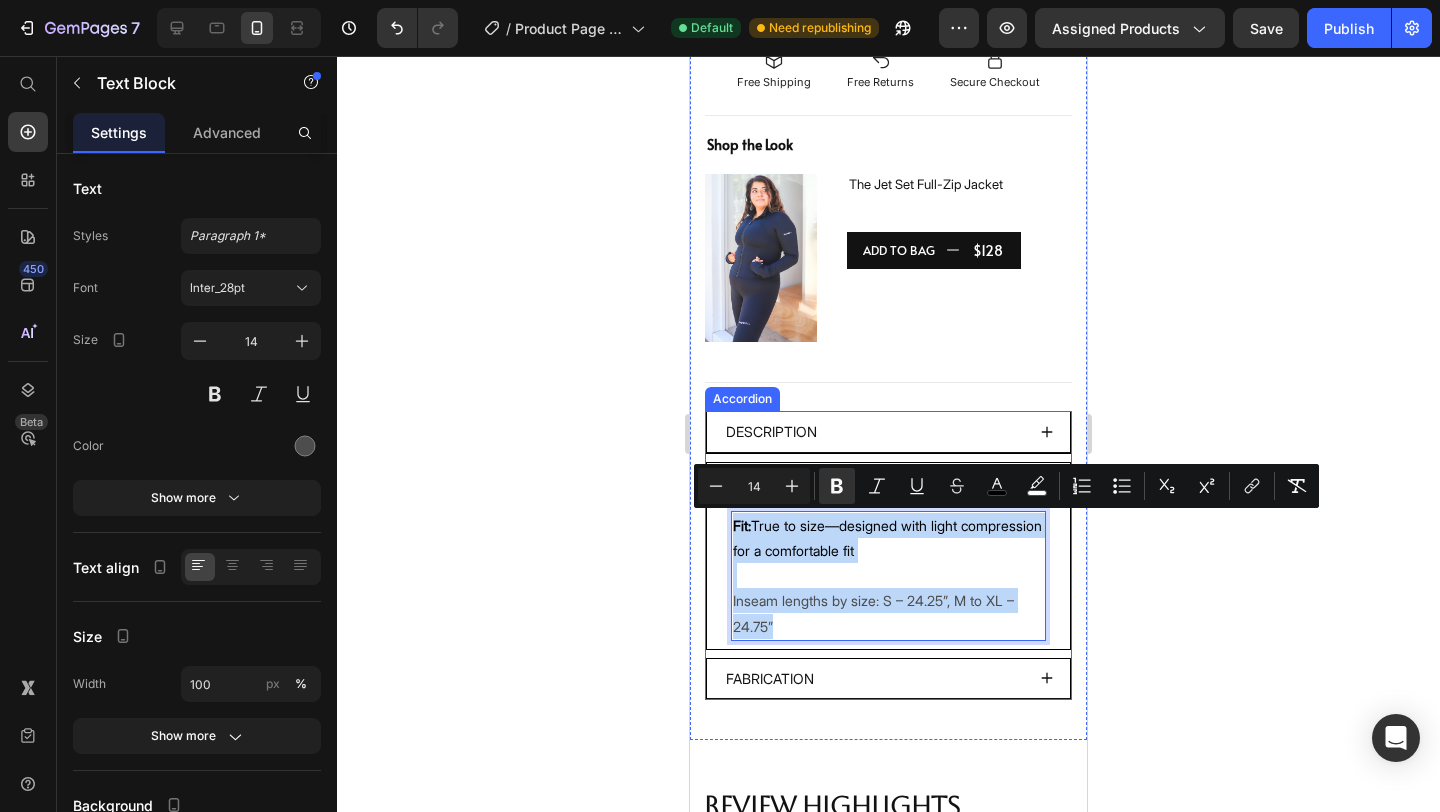 drag, startPoint x: 803, startPoint y: 628, endPoint x: 718, endPoint y: 469, distance: 180.2942 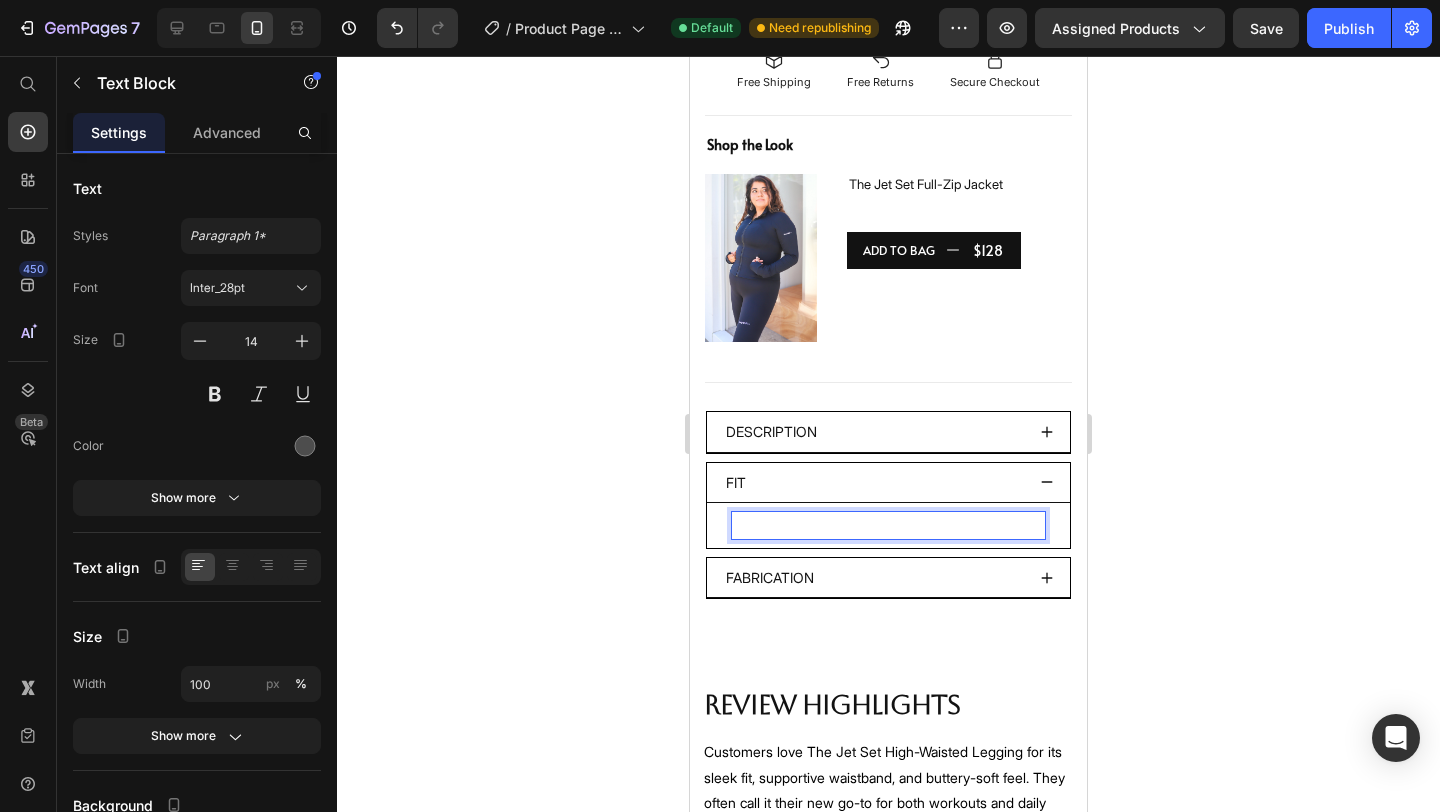 click at bounding box center [888, 525] 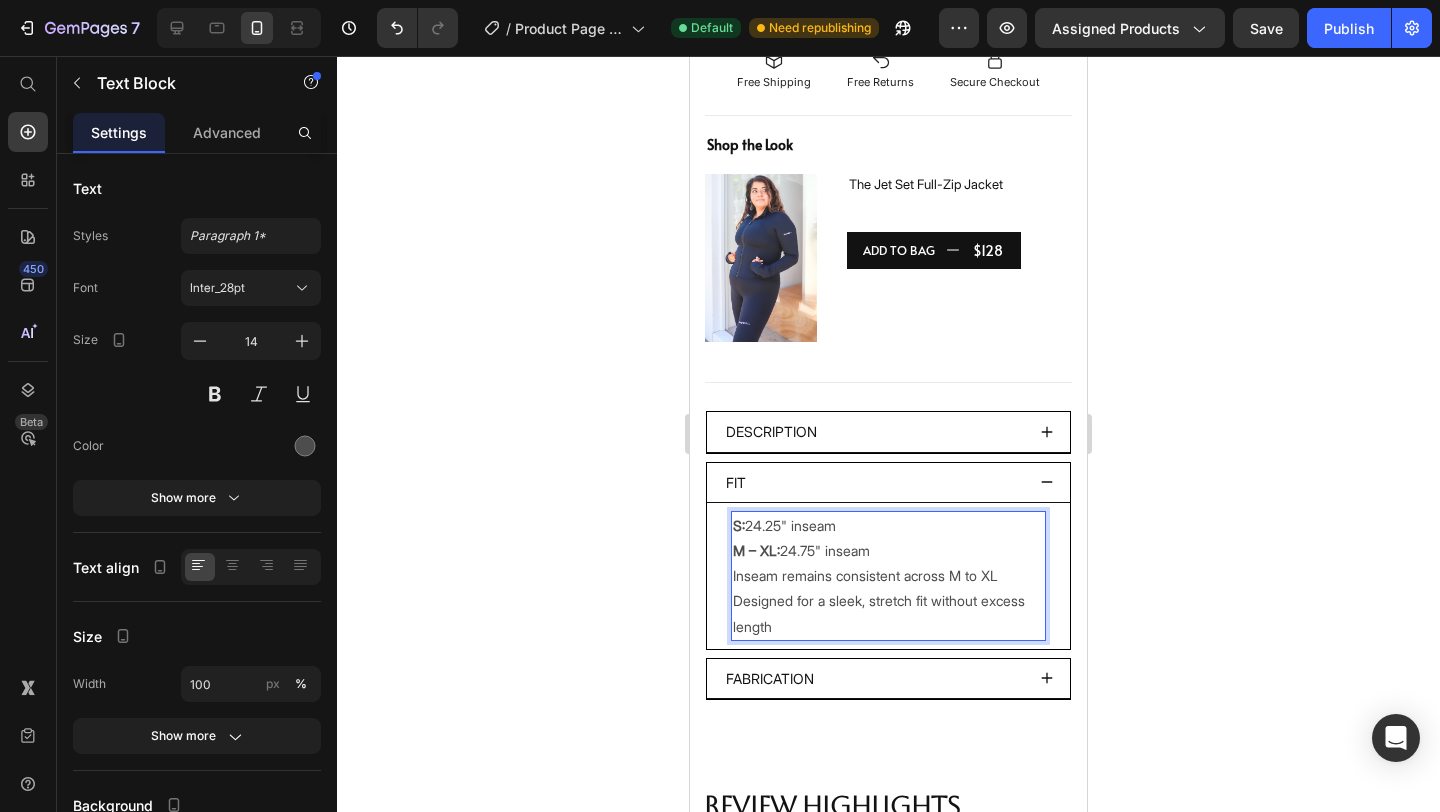 click 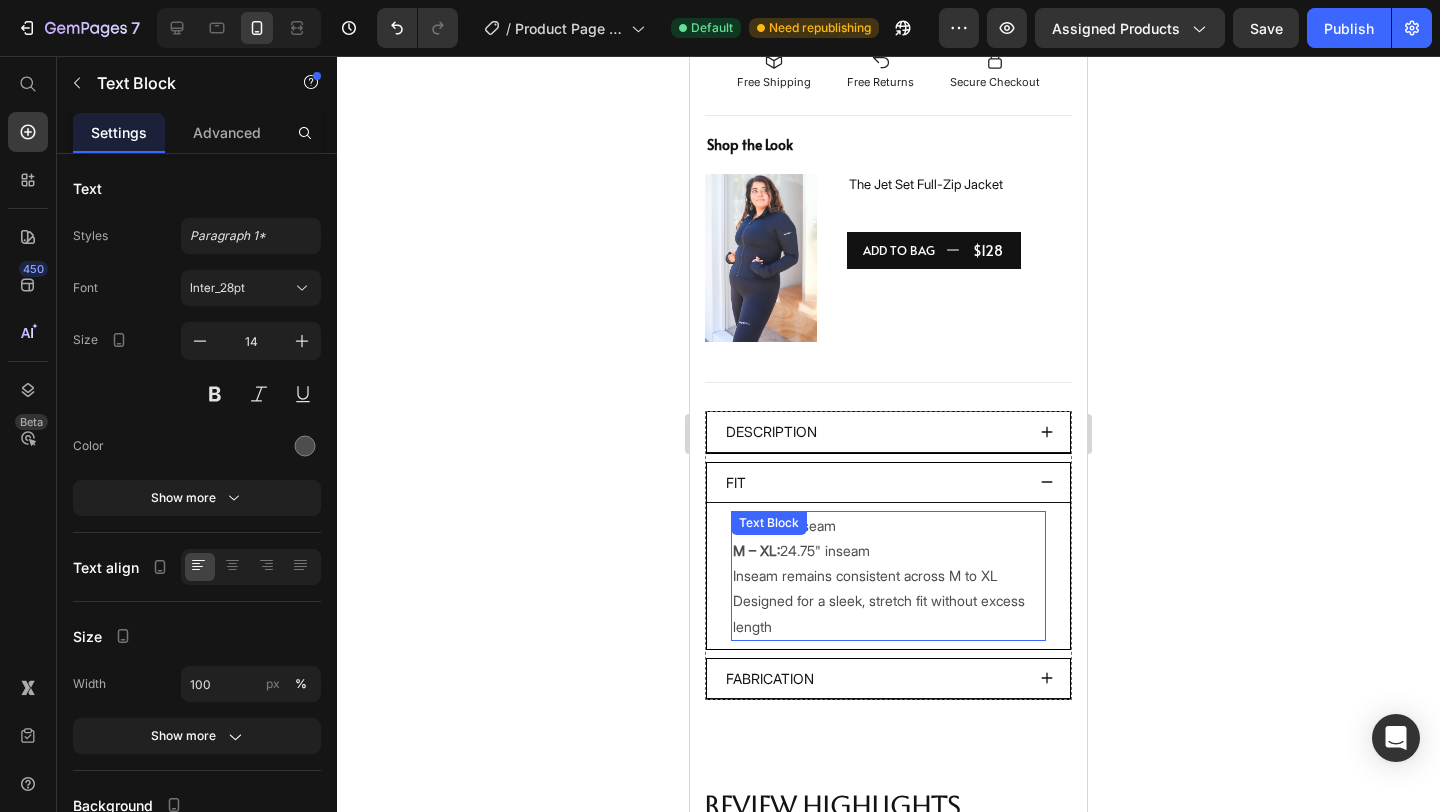 click on "M – XL:  24.75" inseam" at bounding box center [888, 550] 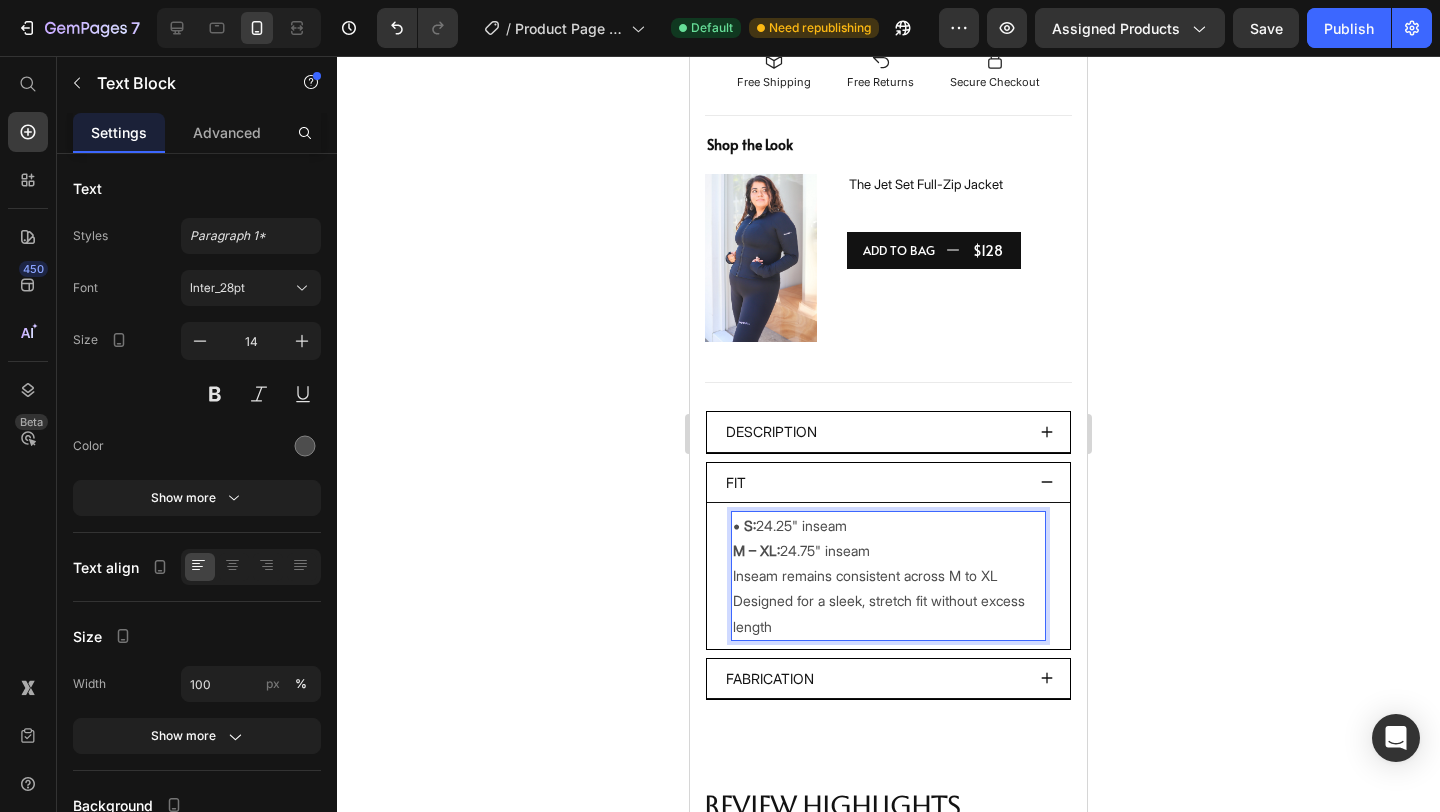 click on "M – XL:" at bounding box center (756, 550) 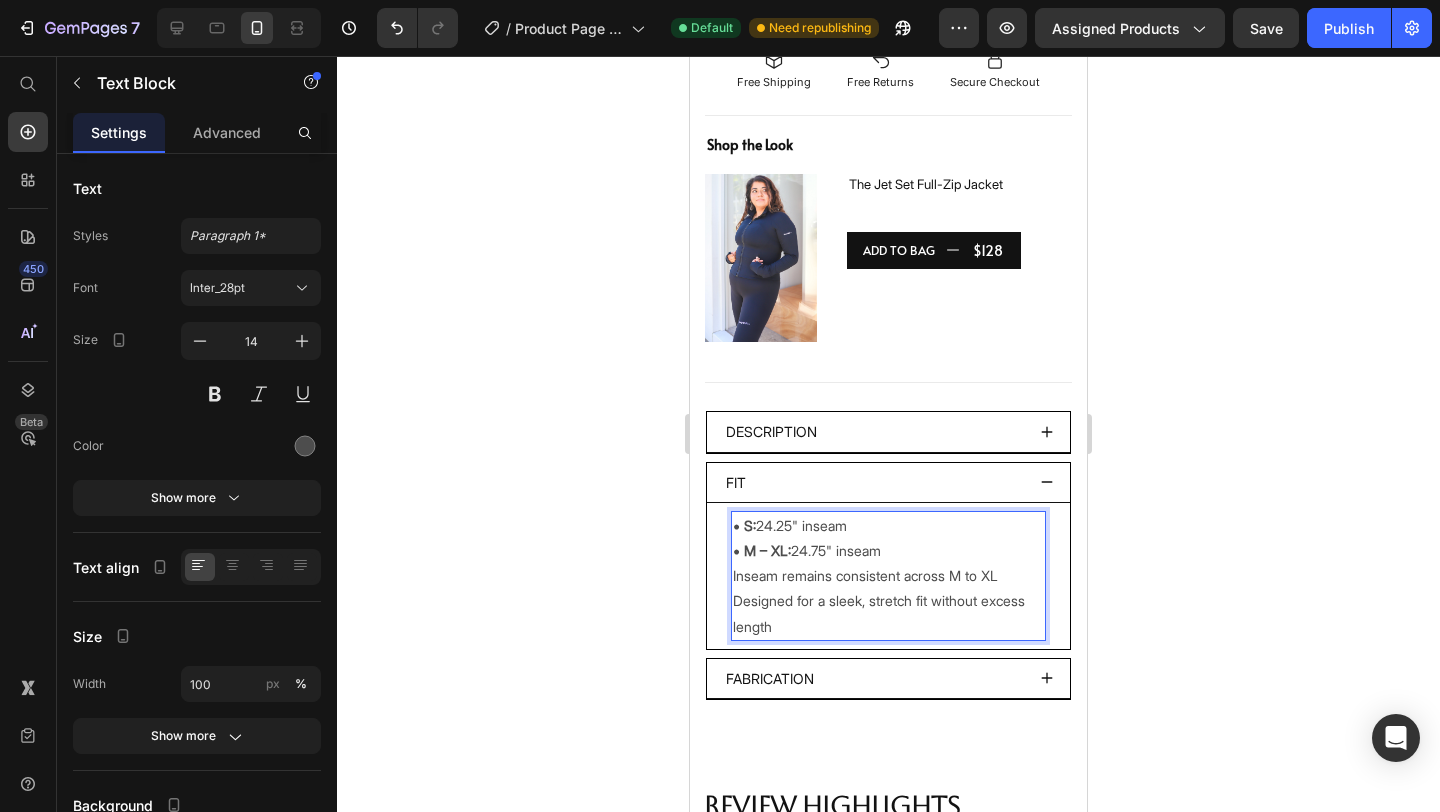 click on "Inseam remains consistent across M to XL" at bounding box center (888, 575) 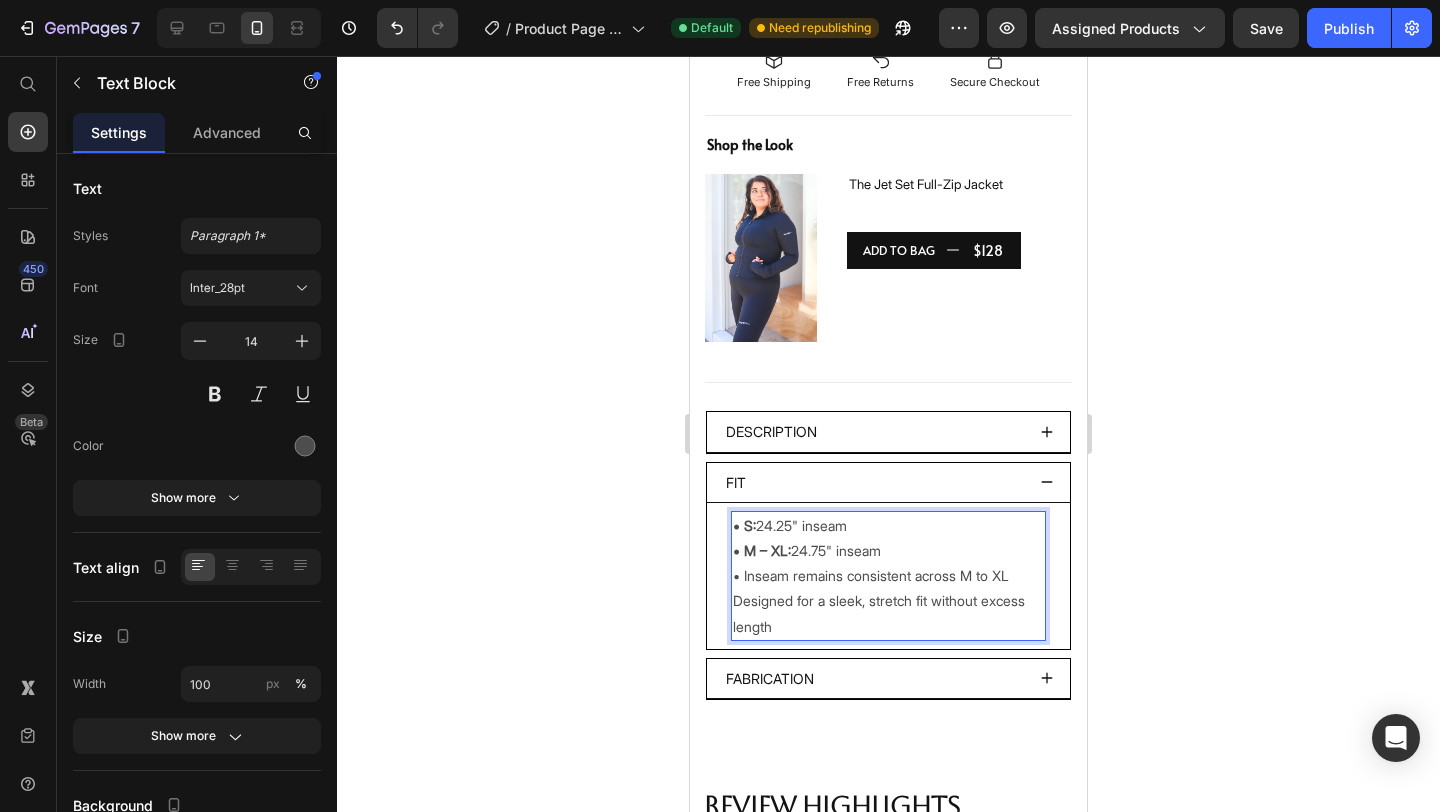 click on "• S:  24.25" inseam • M – XL:  24.75" inseam • Inseam remains consistent across M to XL Designed for a sleek, stretch fit without excess length" at bounding box center (888, 576) 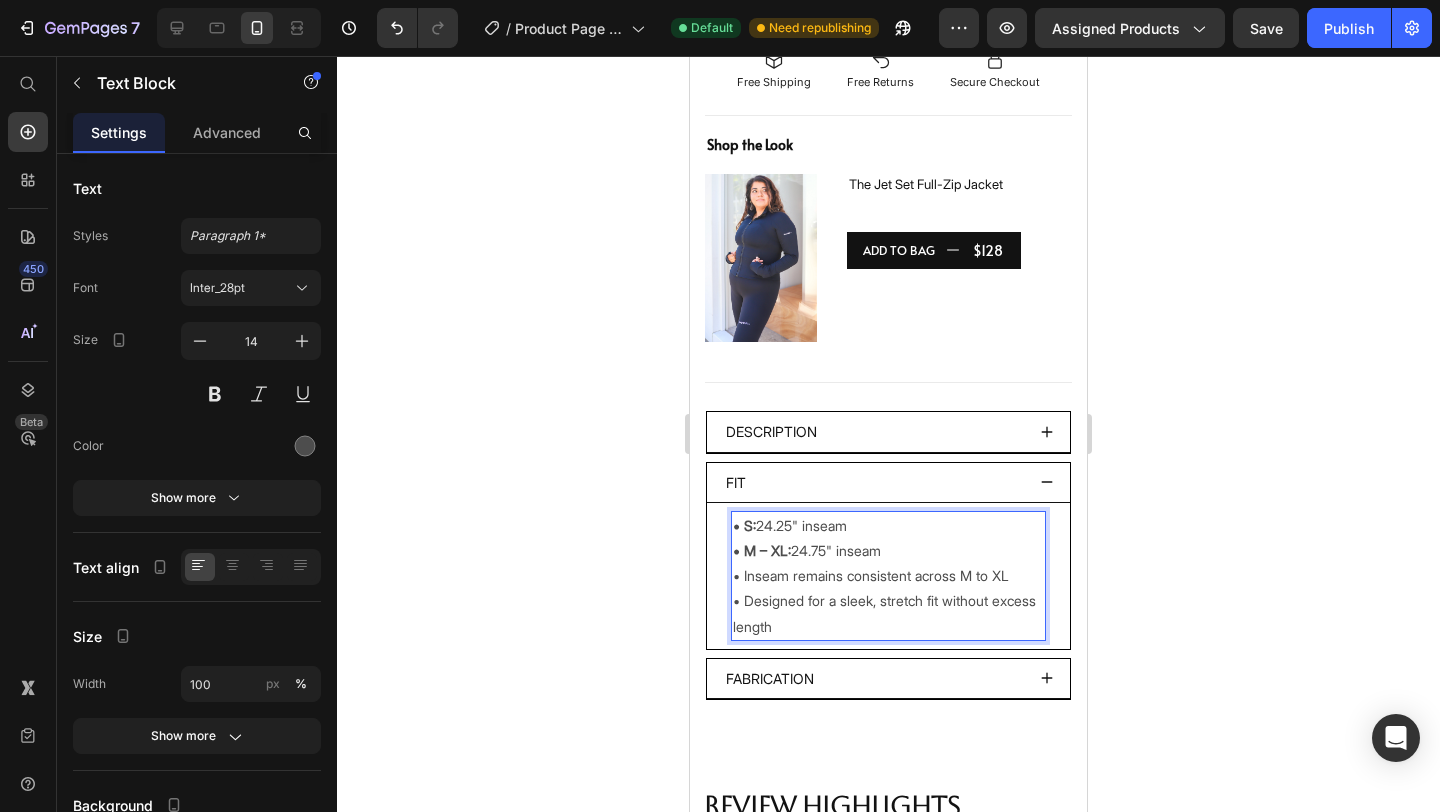 click on "• M – XL:  24.75" inseam" at bounding box center [888, 550] 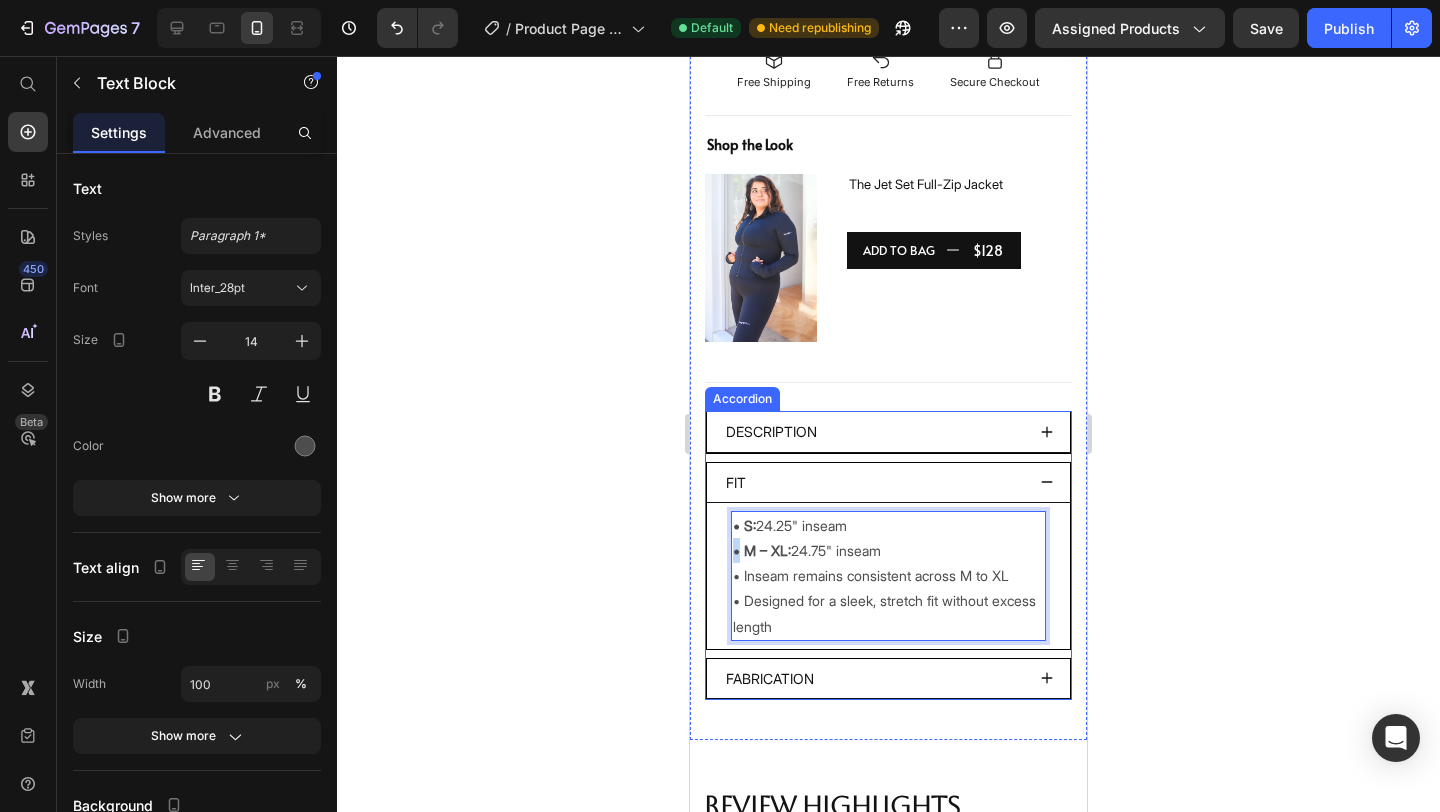 drag, startPoint x: 738, startPoint y: 551, endPoint x: 722, endPoint y: 551, distance: 16 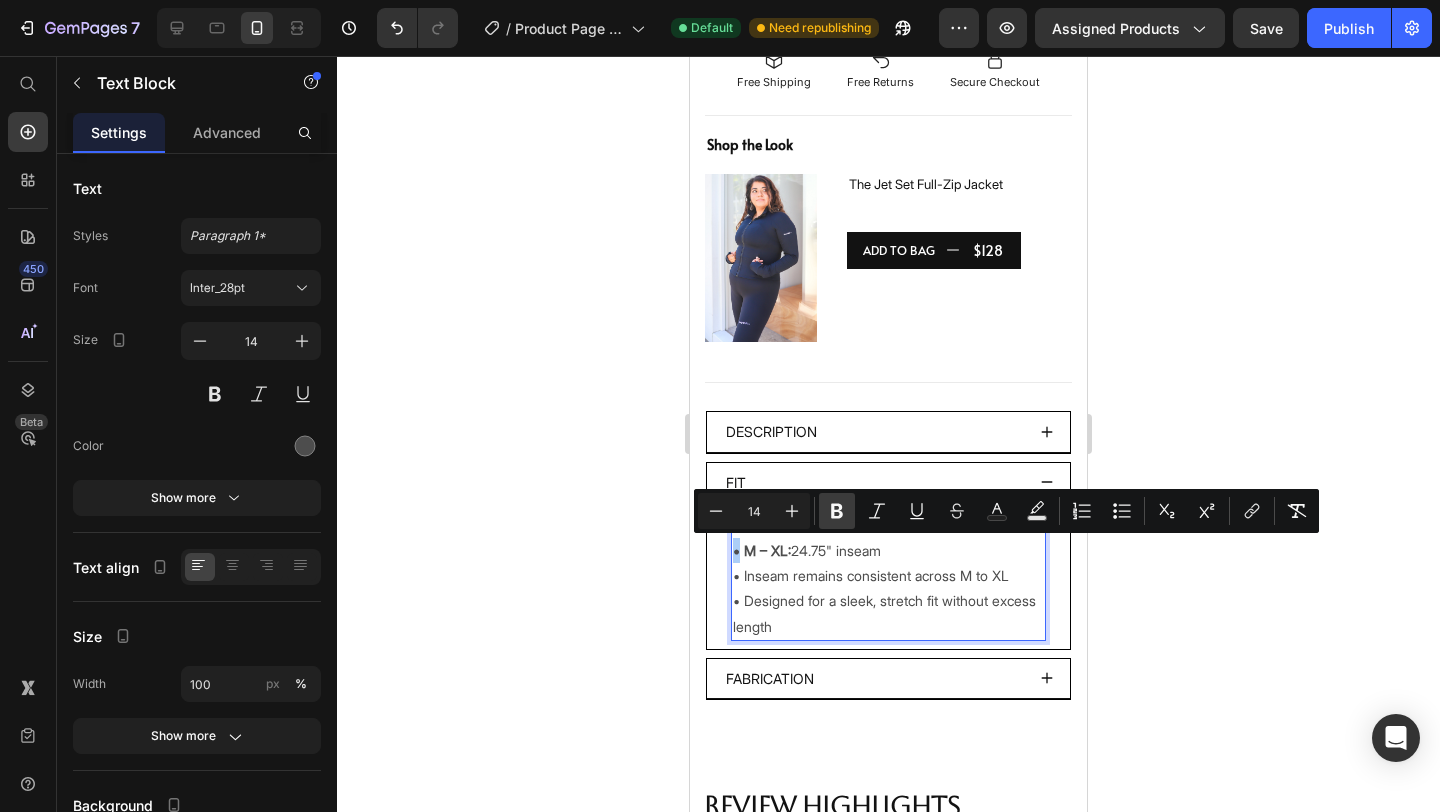 click 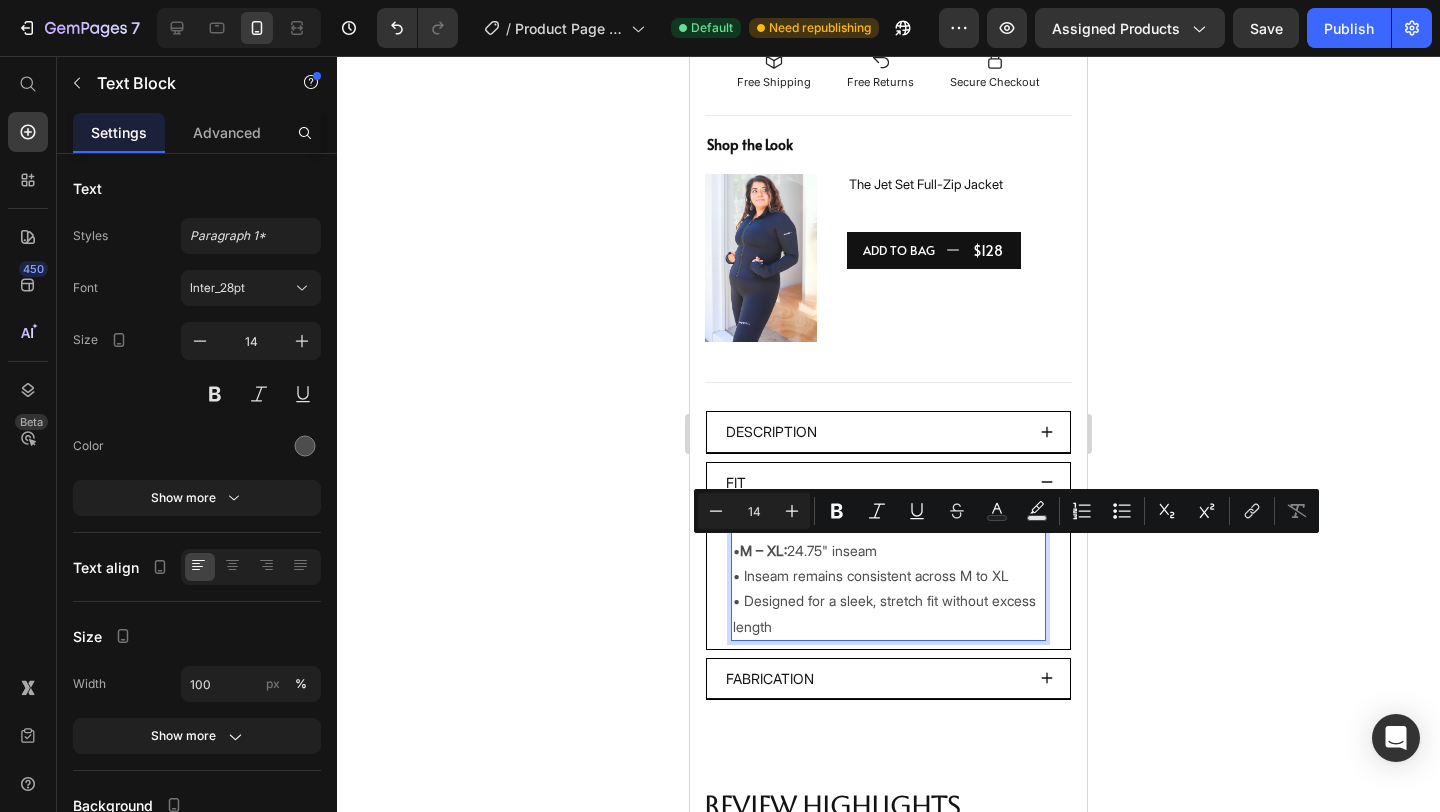 click on "• Inseam remains consistent across M to XL" at bounding box center (888, 575) 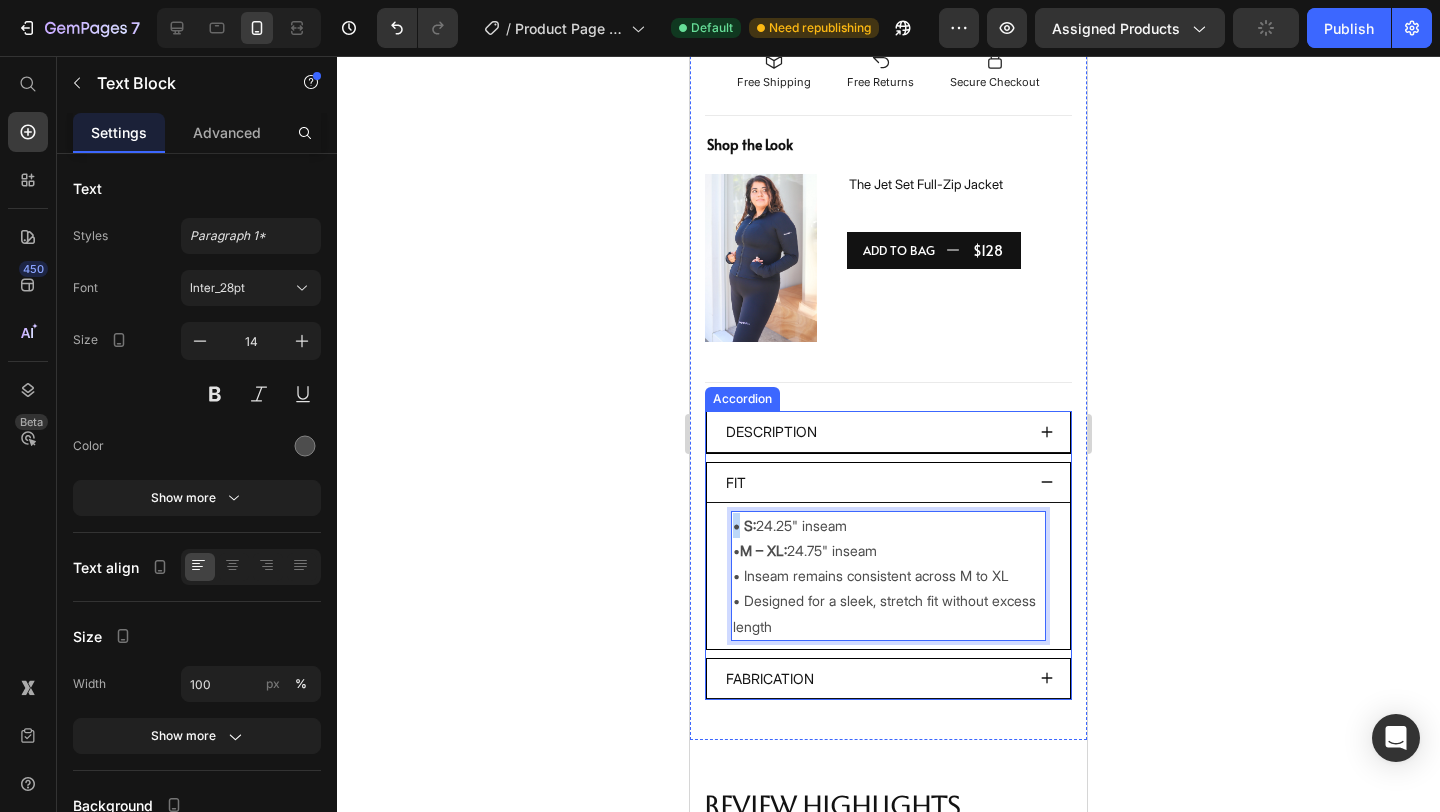 drag, startPoint x: 739, startPoint y: 523, endPoint x: 725, endPoint y: 523, distance: 14 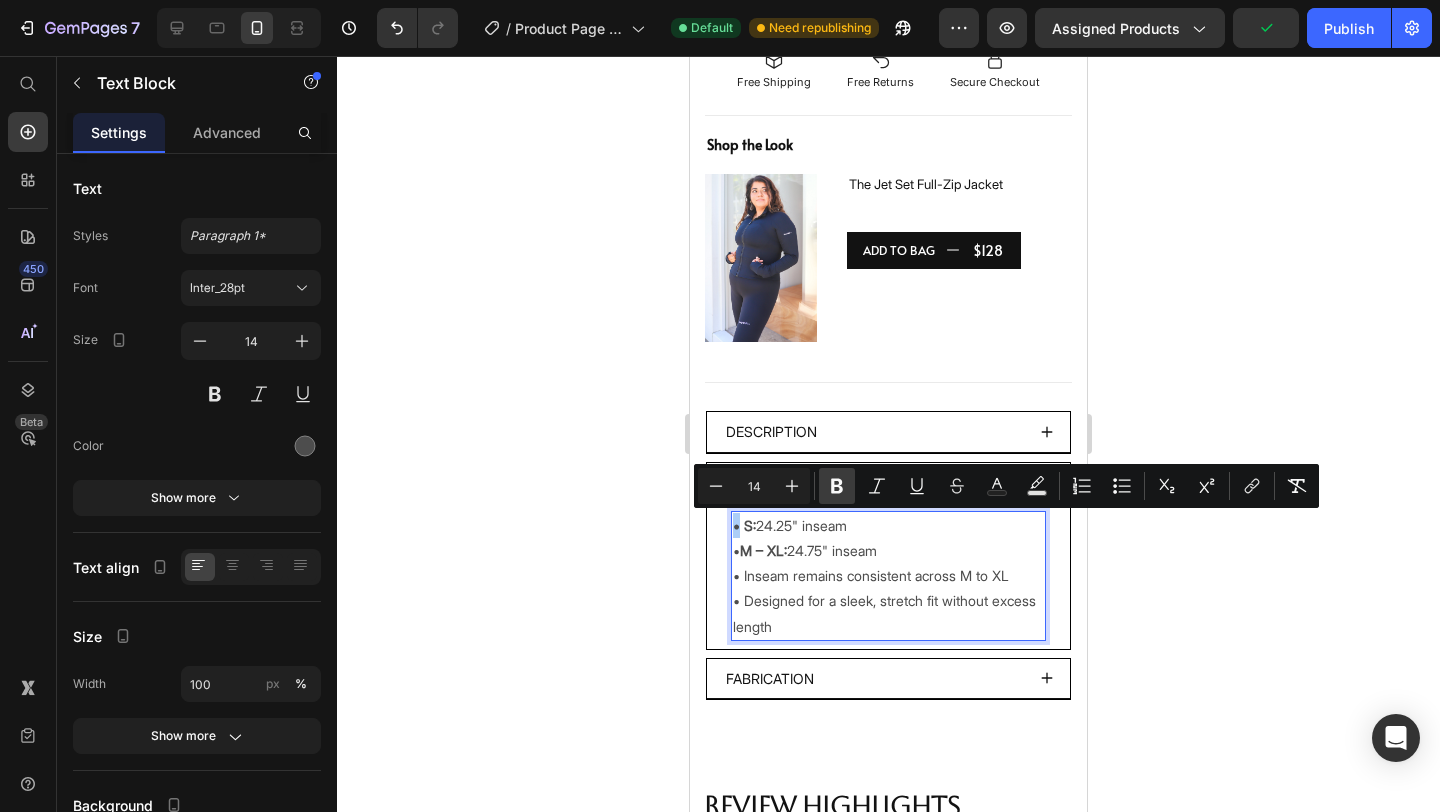 click 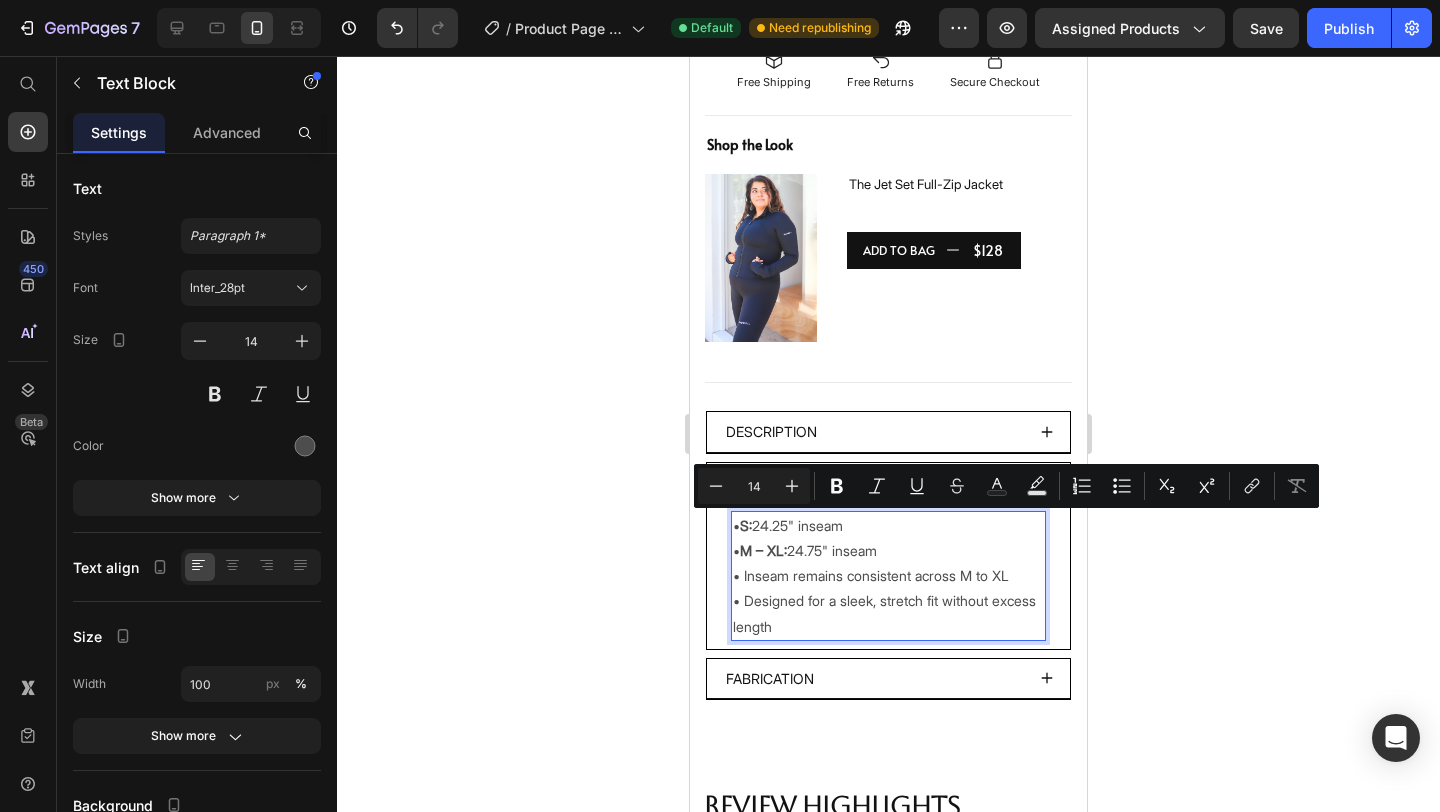 click 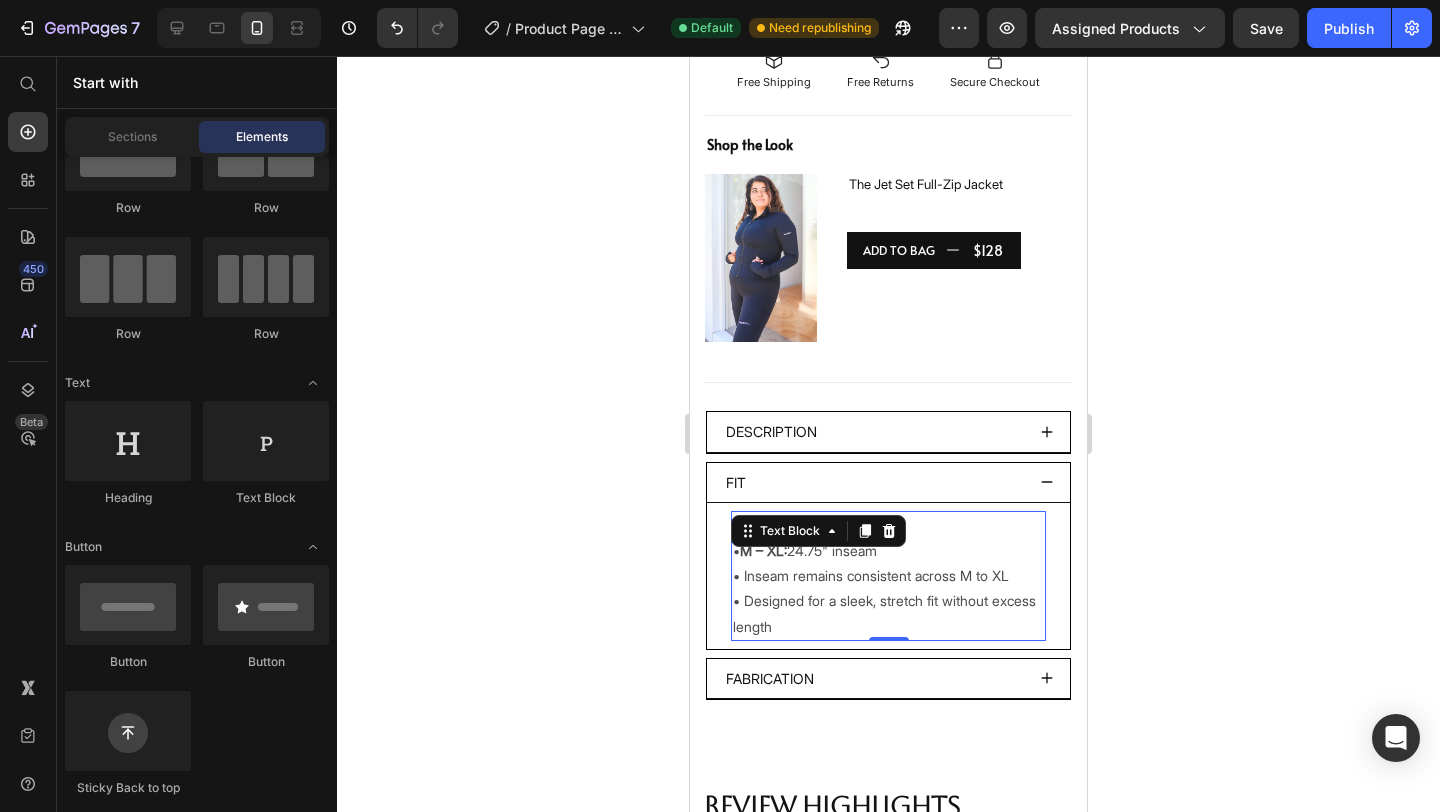 click on "•  S:  24.25" inseam •  M – XL:  24.75" inseam • Inseam remains consistent across M to XL • Designed for a sleek, stretch fit without excess length Text Block   0" at bounding box center (888, 576) 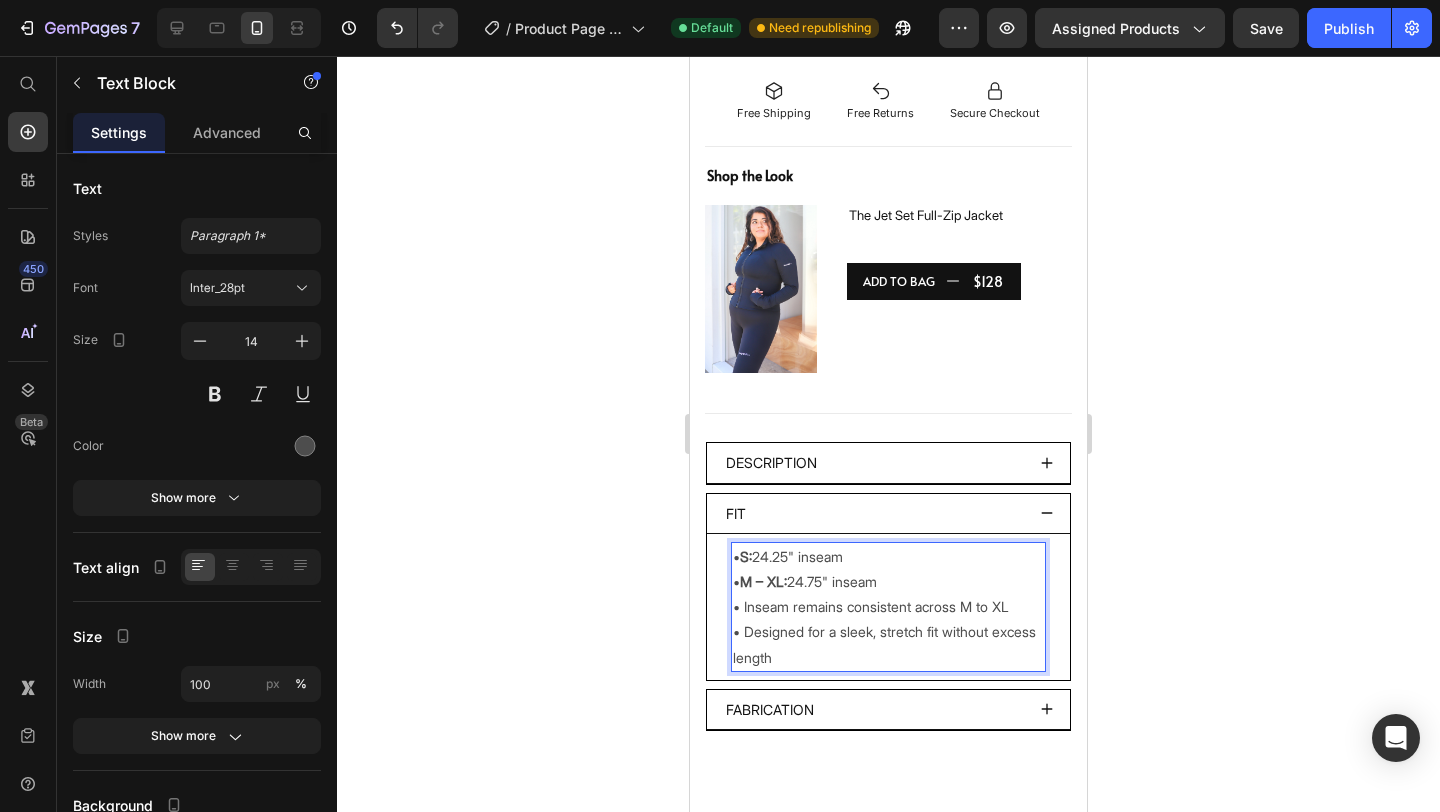 scroll, scrollTop: 1208, scrollLeft: 0, axis: vertical 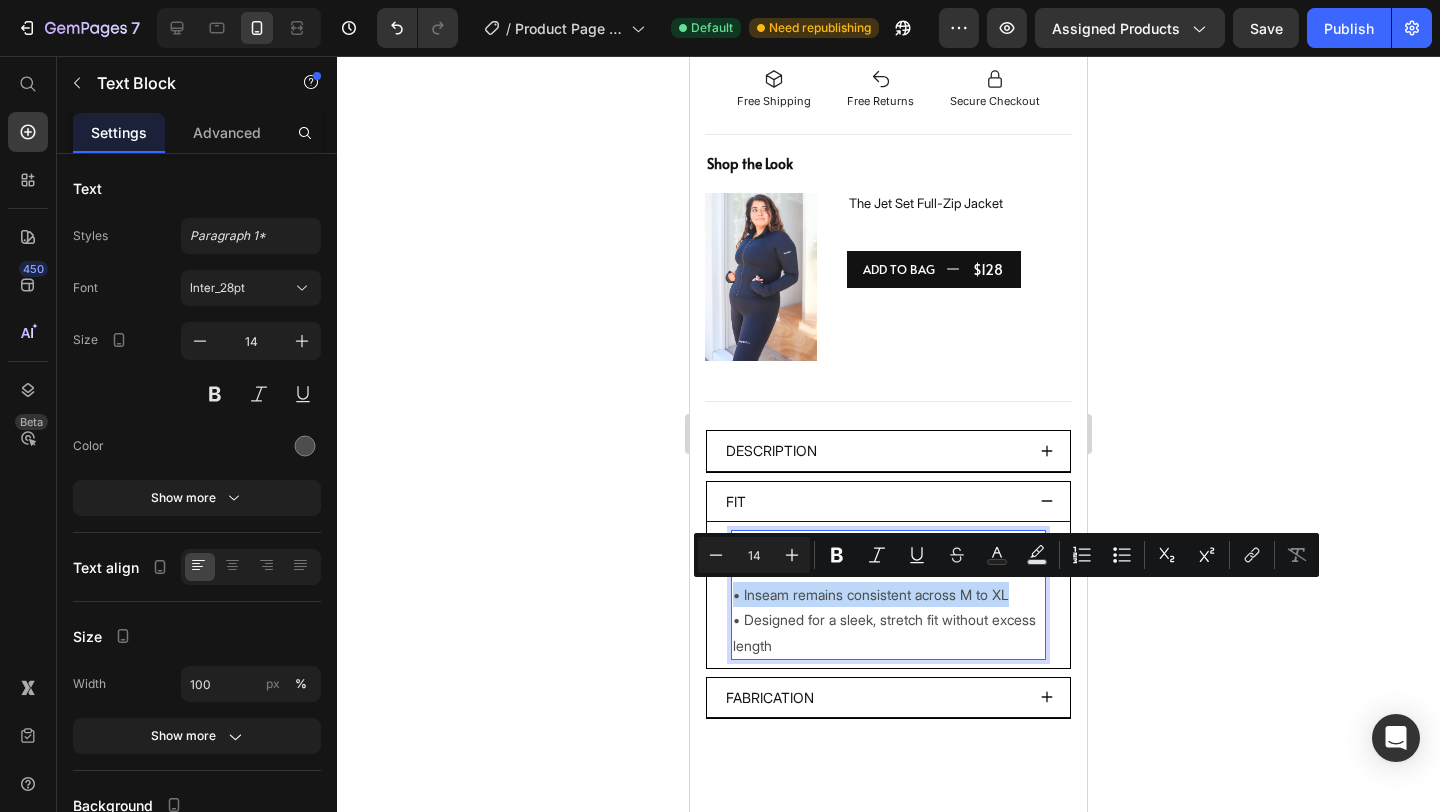 drag, startPoint x: 735, startPoint y: 596, endPoint x: 1009, endPoint y: 600, distance: 274.0292 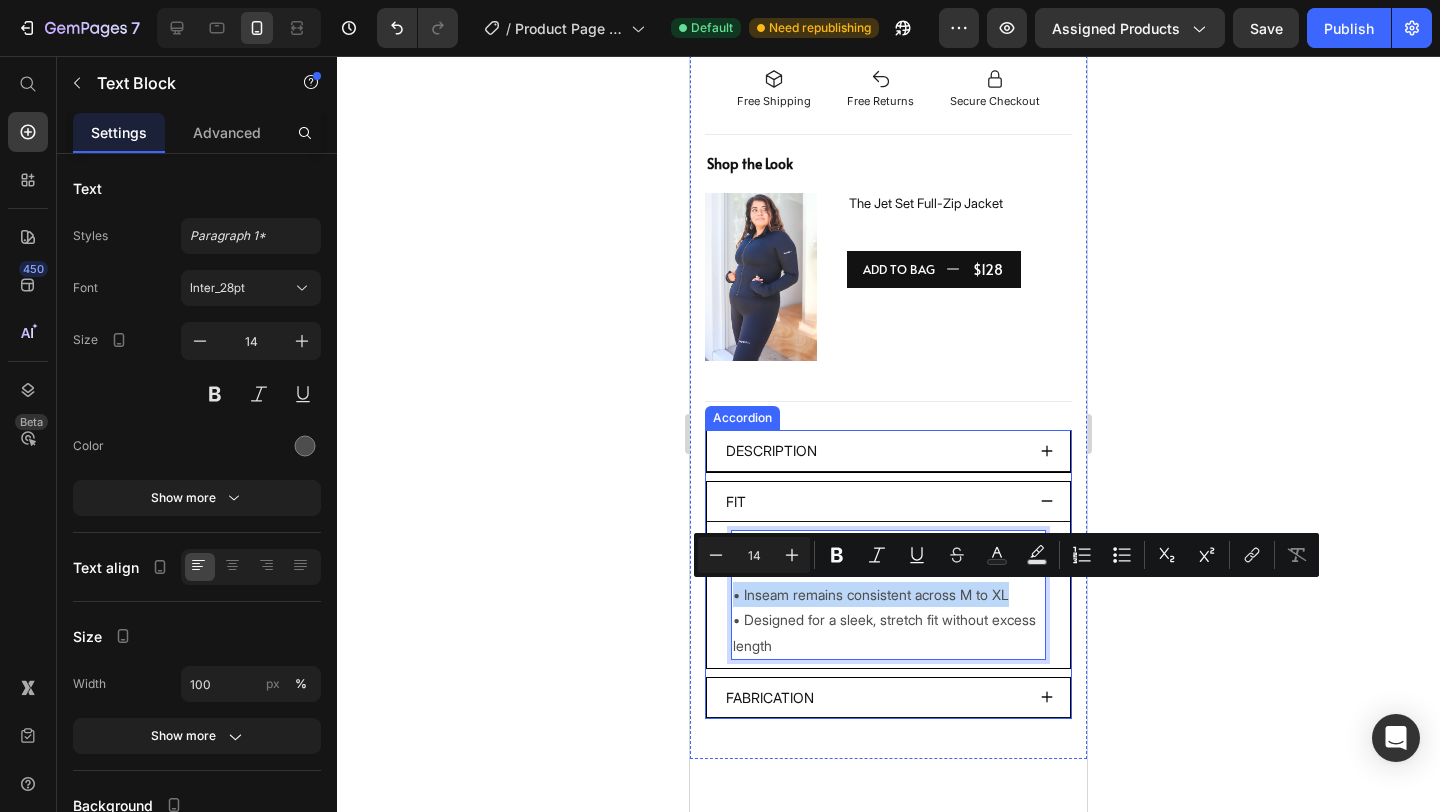 drag, startPoint x: 1012, startPoint y: 598, endPoint x: 729, endPoint y: 593, distance: 283.04416 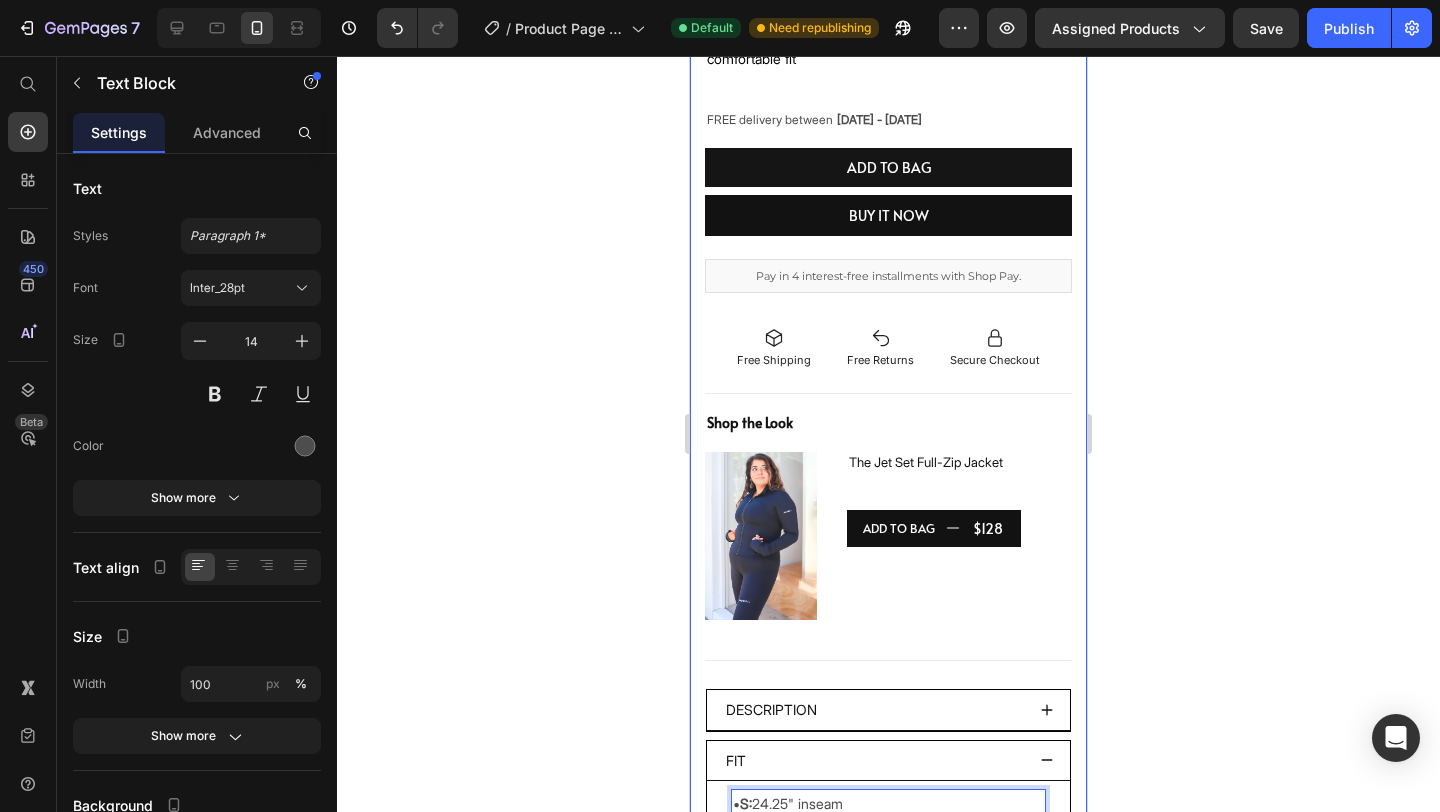 scroll, scrollTop: 1094, scrollLeft: 0, axis: vertical 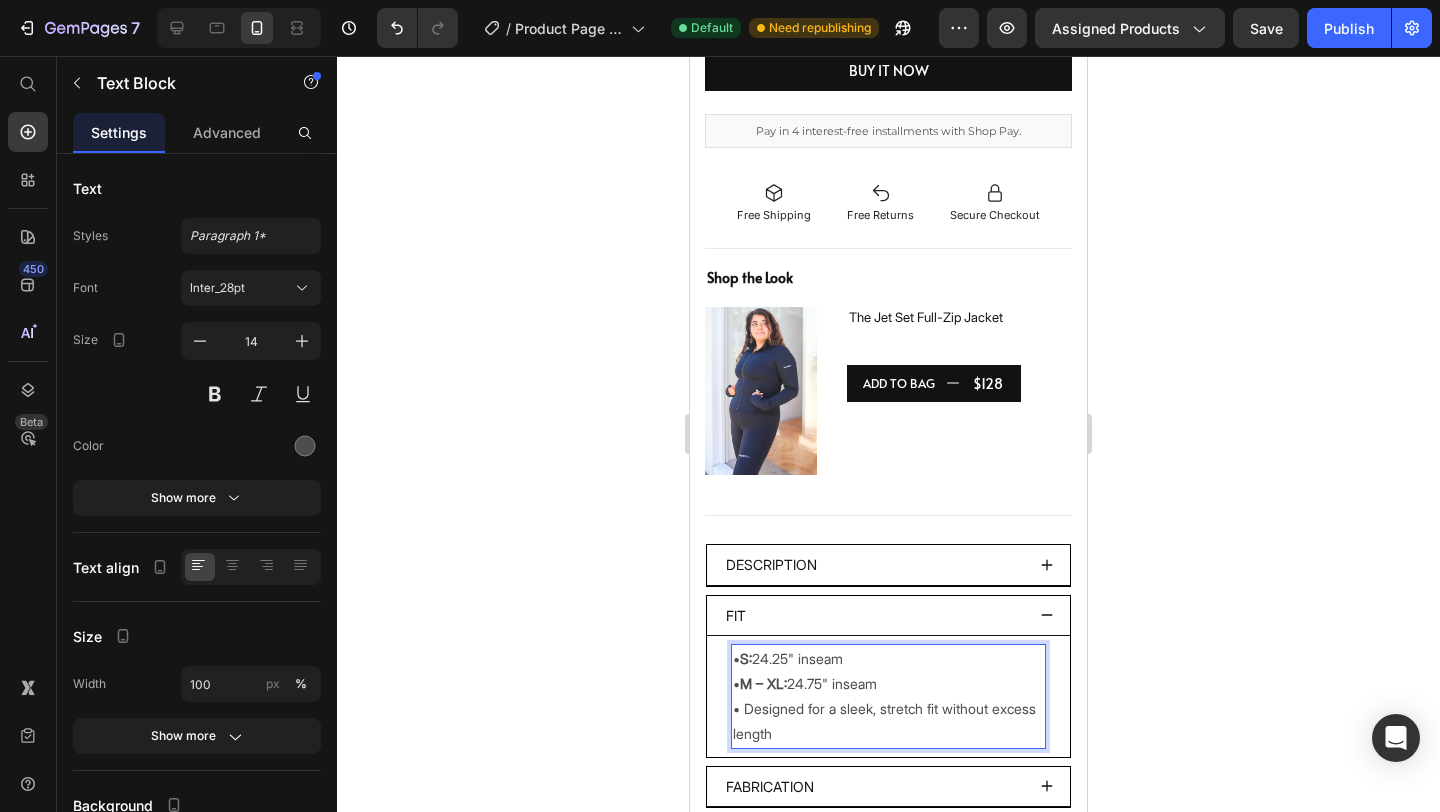 click on "•  S:  24.25" inseam" at bounding box center [888, 658] 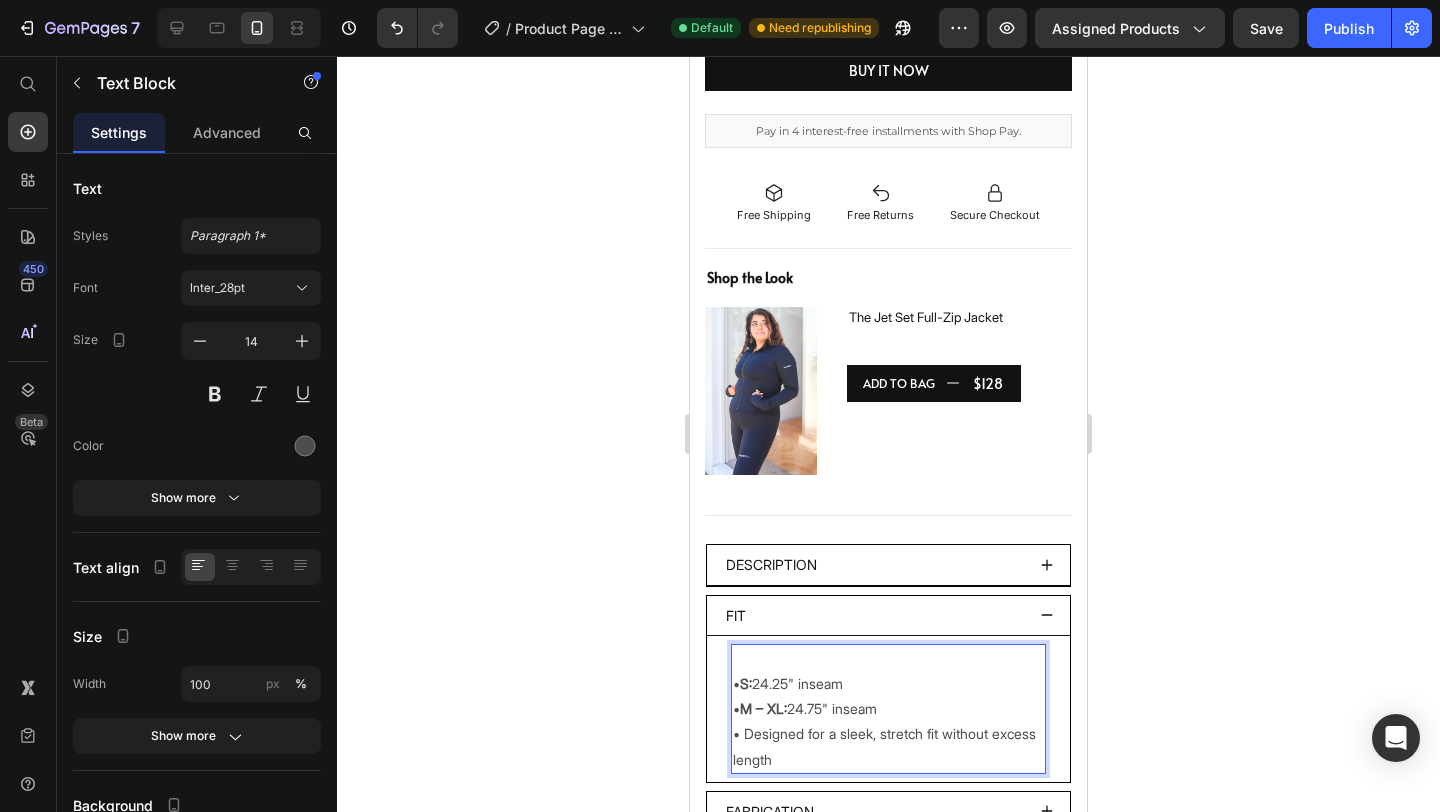 click on "•  S:  24.25" inseam" at bounding box center [888, 671] 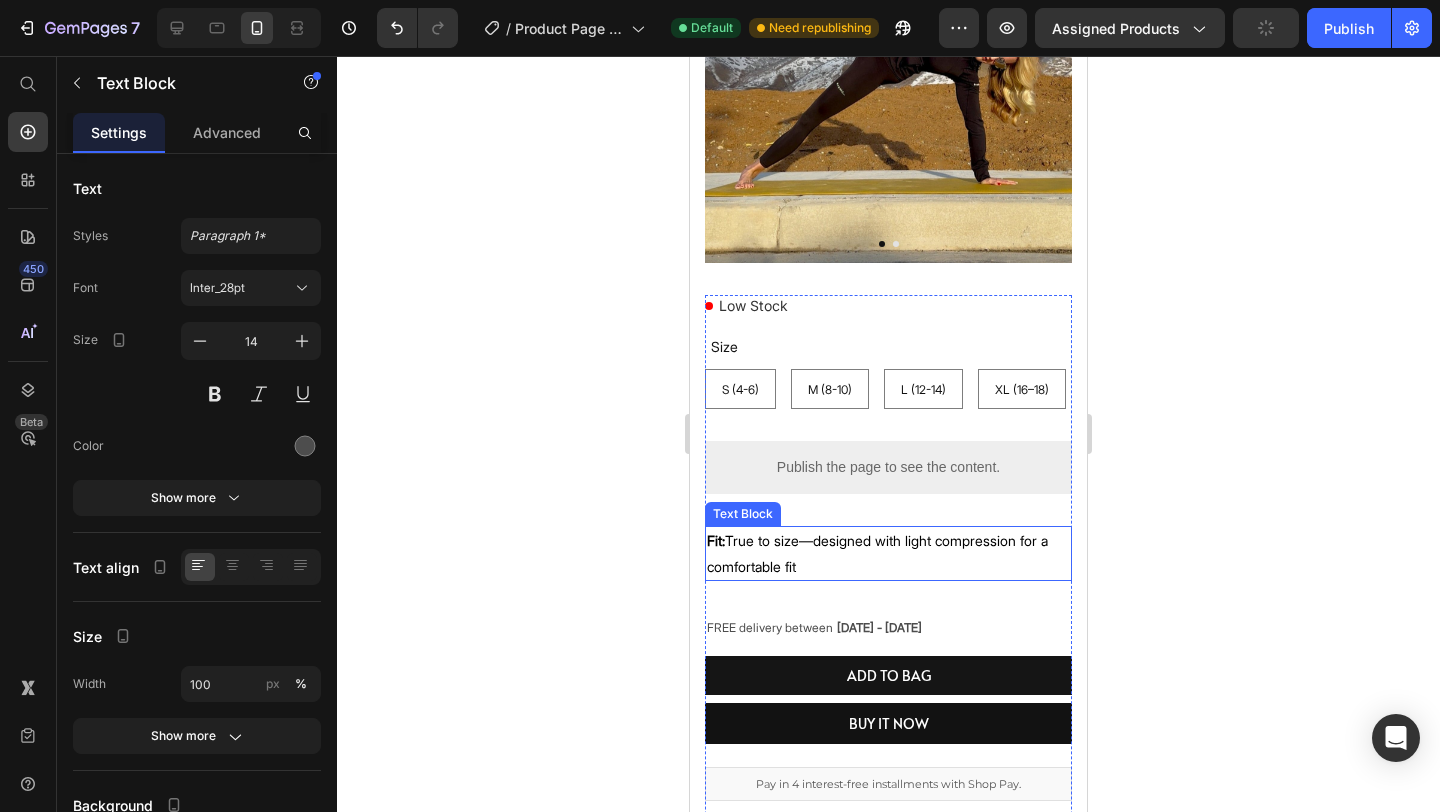 scroll, scrollTop: 438, scrollLeft: 0, axis: vertical 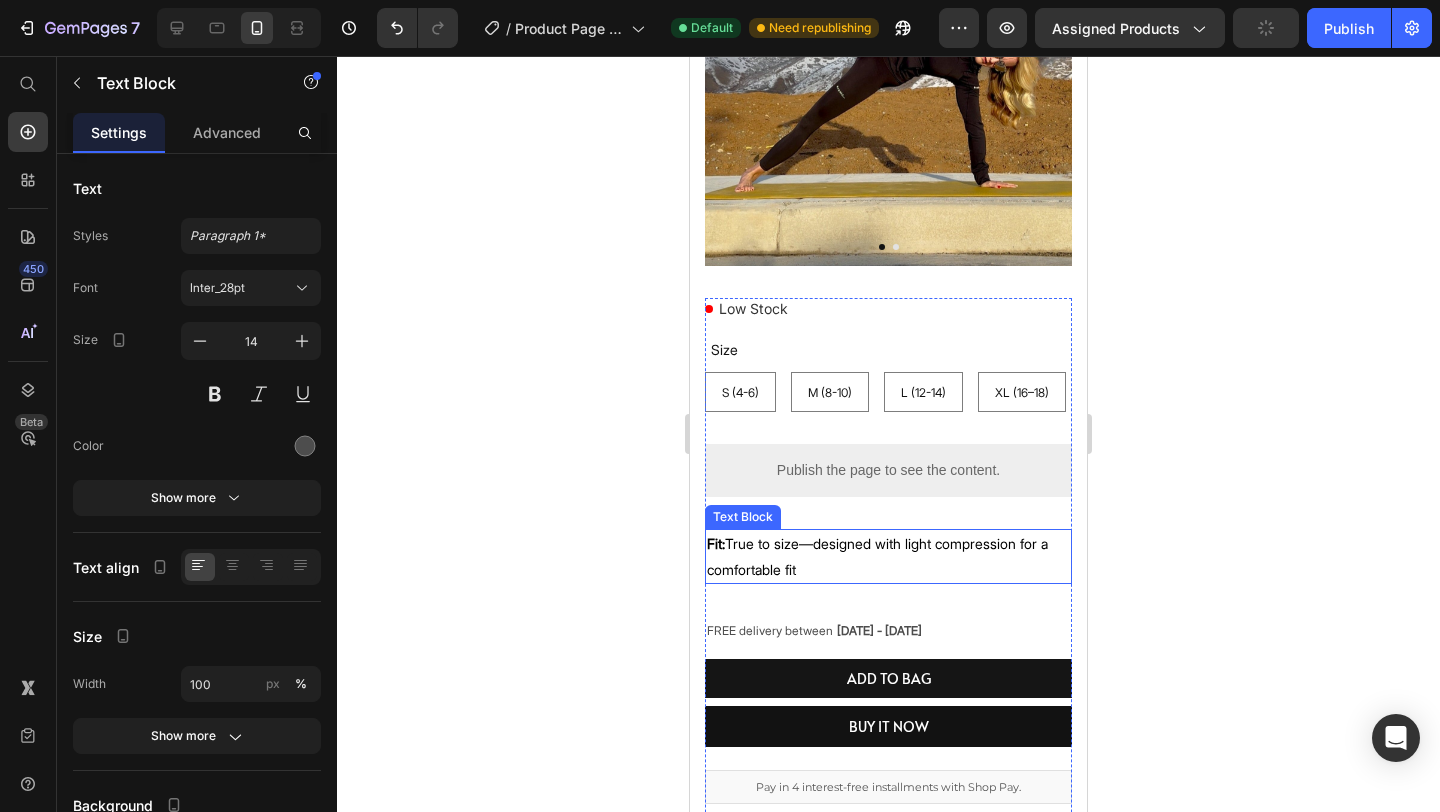 click on "Fit:  True to size—designed with light compression for a comfortable fit" at bounding box center [888, 556] 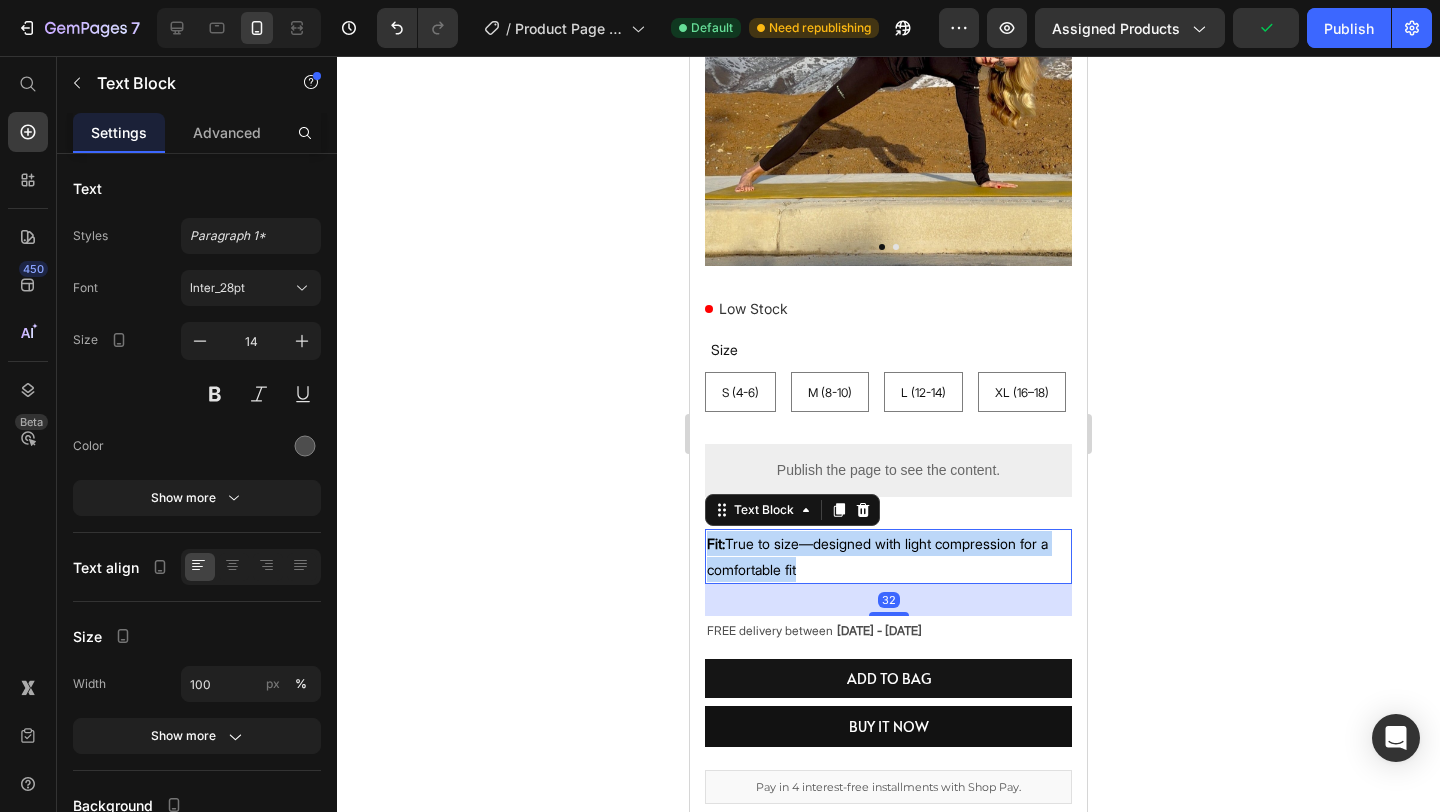click on "Fit:  True to size—designed with light compression for a comfortable fit" at bounding box center [888, 556] 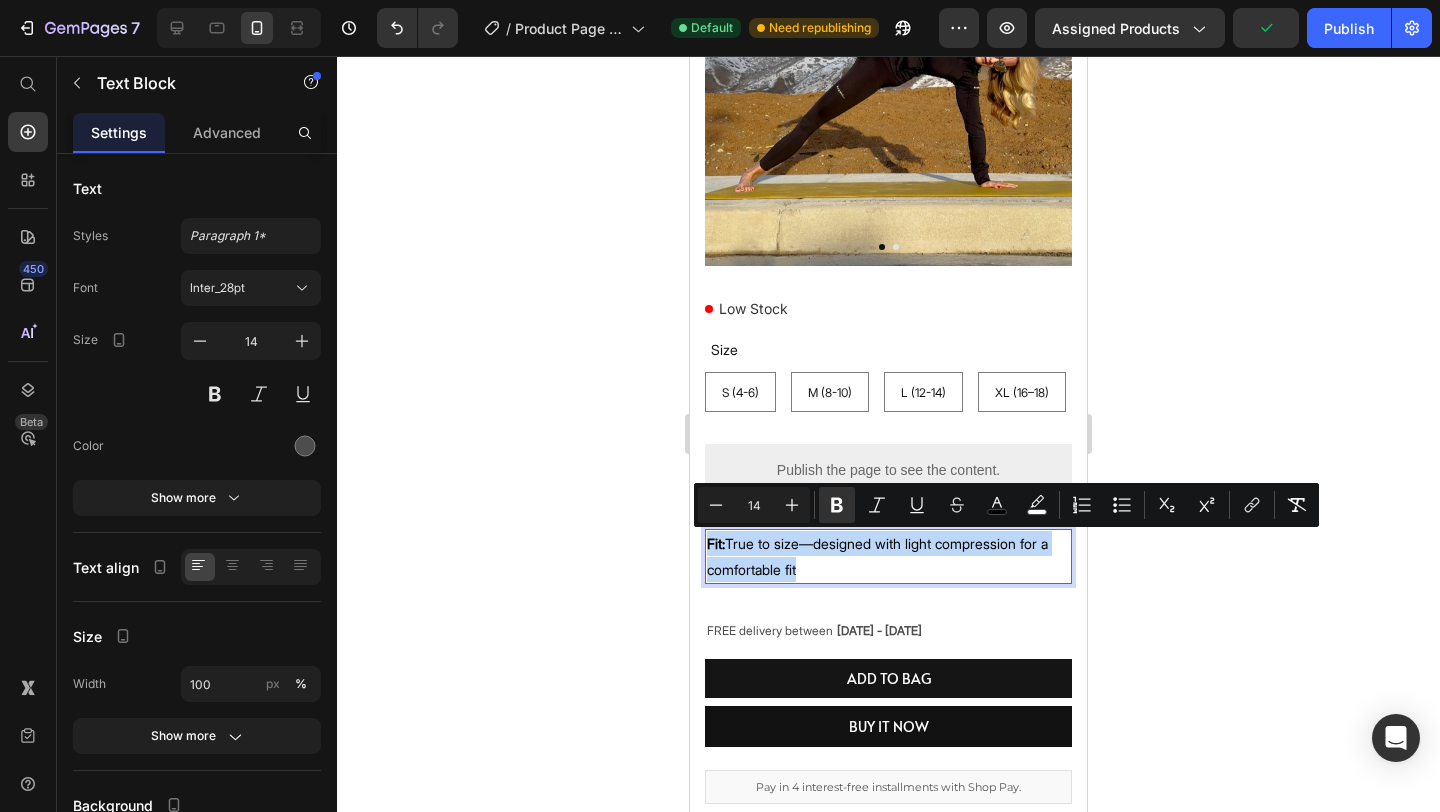 copy on "Fit:  True to size—designed with light compression for a comfortable fit" 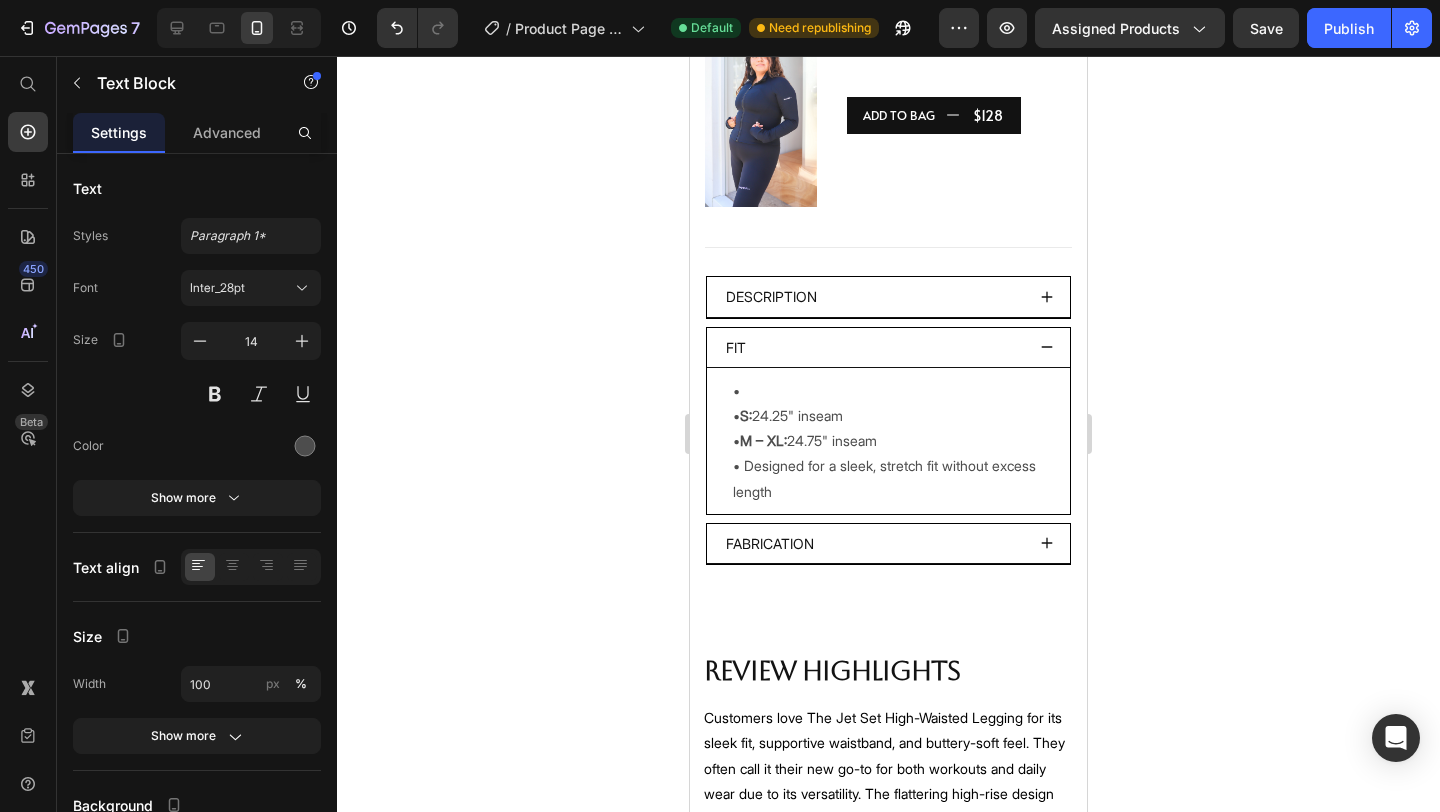 scroll, scrollTop: 1366, scrollLeft: 0, axis: vertical 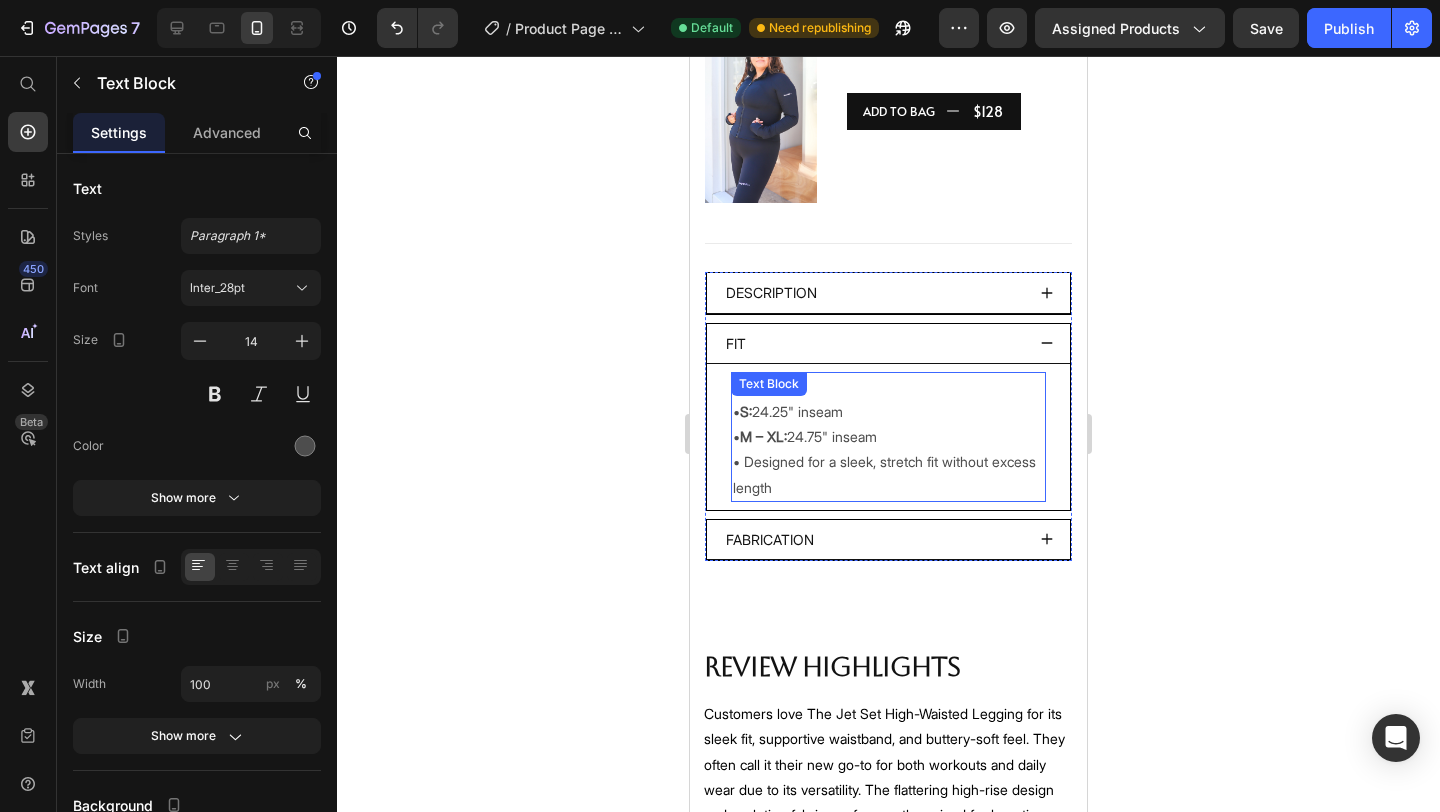 click on "⁠⁠⁠⁠⁠⁠⁠• •  S:  24.25" inseam •  M – XL:  24.75" inseam • Designed for a sleek, stretch fit without excess length Text Block" at bounding box center [888, 437] 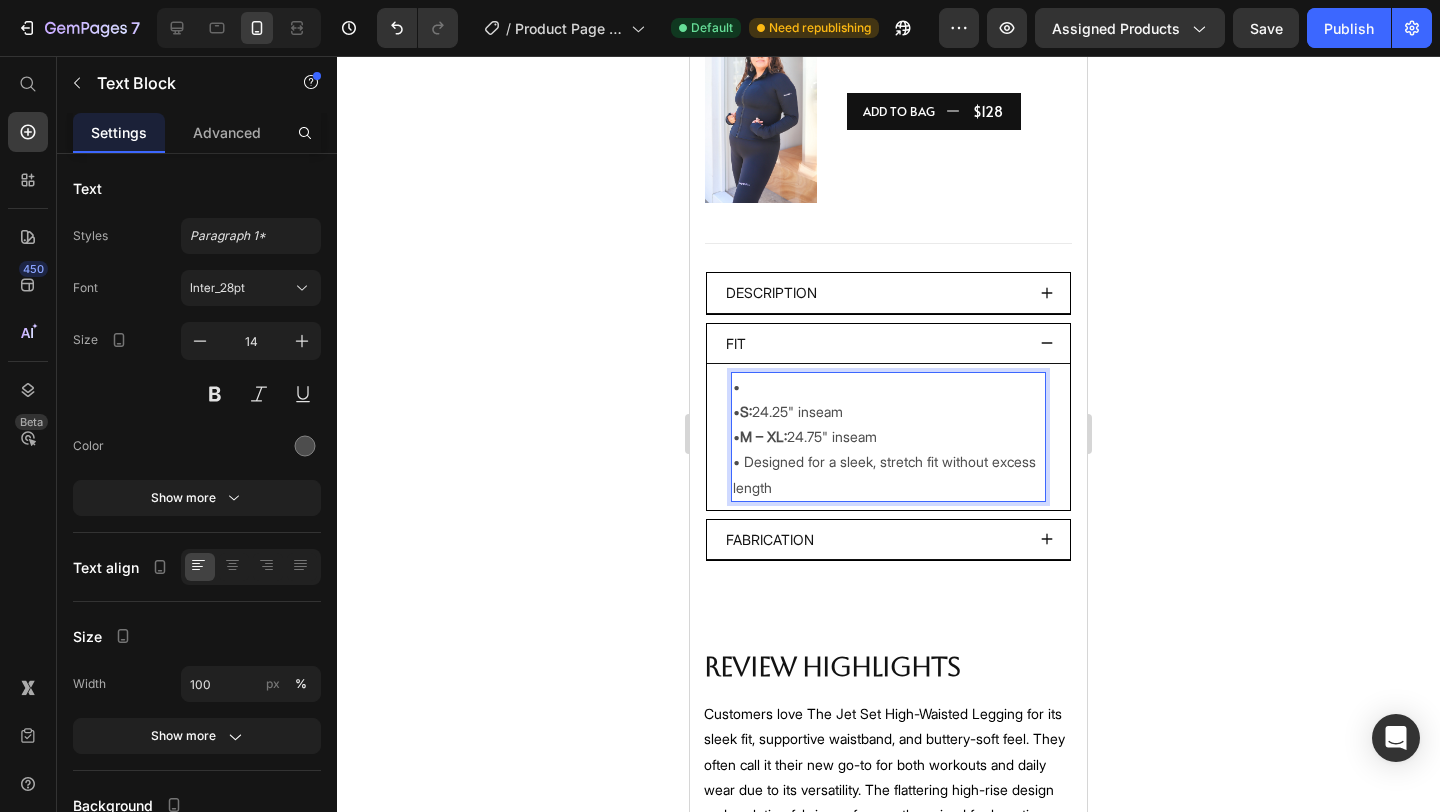 click on "• •  S:  24.25" inseam" at bounding box center (888, 399) 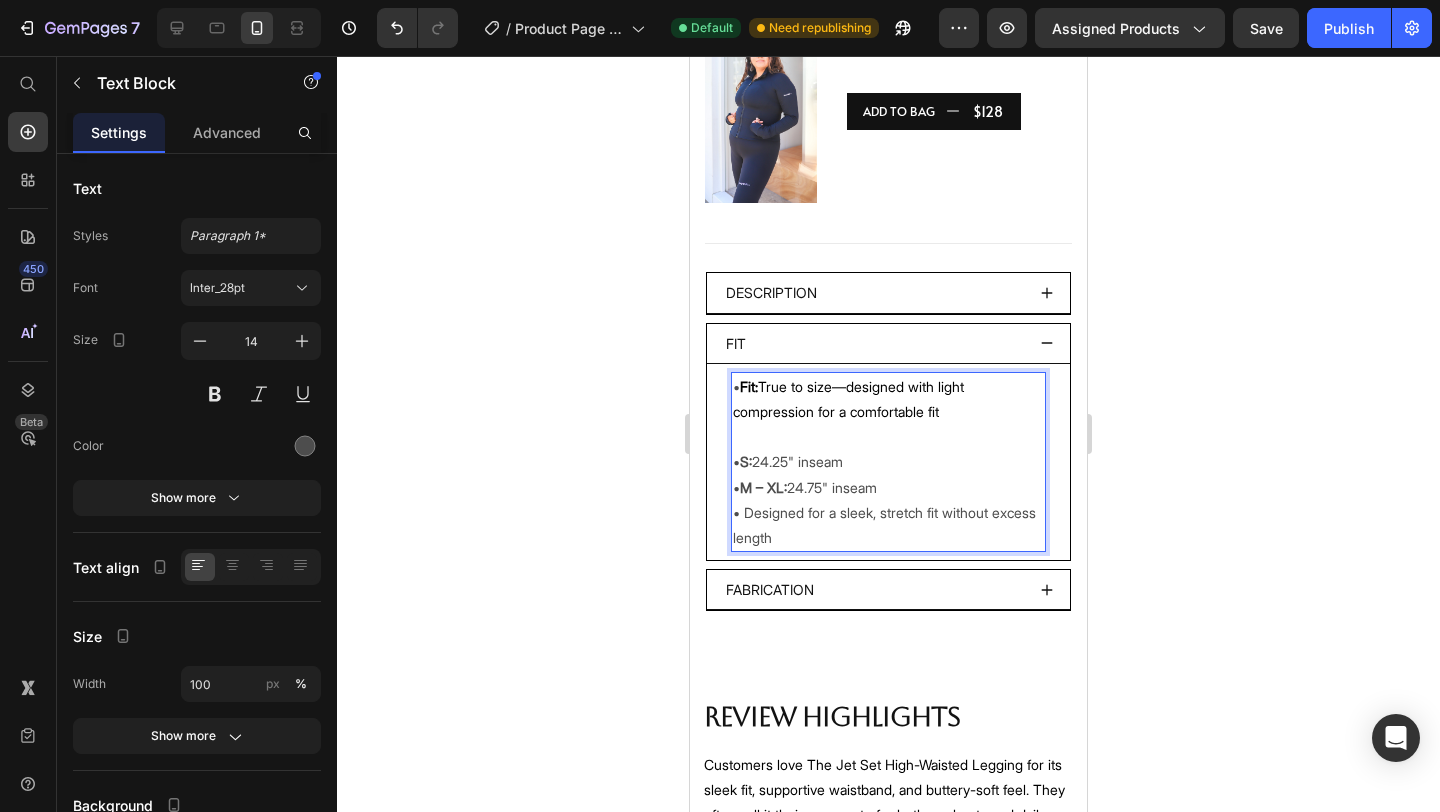 click on "•  Fit:  True to size—designed with light compression for a comfortable fit •  S:  24.25" inseam" at bounding box center [888, 424] 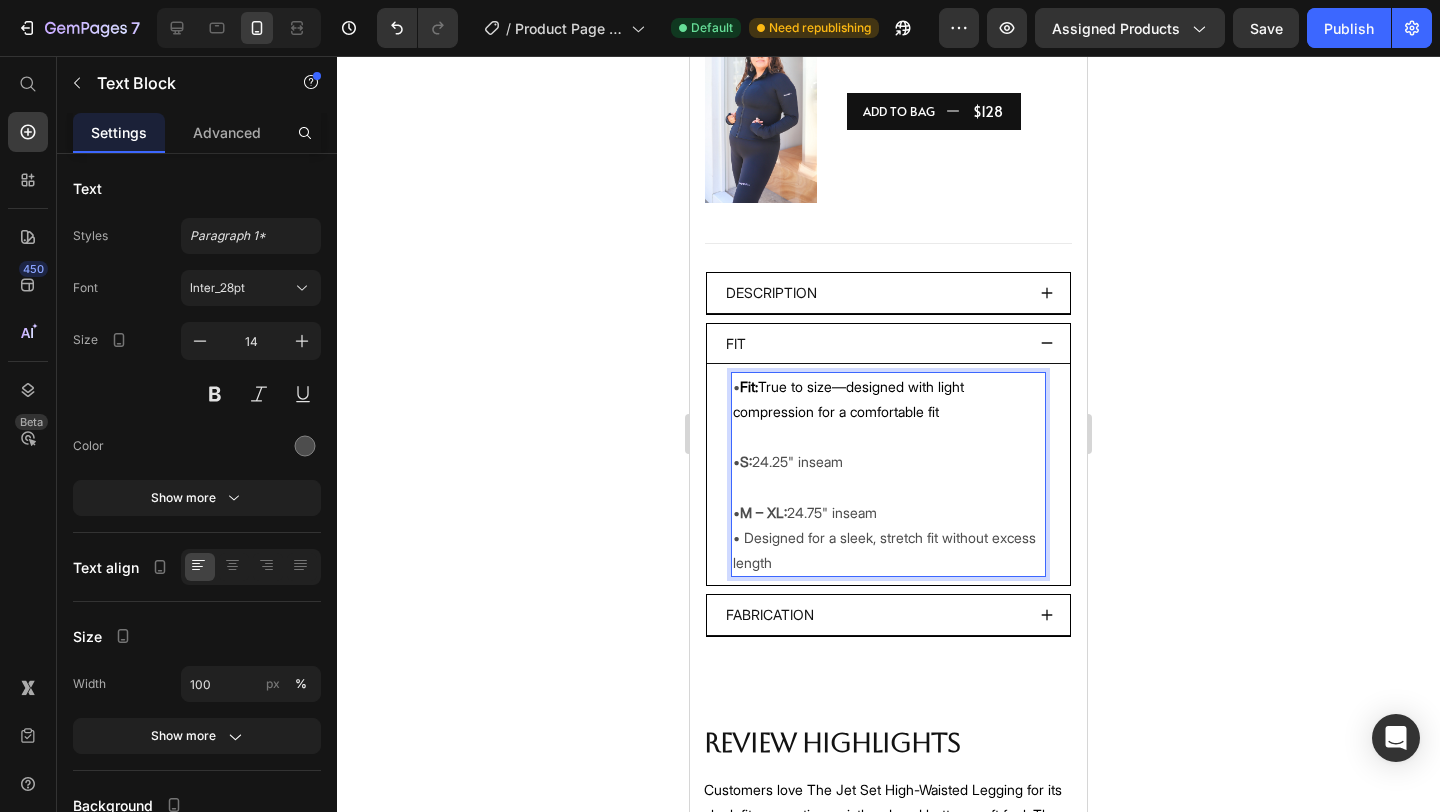 click on "M – XL:" at bounding box center [763, 512] 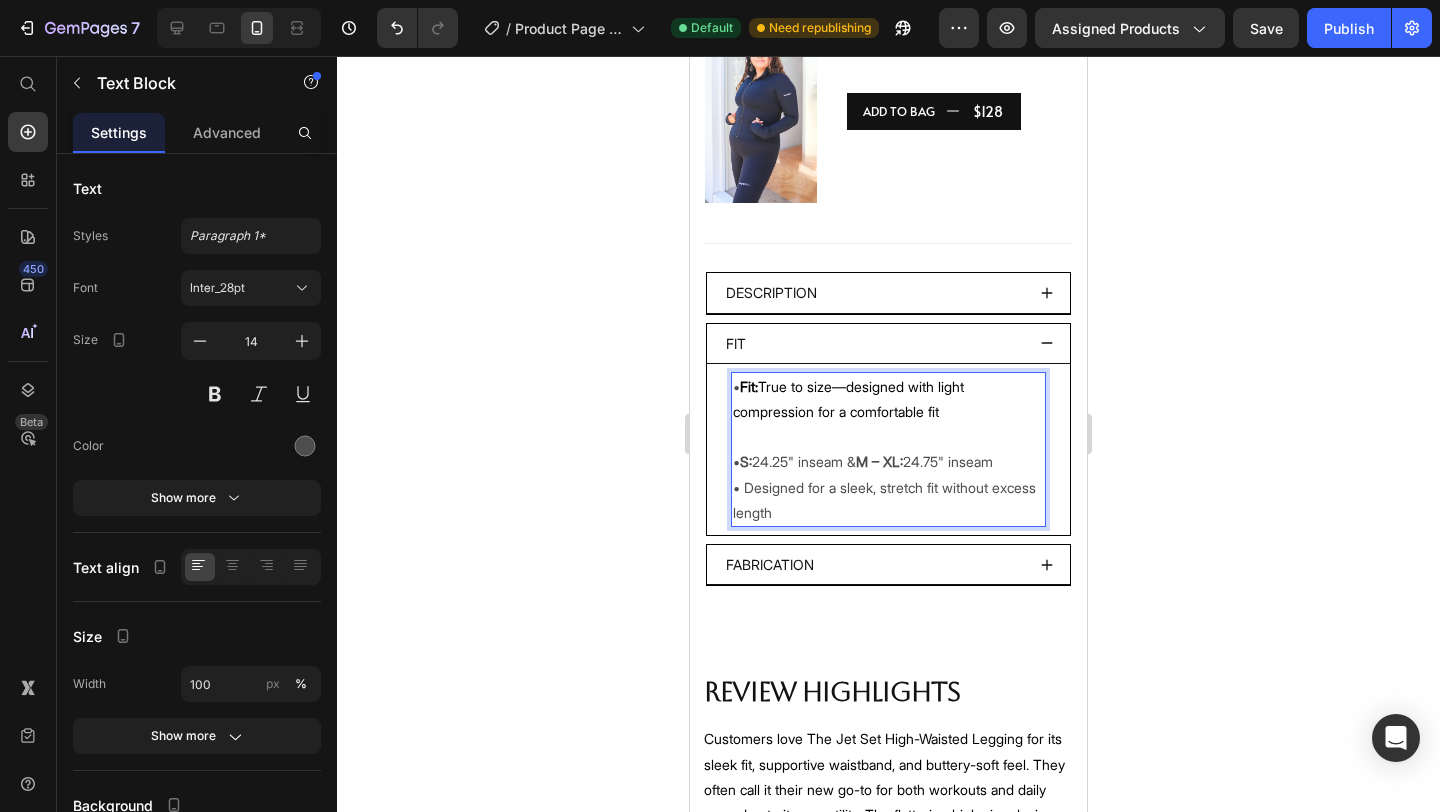 click on "•  Fit:  True to size—designed with light compression for a comfortable fit •  S:  [NUMBER].[NUMBER]" inseam &  M – XL:  [NUMBER].[NUMBER]" inseam" at bounding box center [888, 424] 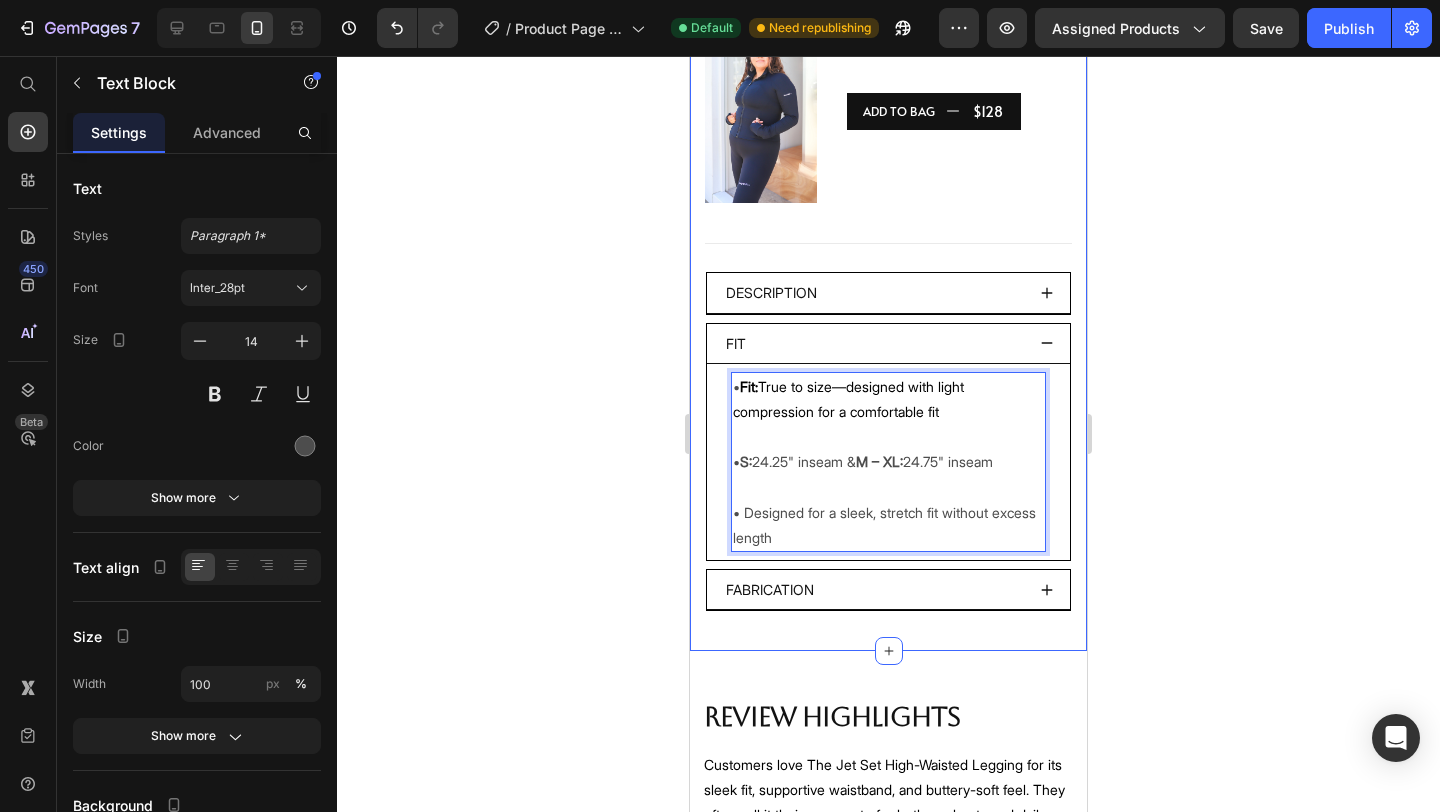click 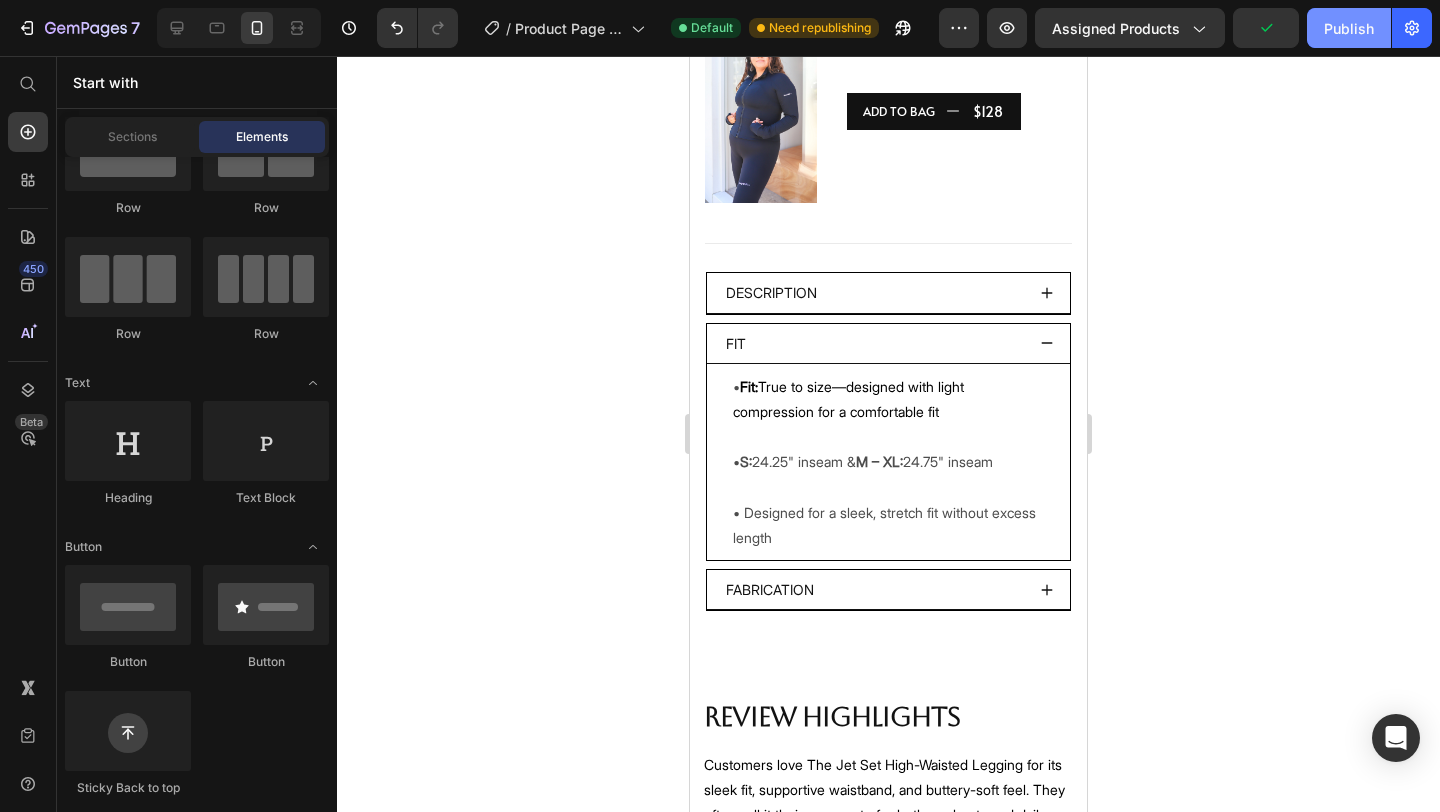 click on "Publish" 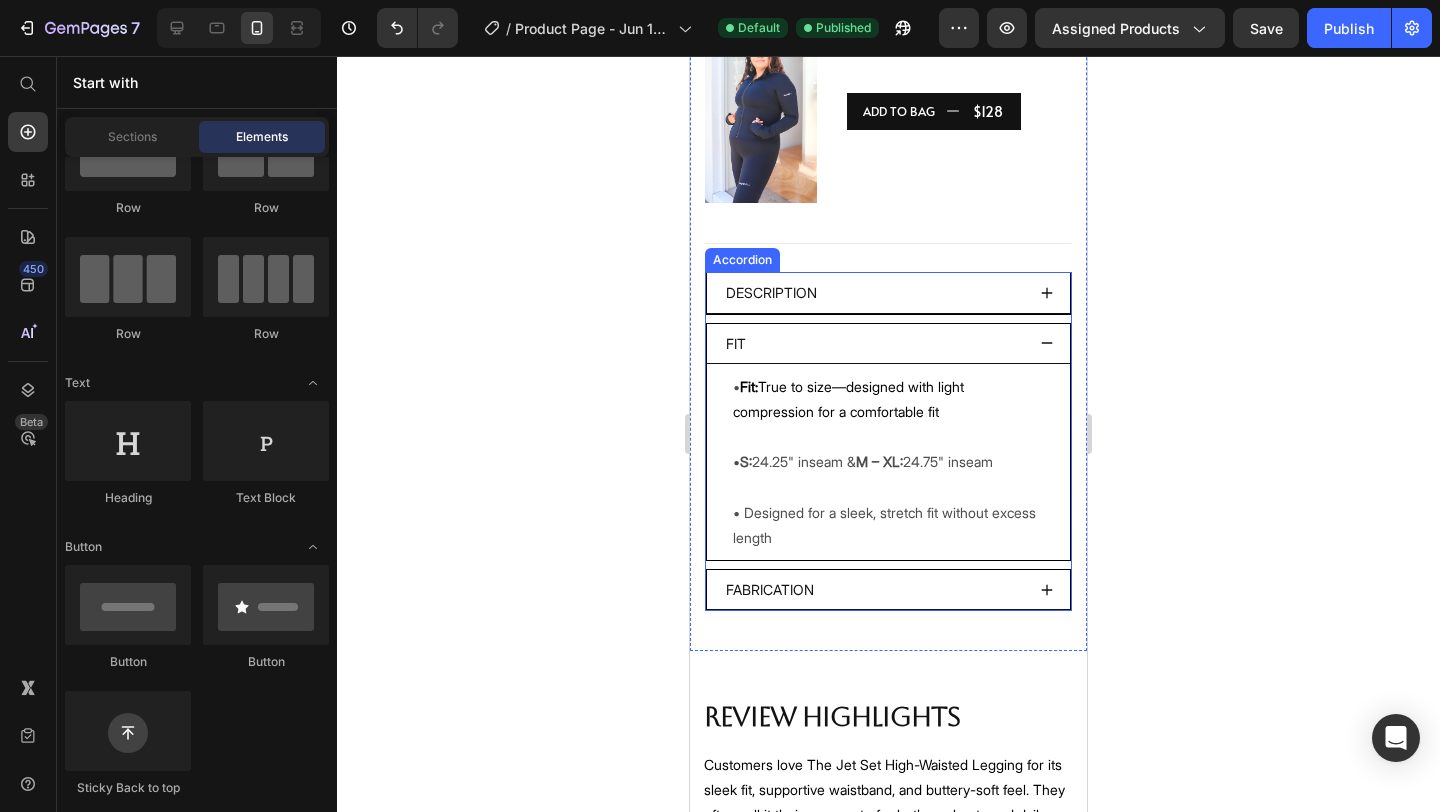 click 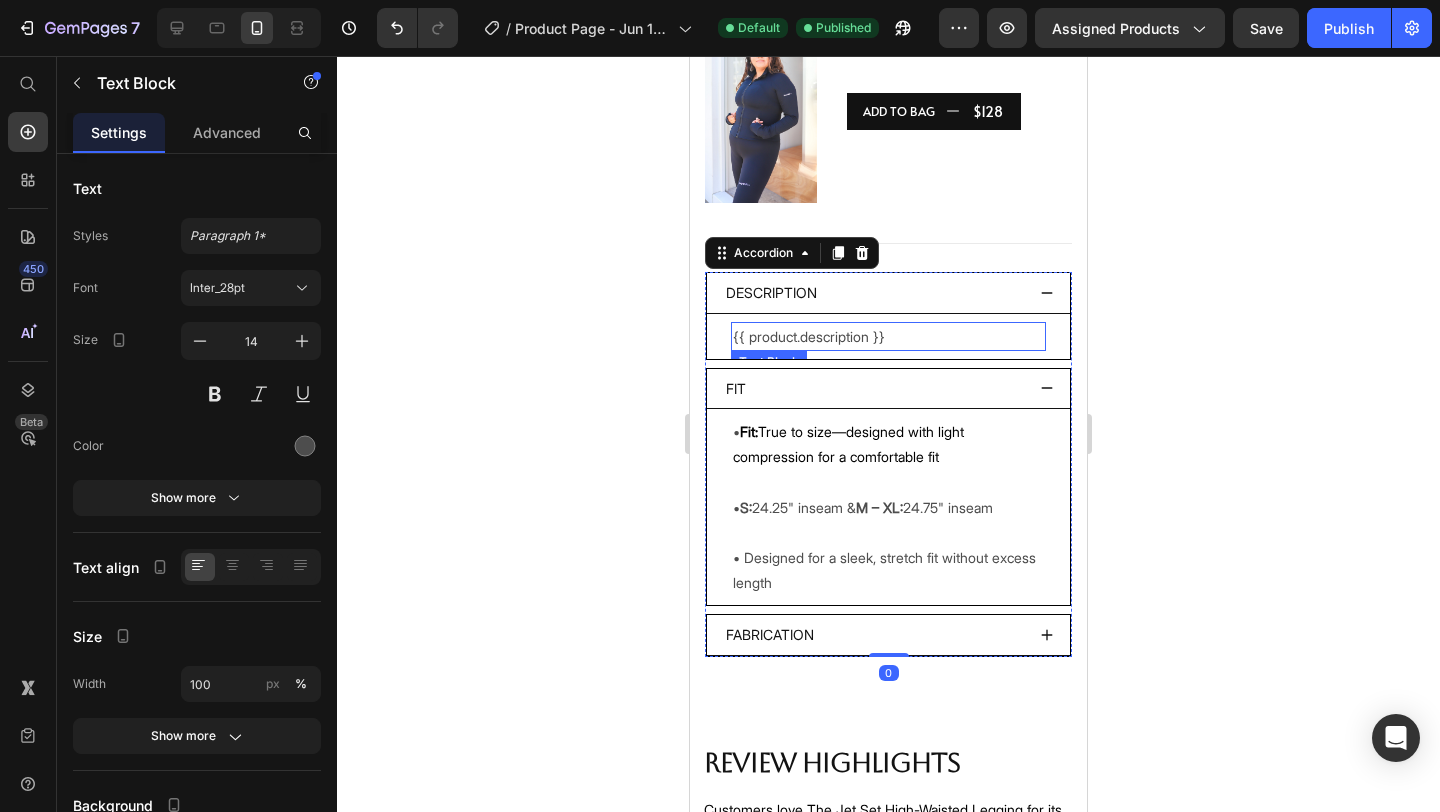 click on "{{ product.description }}" at bounding box center (888, 336) 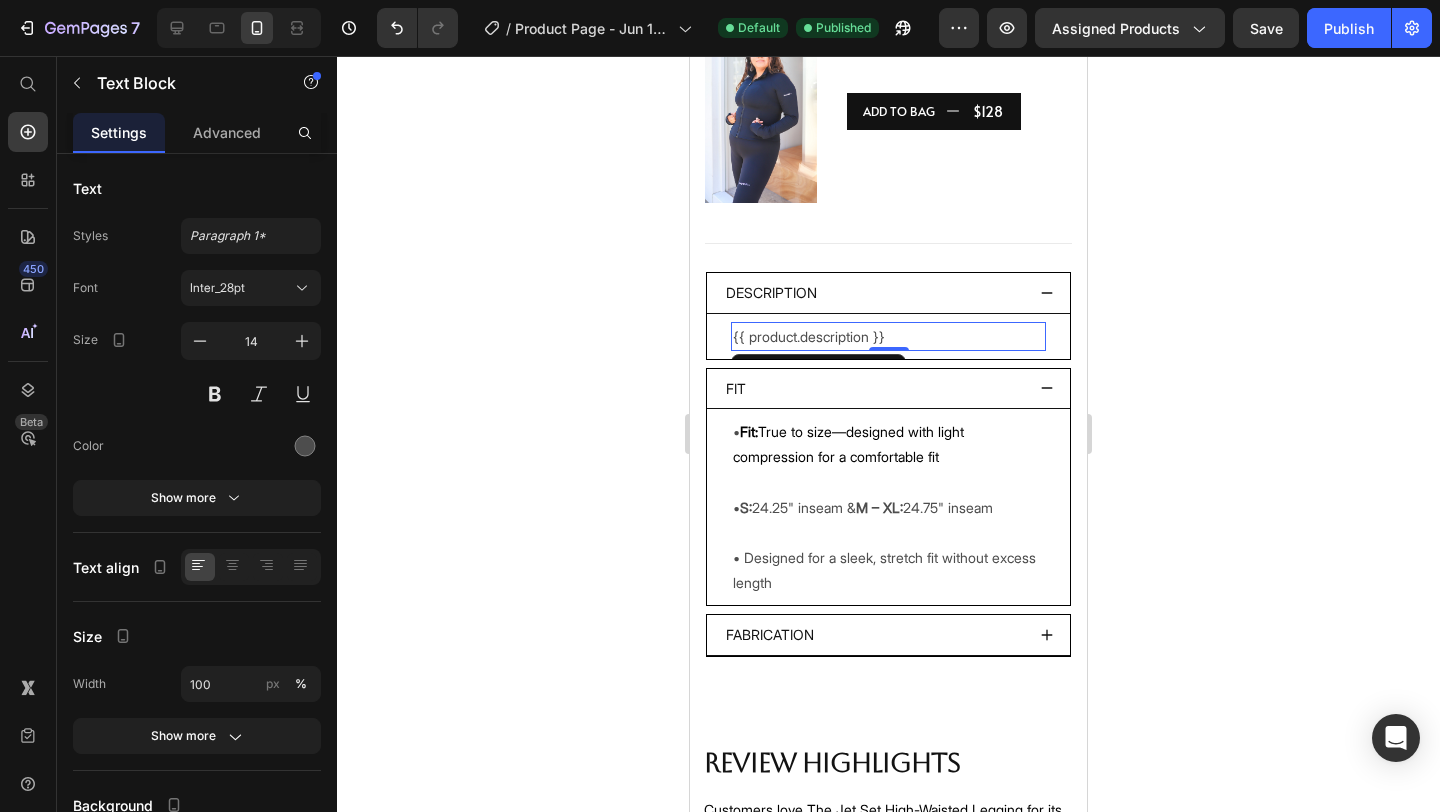 click on "{{ product.description }}" at bounding box center [888, 336] 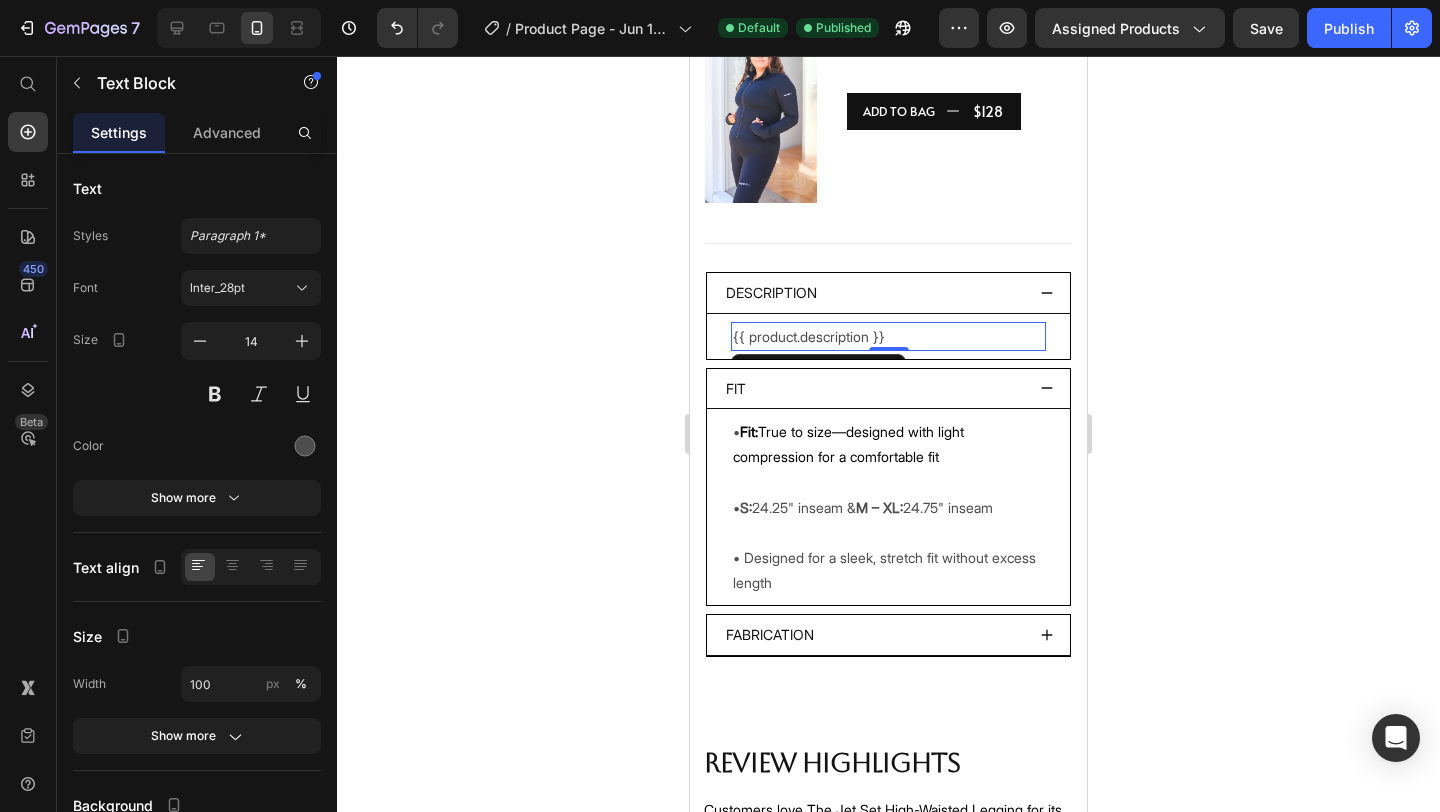click on "{{ product.description }}" at bounding box center (888, 336) 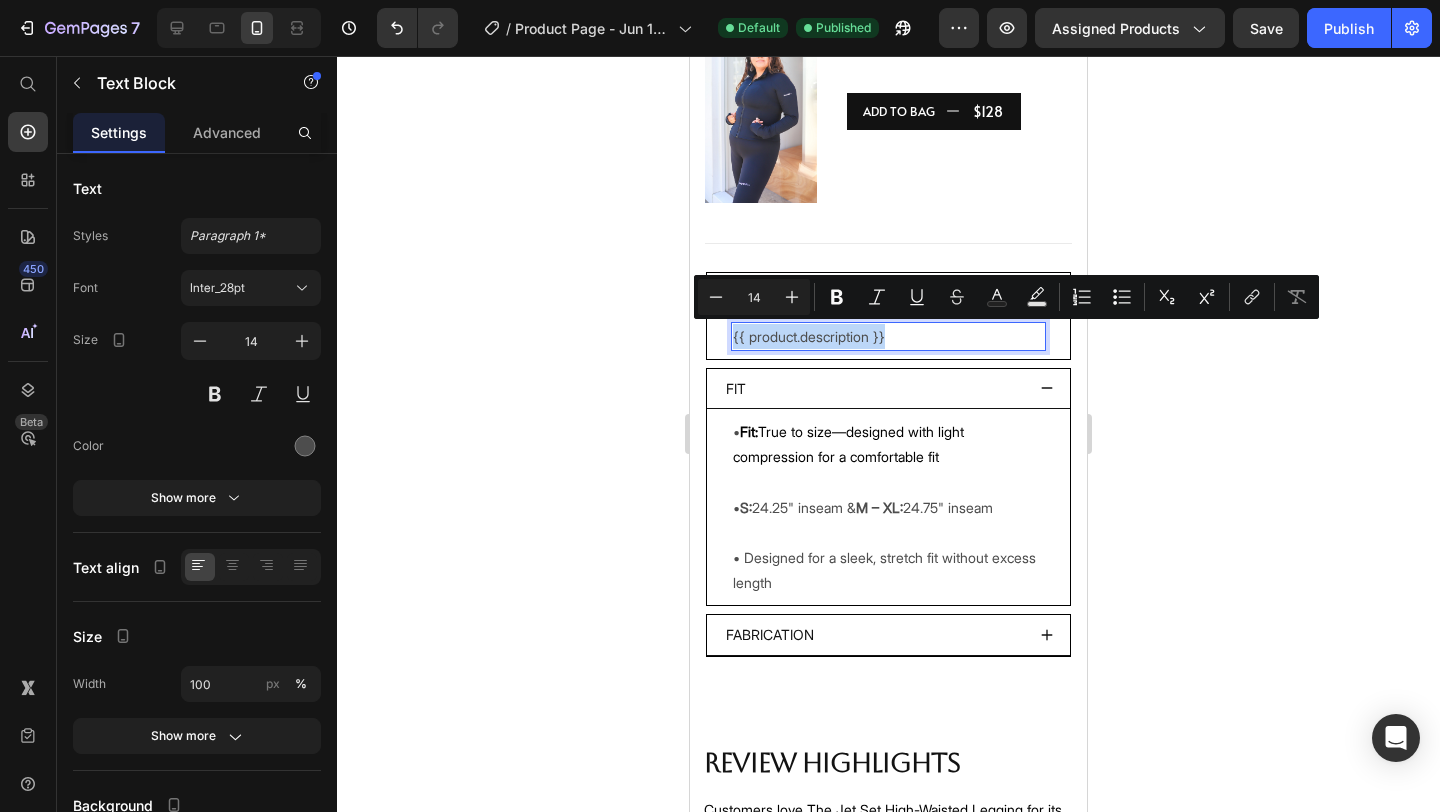 click on "{{ product.description }}" at bounding box center (888, 336) 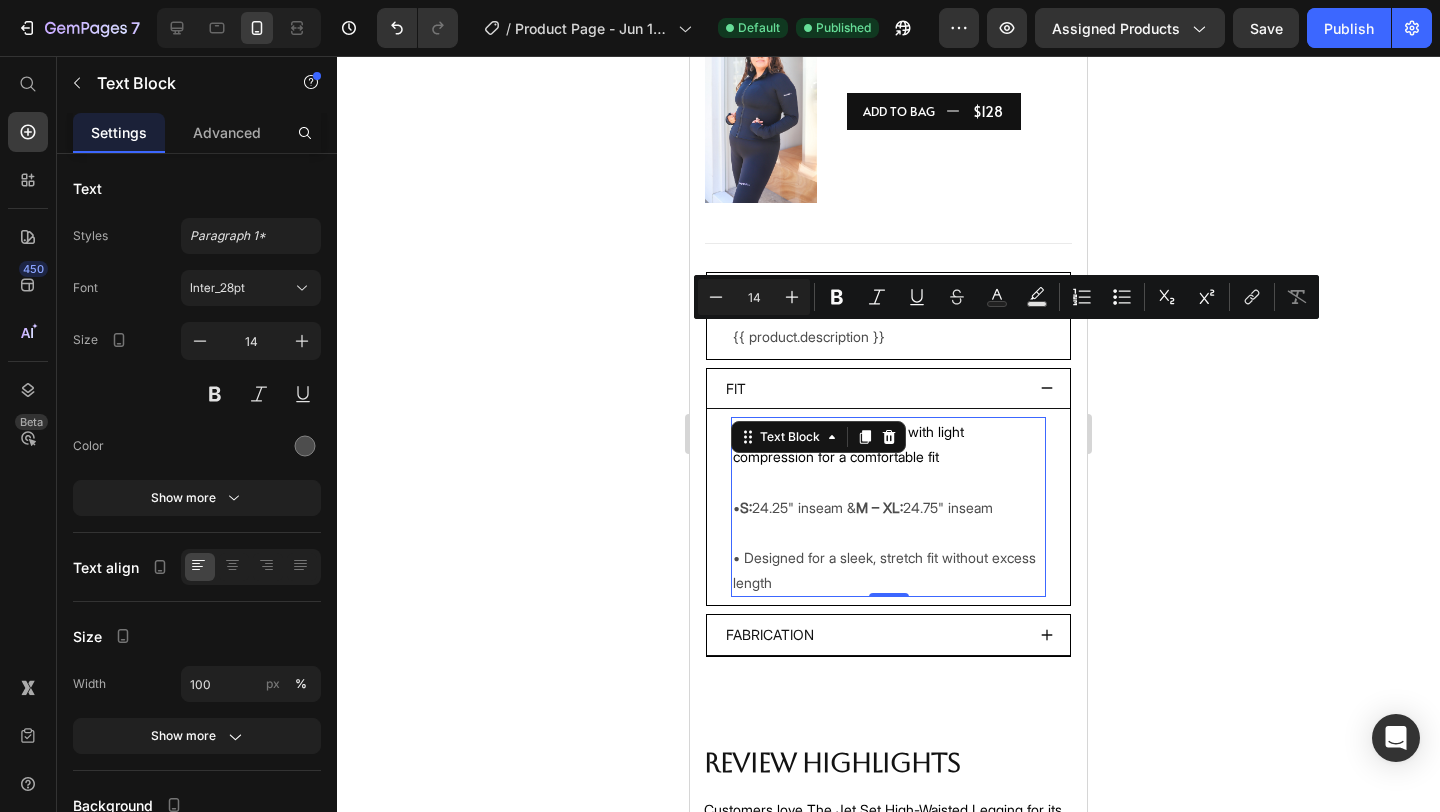 click on "•  Fit:  True to size—designed with light compression for a comfortable fit •  S:  24.25" inseam &  M – XL:  24.75" inseam • Designed for a sleek, stretch fit without excess length Text Block   0" at bounding box center [888, 507] 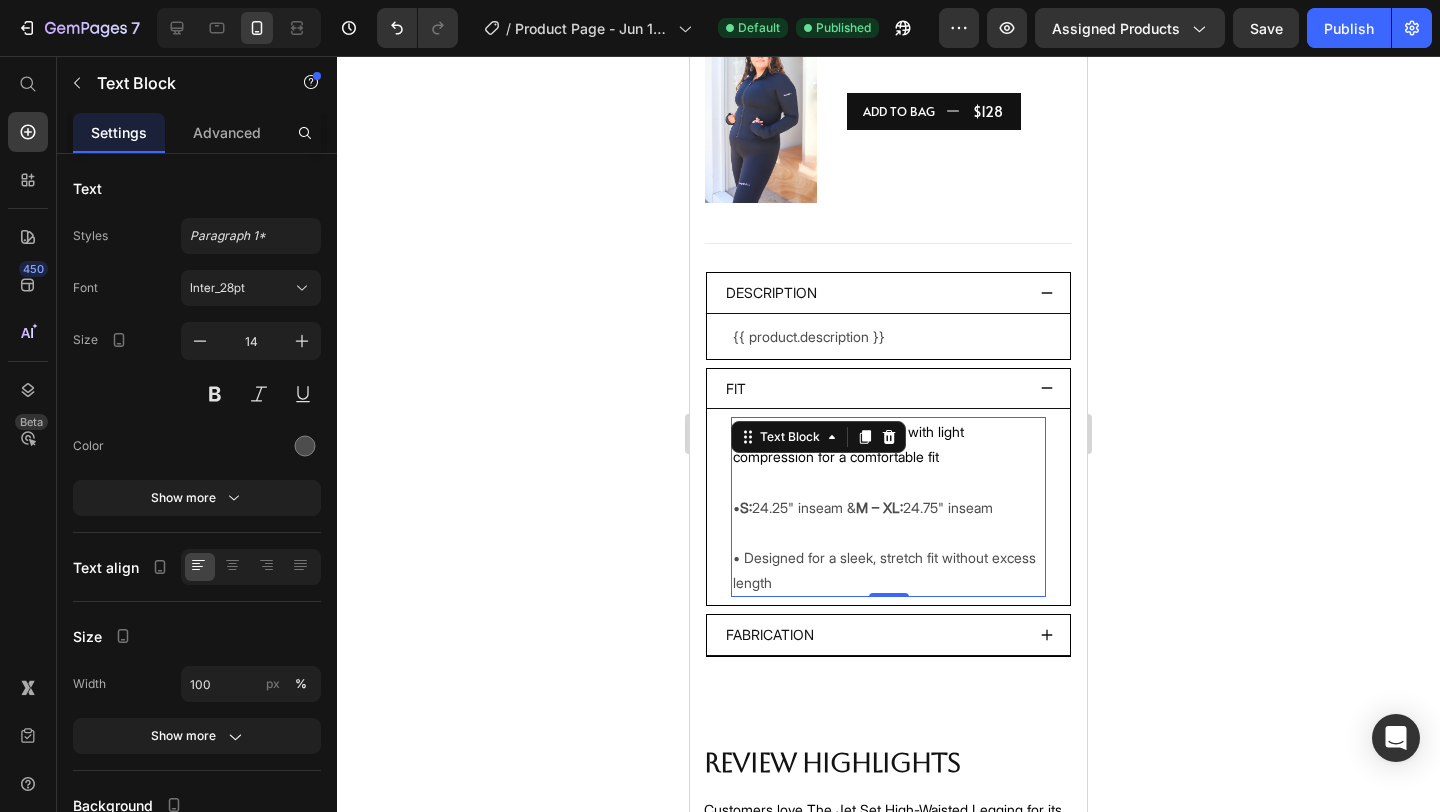 click at bounding box center (889, 437) 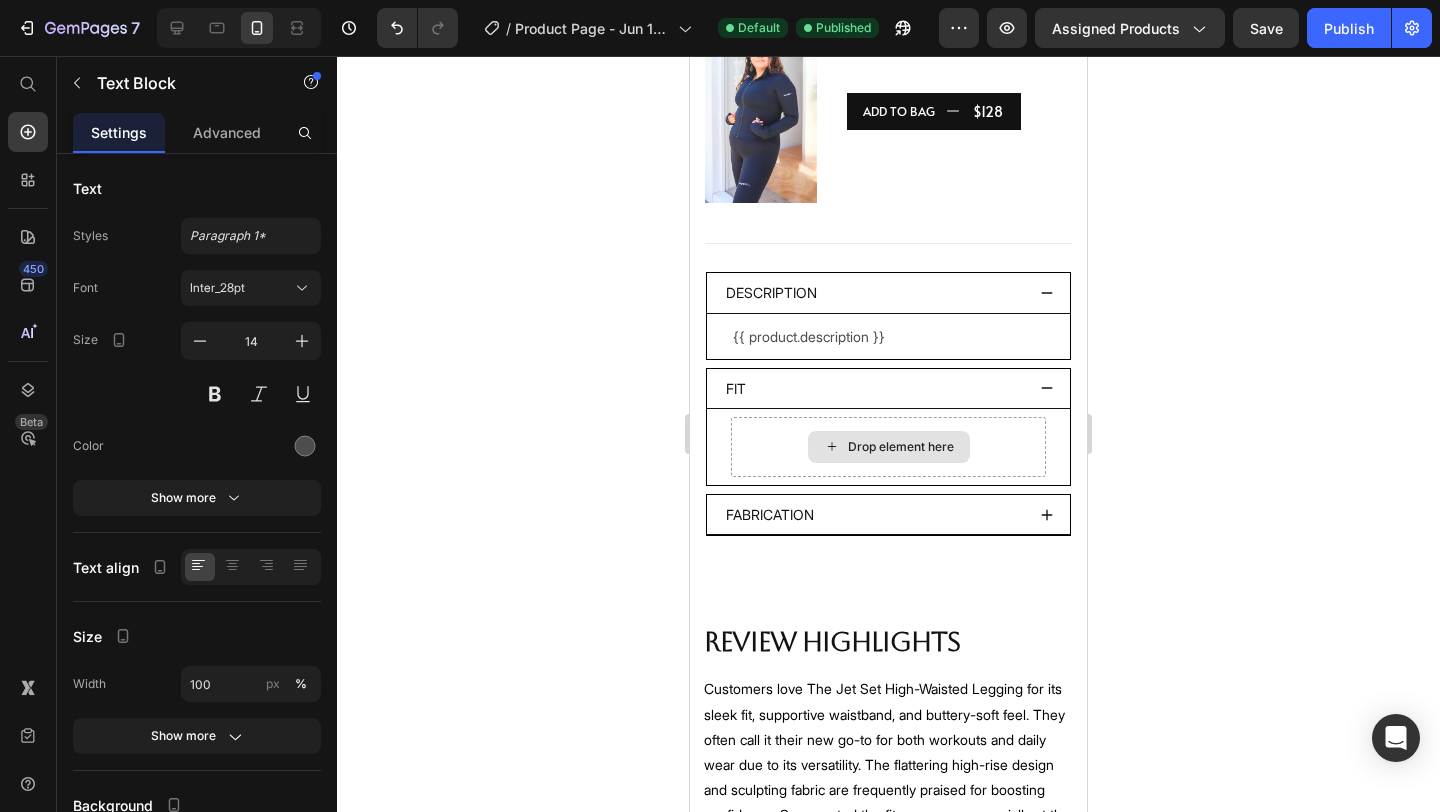 click on "Drop element here" at bounding box center [901, 447] 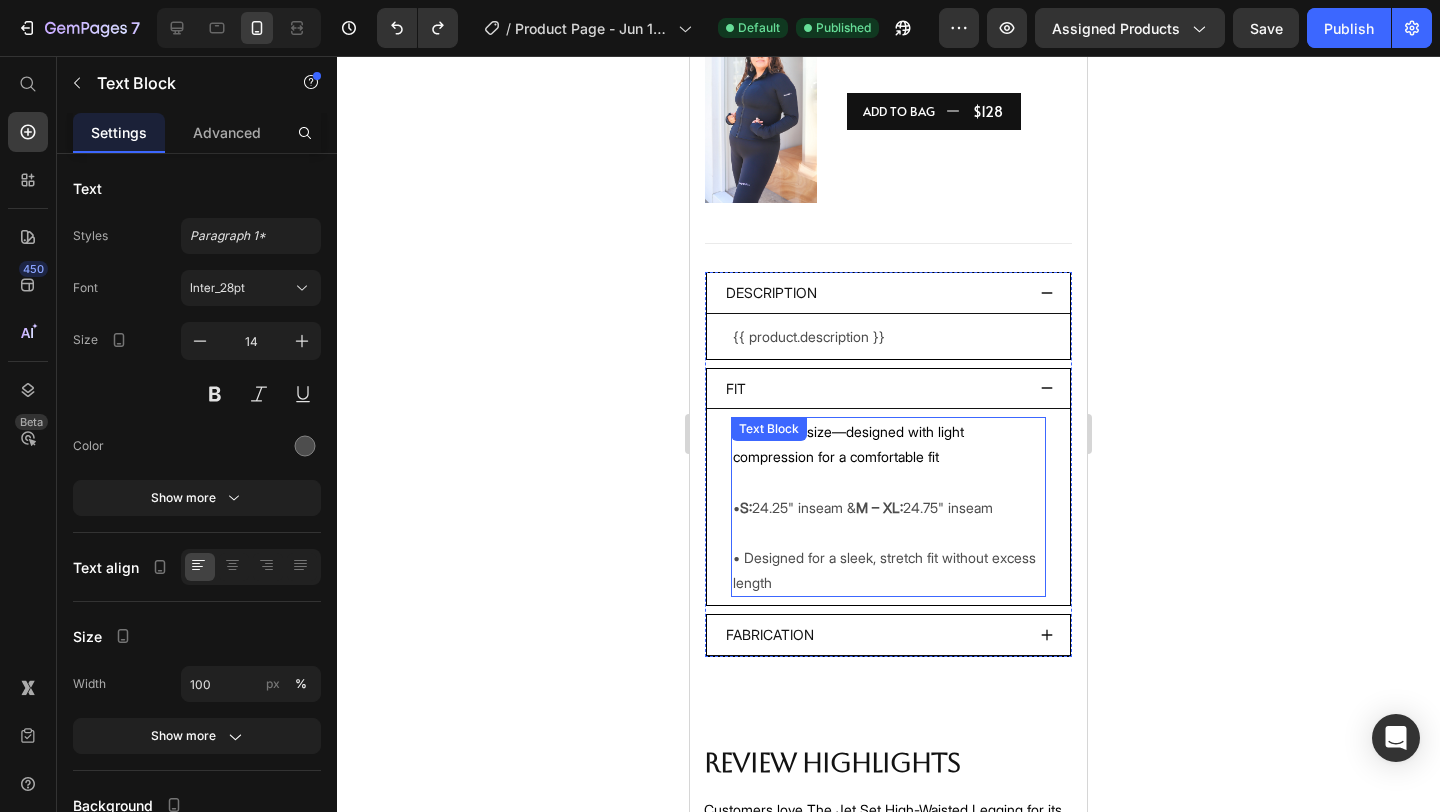 click on "•  Fit:  True to size—designed with light compression for a comfortable fit •  S:  24.25" inseam &  M – XL:  24.75" inseam   • Designed for a sleek, stretch fit without excess length Text Block" at bounding box center [888, 507] 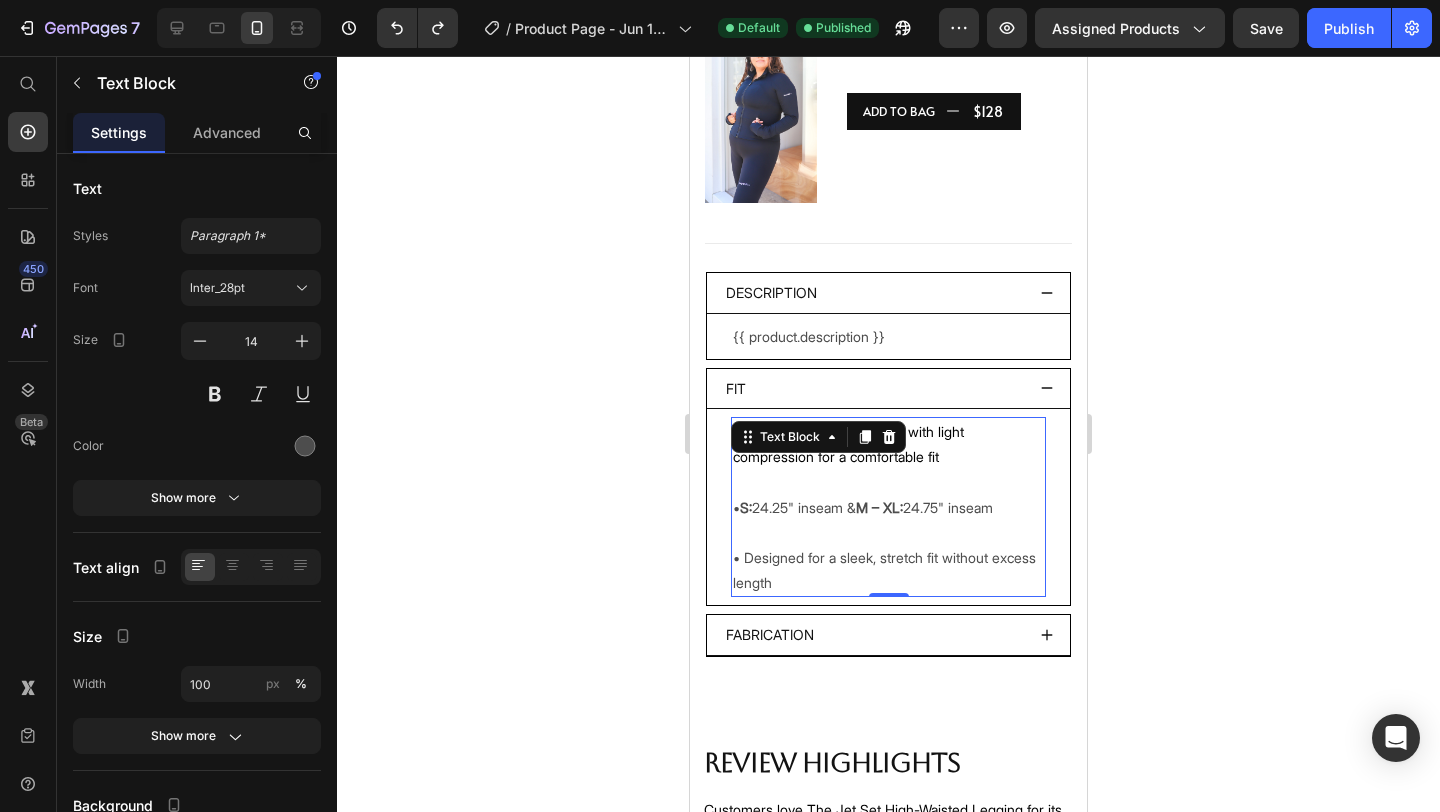 click at bounding box center (865, 437) 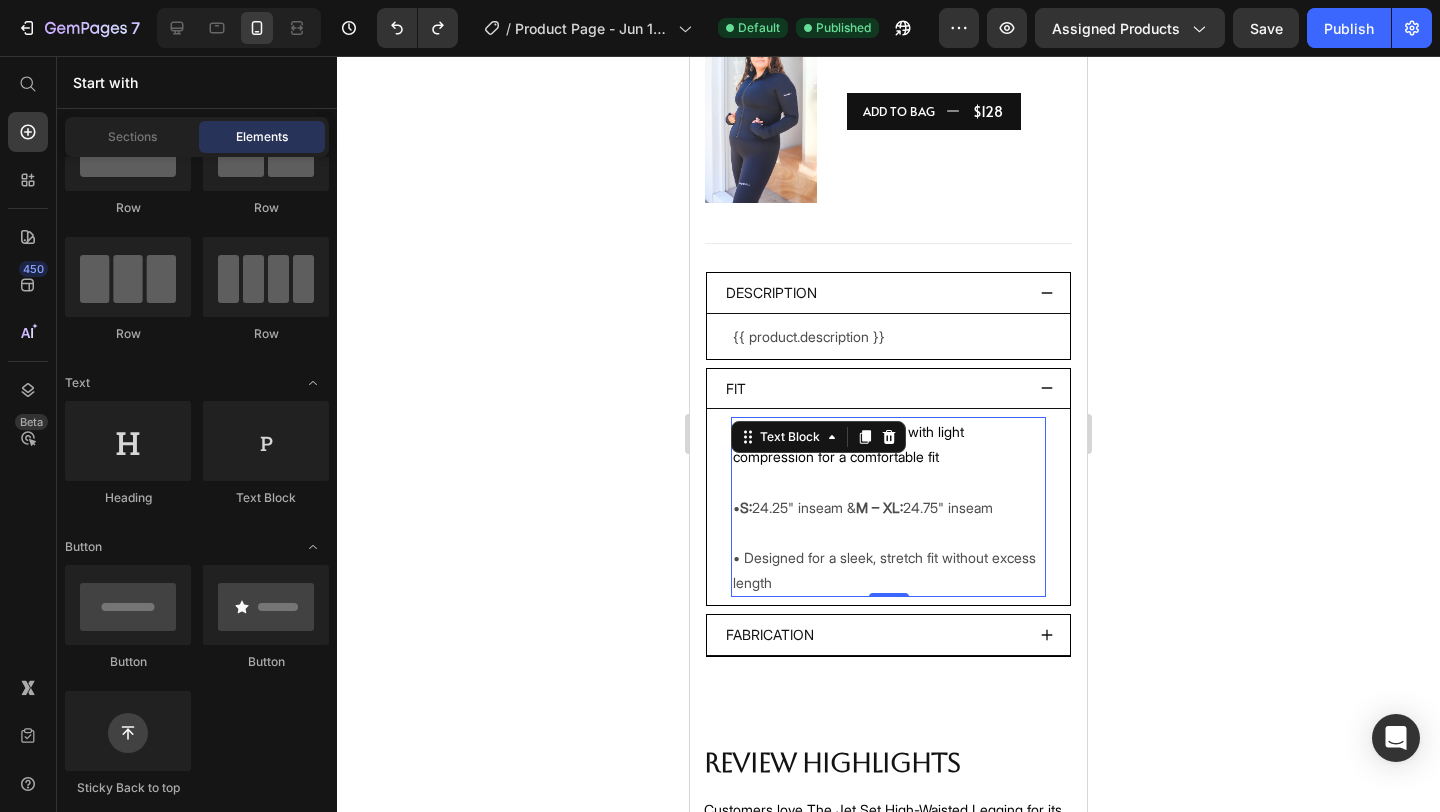 click on "•  Fit:  True to size—designed with light compression for a comfortable fit •  S:  24.25" inseam &  M – XL:  24.75" inseam   • Designed for a sleek, stretch fit without excess length Text Block   0" at bounding box center (888, 507) 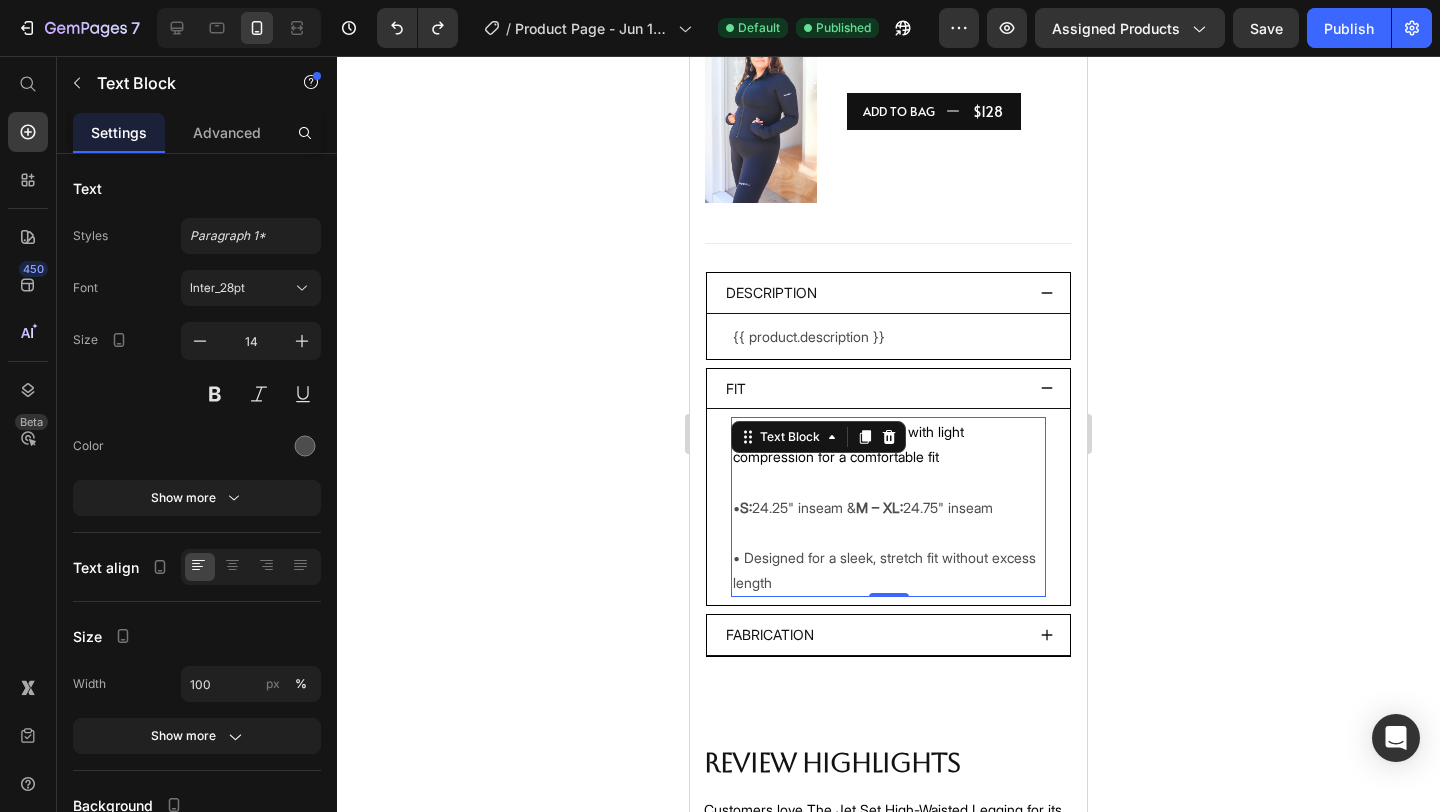 click on "•  Fit:  True to size—designed with light compression for a comfortable fit •  S:  [NUMBER].[NUMBER]" inseam &  M – XL:  [NUMBER].[NUMBER]" inseam" at bounding box center (888, 482) 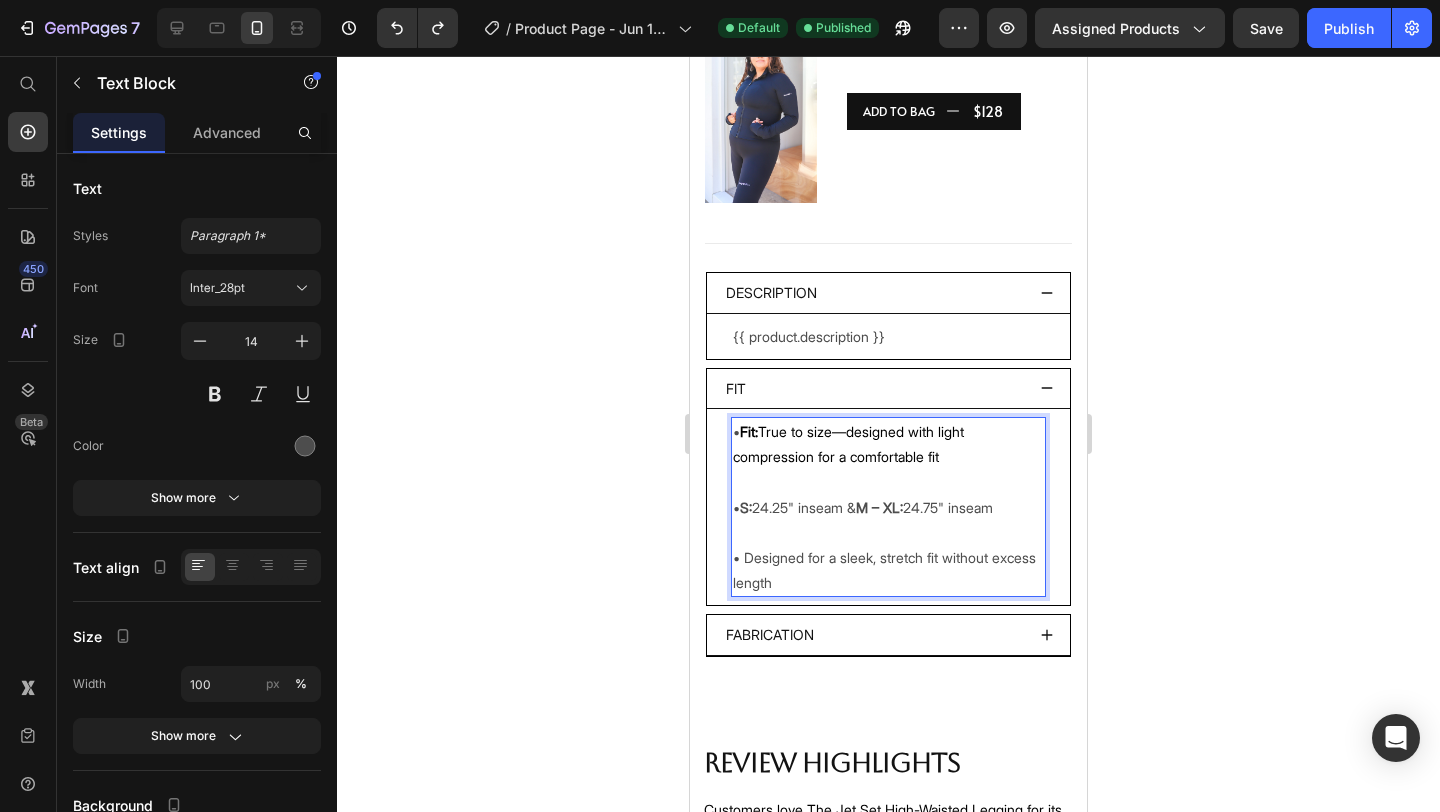 click on "•  Fit:  True to size—designed with light compression for a comfortable fit •  S:  [NUMBER].[NUMBER]" inseam &  M – XL:  [NUMBER].[NUMBER]" inseam" at bounding box center (888, 482) 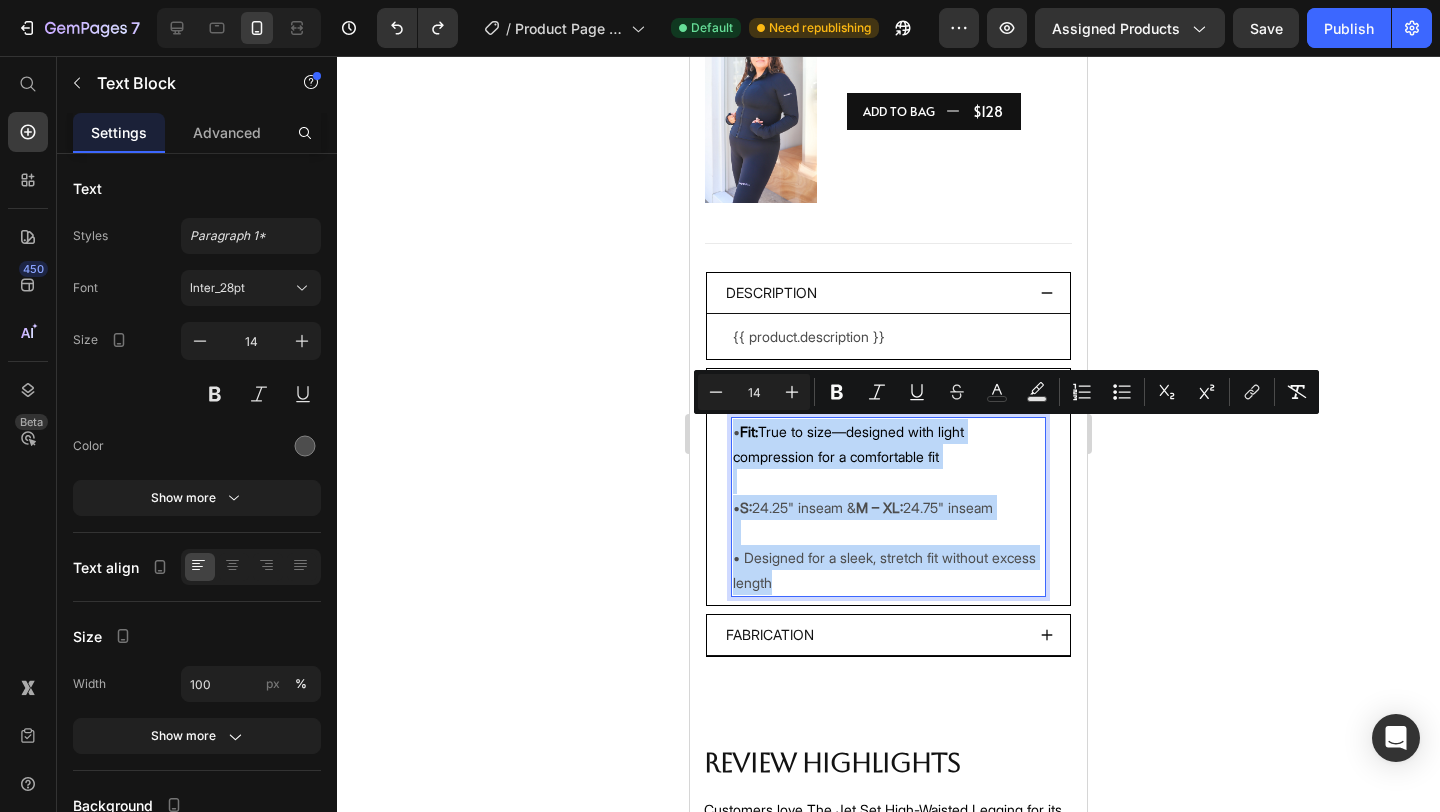 drag, startPoint x: 734, startPoint y: 433, endPoint x: 865, endPoint y: 588, distance: 202.94334 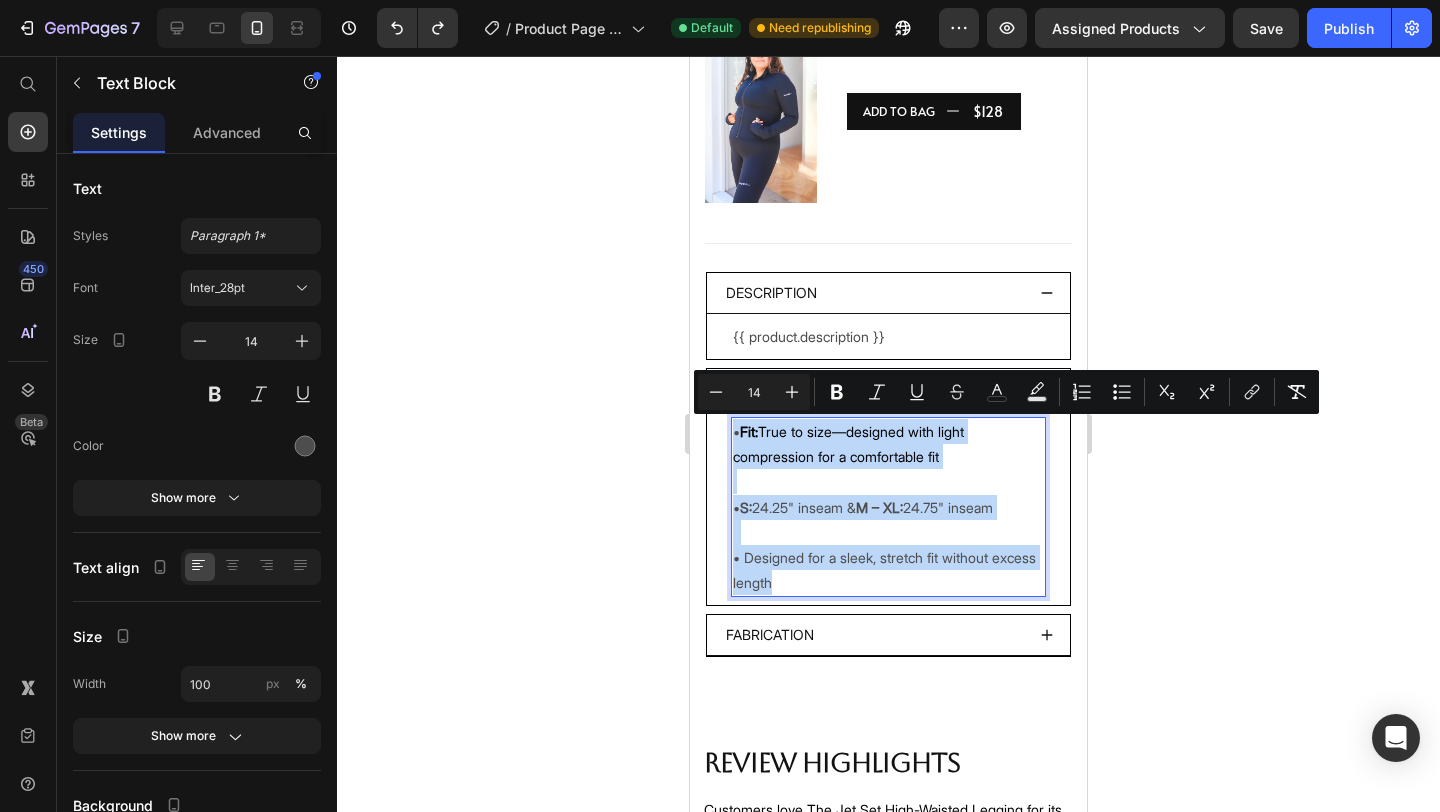 click on "• Designed for a sleek, stretch fit without excess length" at bounding box center [888, 570] 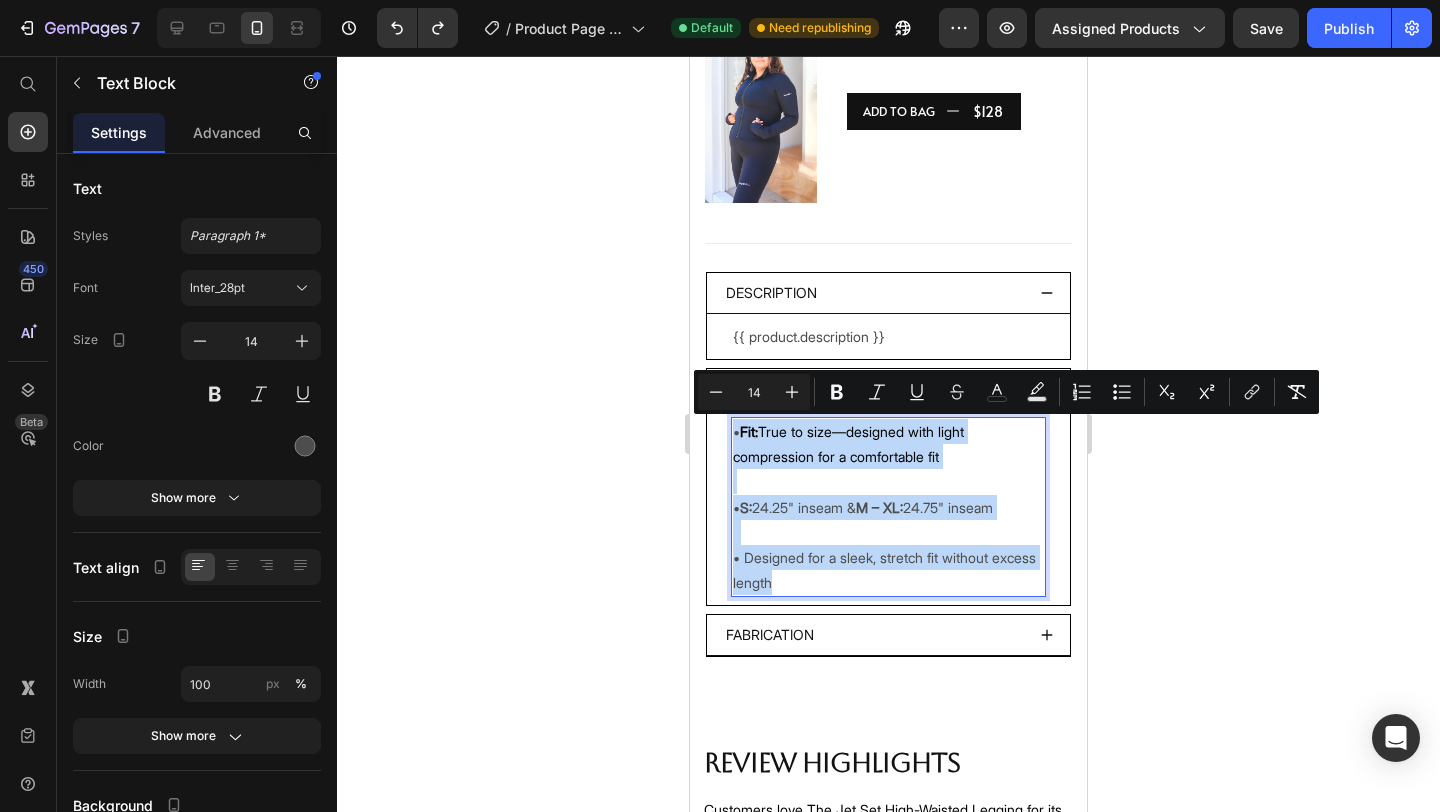 click on "•  Fit:  True to size—designed with light compression for a comfortable fit •  S:  [NUMBER].[NUMBER]" inseam &  M – XL:  [NUMBER].[NUMBER]" inseam" at bounding box center [888, 482] 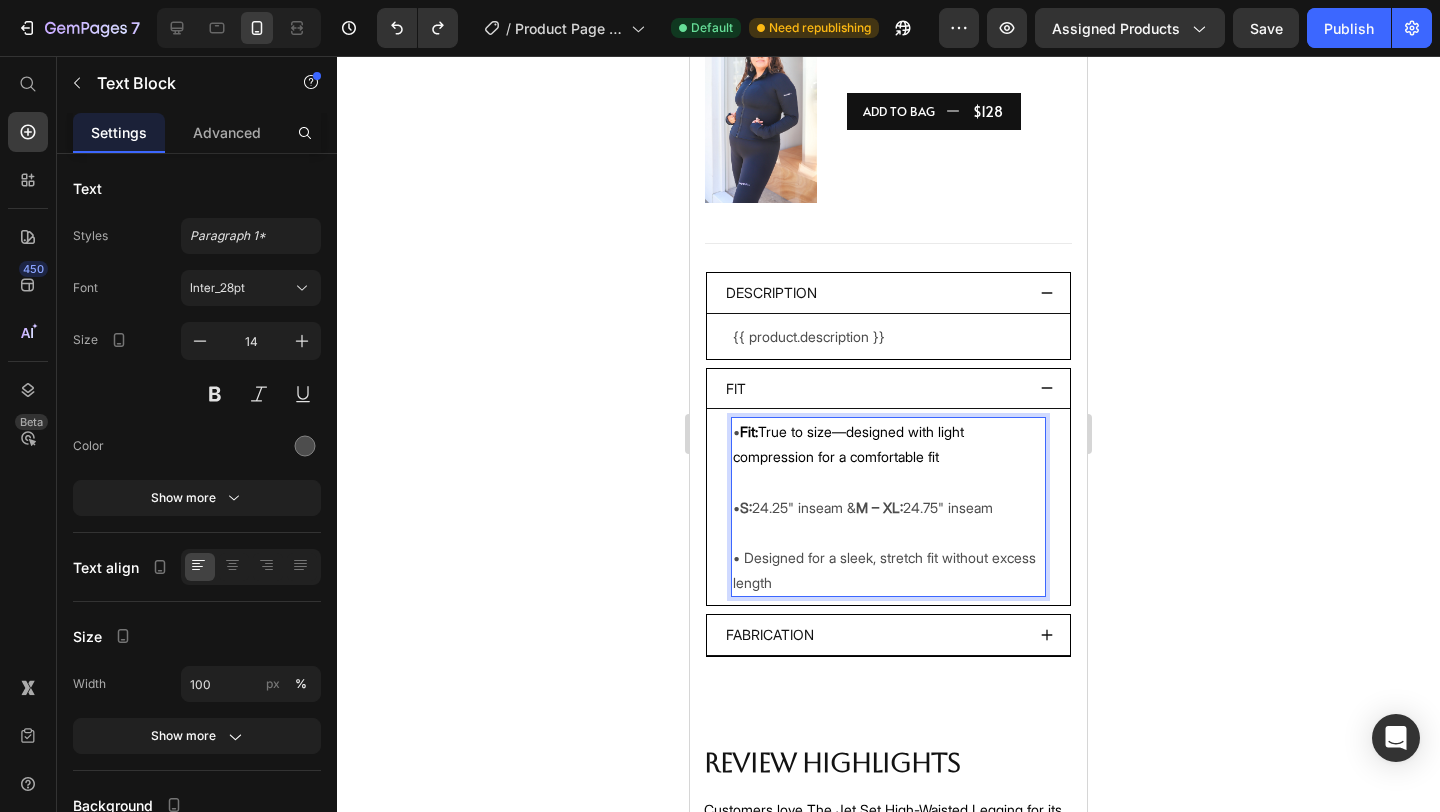 click on "•  Fit:  True to size—designed with light compression for a comfortable fit •  S:  [NUMBER].[NUMBER]" inseam &  M – XL:  [NUMBER].[NUMBER]" inseam   • Designed for a sleek, stretch fit without excess length" at bounding box center [888, 507] 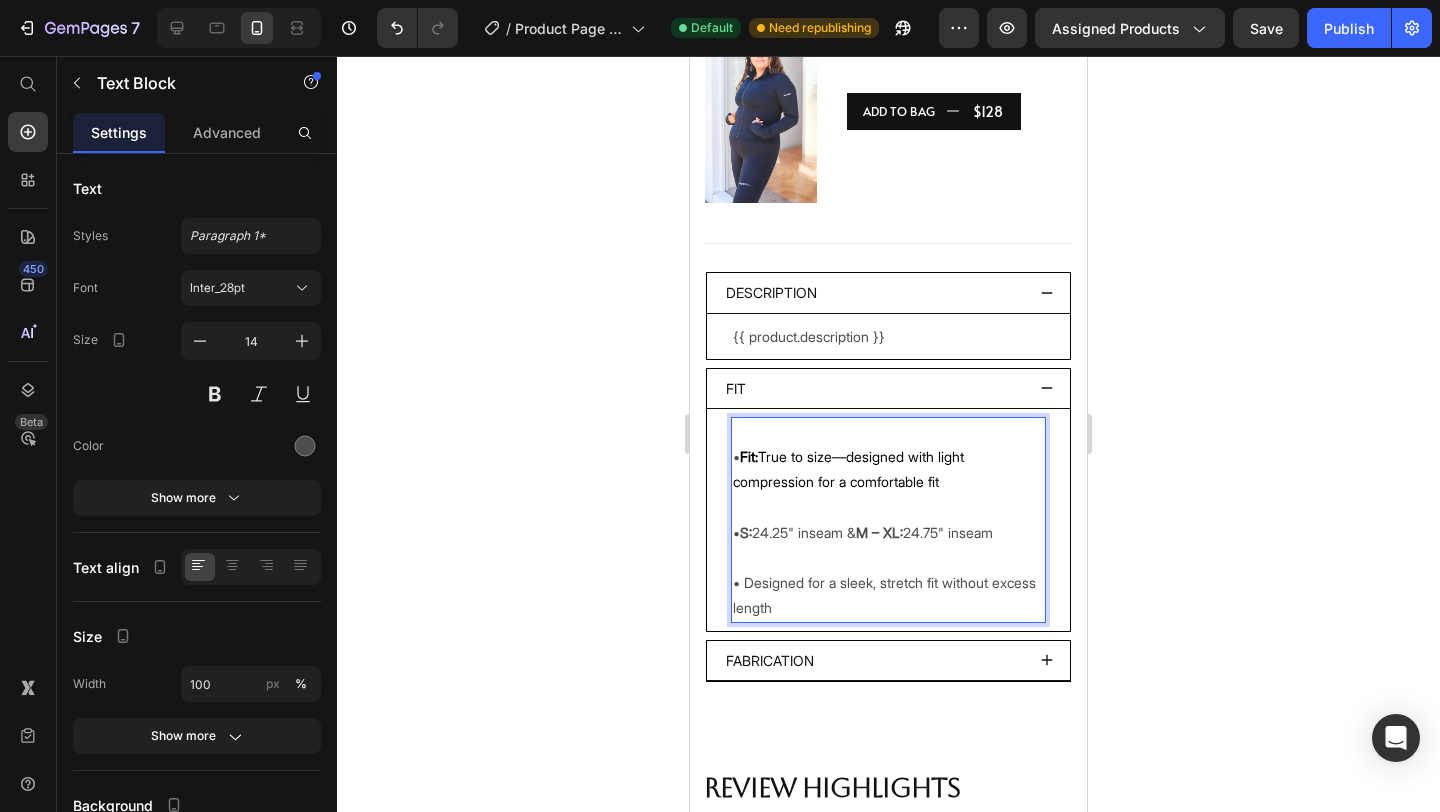 click on "• Designed for a sleek, stretch fit without excess length" at bounding box center (888, 595) 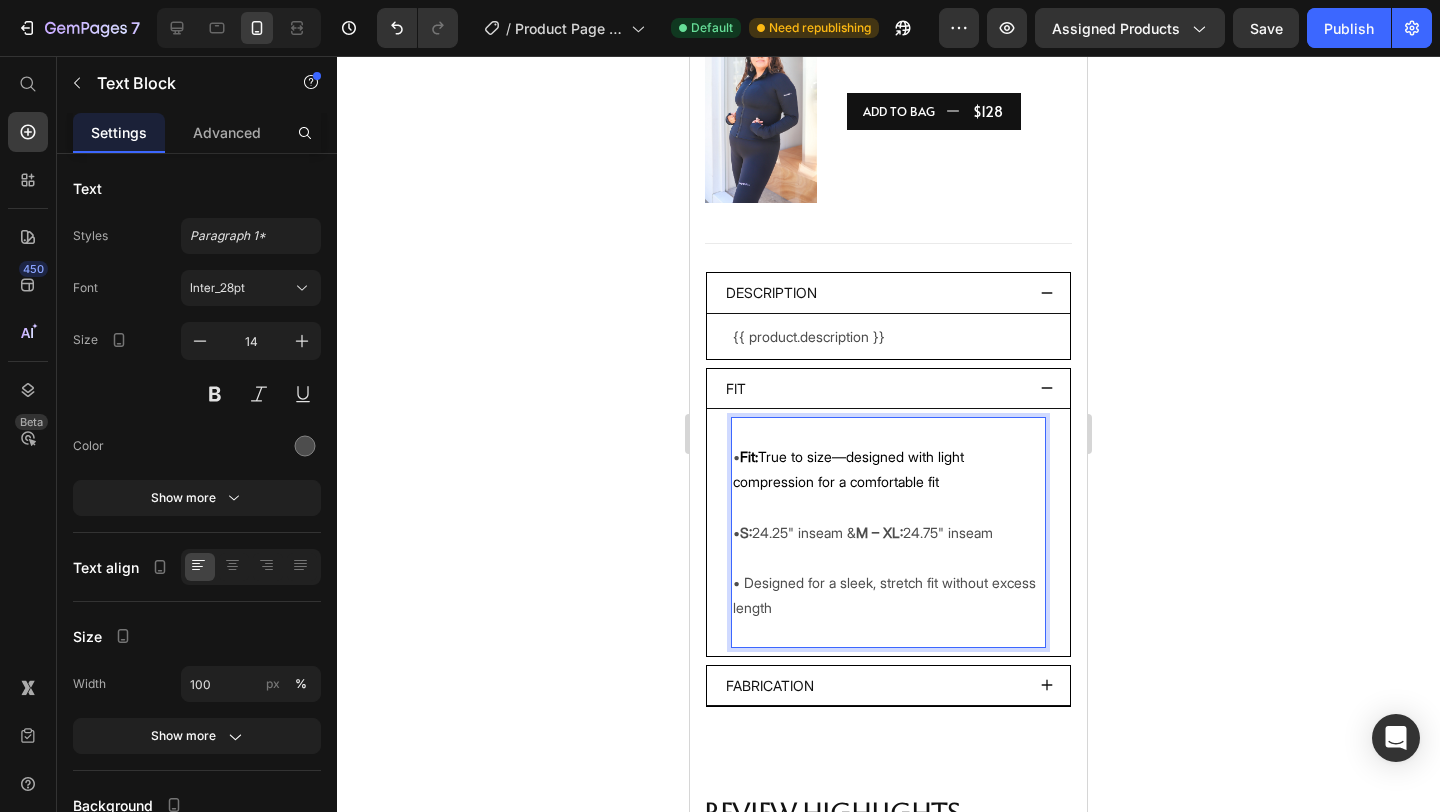 click 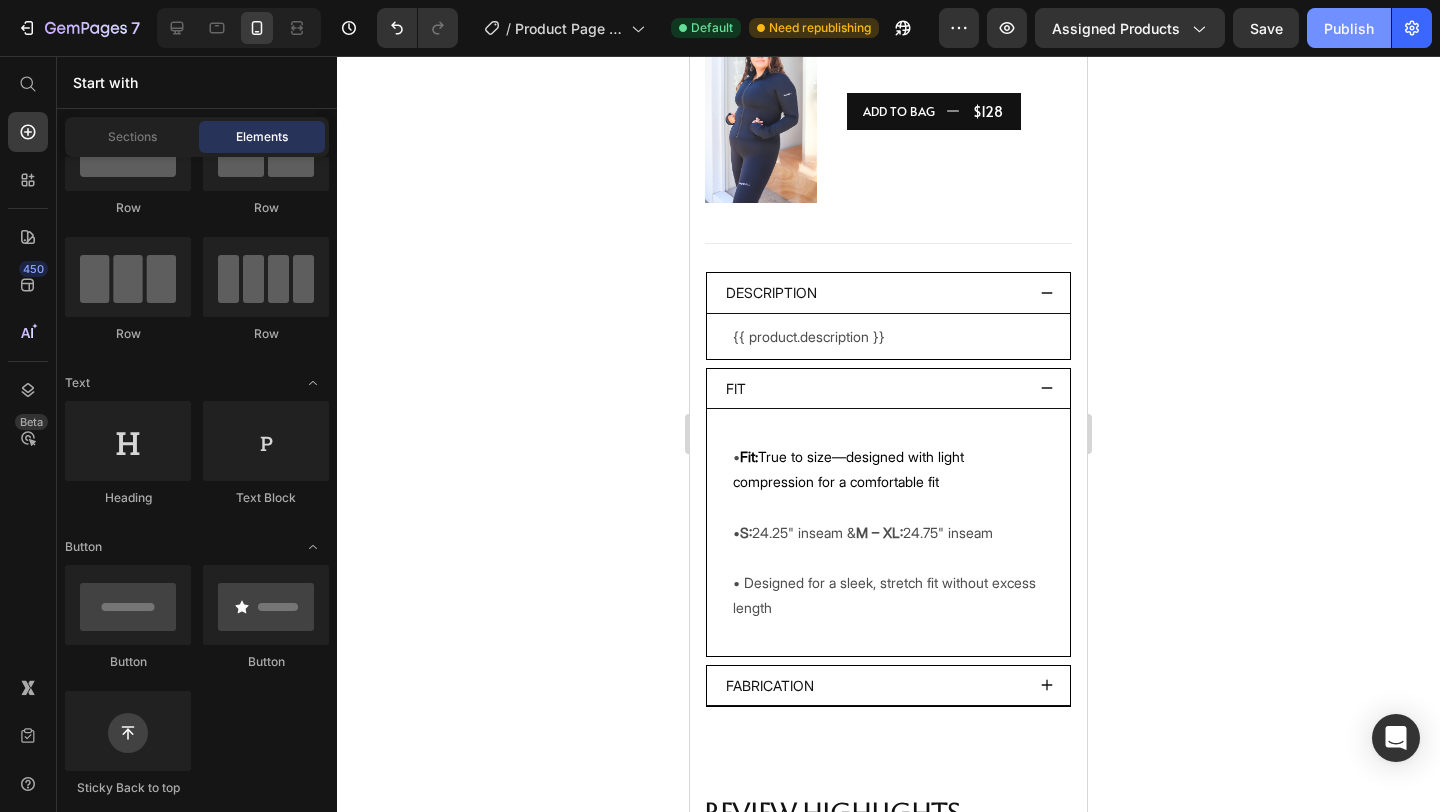 click on "Publish" 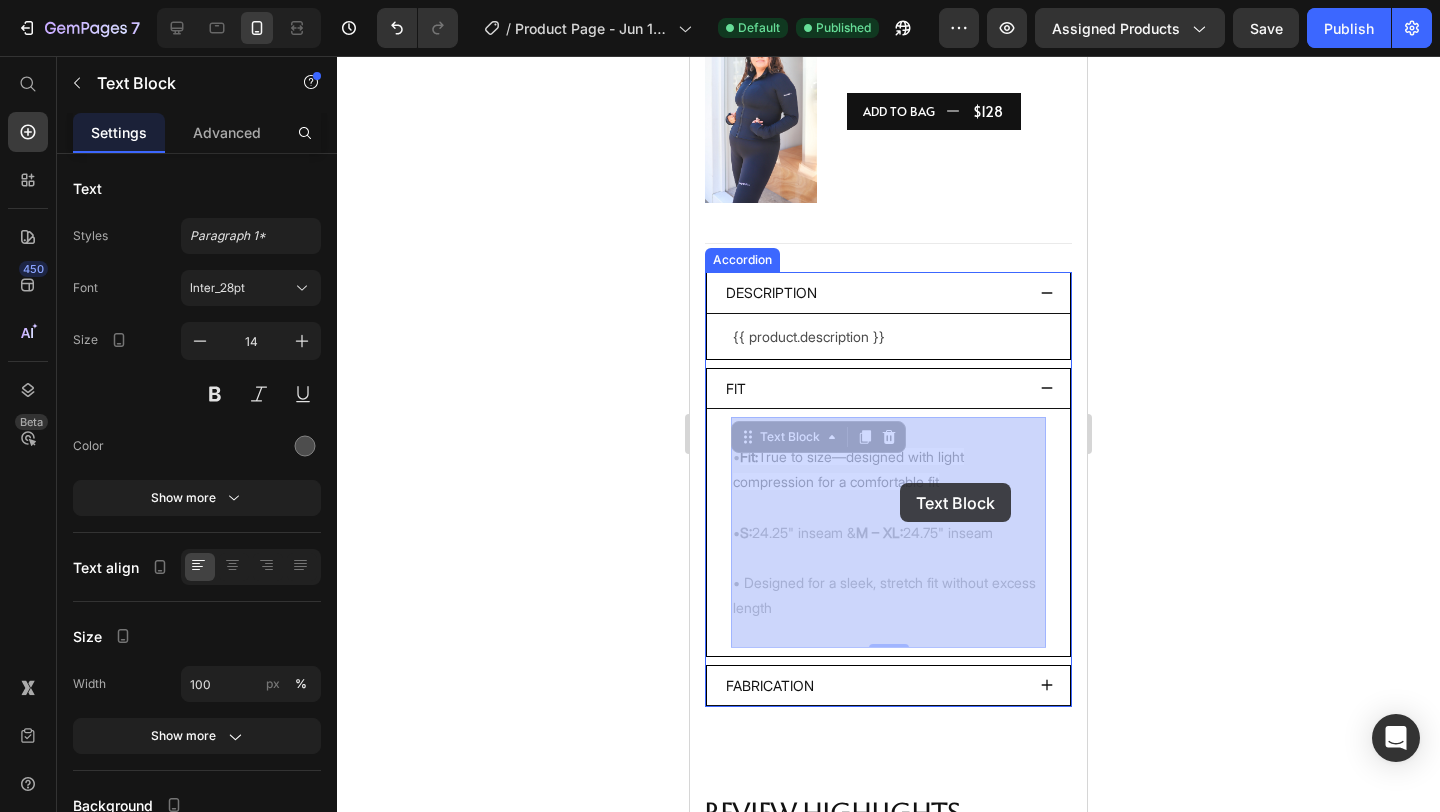 drag, startPoint x: 770, startPoint y: 456, endPoint x: 900, endPoint y: 483, distance: 132.77425 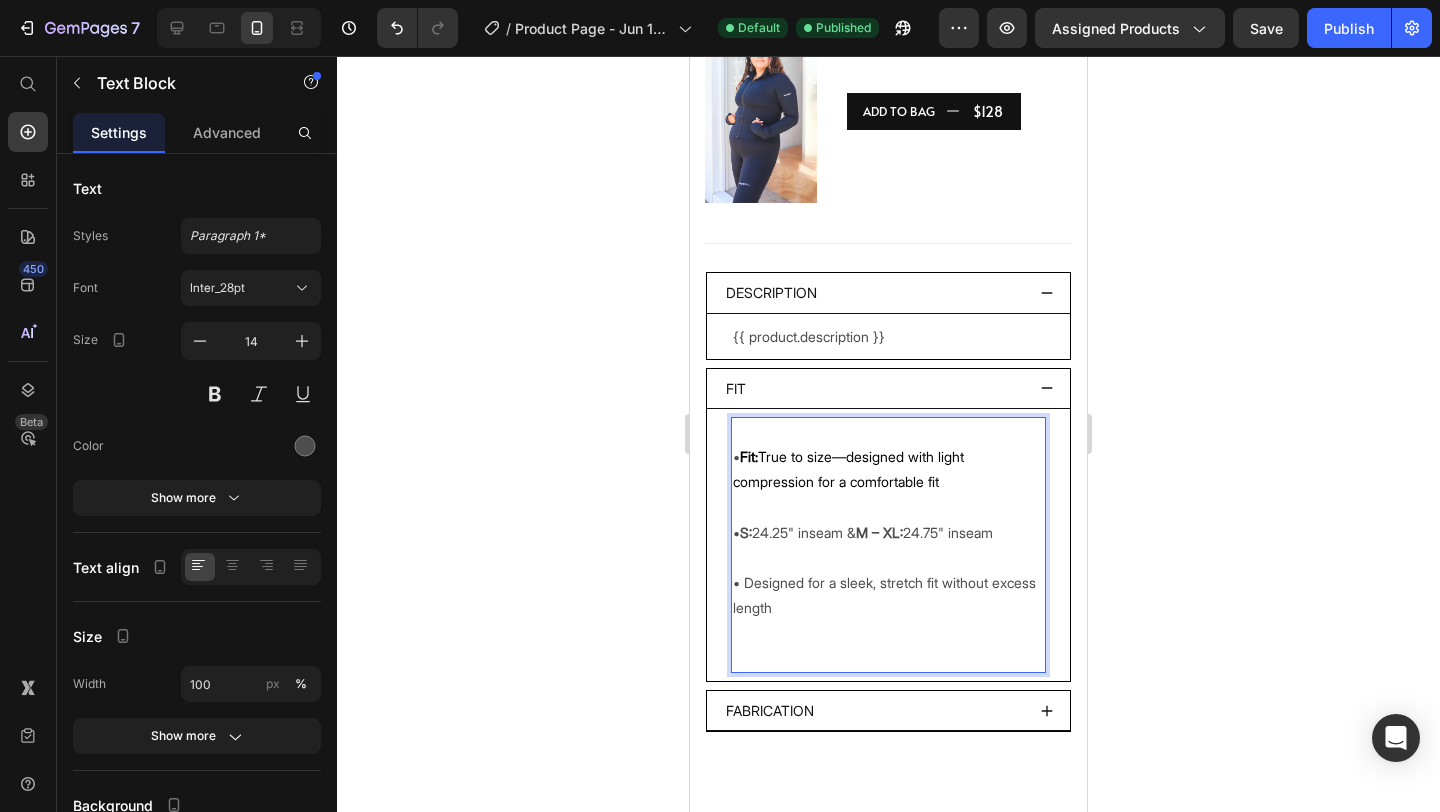 click on "Fit:  True to size—designed with light compression for a comfortable fit" at bounding box center [848, 469] 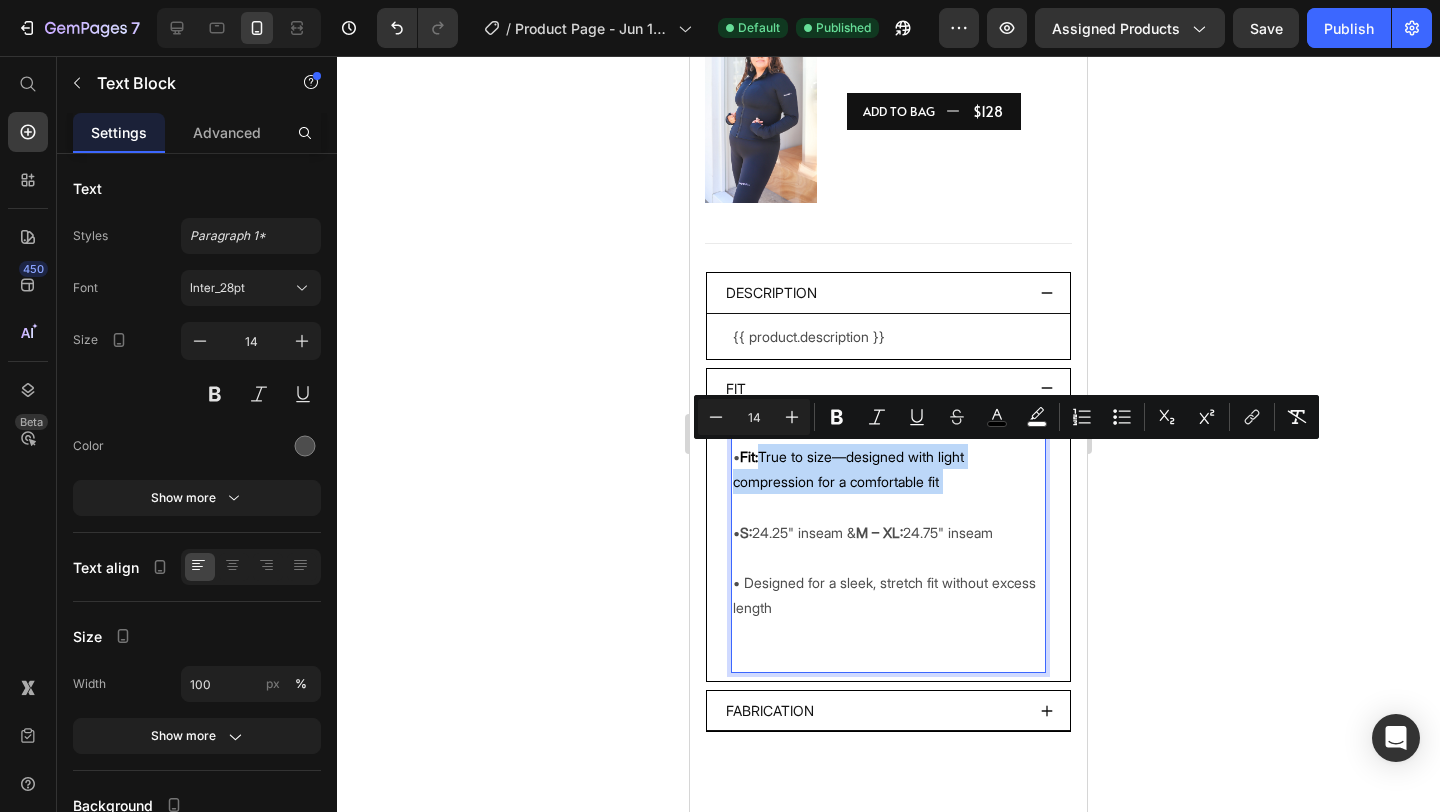 drag, startPoint x: 768, startPoint y: 456, endPoint x: 964, endPoint y: 513, distance: 204.12006 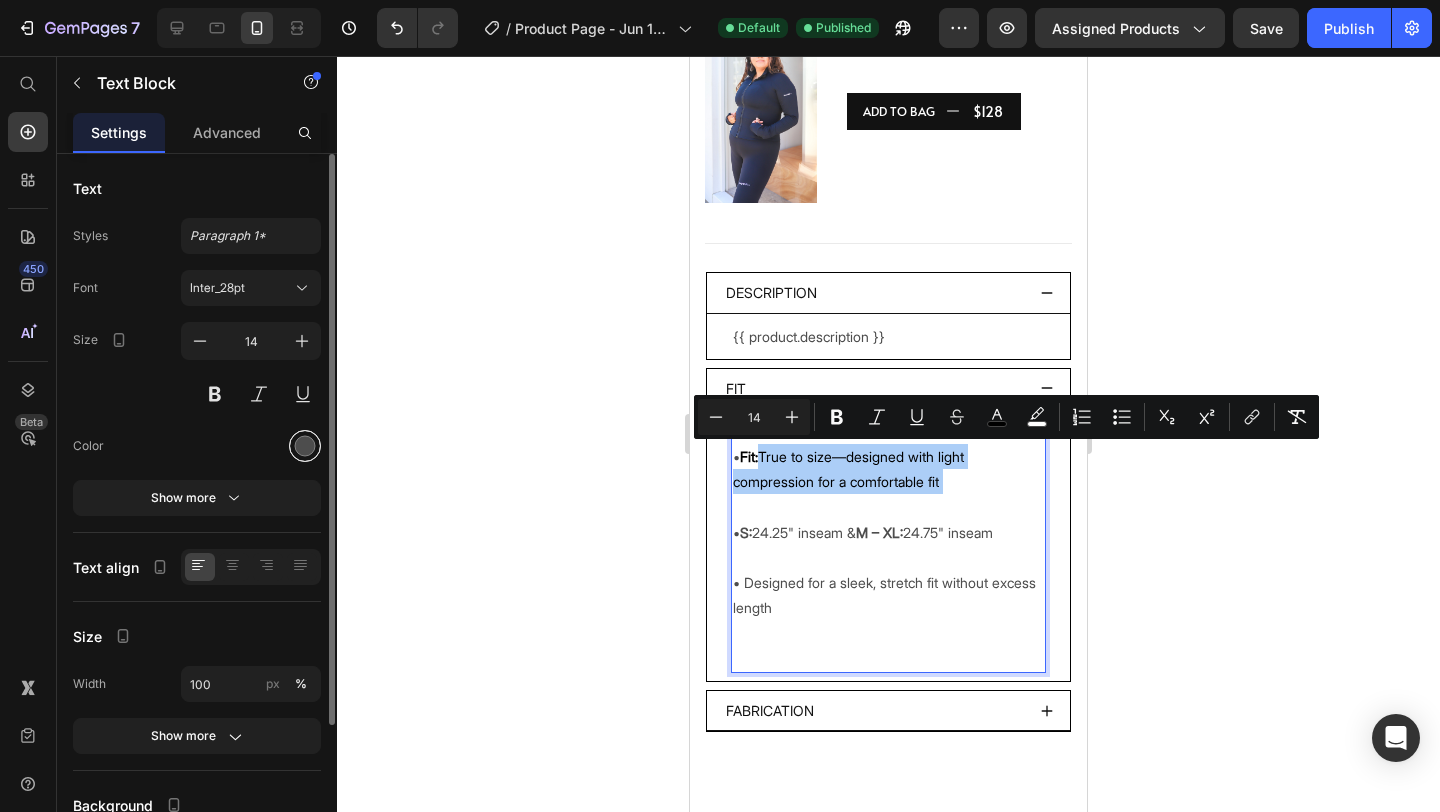click at bounding box center (305, 446) 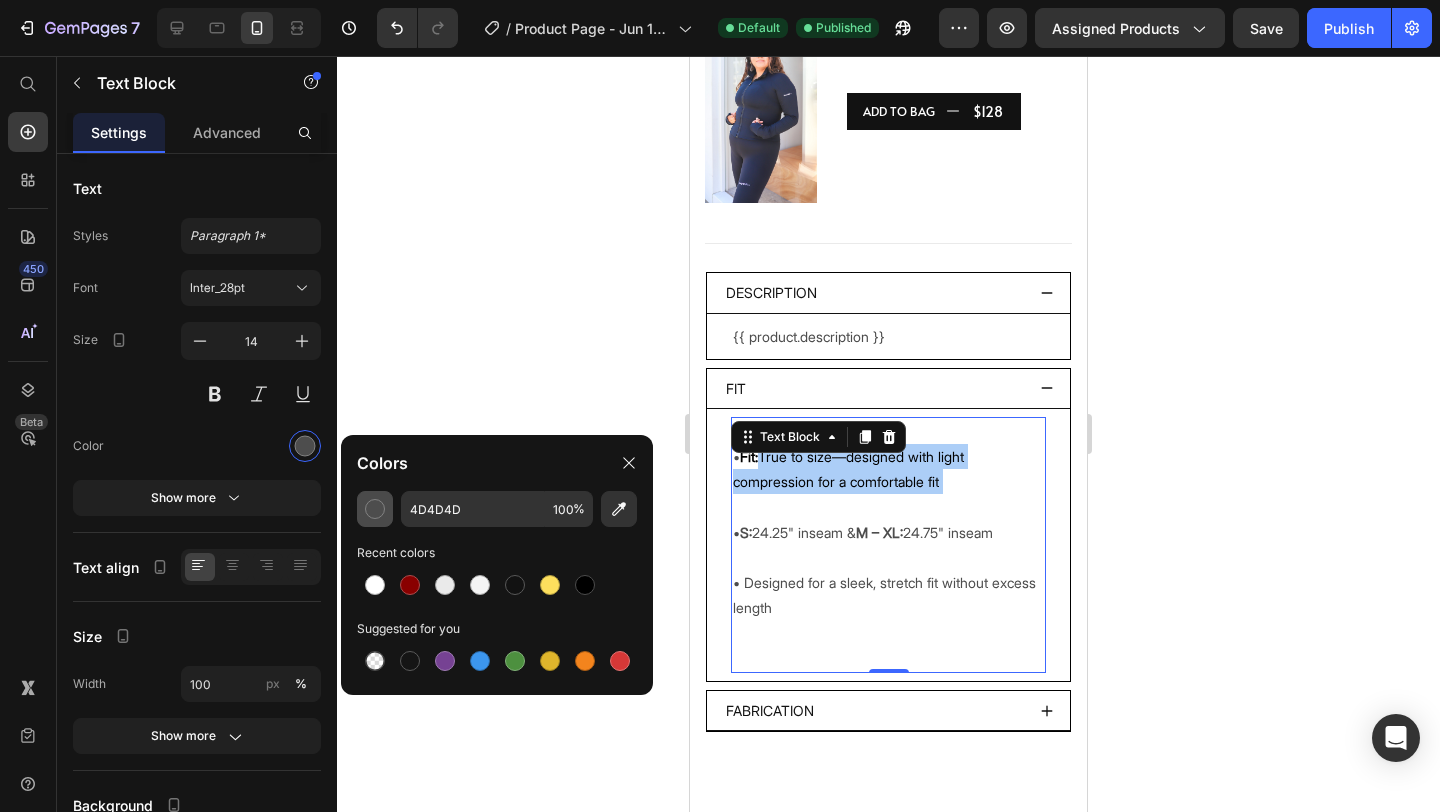 click at bounding box center [375, 509] 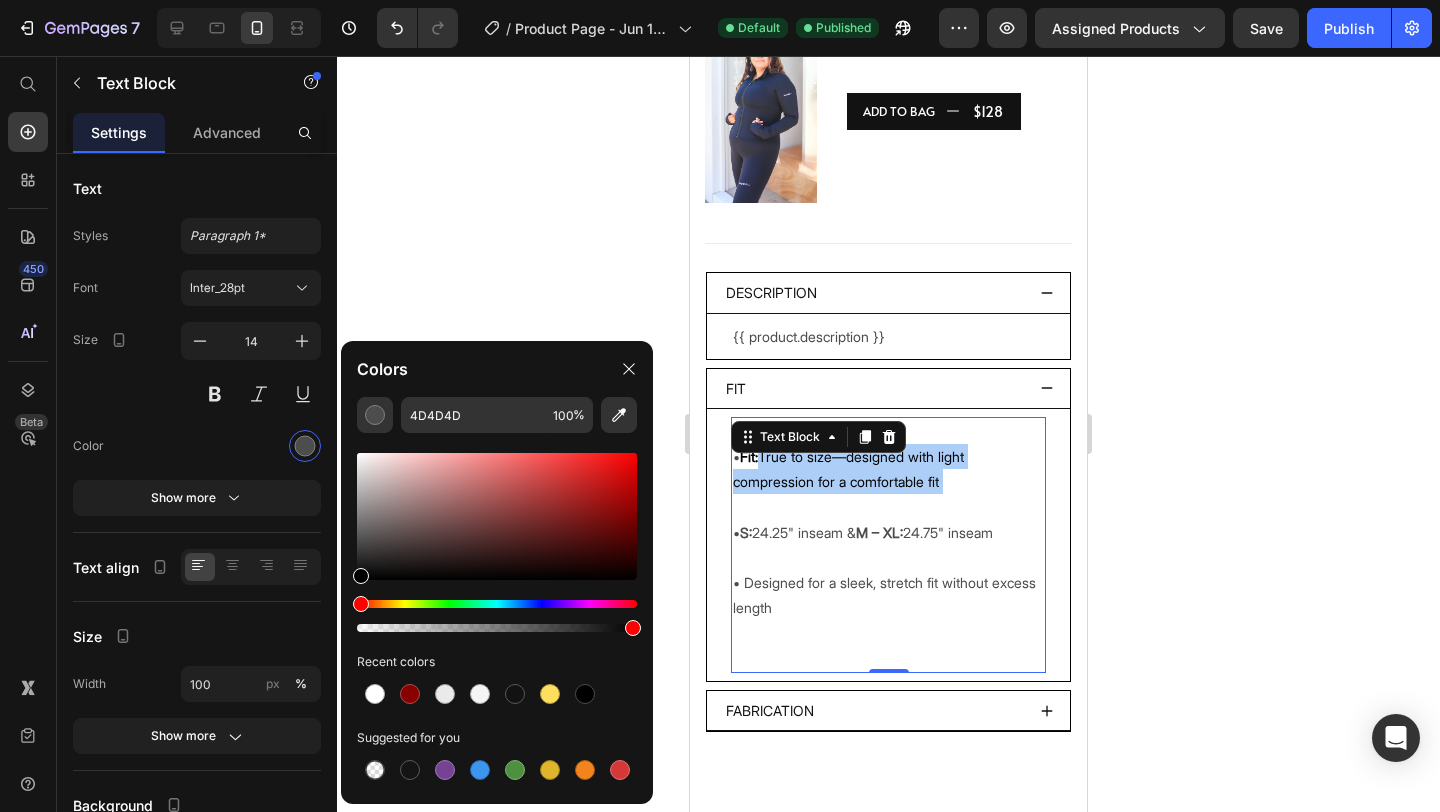 click 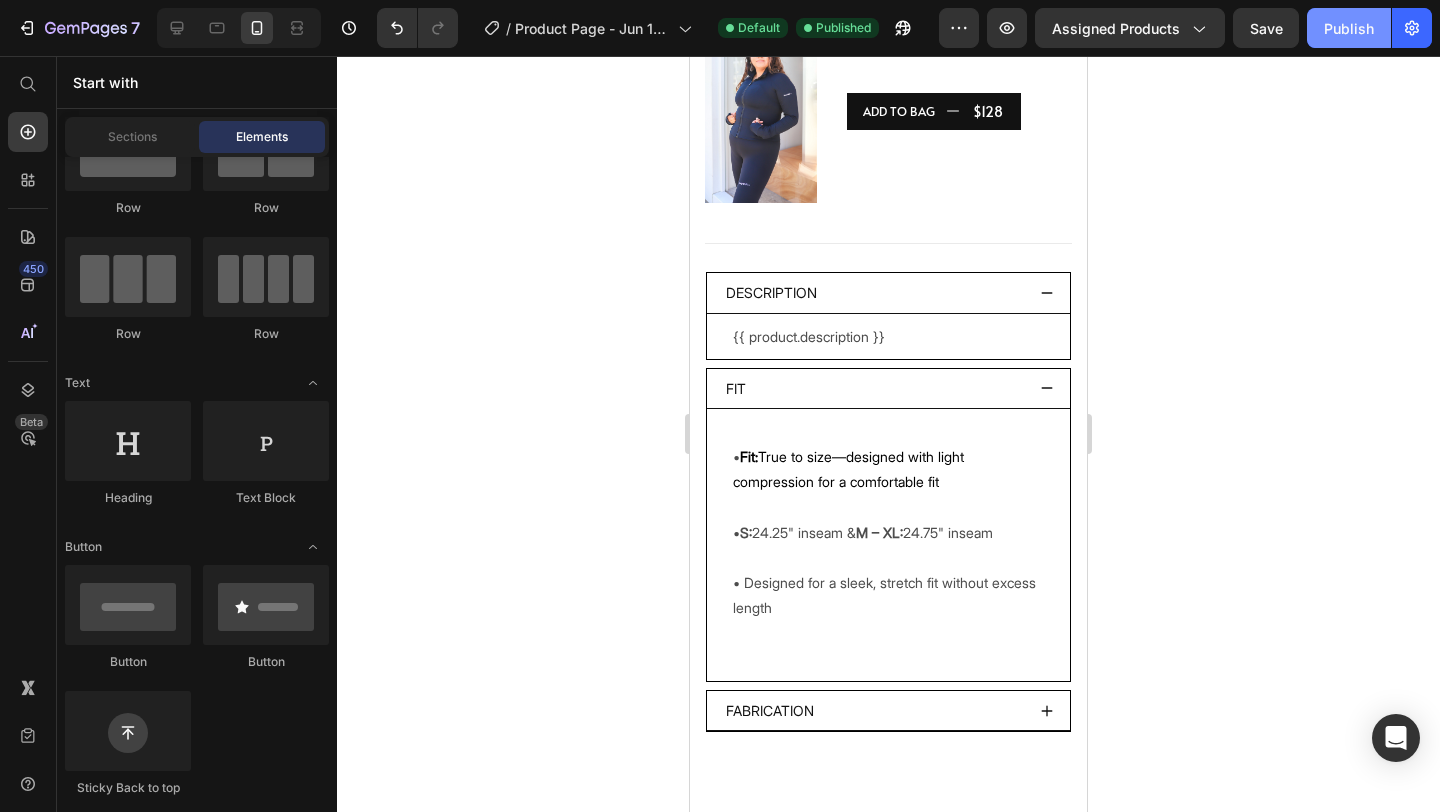 click on "Publish" at bounding box center [1349, 28] 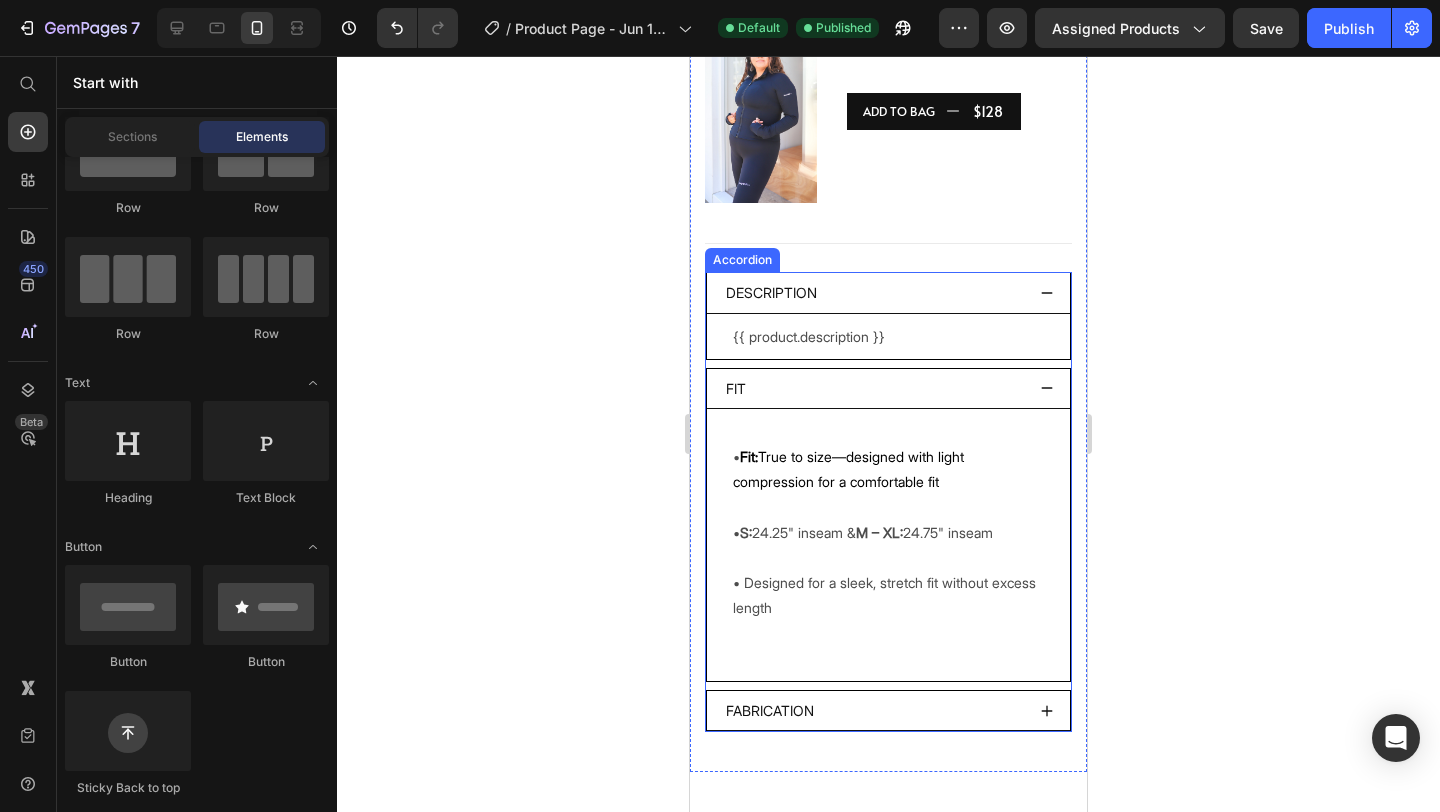 click on "Fabrication" at bounding box center [888, 711] 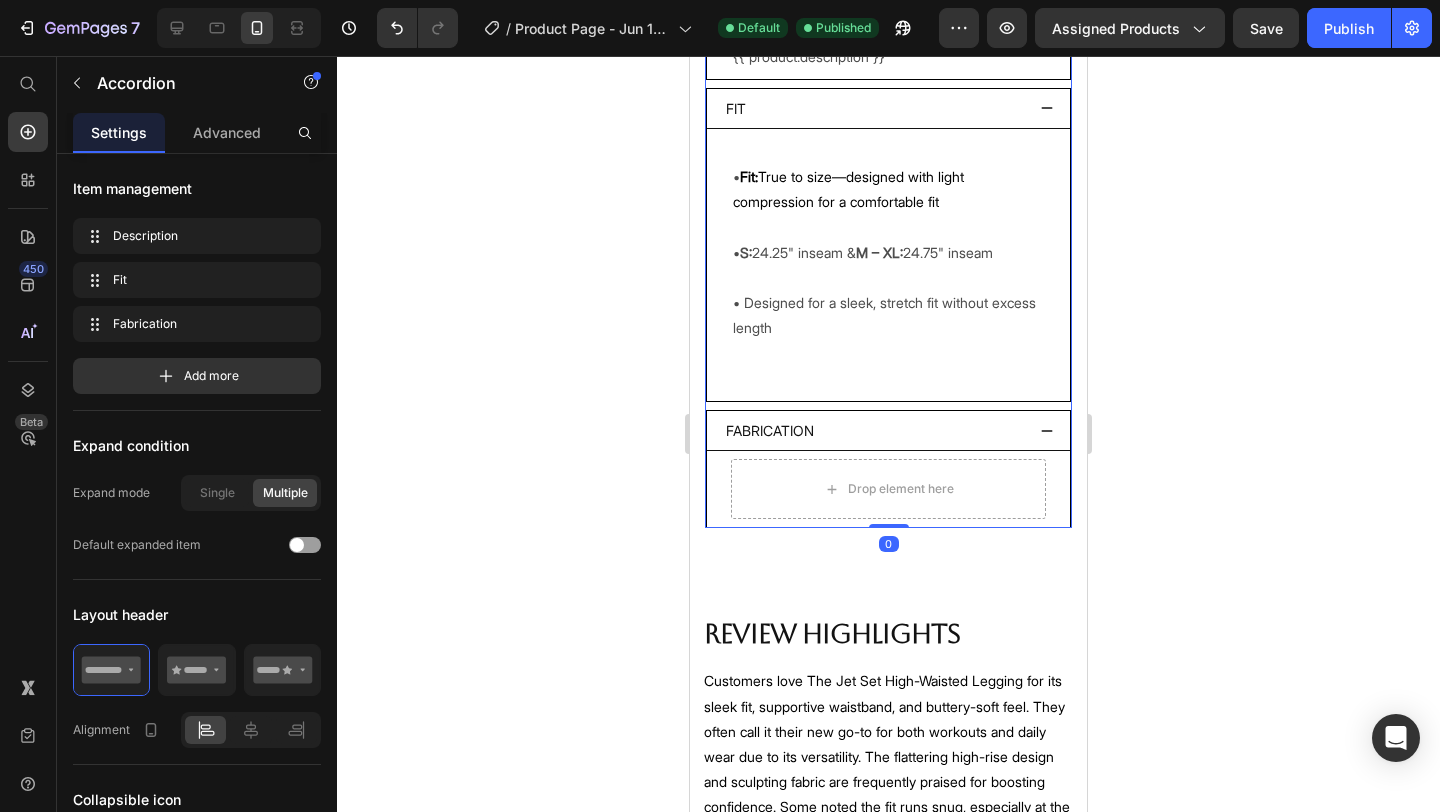 scroll, scrollTop: 1656, scrollLeft: 0, axis: vertical 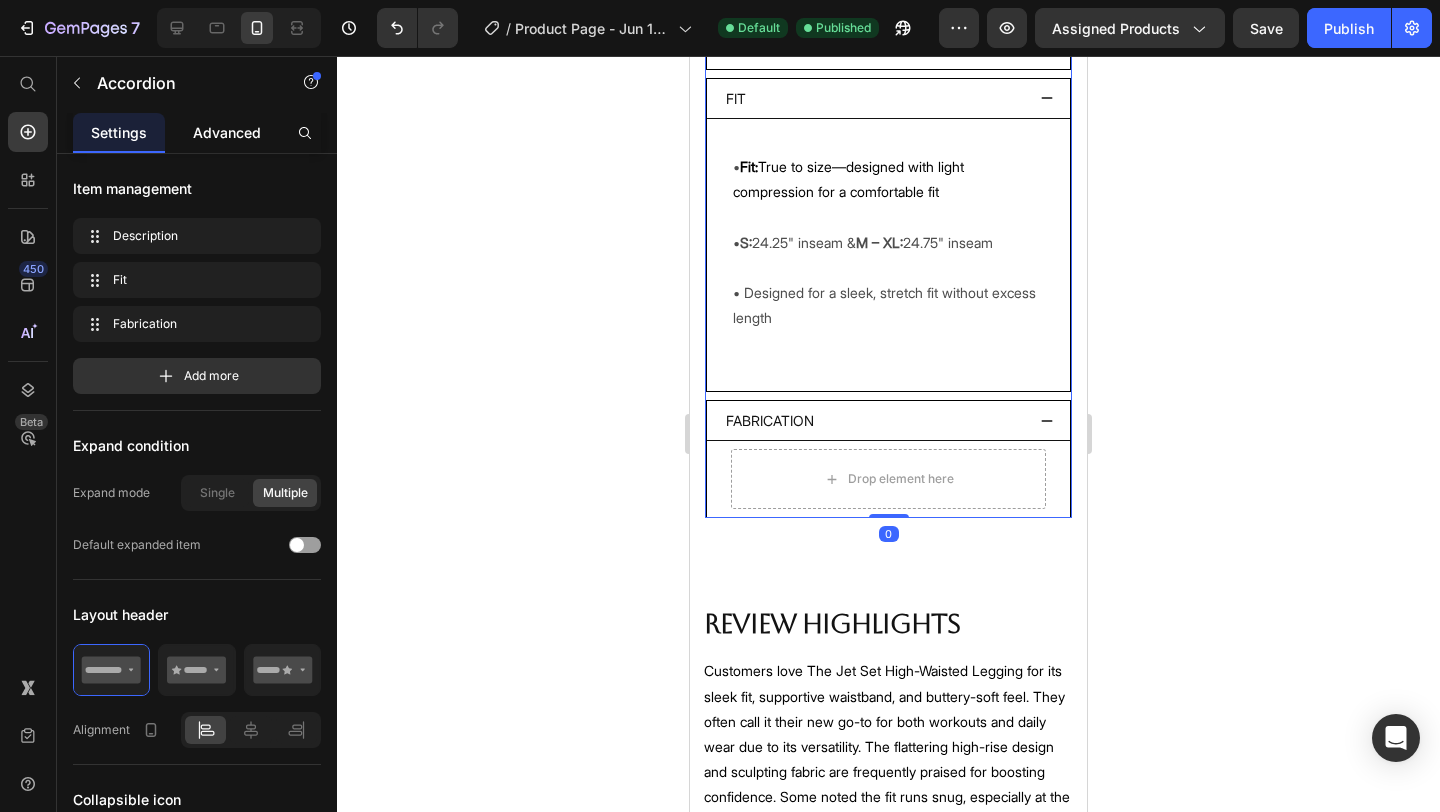 click on "Advanced" at bounding box center (227, 132) 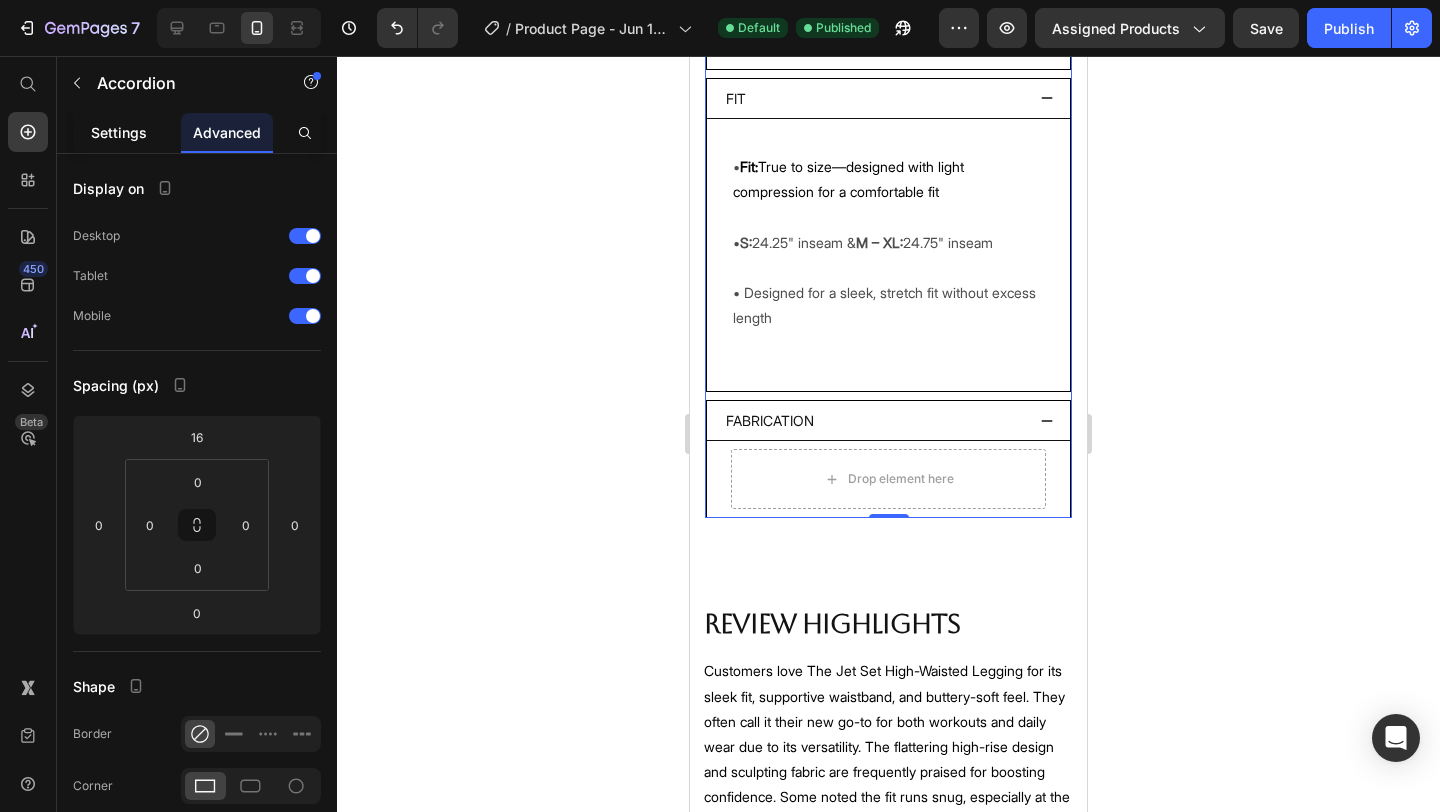 click on "Settings" at bounding box center (119, 132) 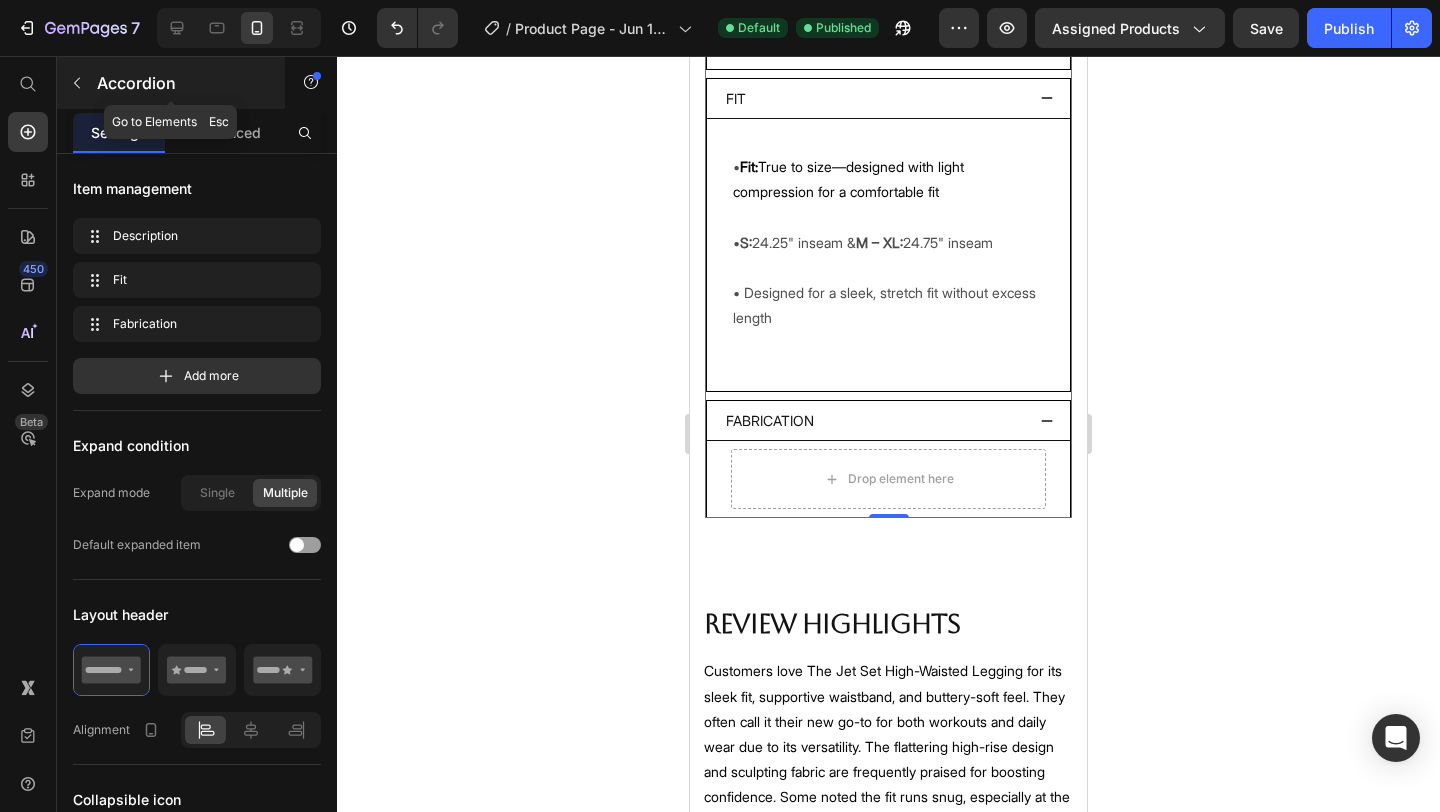 click 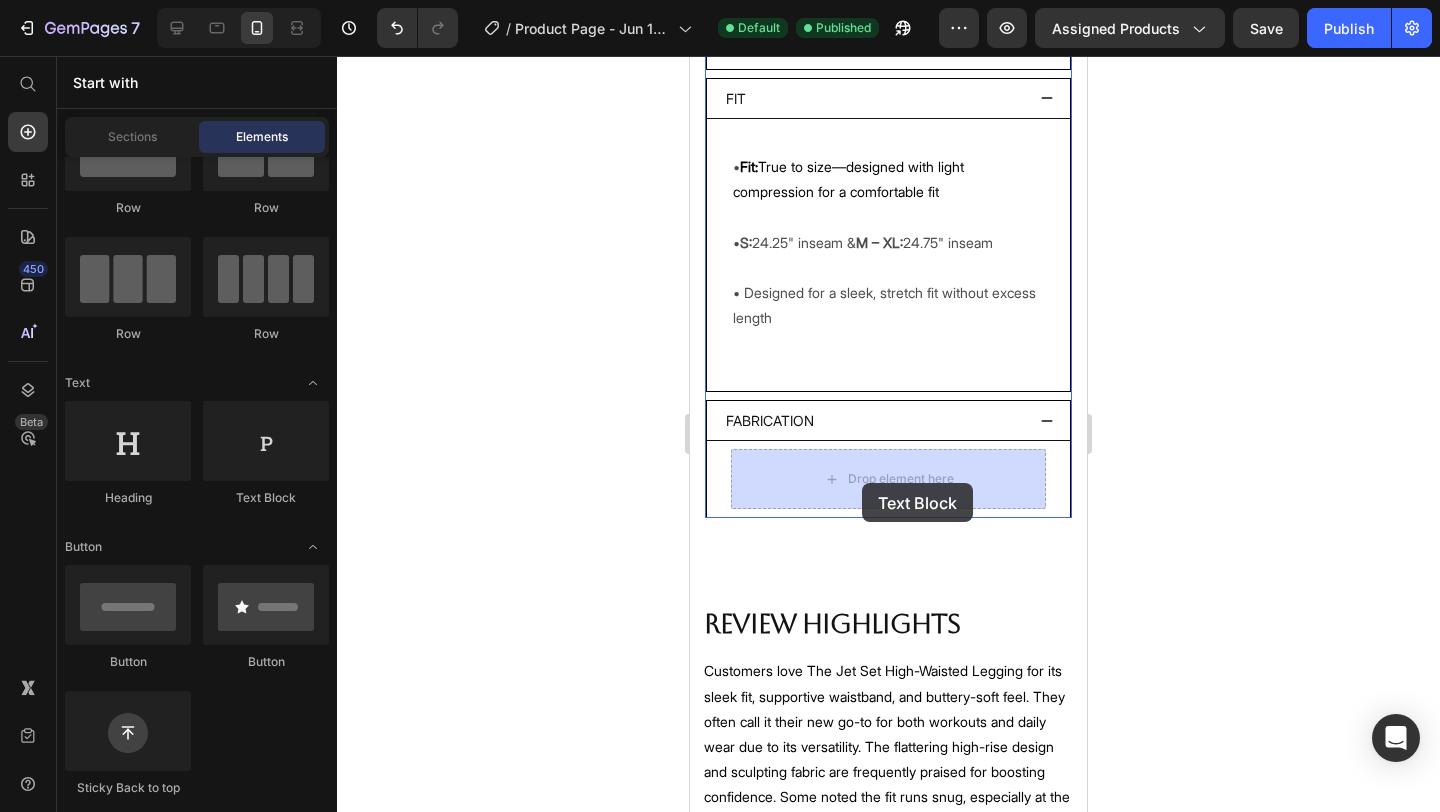 drag, startPoint x: 949, startPoint y: 505, endPoint x: 862, endPoint y: 483, distance: 89.73851 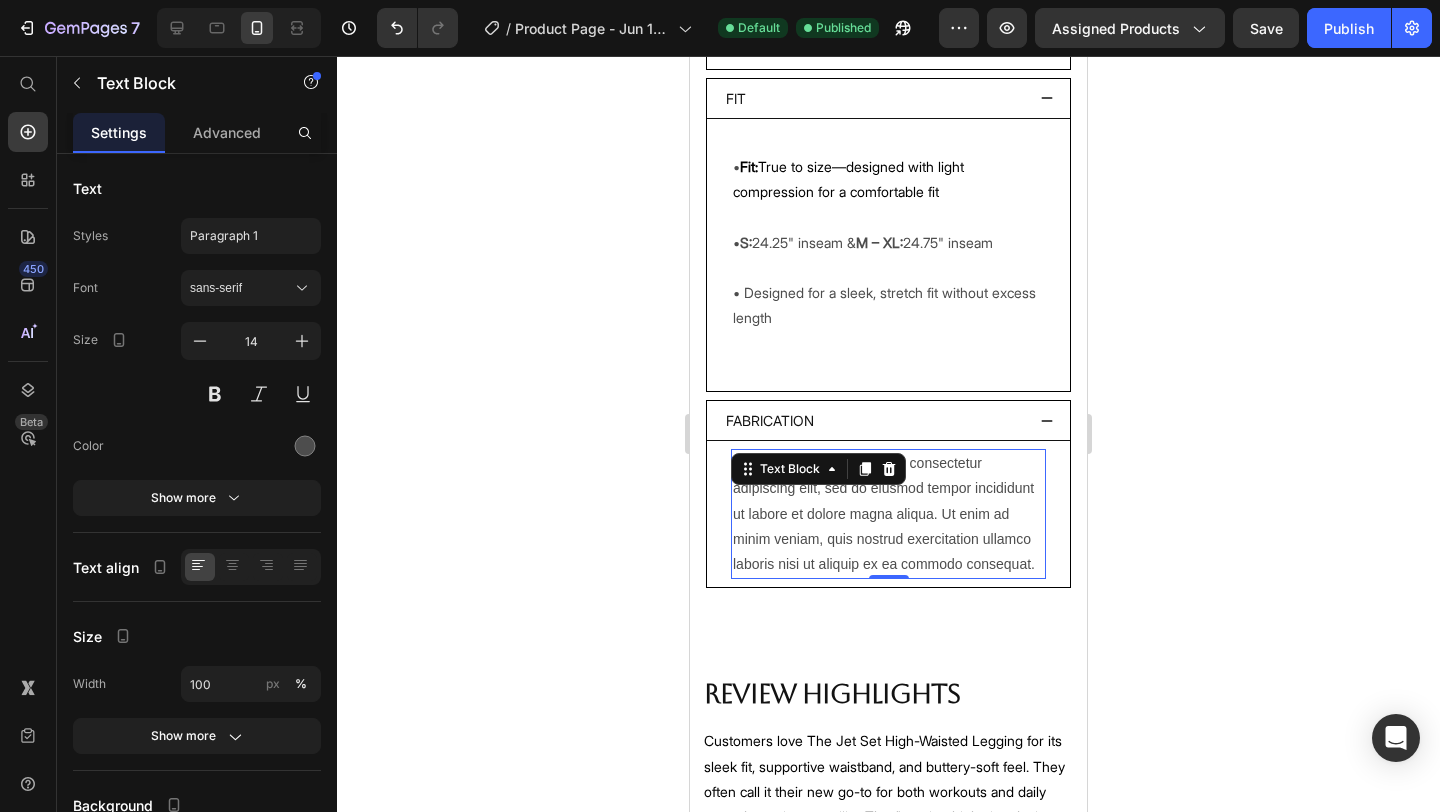 click on "Lorem ipsum dolor sit amet, consectetur adipiscing elit, sed do eiusmod tempor incididunt ut labore et dolore magna aliqua. Ut enim ad minim veniam, quis nostrud exercitation ullamco laboris nisi ut aliquip ex ea commodo consequat." at bounding box center [888, 514] 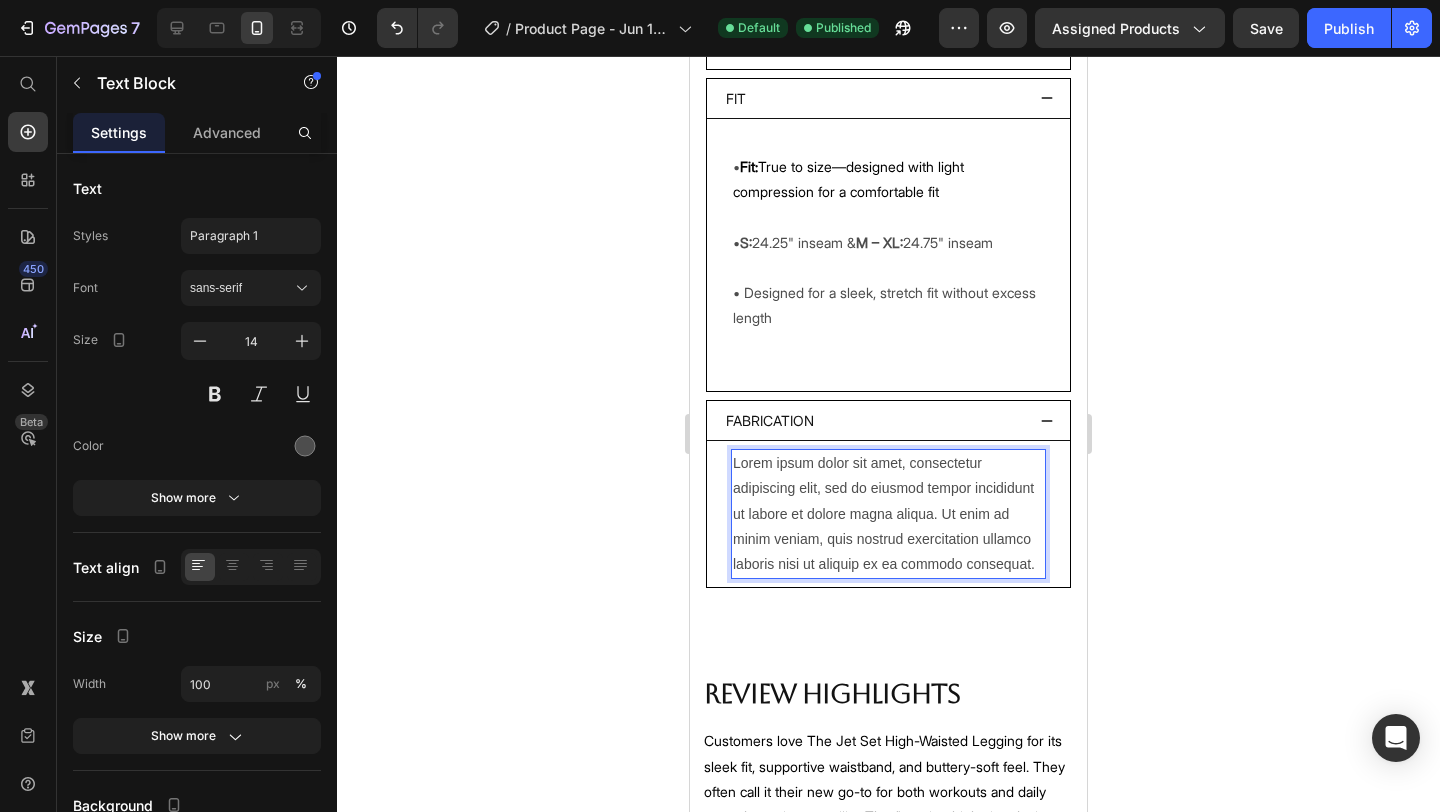 click on "Lorem ipsum dolor sit amet, consectetur adipiscing elit, sed do eiusmod tempor incididunt ut labore et dolore magna aliqua. Ut enim ad minim veniam, quis nostrud exercitation ullamco laboris nisi ut aliquip ex ea commodo consequat." at bounding box center (888, 514) 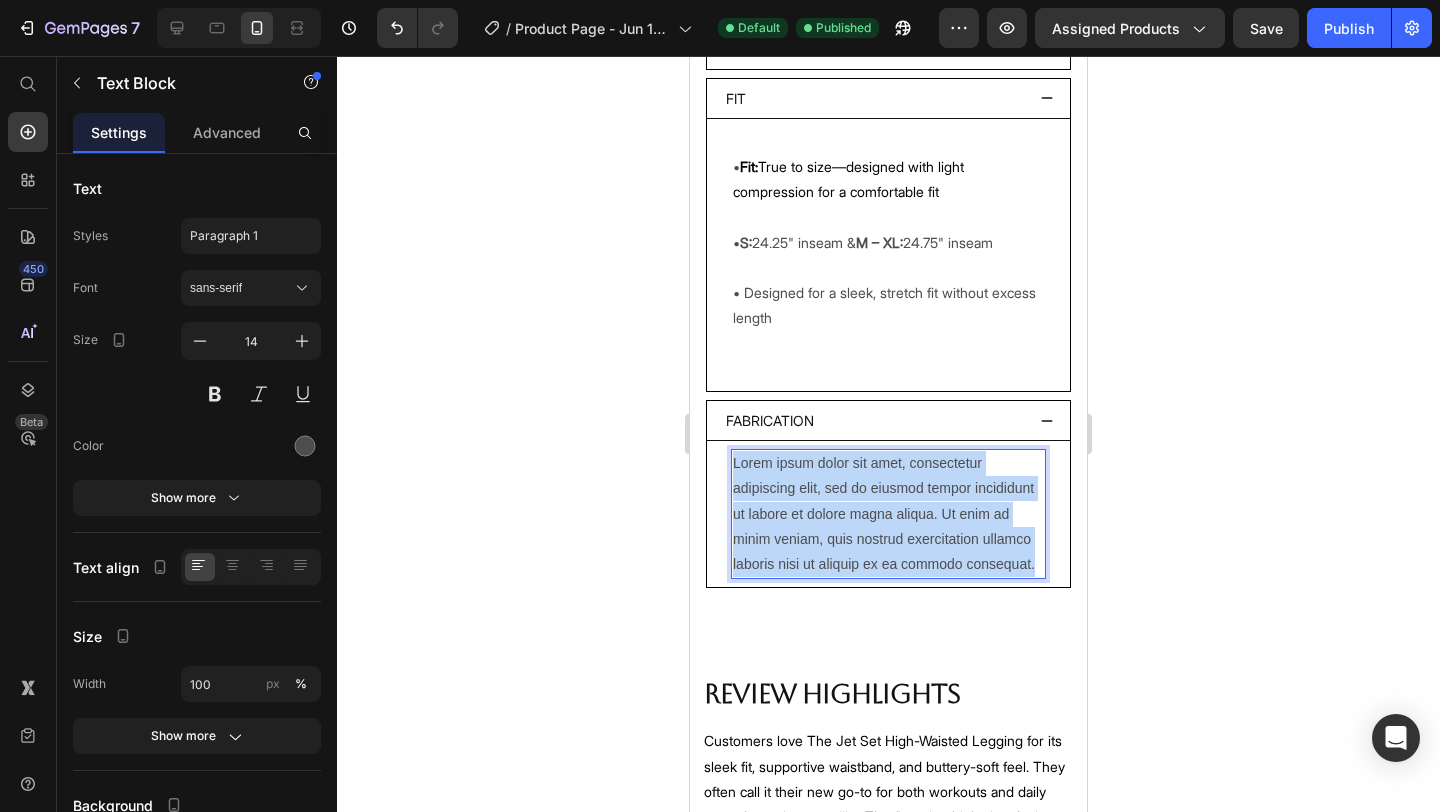 click on "Lorem ipsum dolor sit amet, consectetur adipiscing elit, sed do eiusmod tempor incididunt ut labore et dolore magna aliqua. Ut enim ad minim veniam, quis nostrud exercitation ullamco laboris nisi ut aliquip ex ea commodo consequat." at bounding box center (888, 514) 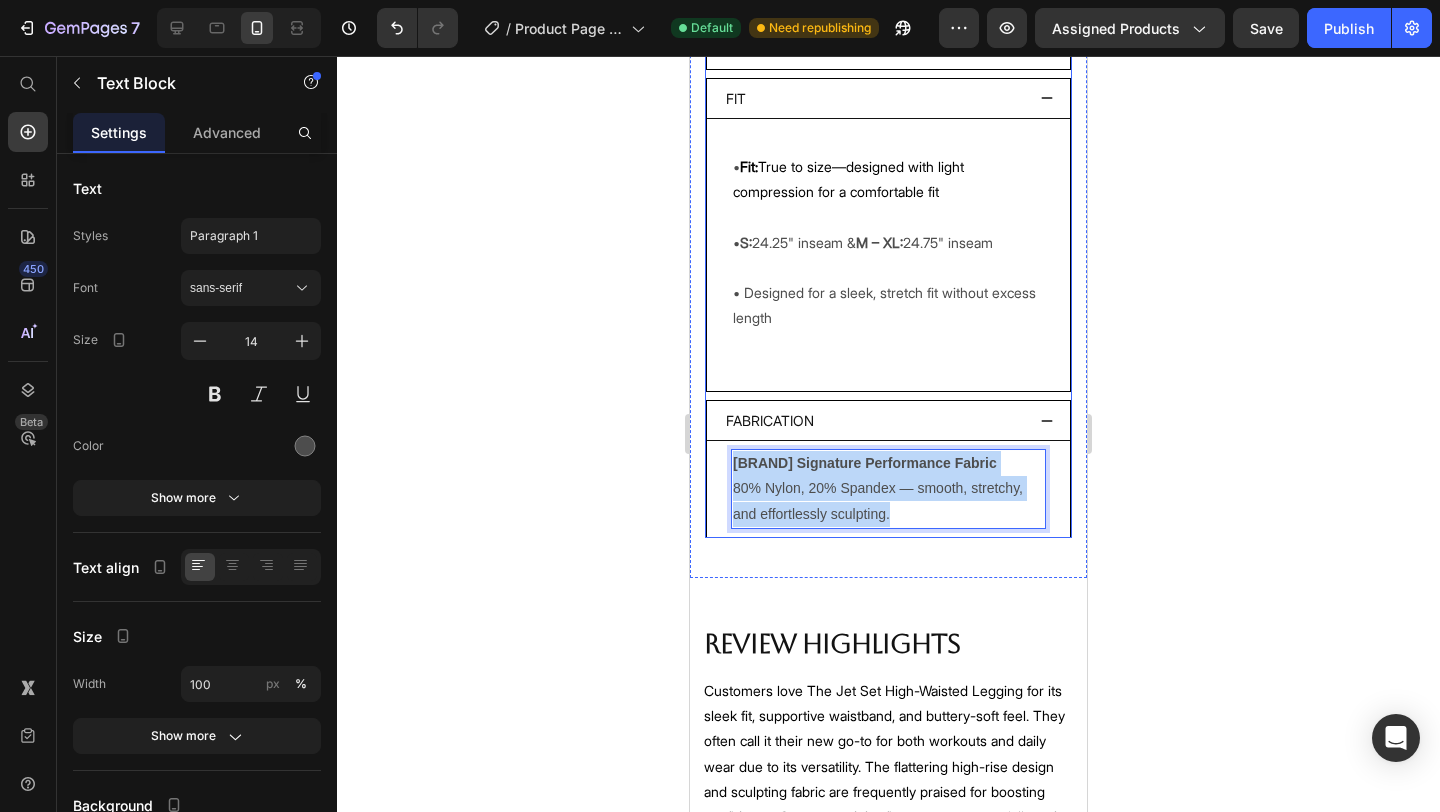 drag, startPoint x: 895, startPoint y: 517, endPoint x: 717, endPoint y: 443, distance: 192.76929 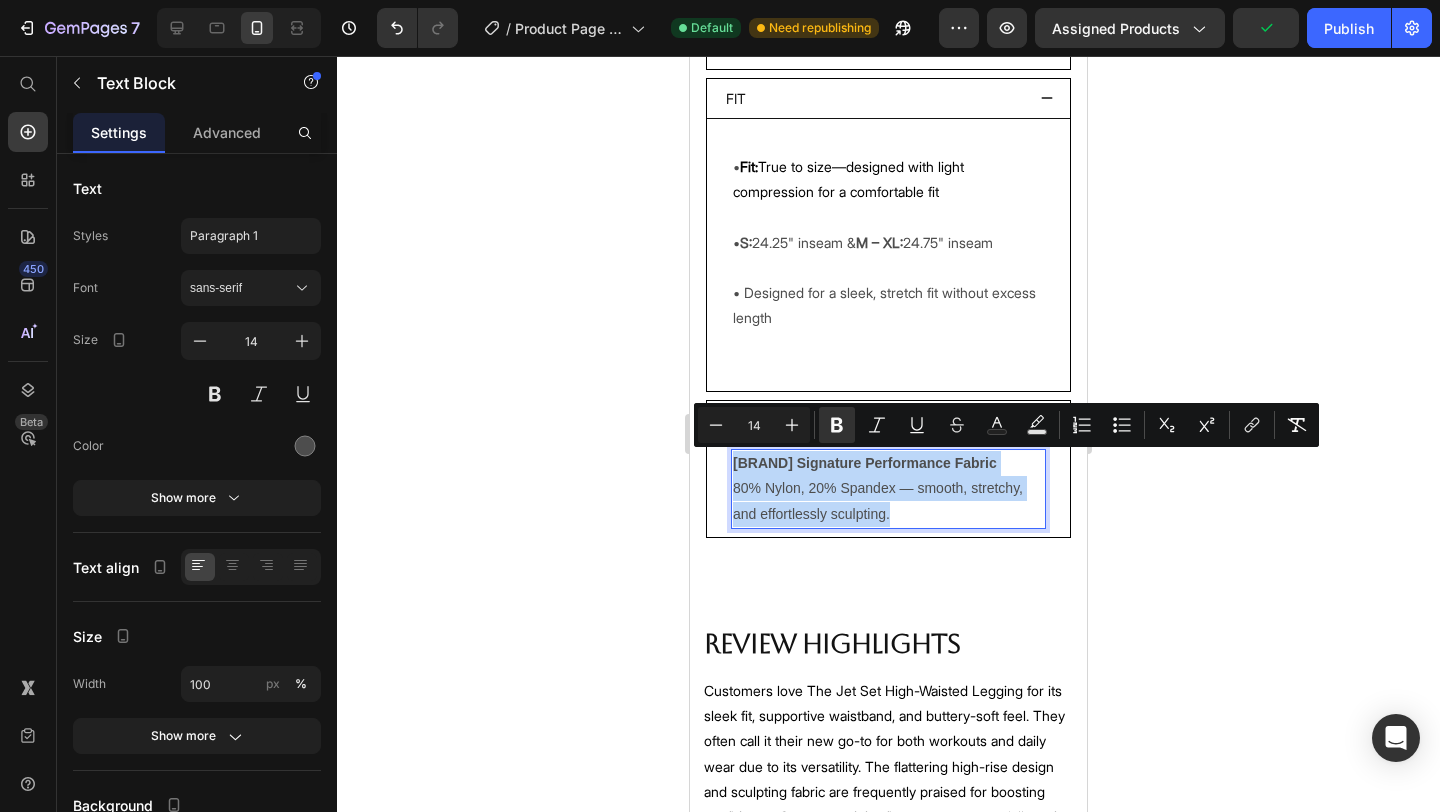 click on "RoyalSun Signature Performance Fabric 80% Nylon, 20% Spandex — smooth, stretchy, and effortlessly sculpting." at bounding box center (888, 489) 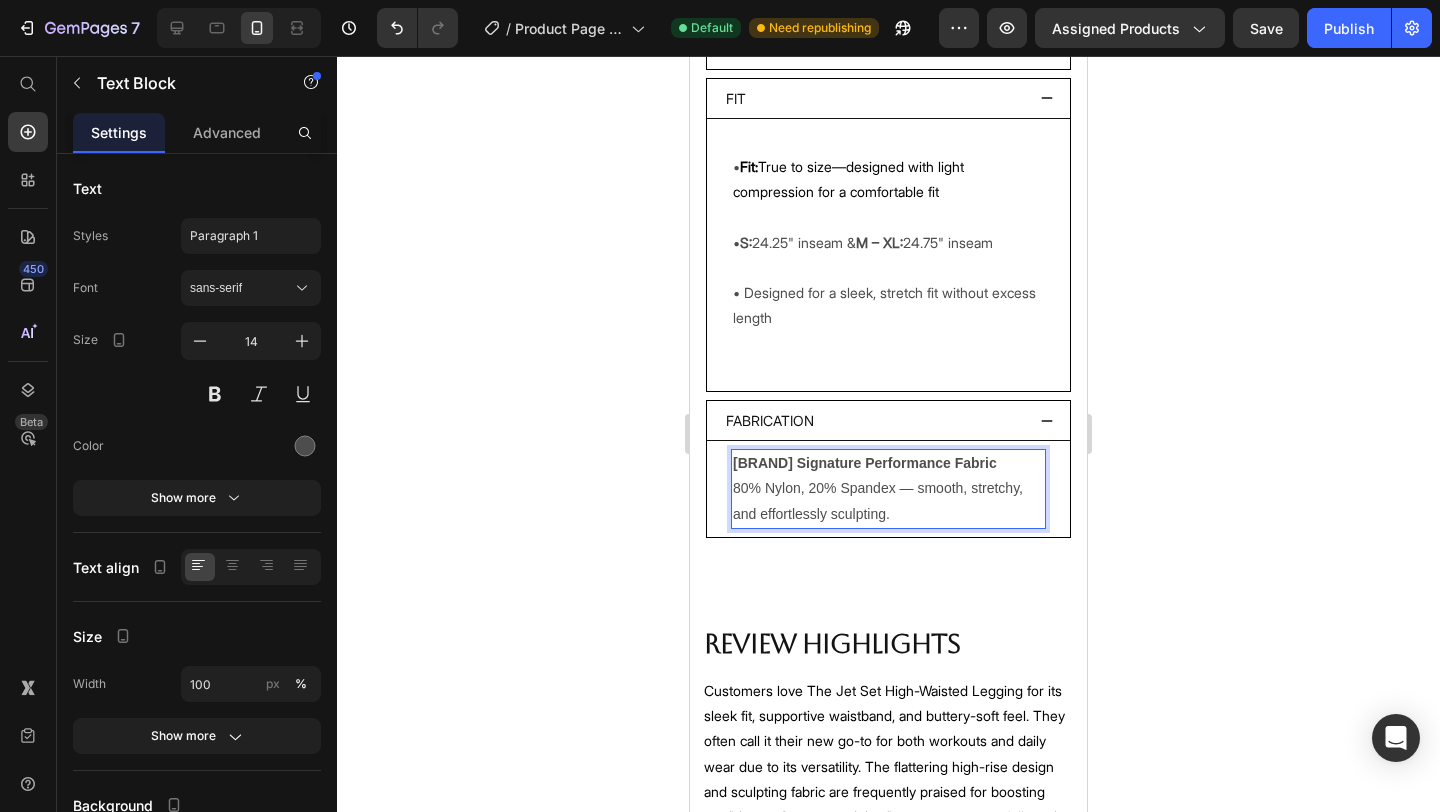click on "RoyalSun Signature Performance Fabric" at bounding box center (865, 463) 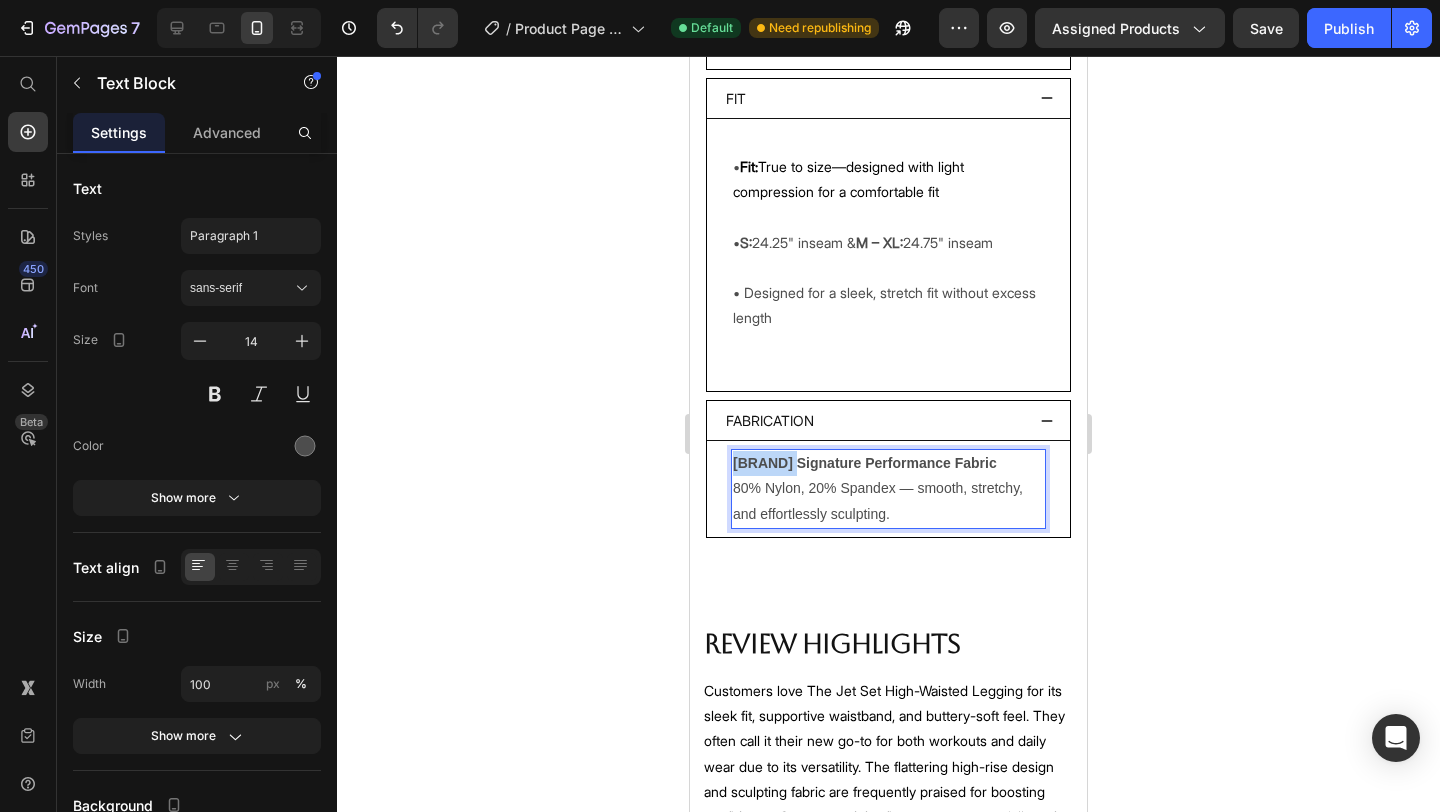 click on "RoyalSun Signature Performance Fabric" at bounding box center [865, 463] 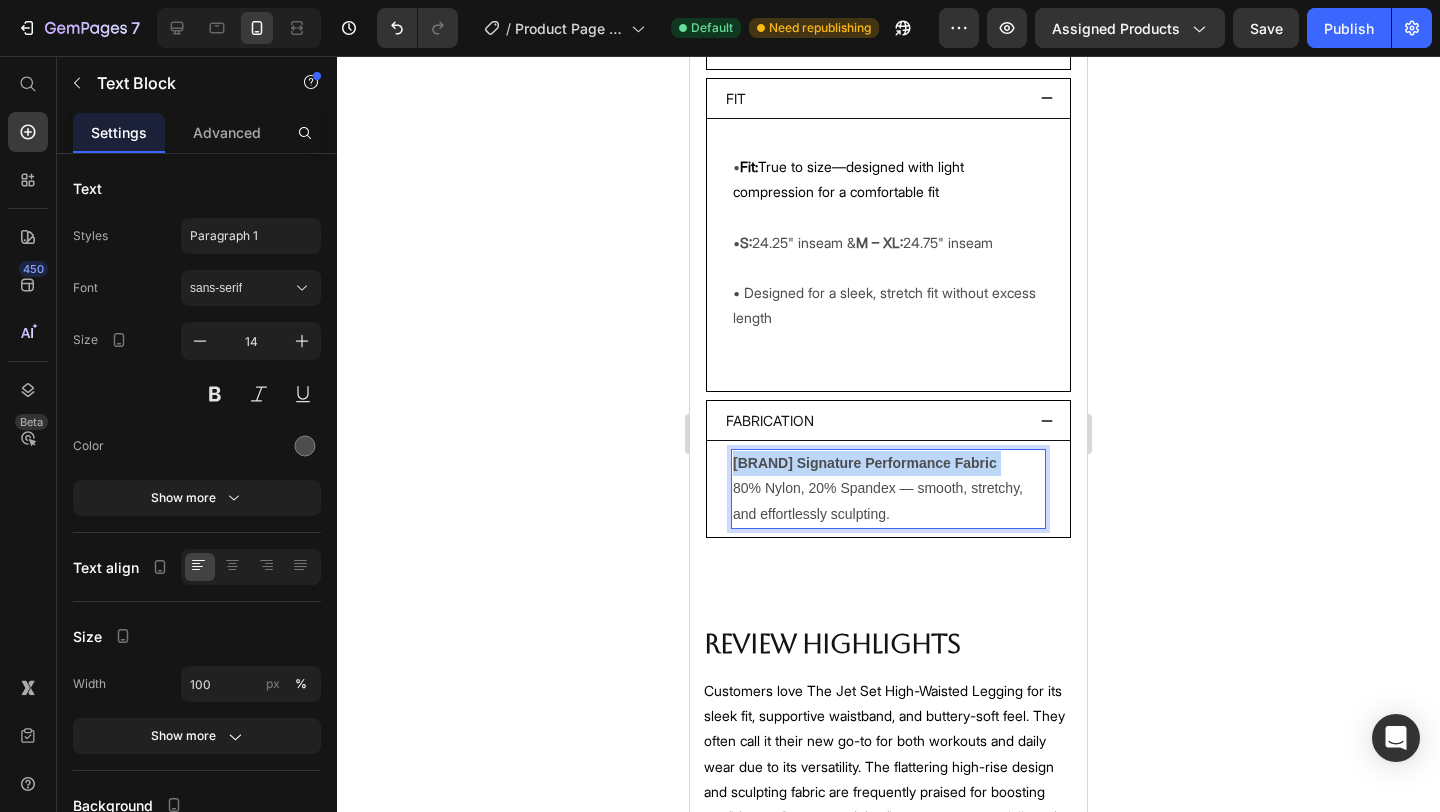 click on "RoyalSun Signature Performance Fabric" at bounding box center (865, 463) 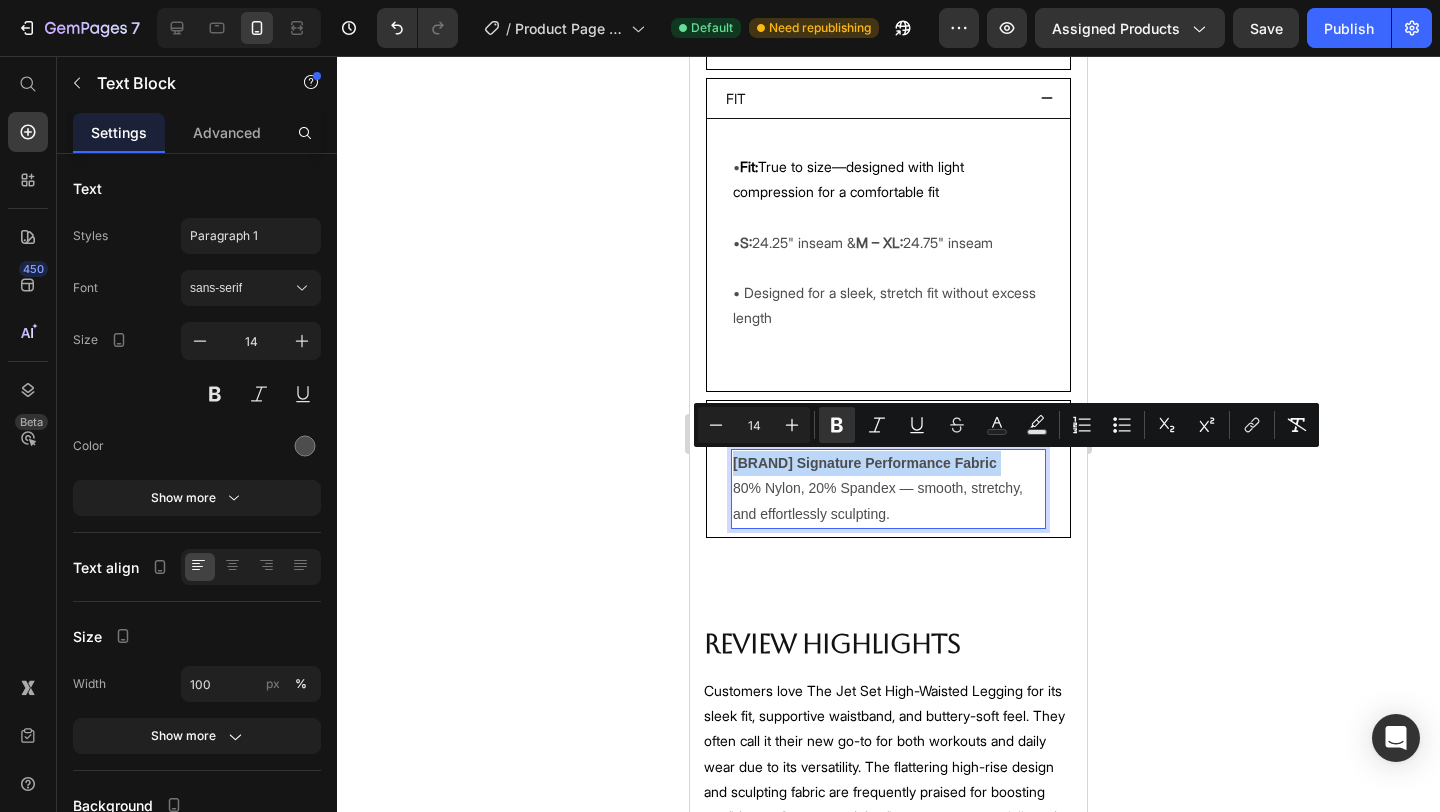 click on "RoyalSun Signature Performance Fabric 80% Nylon, 20% Spandex — smooth, stretchy, and effortlessly sculpting." at bounding box center [888, 489] 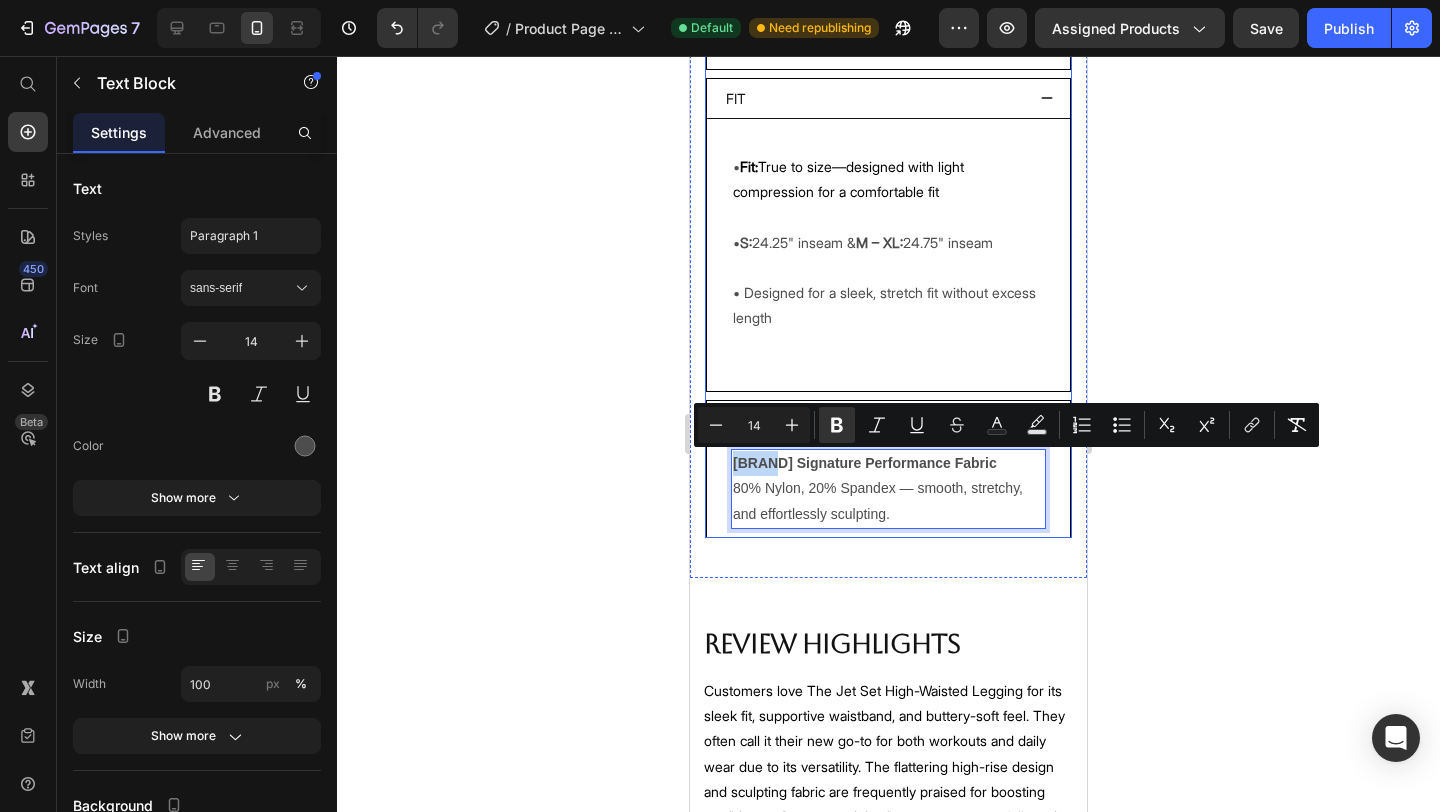 drag, startPoint x: 772, startPoint y: 465, endPoint x: 727, endPoint y: 468, distance: 45.099888 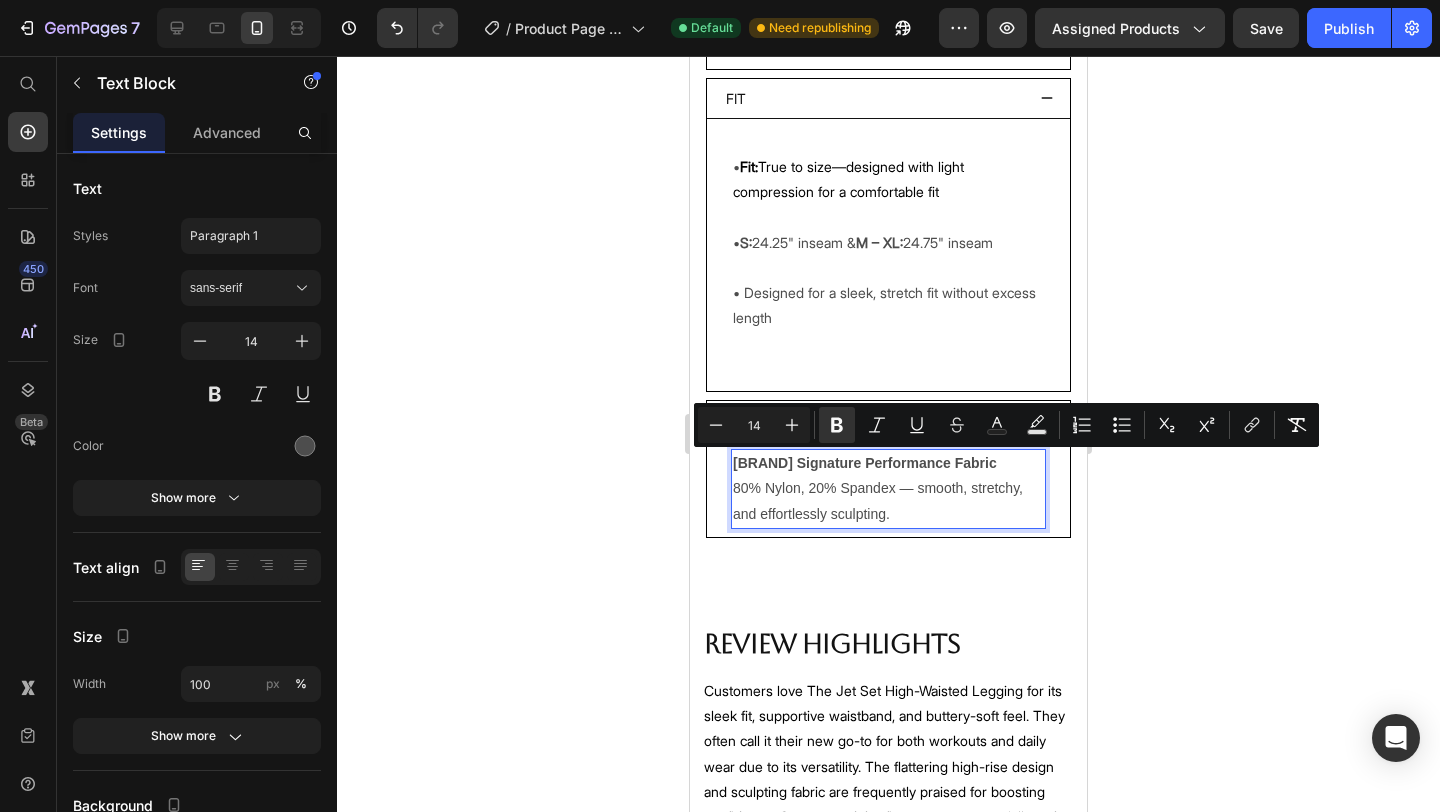 click on "RoyalSun Signature Performance Fabric 80% Nylon, 20% Spandex — smooth, stretchy, and effortlessly sculpting." at bounding box center [888, 489] 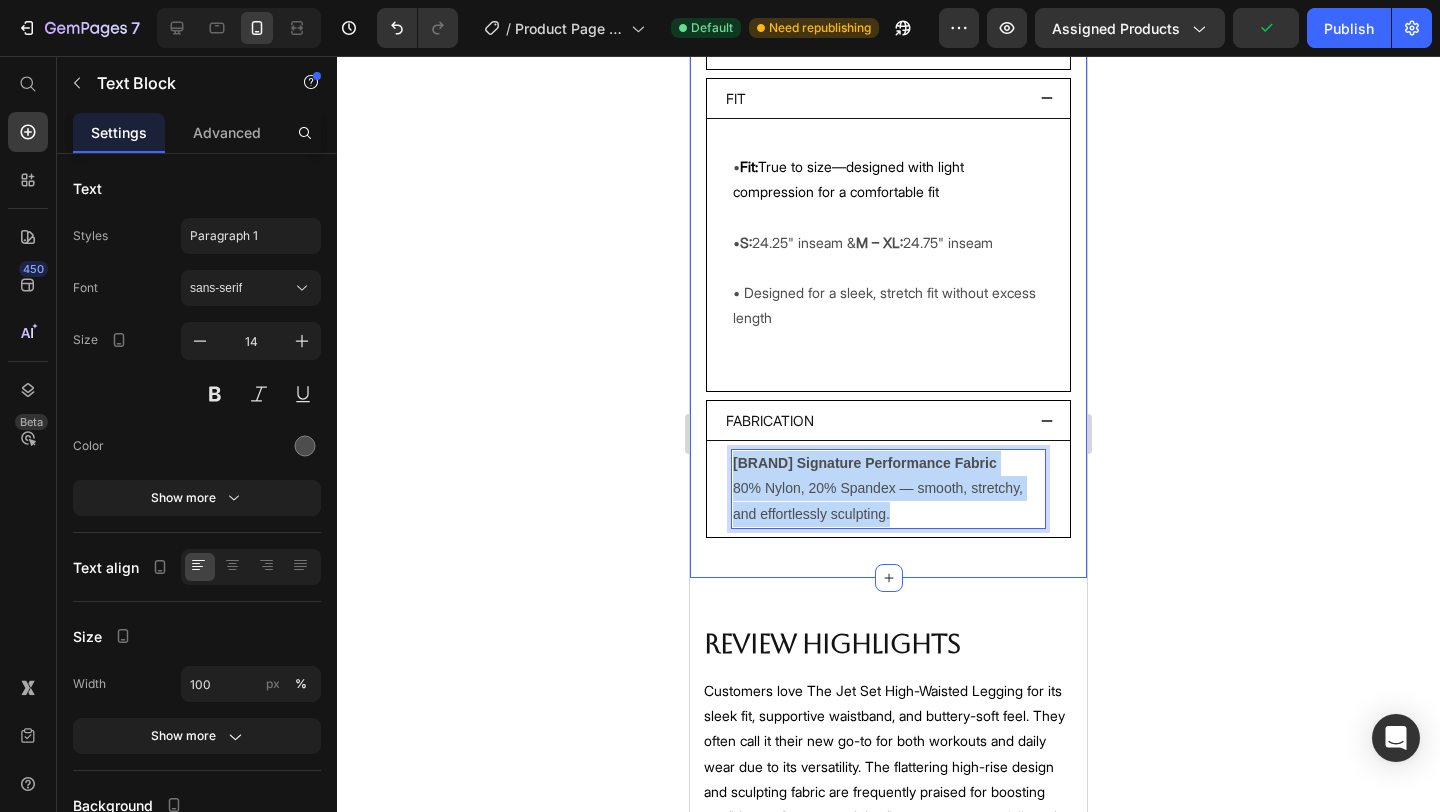 drag, startPoint x: 944, startPoint y: 515, endPoint x: 697, endPoint y: 403, distance: 271.20657 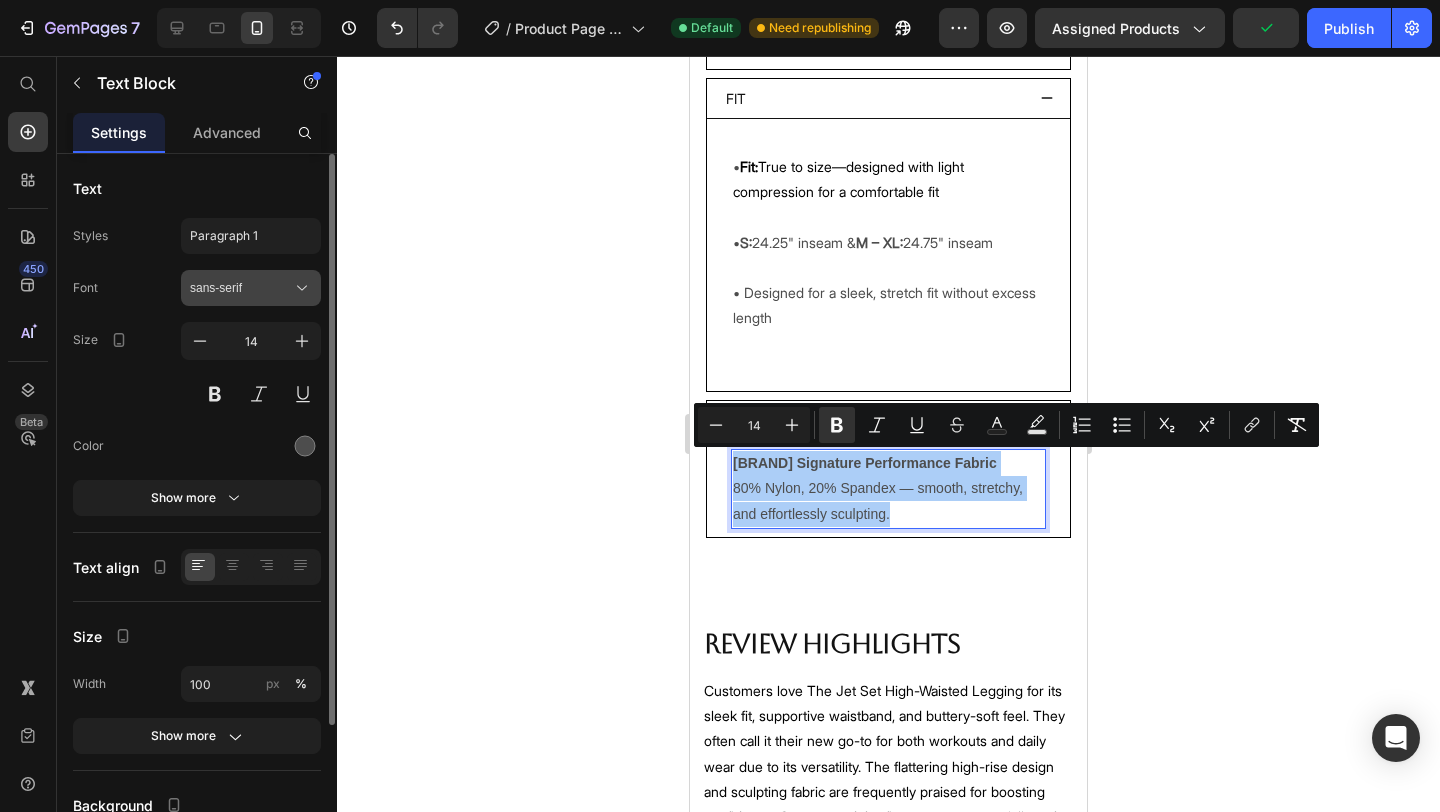 click on "sans-serif" at bounding box center [241, 288] 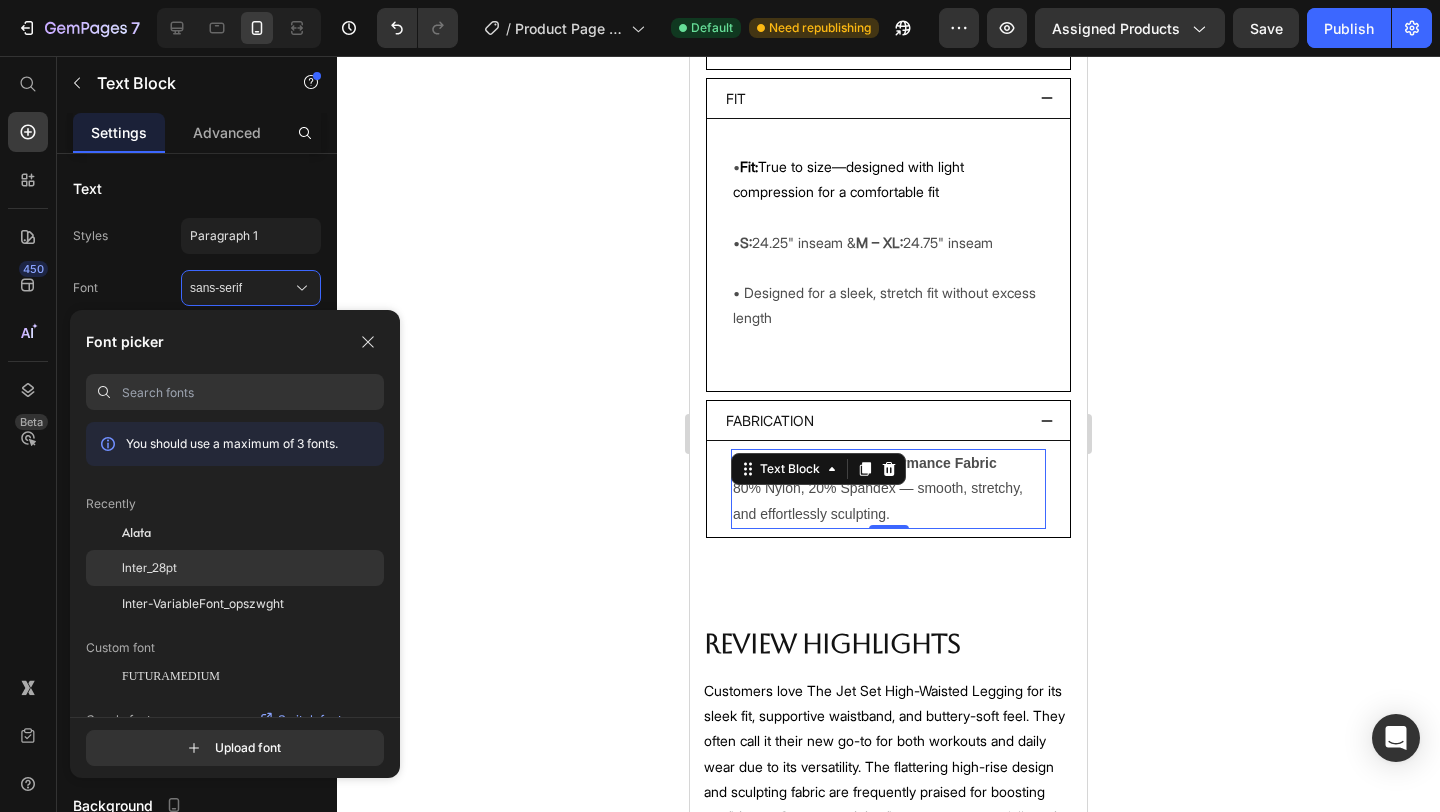 click on "Inter_28pt" at bounding box center (149, 568) 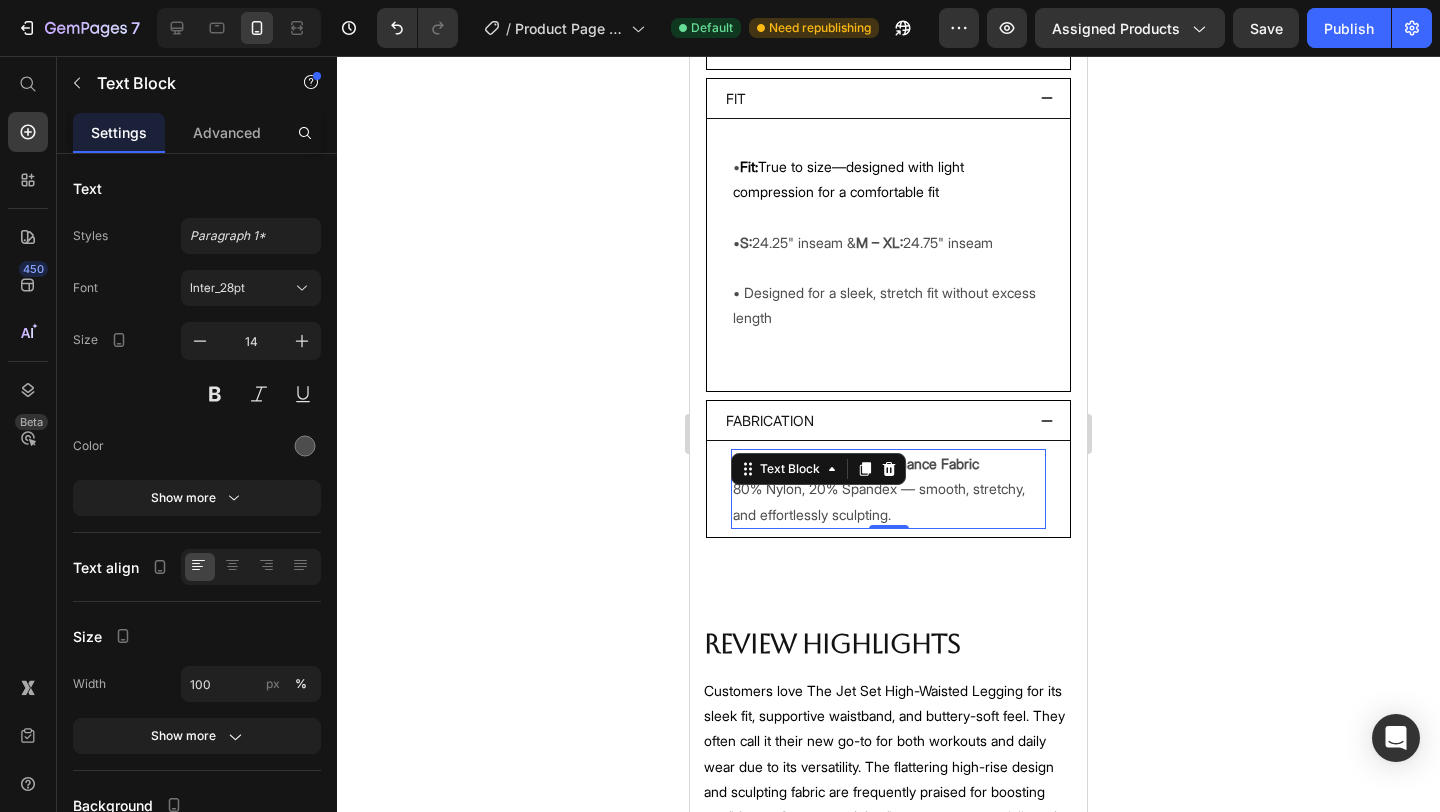 click 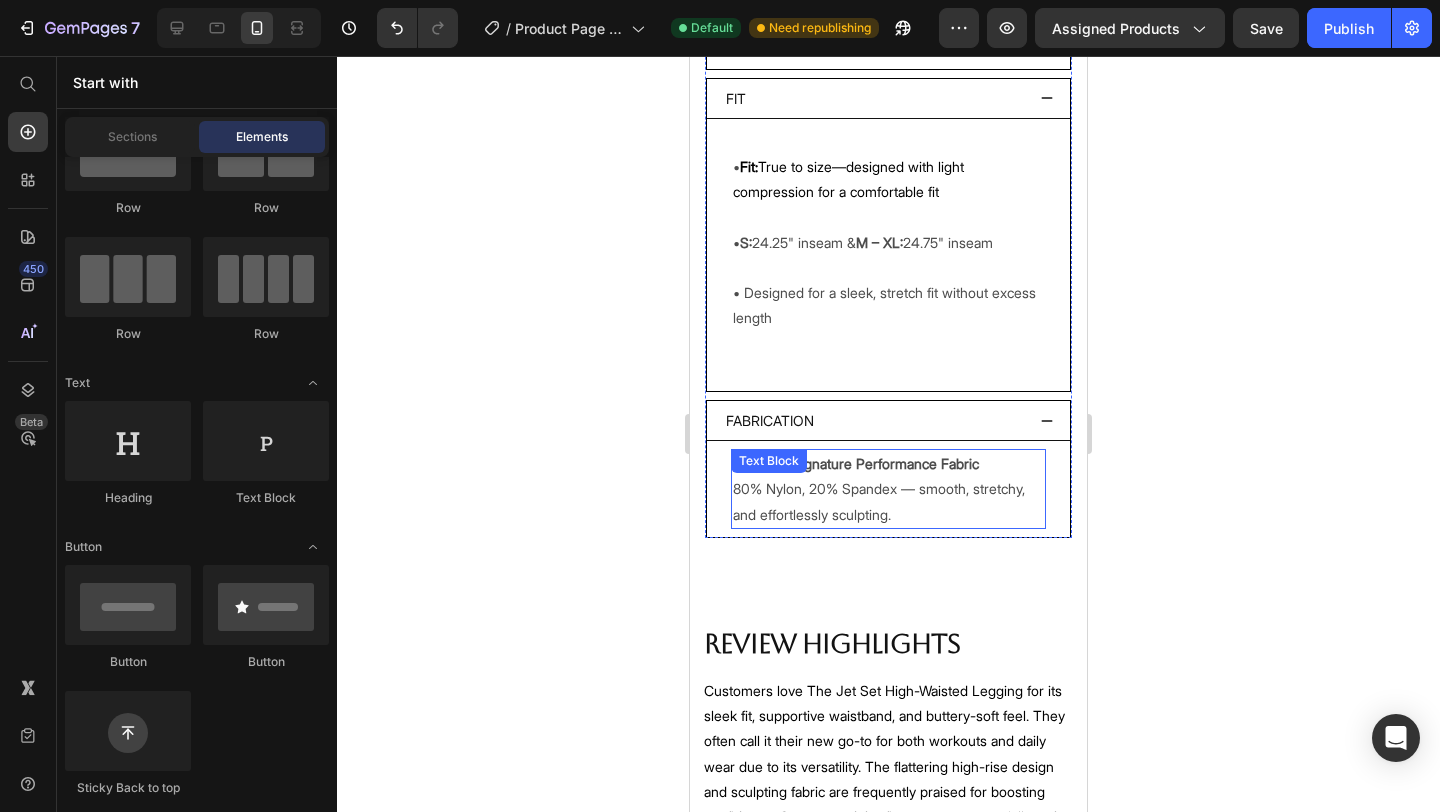 click on "RoyalSun Signature Performance Fabric" at bounding box center [856, 463] 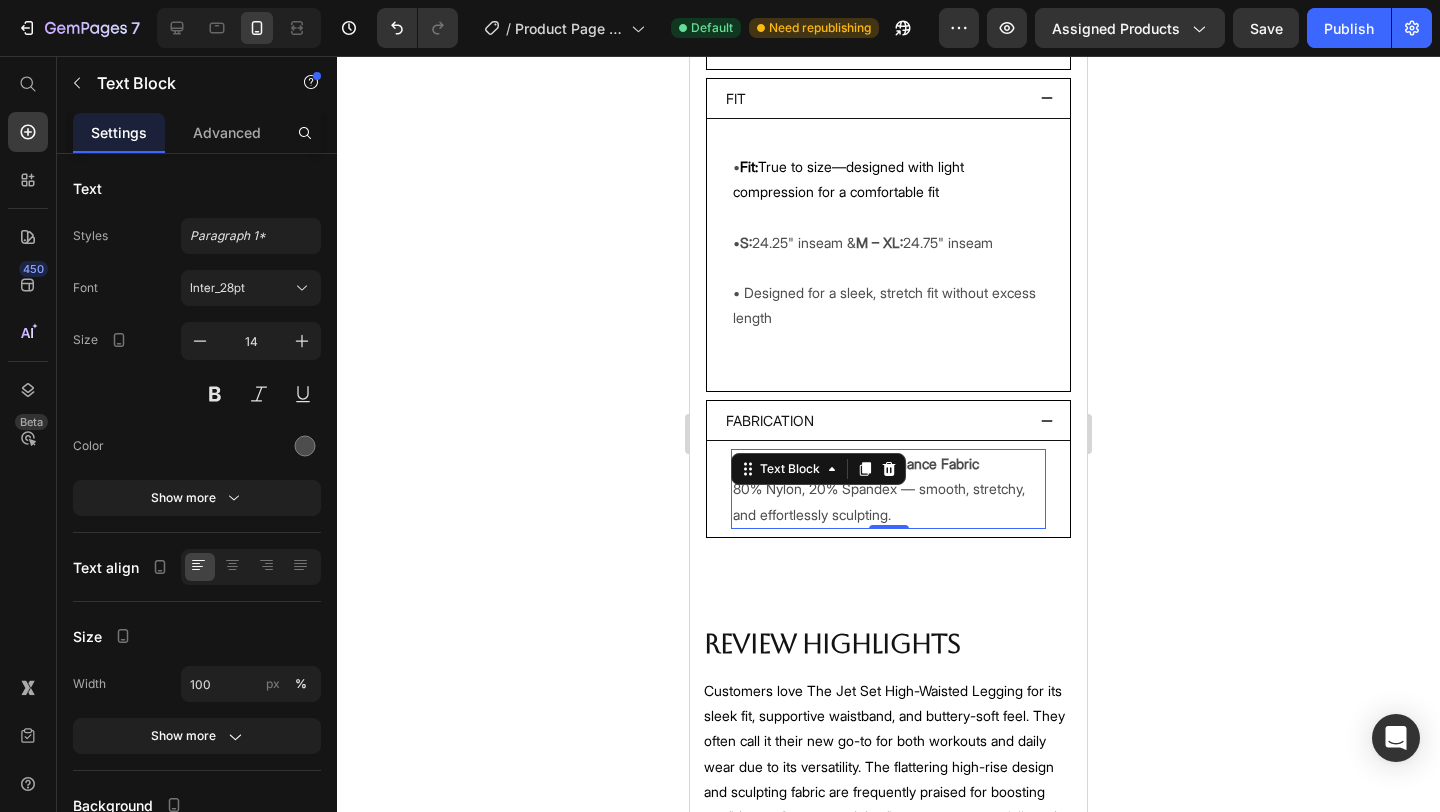 click 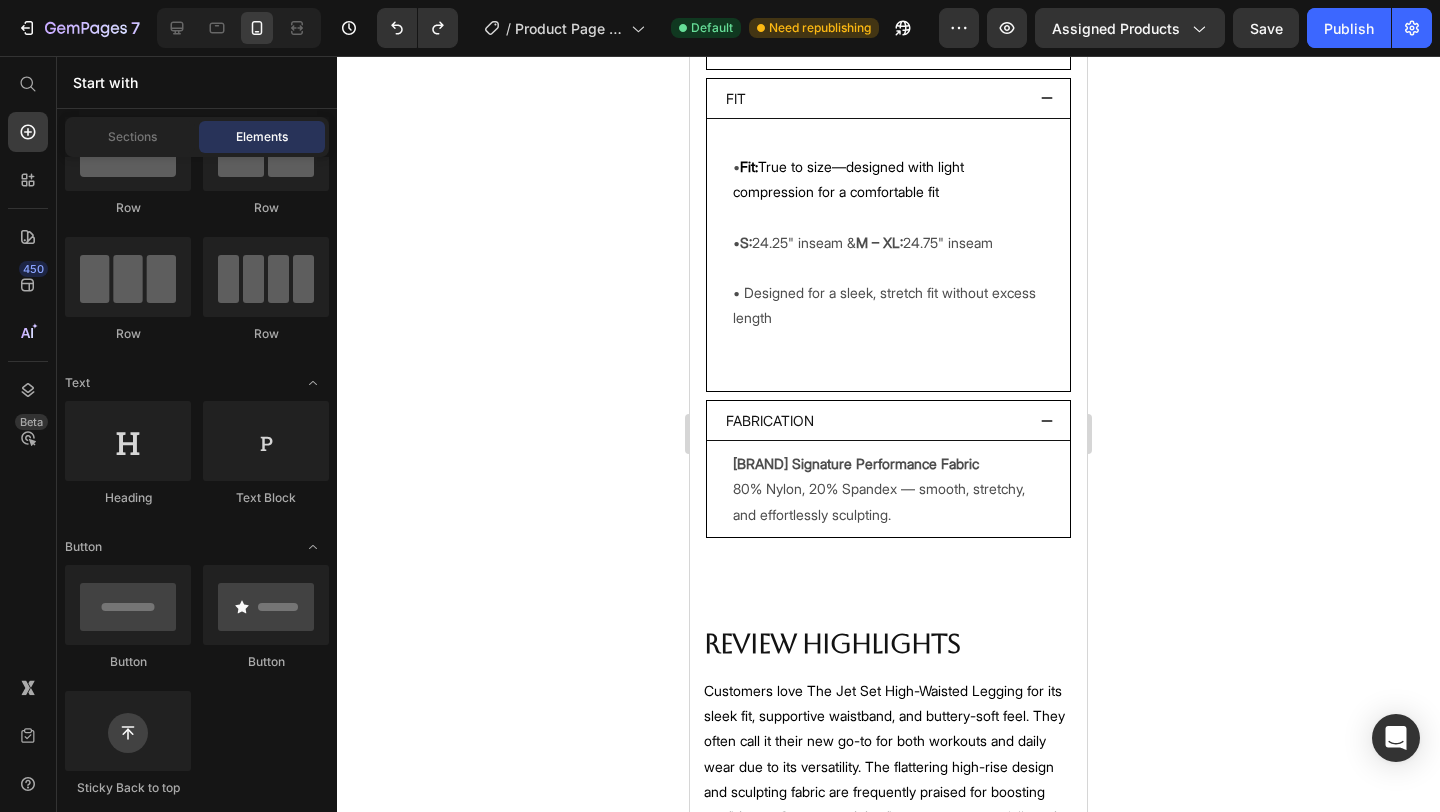 click 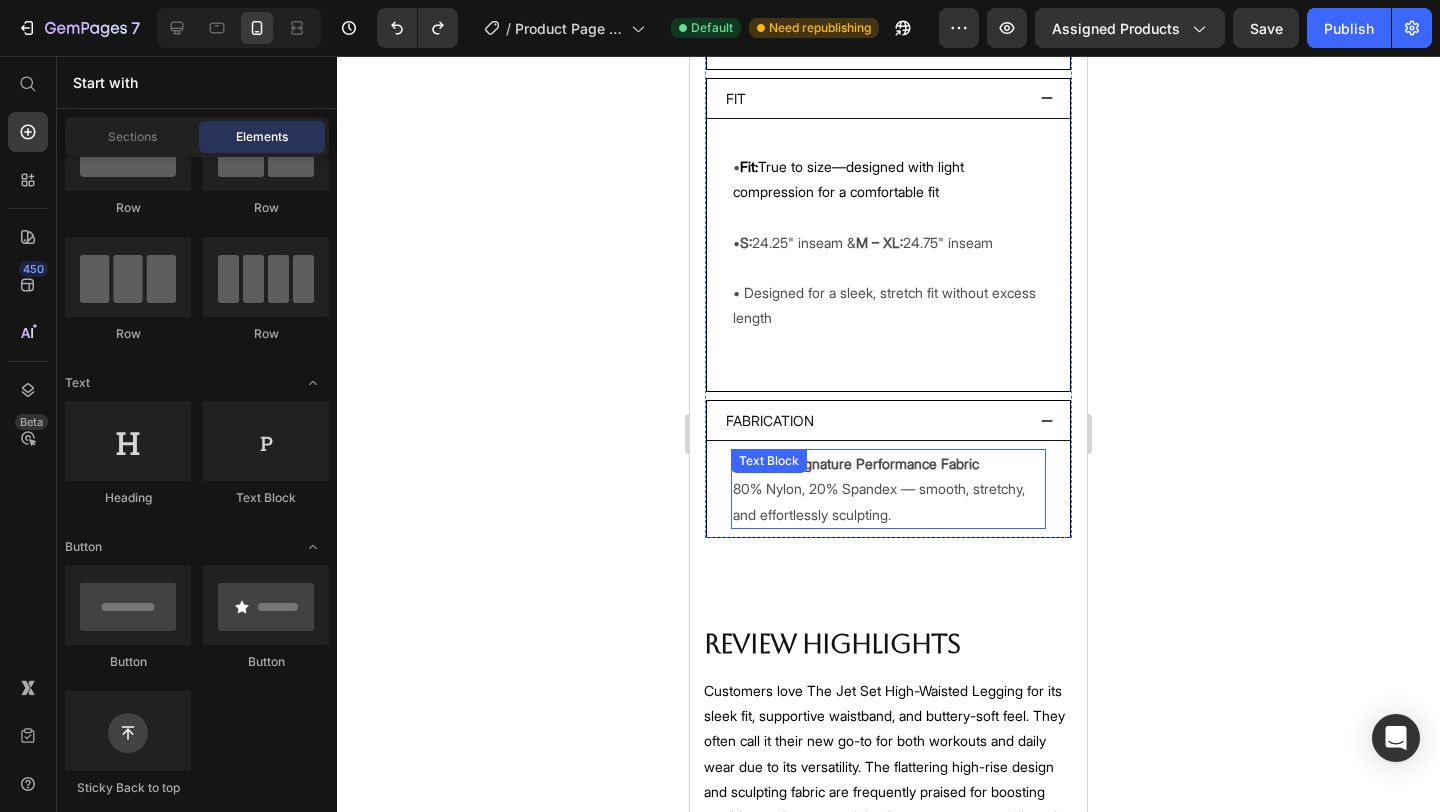 click on "RoyalSun Signature Performance Fabric" at bounding box center [856, 463] 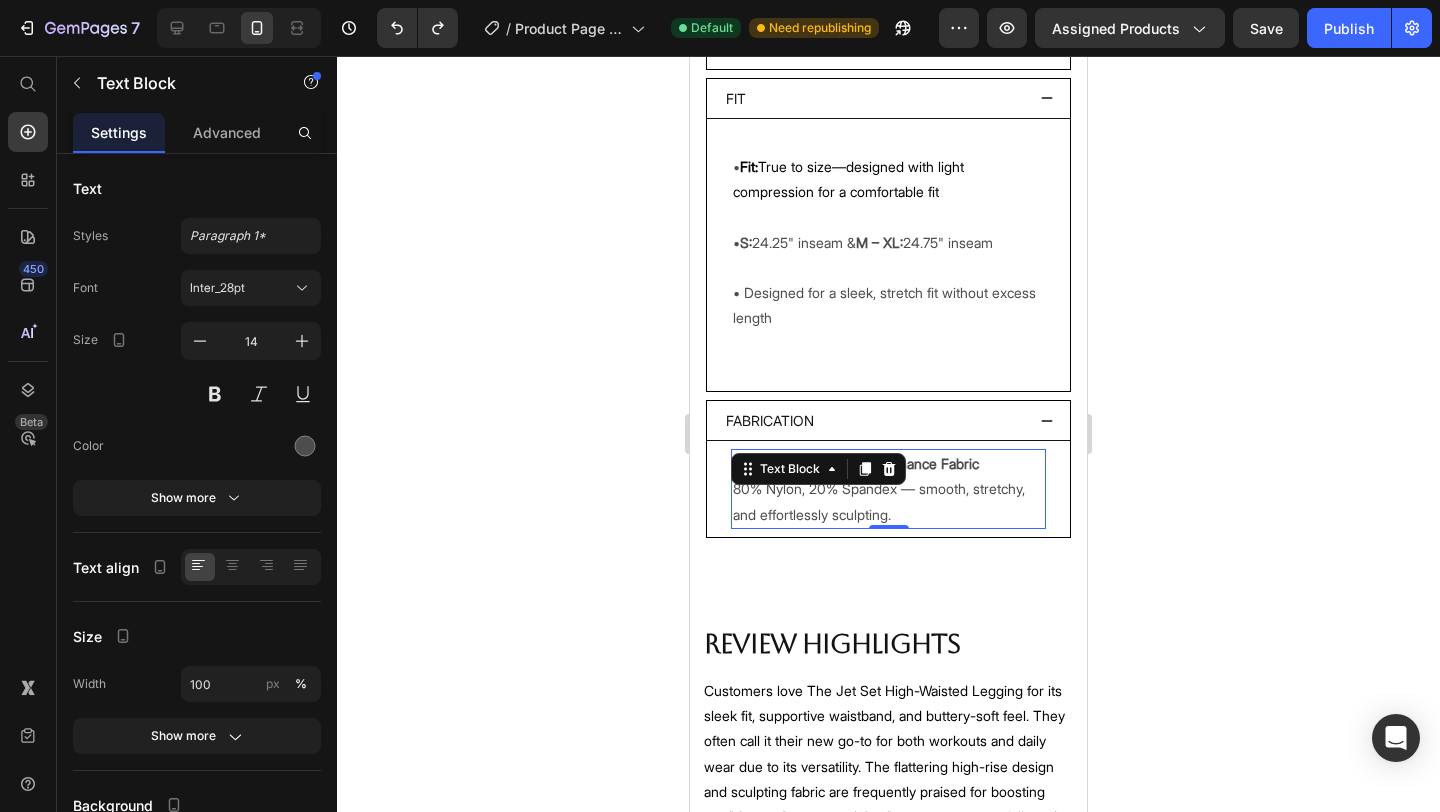 click 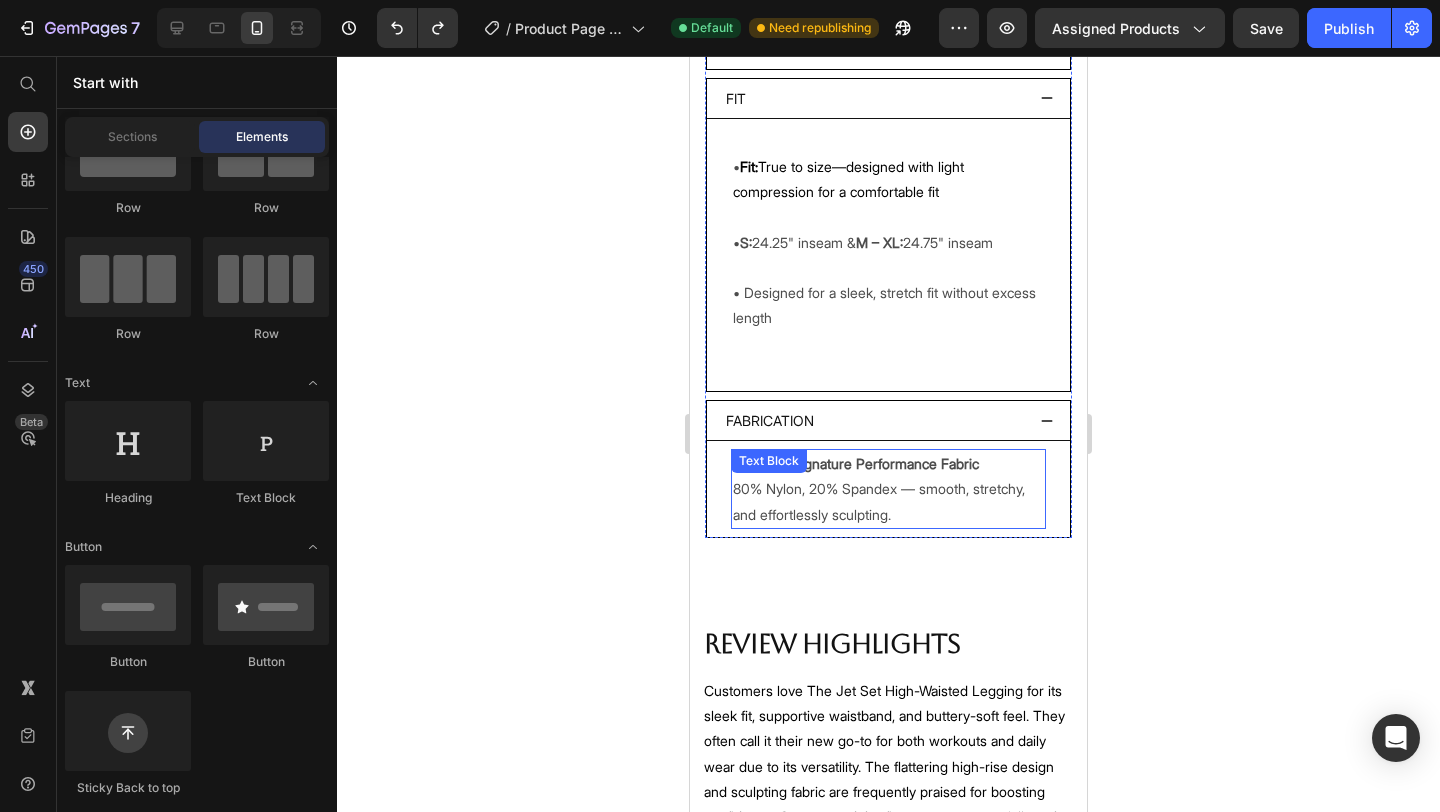 click on "RoyalSun Signature Performance Fabric 80% Nylon, 20% Spandex — smooth, stretchy, and effortlessly sculpting." at bounding box center (888, 489) 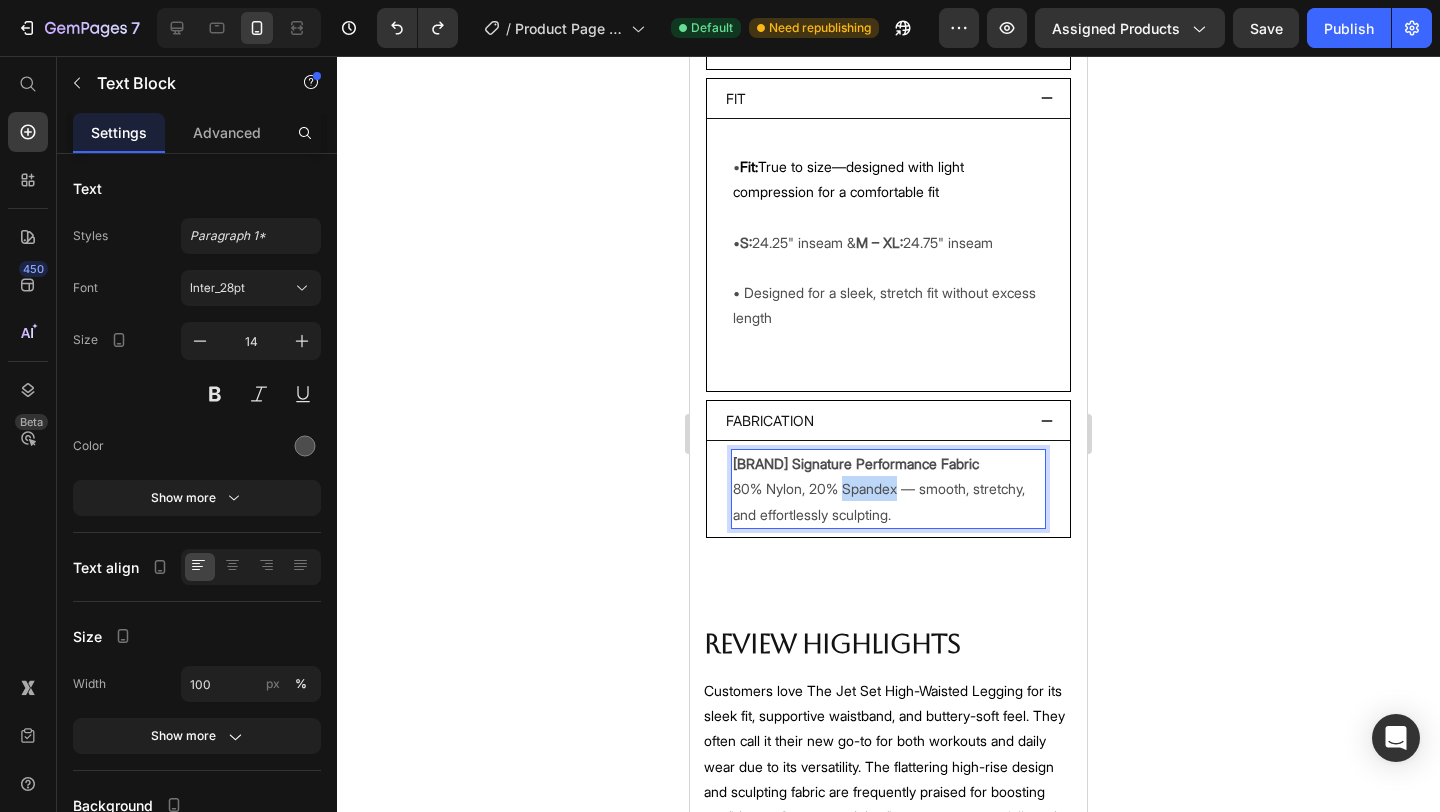 click on "RoyalSun Signature Performance Fabric 80% Nylon, 20% Spandex — smooth, stretchy, and effortlessly sculpting." at bounding box center [888, 489] 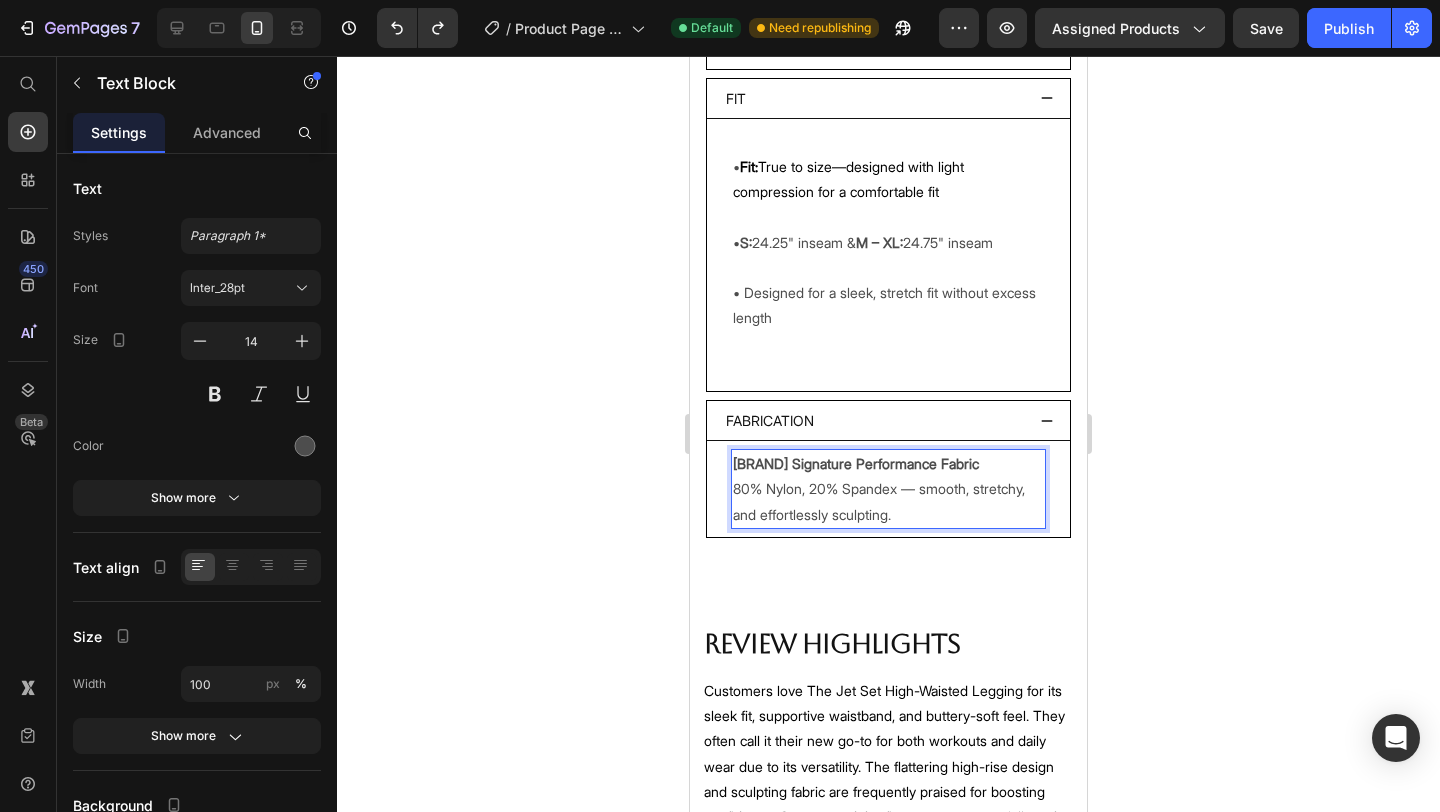 click on "RoyalSun Signature Performance Fabric 80% Nylon, 20% Spandex — smooth, stretchy, and effortlessly sculpting." at bounding box center (888, 489) 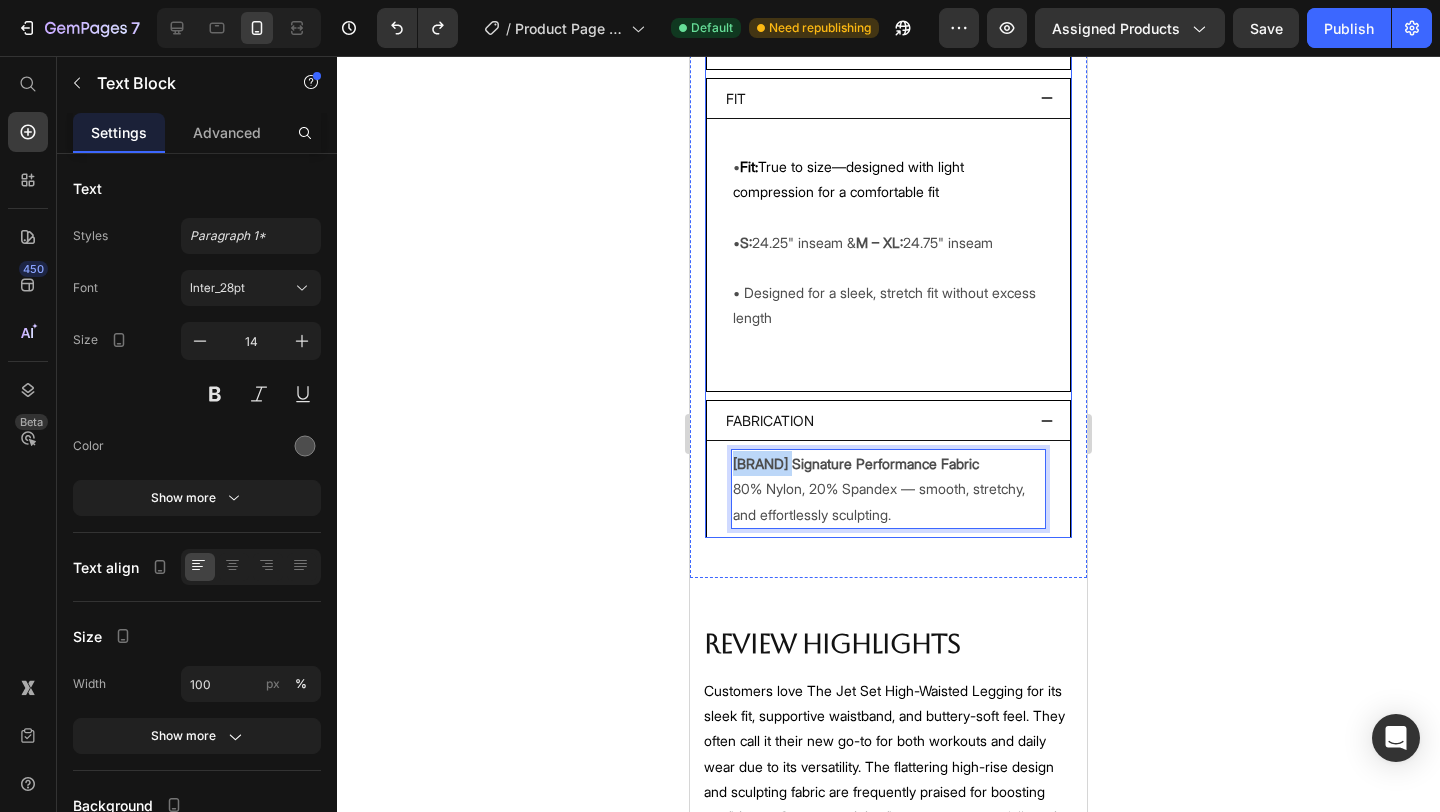 drag, startPoint x: 790, startPoint y: 463, endPoint x: 728, endPoint y: 463, distance: 62 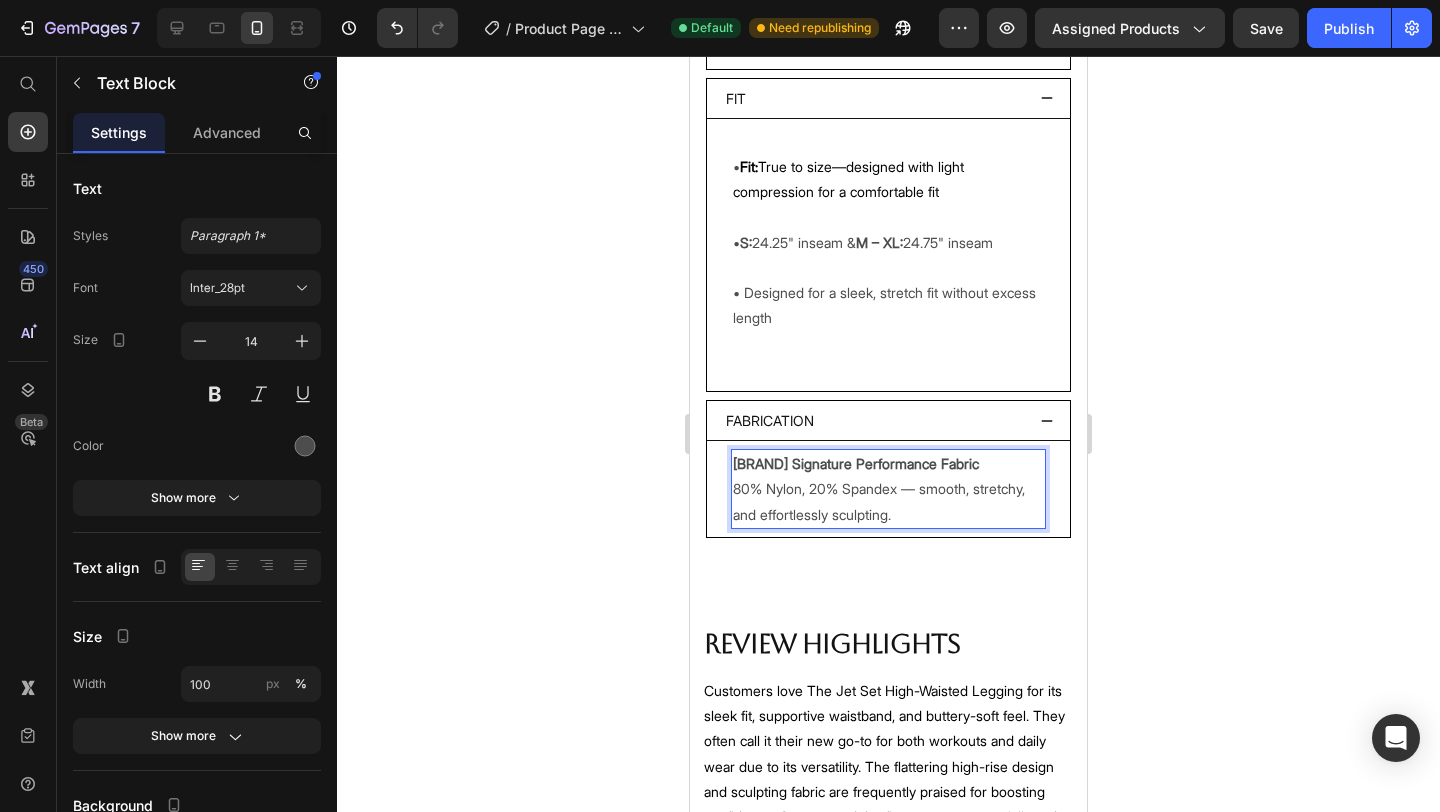click on "RayLuxe Signature Performance Fabric" at bounding box center [856, 463] 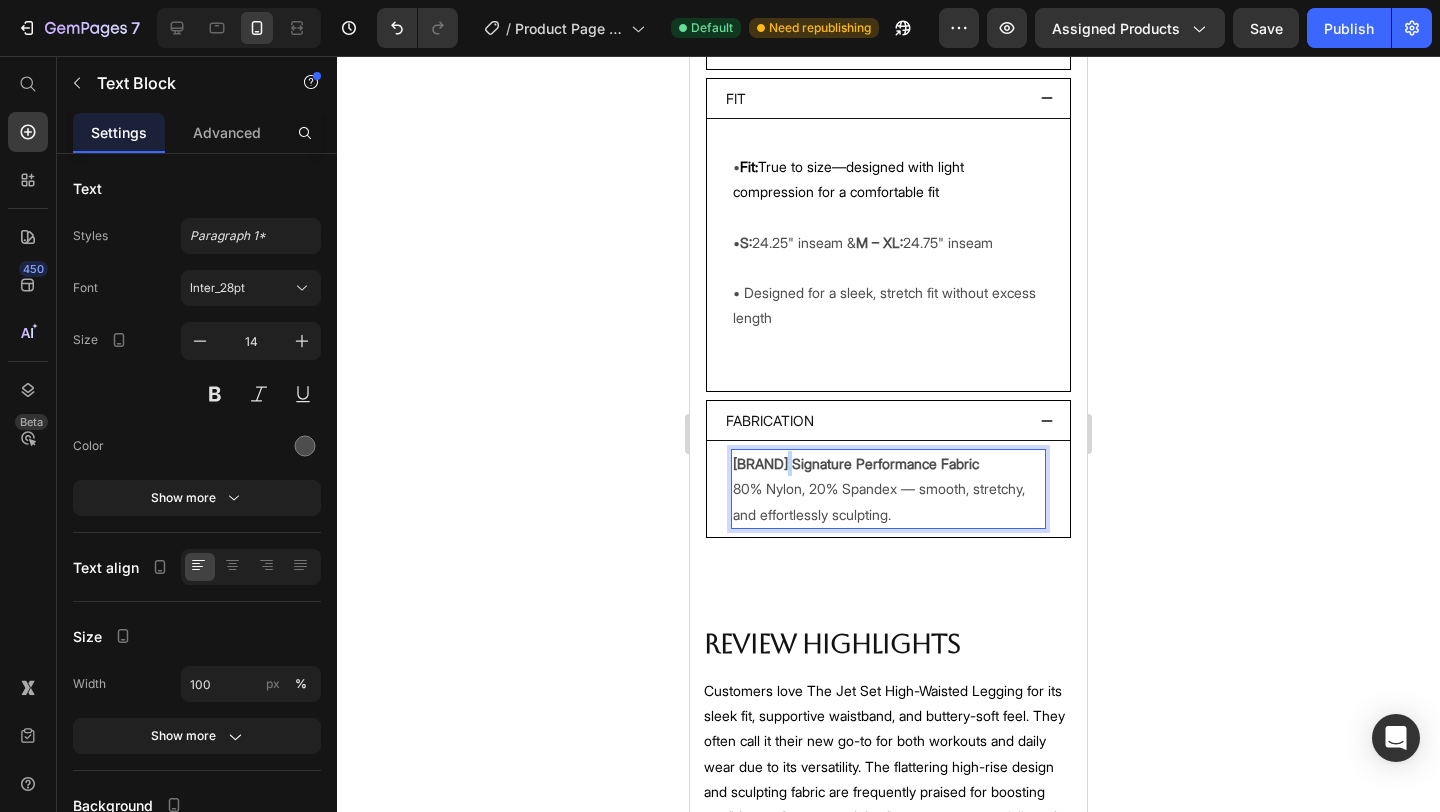 click on "RayLuxe Signature Performance Fabric" at bounding box center [856, 463] 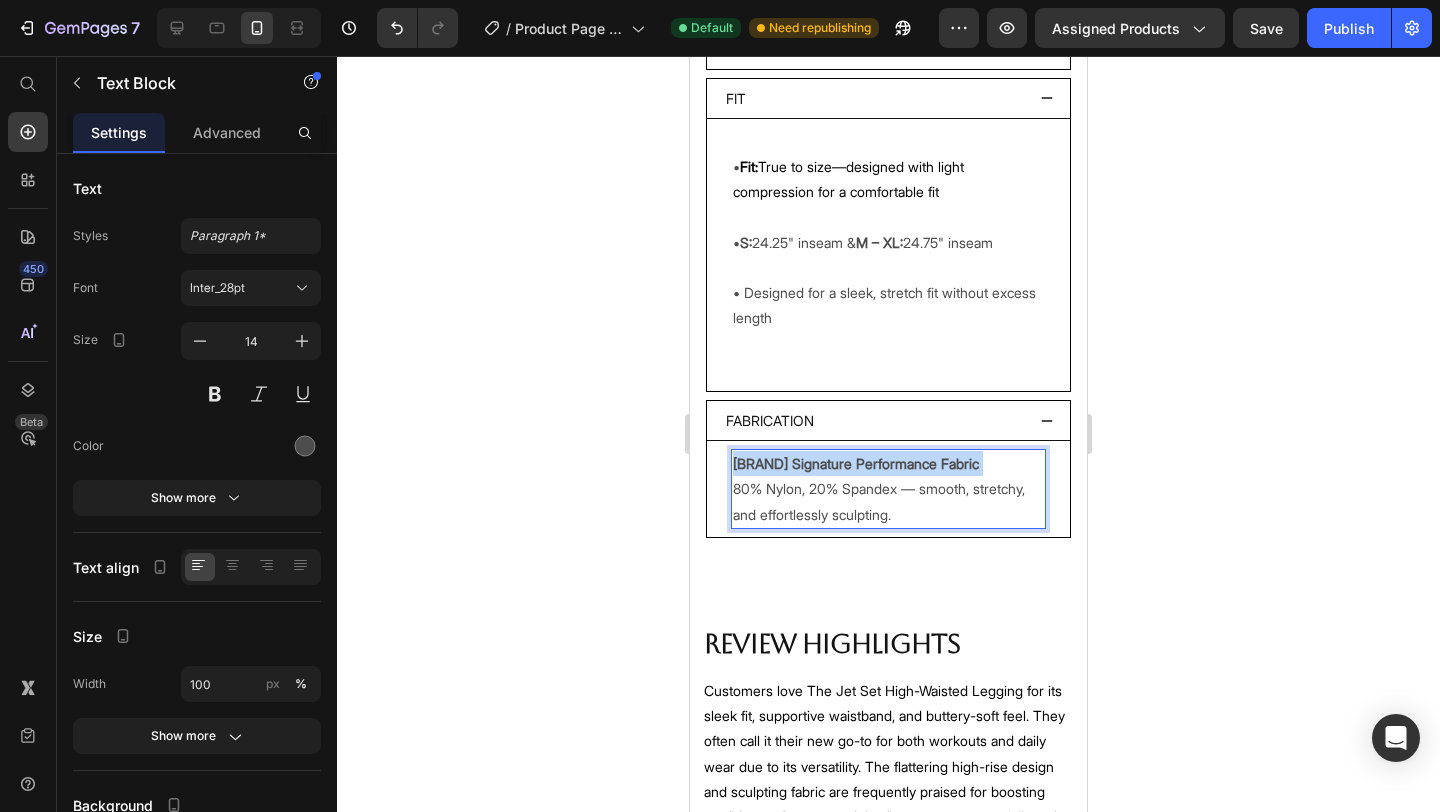 click on "RayLuxe Signature Performance Fabric" at bounding box center (856, 463) 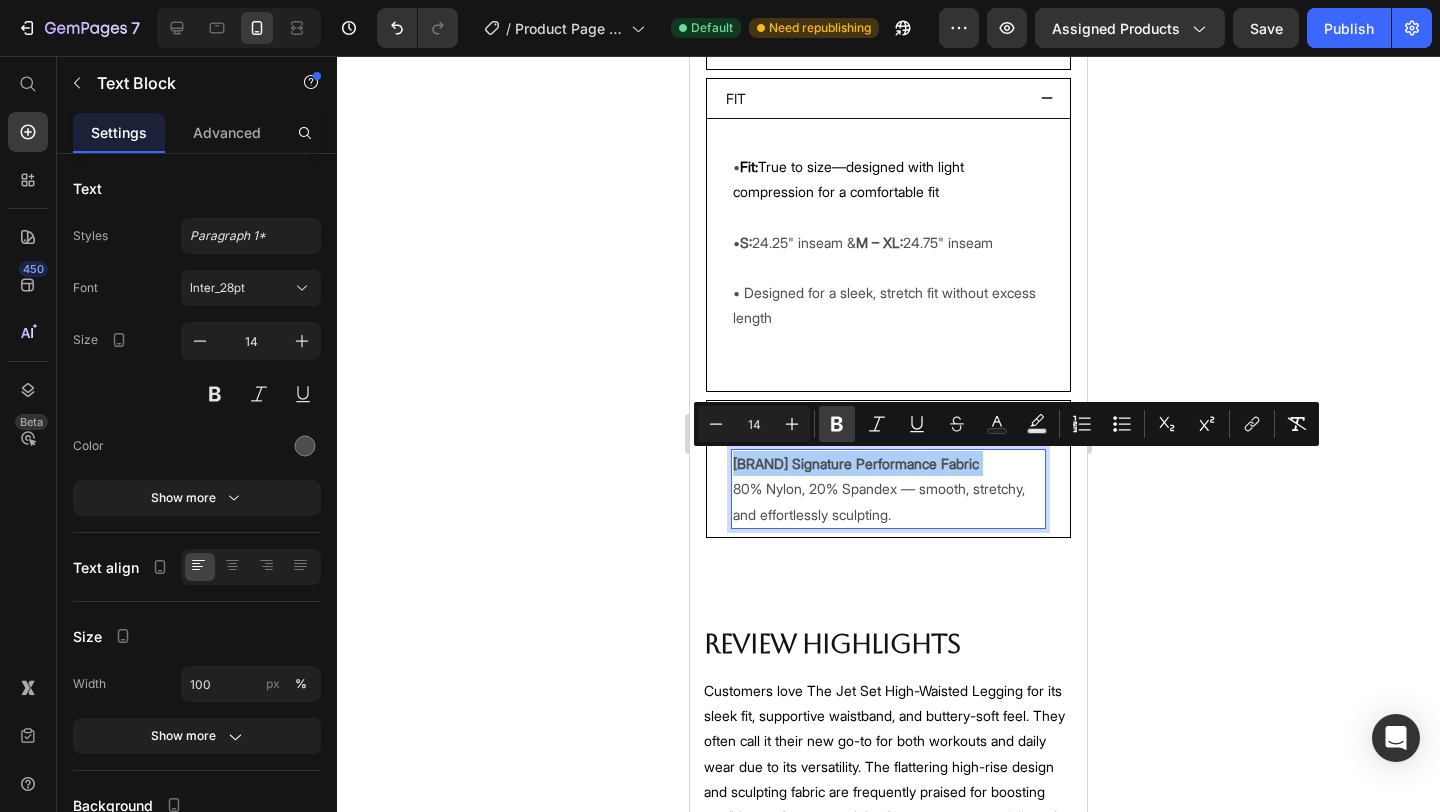click 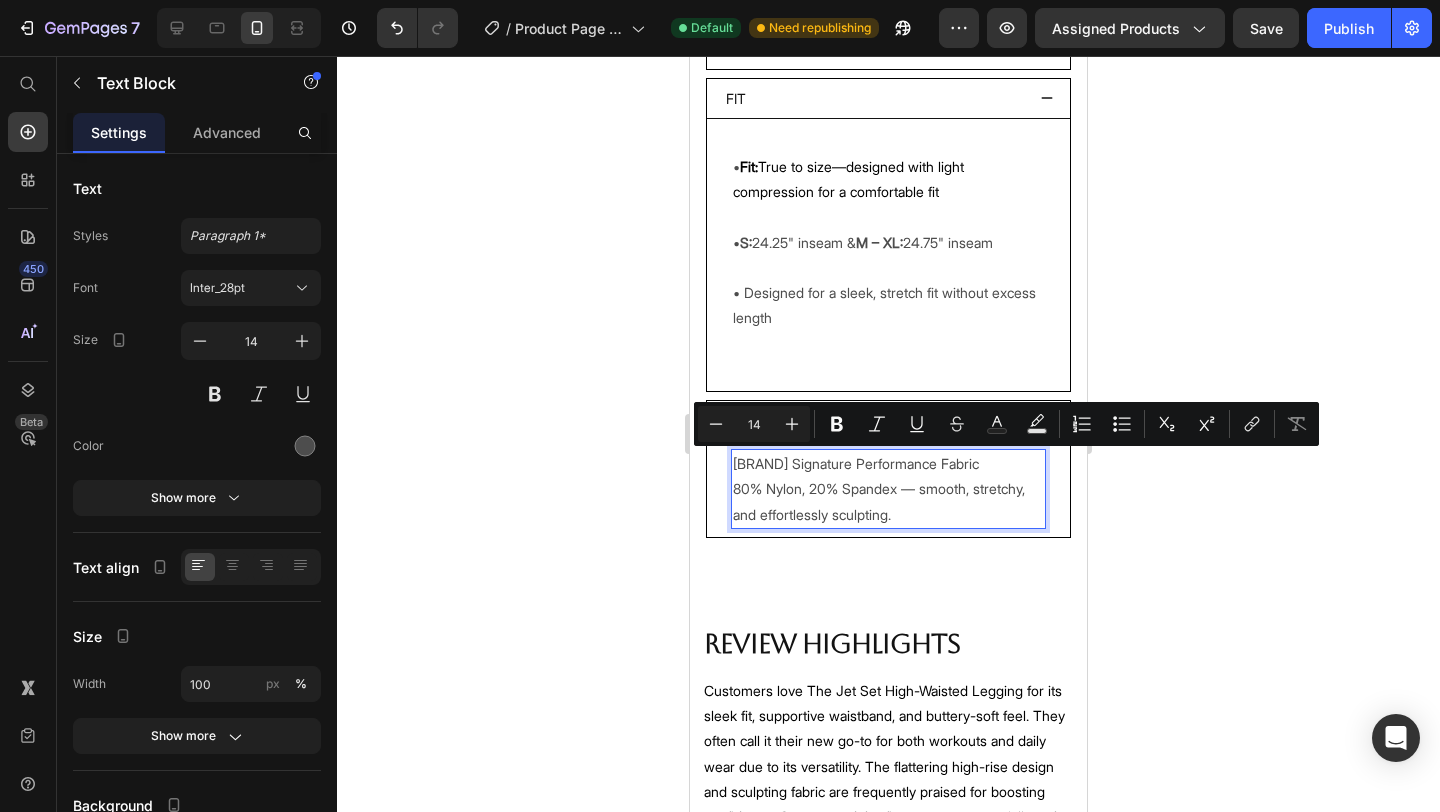 click on "RayLuxe Signature Performance Fabric 80% Nylon, 20% Spandex — smooth, stretchy, and effortlessly sculpting." at bounding box center [888, 489] 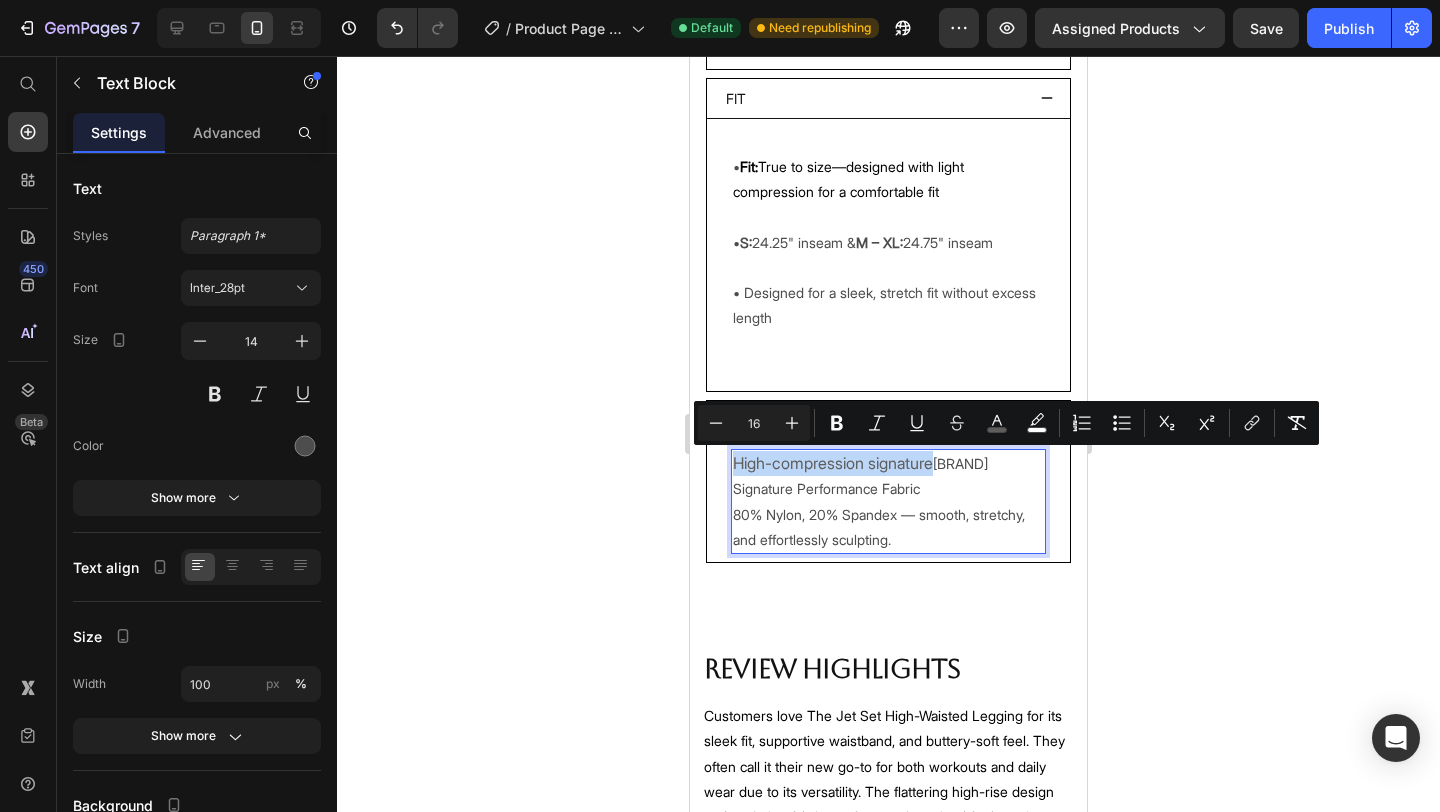 drag, startPoint x: 932, startPoint y: 465, endPoint x: 735, endPoint y: 464, distance: 197.00253 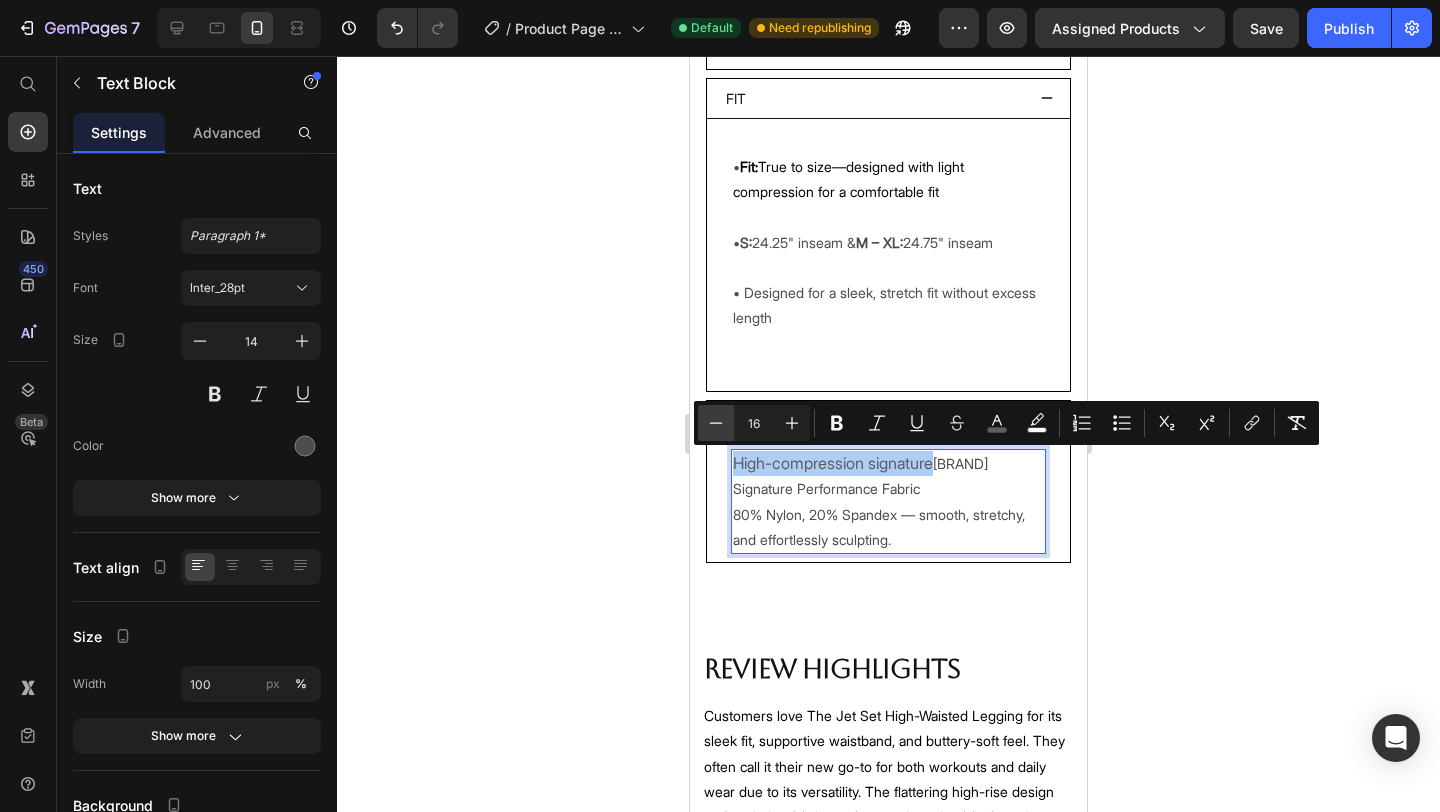 click 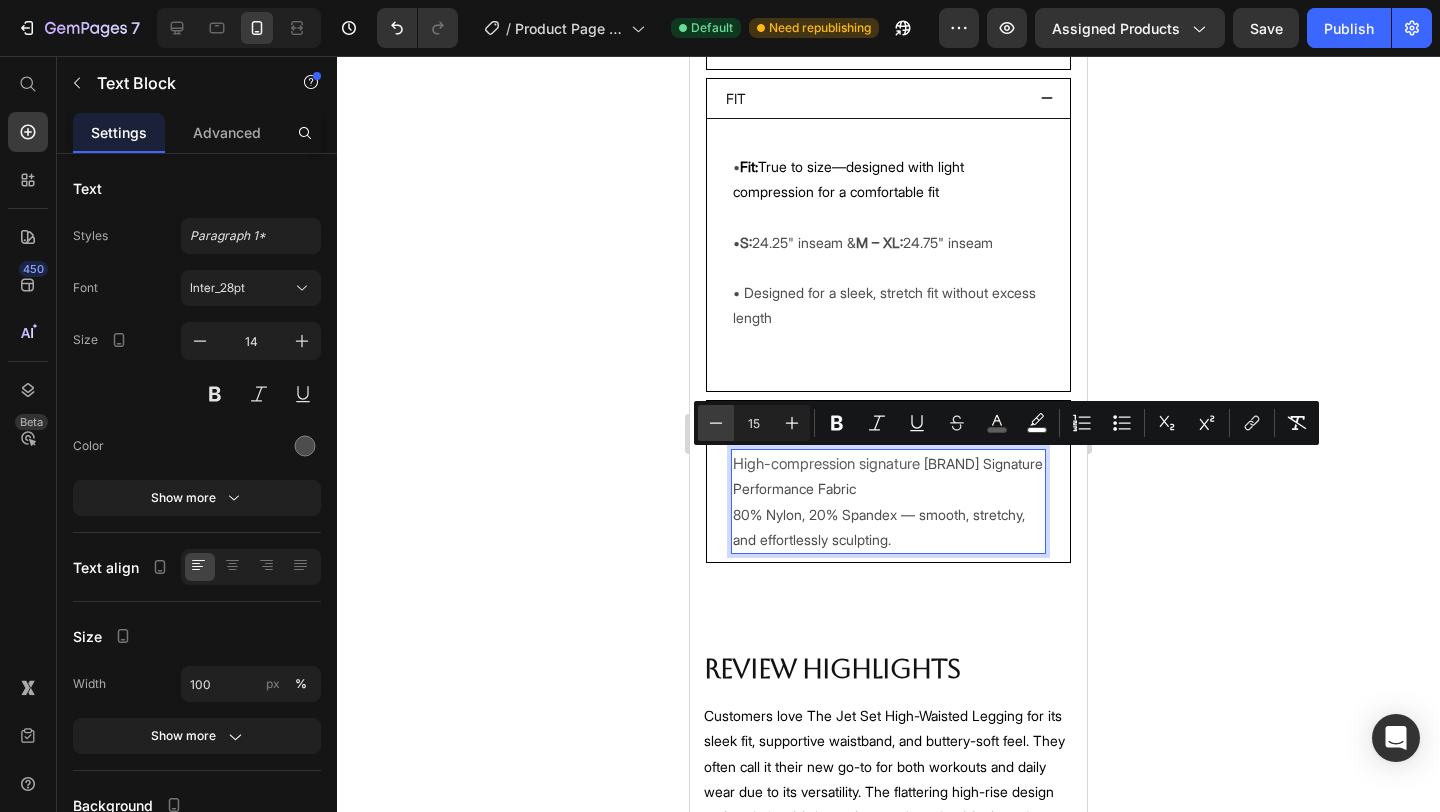 click 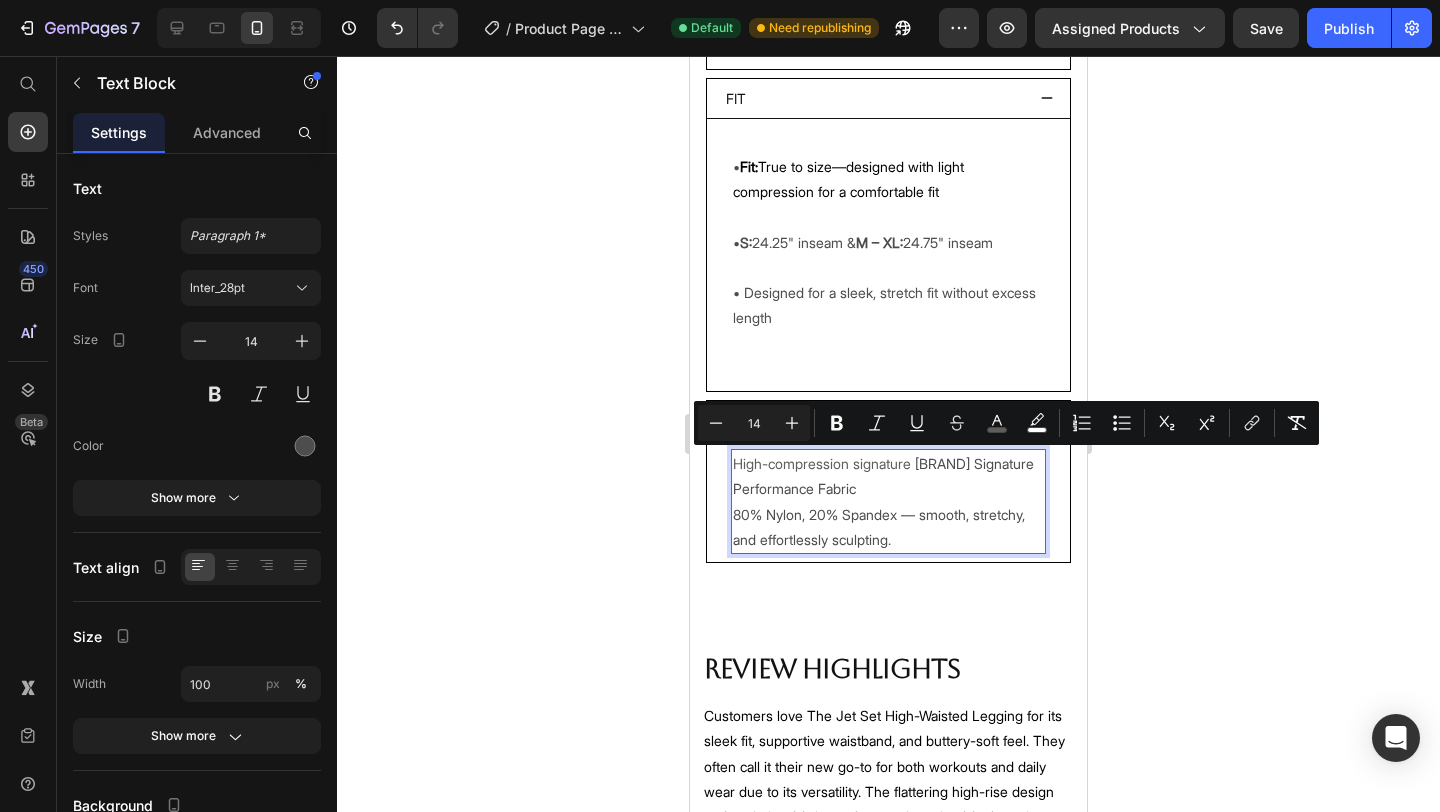 click on "High-compression signature   RayLuxe Signature Performance Fabric 80% Nylon, 20% Spandex — smooth, stretchy, and effortlessly sculpting." at bounding box center (888, 501) 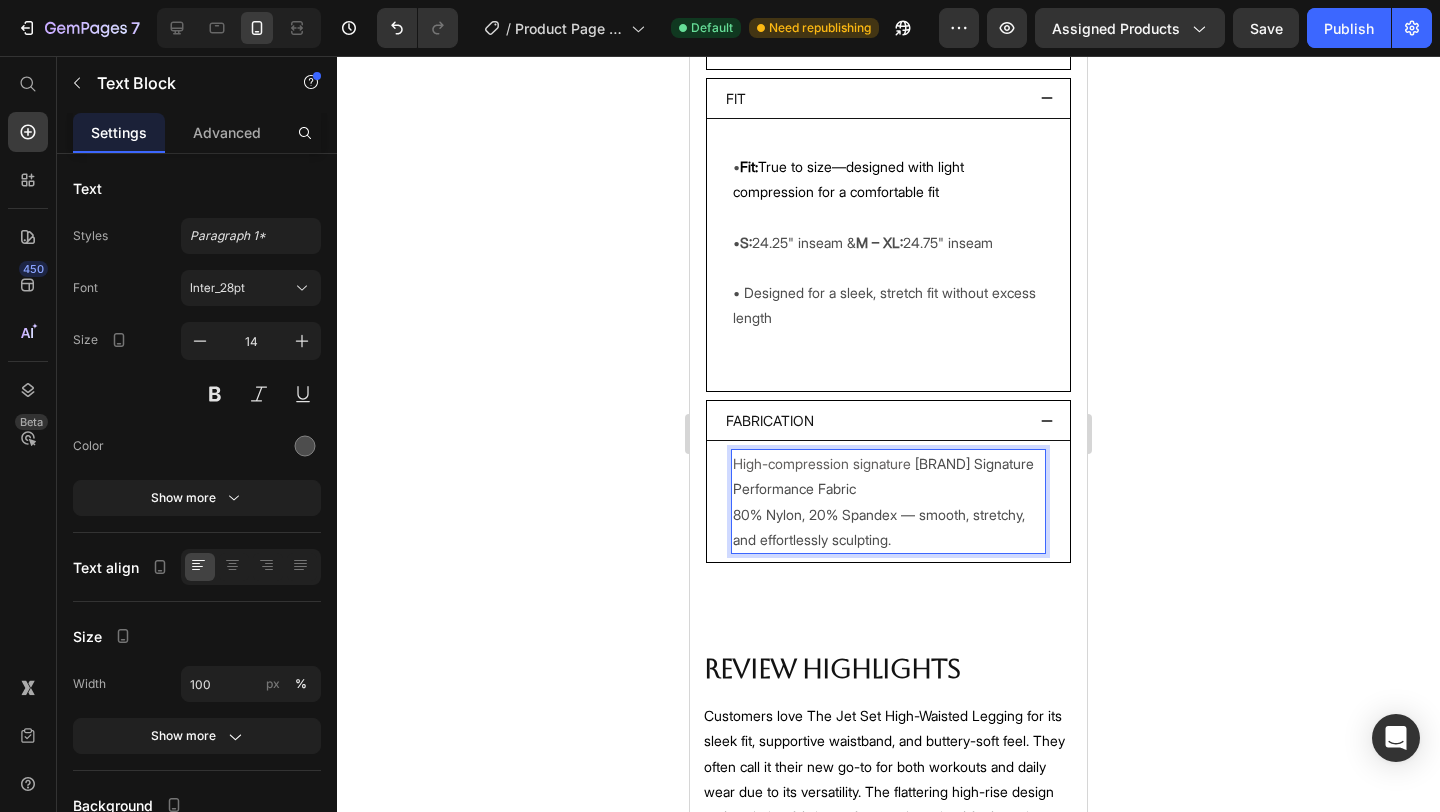 click on "High-compression signature   RayLuxe Signature Performance Fabric 80% Nylon, 20% Spandex — smooth, stretchy, and effortlessly sculpting." at bounding box center (888, 501) 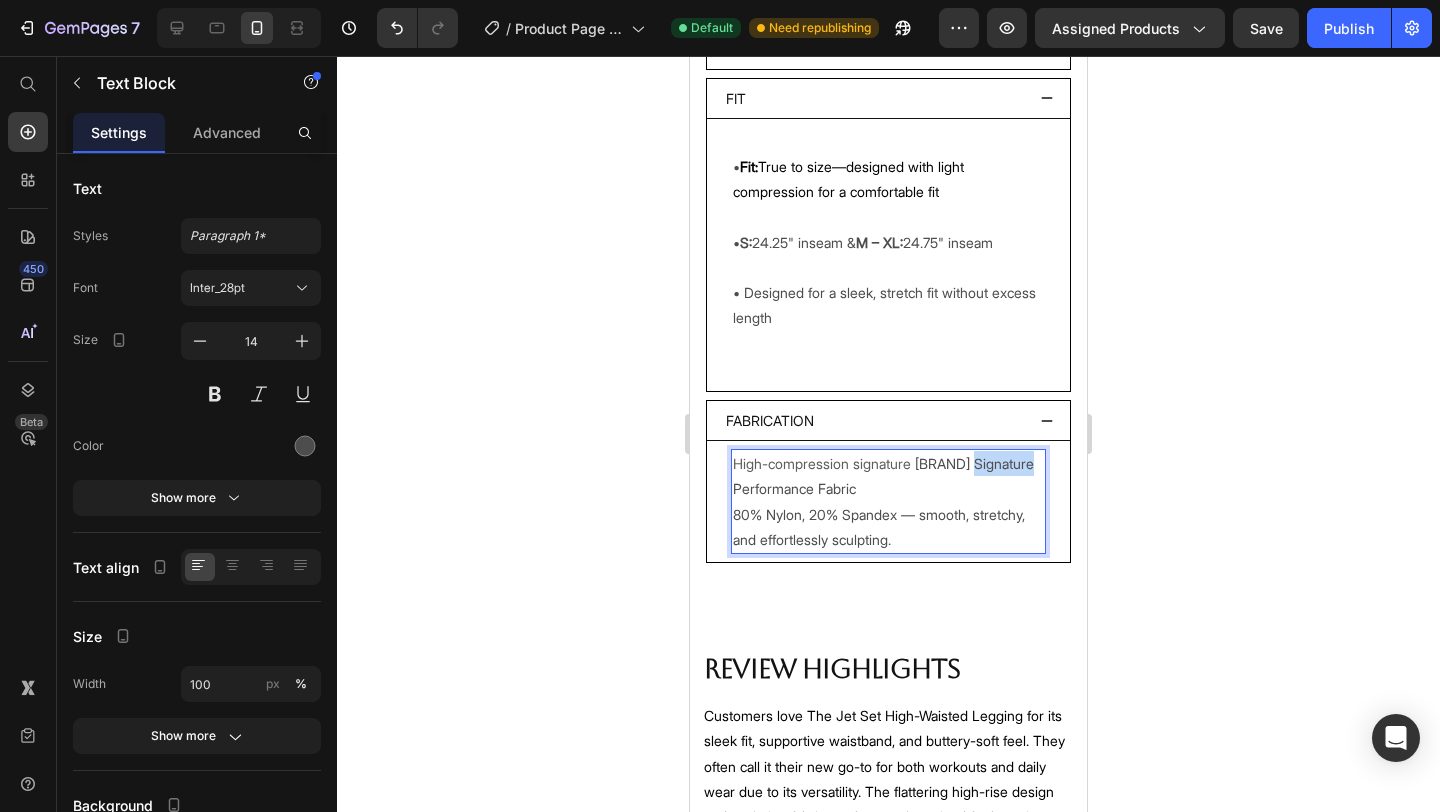 click on "High-compression signature   RayLuxe Signature Performance Fabric 80% Nylon, 20% Spandex — smooth, stretchy, and effortlessly sculpting." at bounding box center [888, 501] 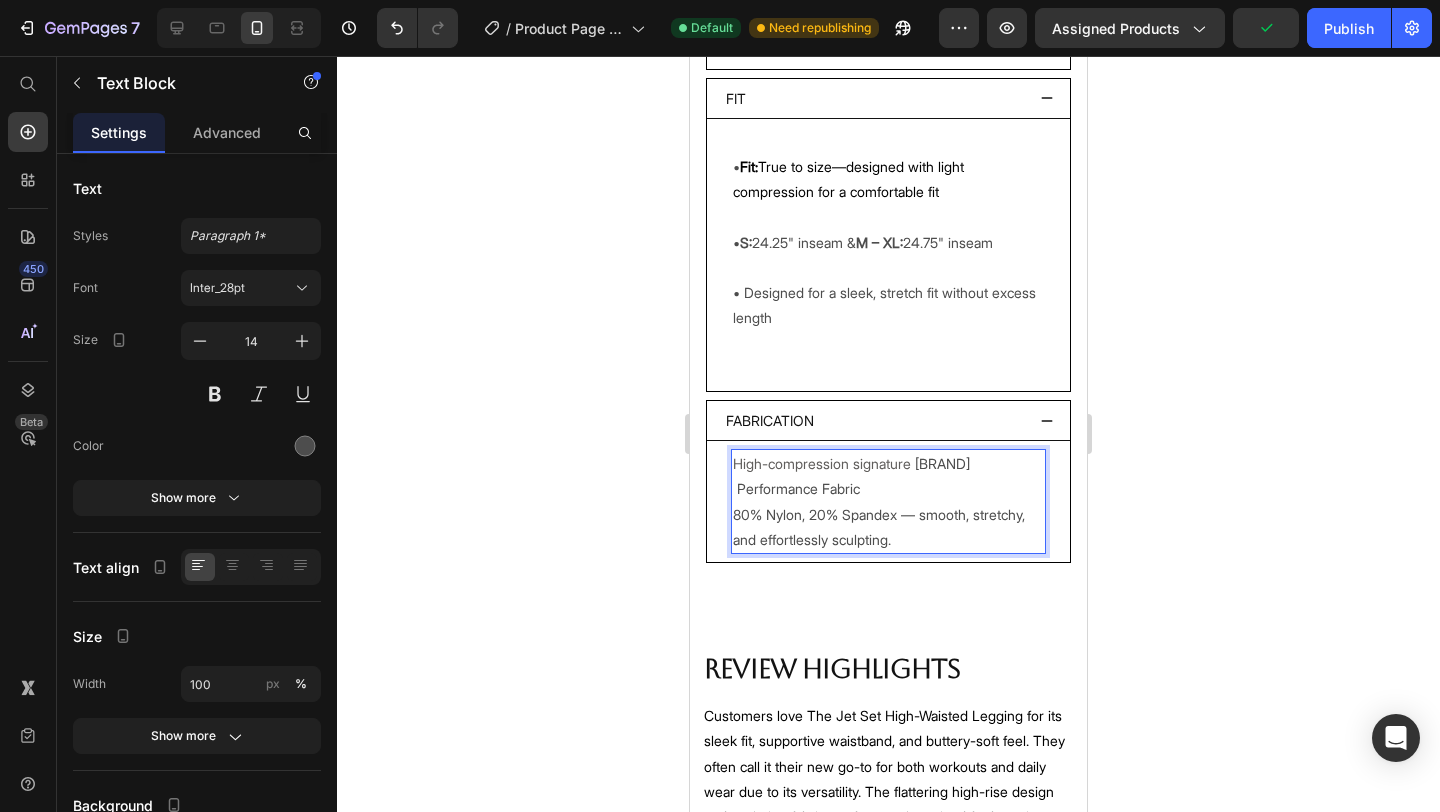 click on "High-compression signature   RayLuxe  Performance Fabric 80% Nylon, 20% Spandex — smooth, stretchy, and effortlessly sculpting." at bounding box center (888, 501) 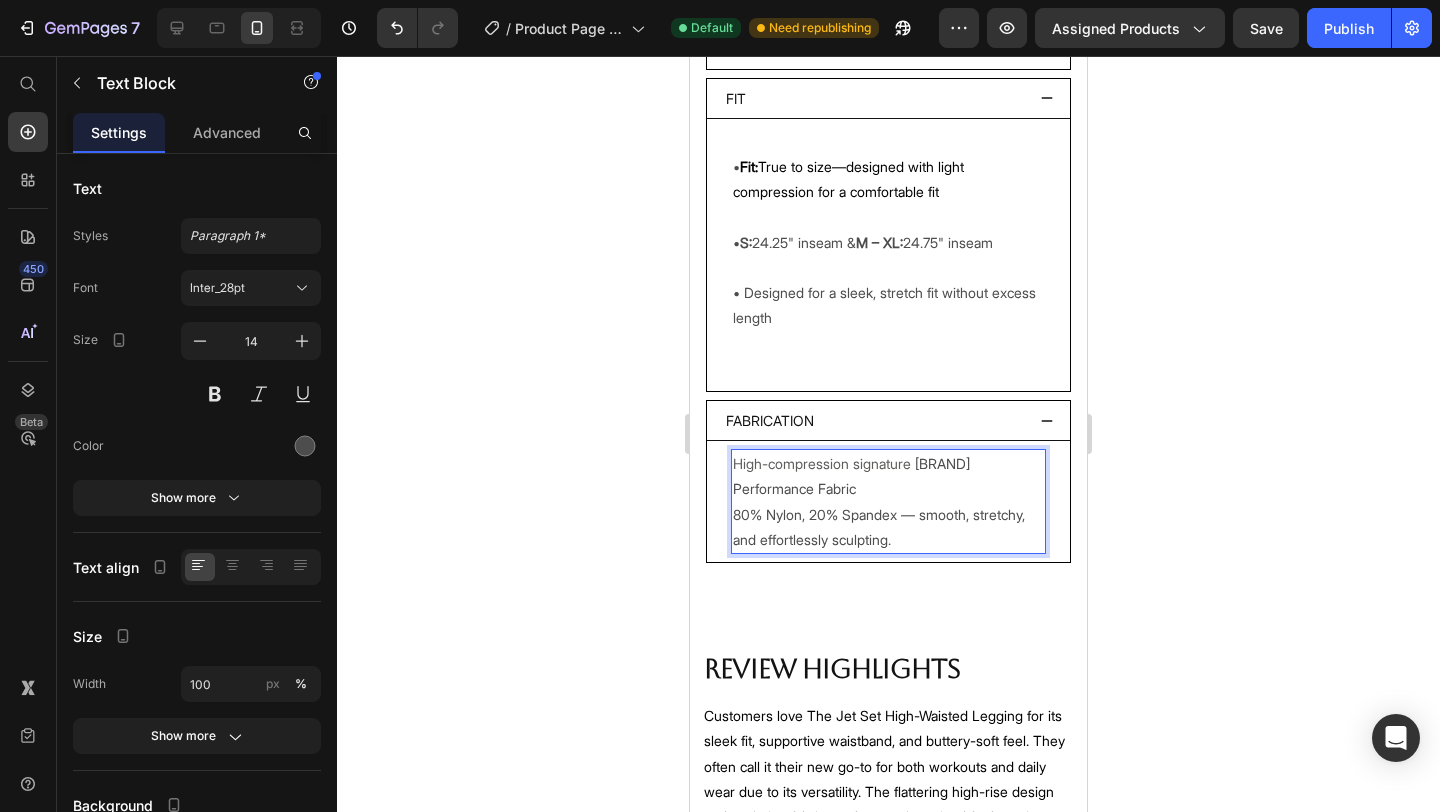 click on "High-compression signature   RayLuxe Performance Fabric 80% Nylon, 20% Spandex — smooth, stretchy, and effortlessly sculpting." at bounding box center (888, 501) 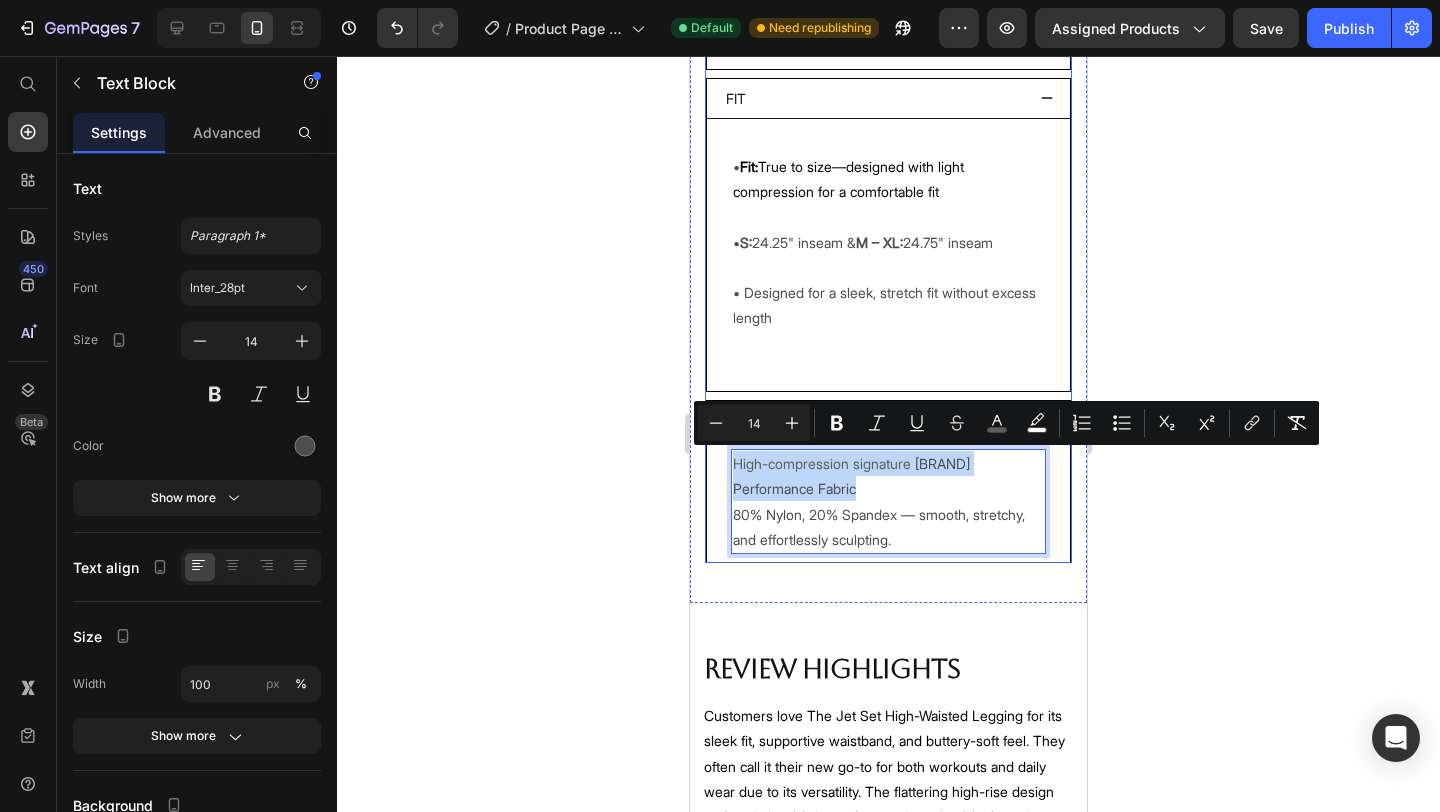drag, startPoint x: 861, startPoint y: 490, endPoint x: 725, endPoint y: 460, distance: 139.26952 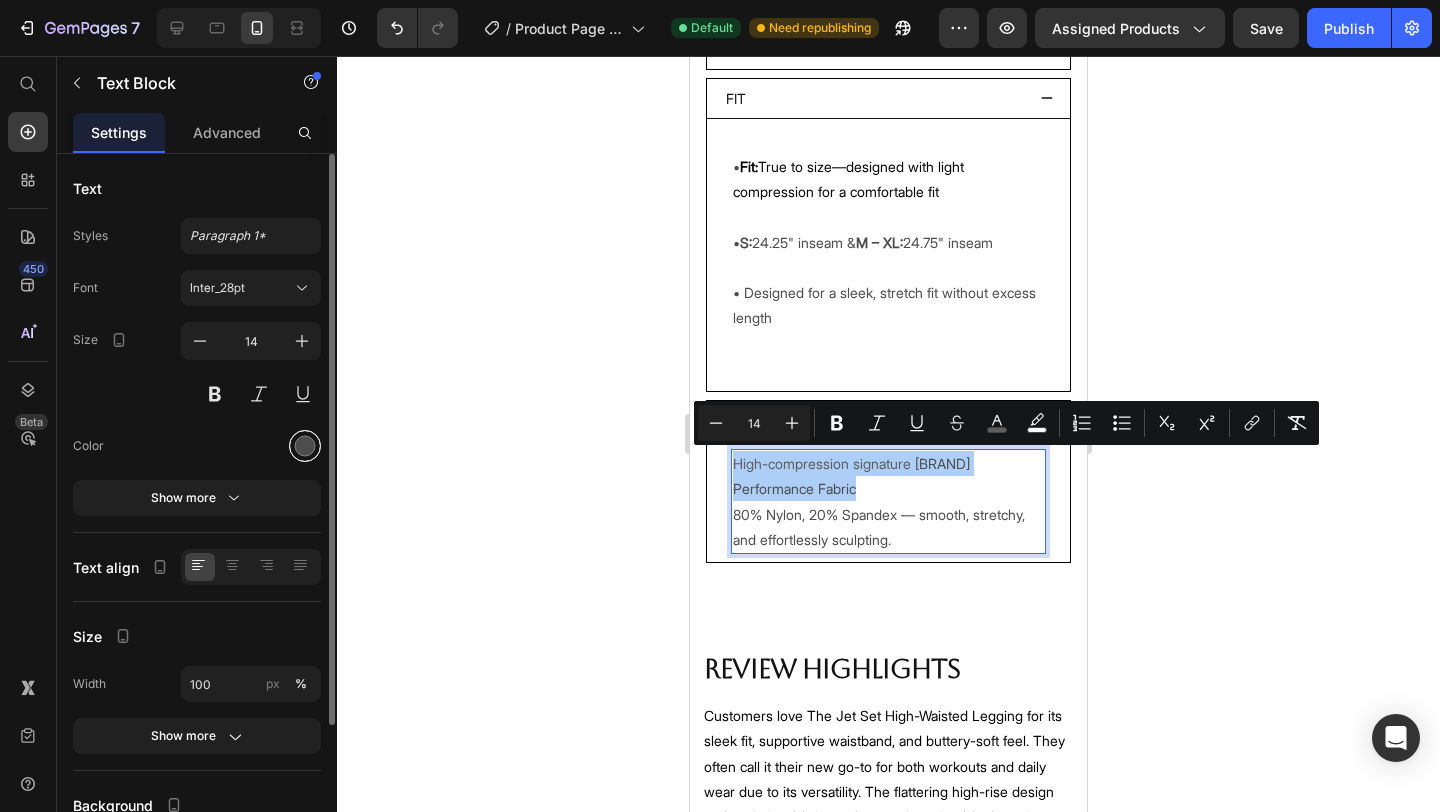 click at bounding box center (305, 446) 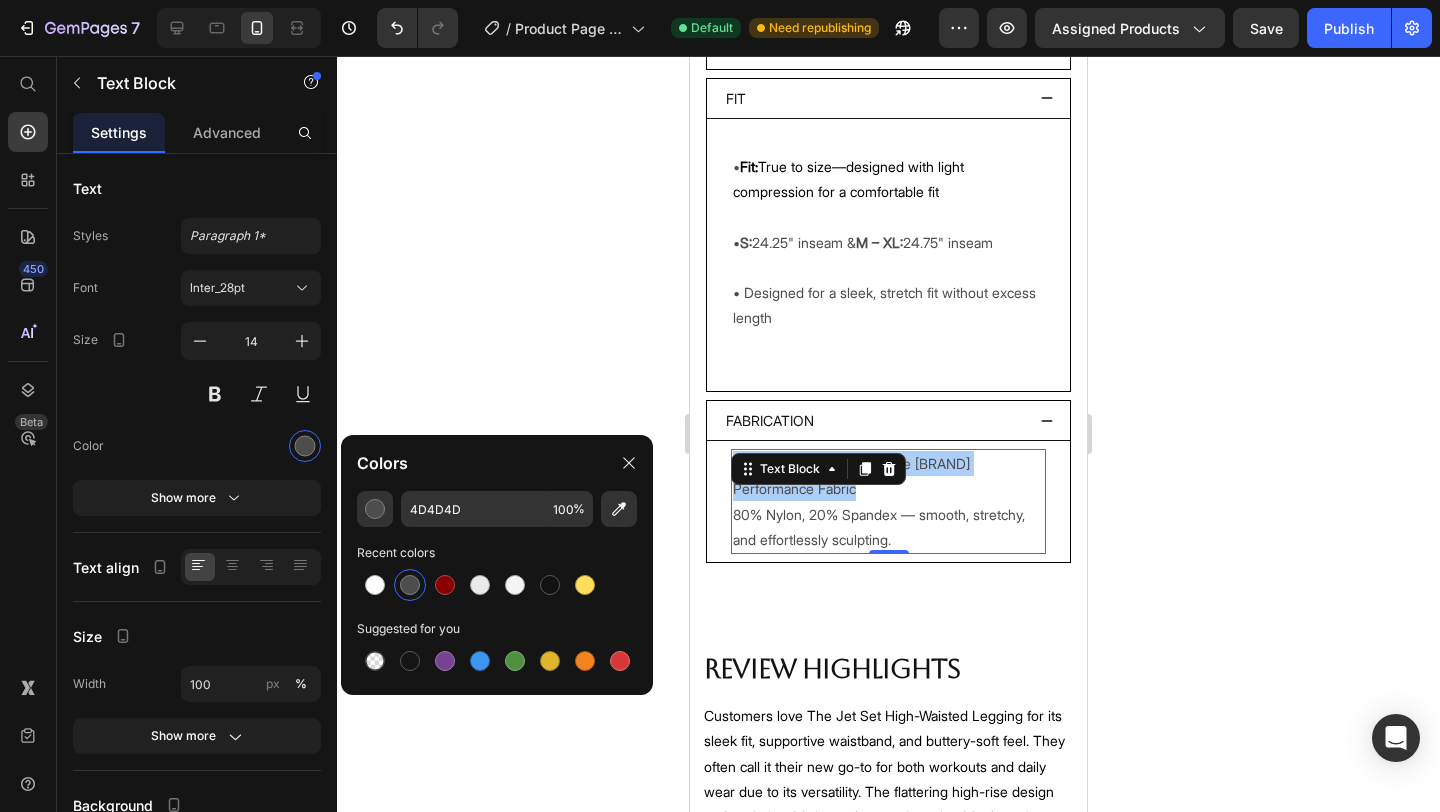 click at bounding box center [410, 585] 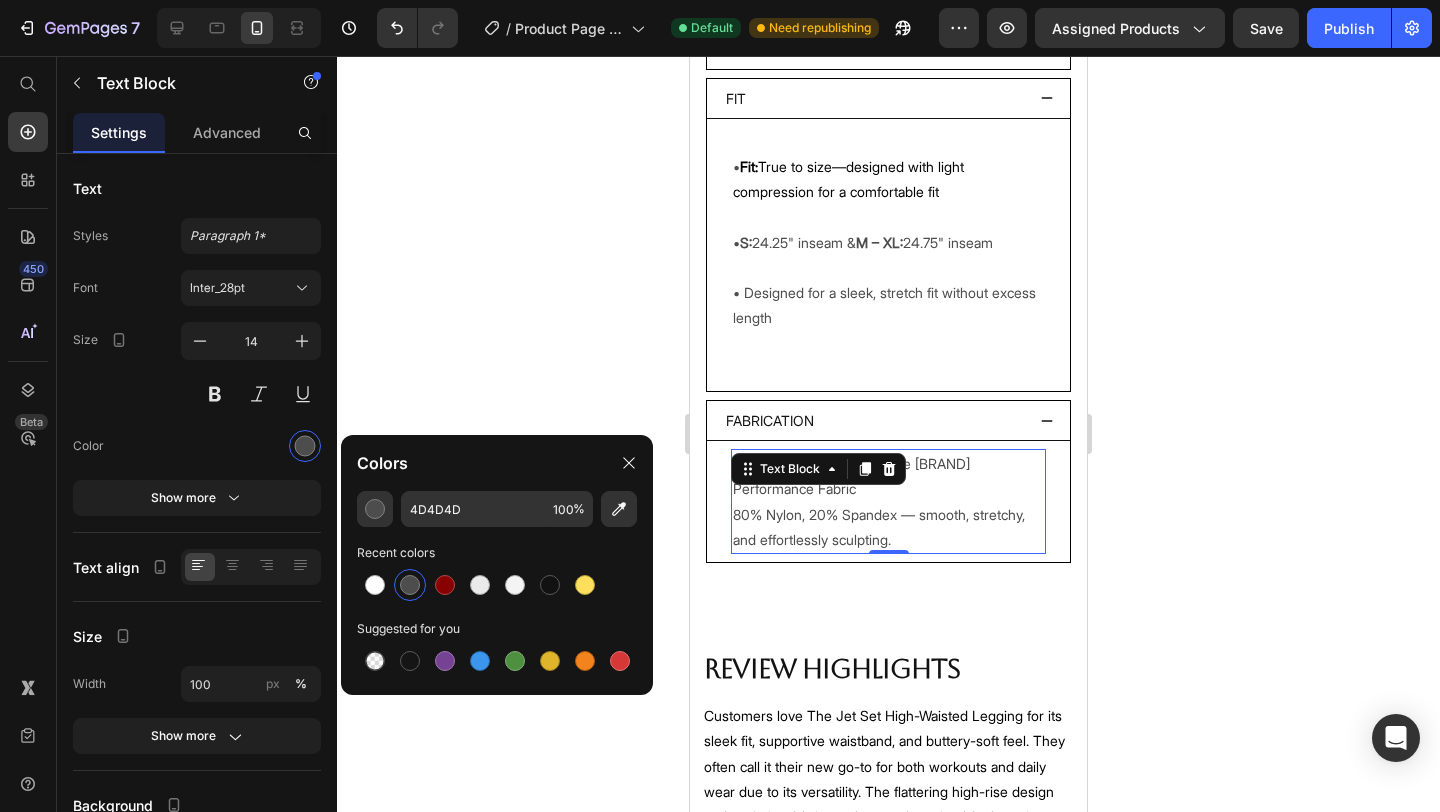 click at bounding box center [410, 585] 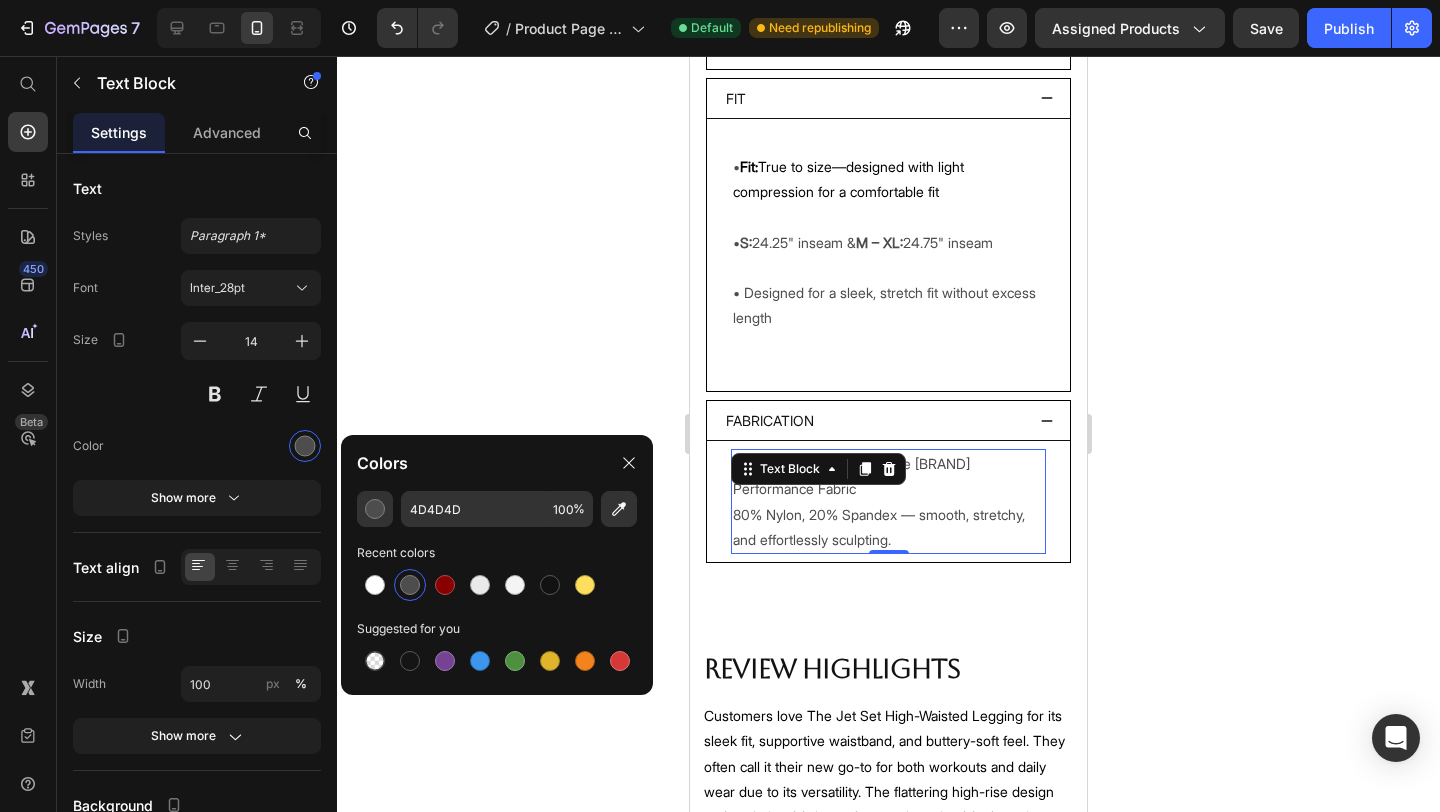 click 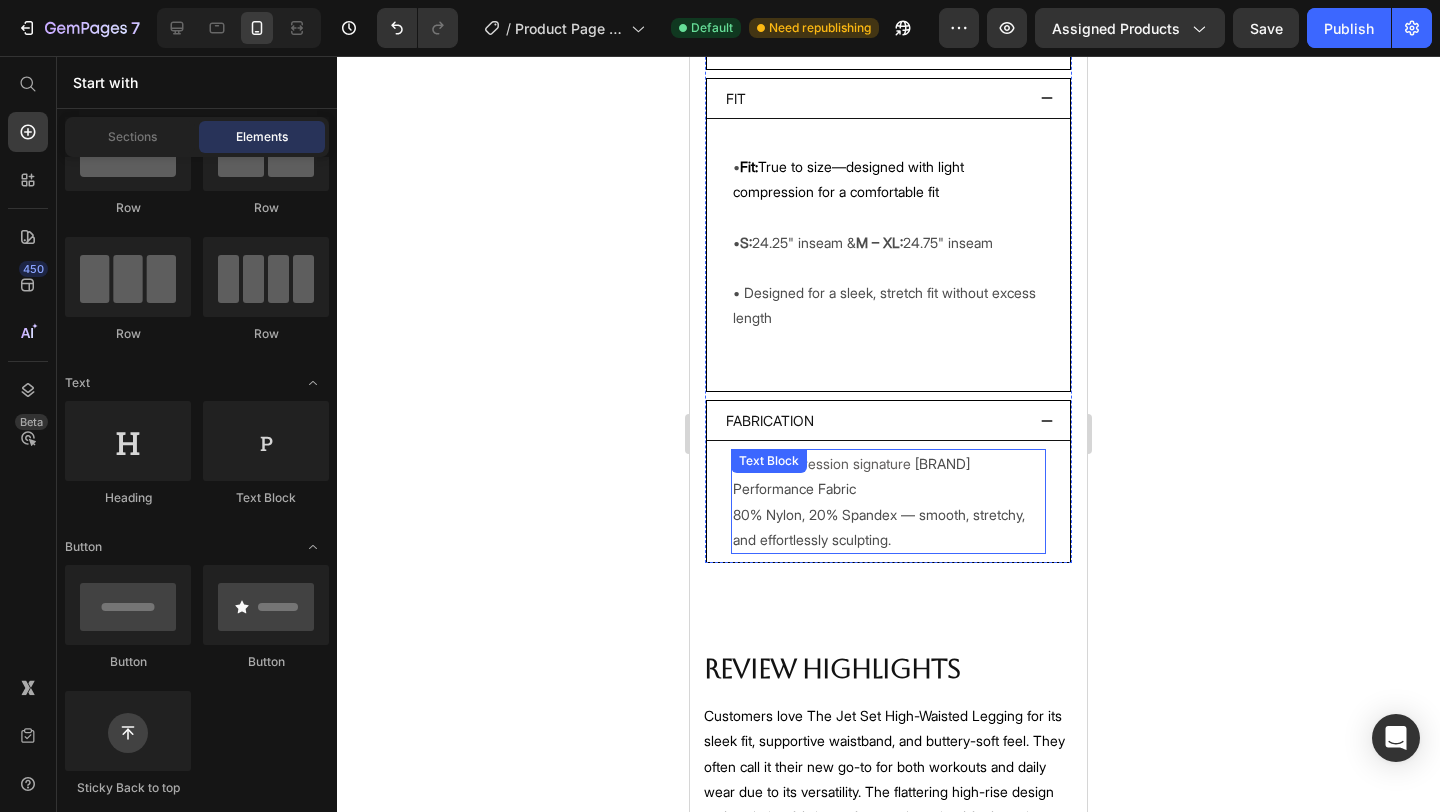 click on "High-compression signature   RayLuxe Performance Fabric 80% Nylon, 20% Spandex — smooth, stretchy, and effortlessly sculpting." at bounding box center [888, 501] 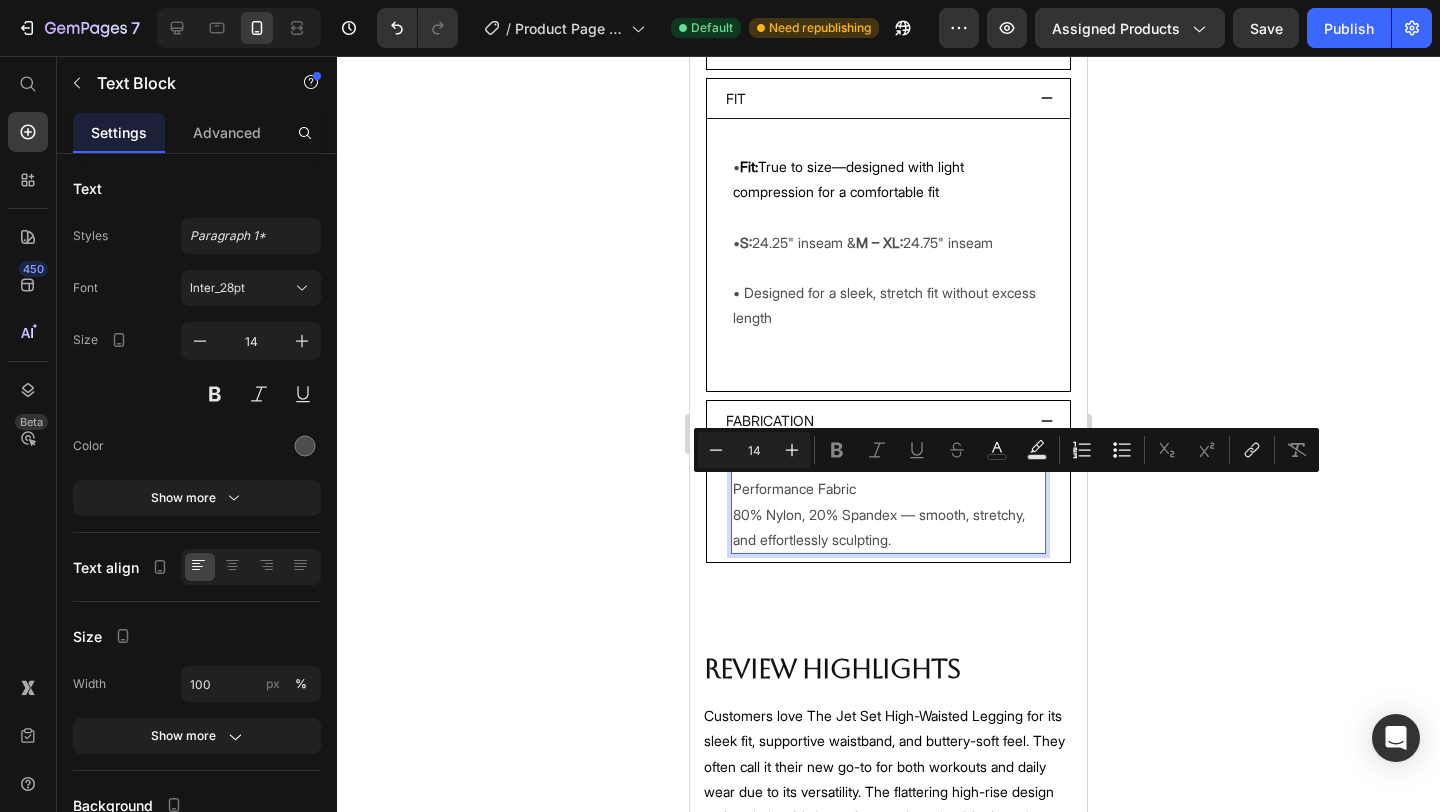 click on "High-compression signature   RayLuxe Performance Fabric 80% Nylon, 20% Spandex — smooth, stretchy, and effortlessly sculpting." at bounding box center (888, 501) 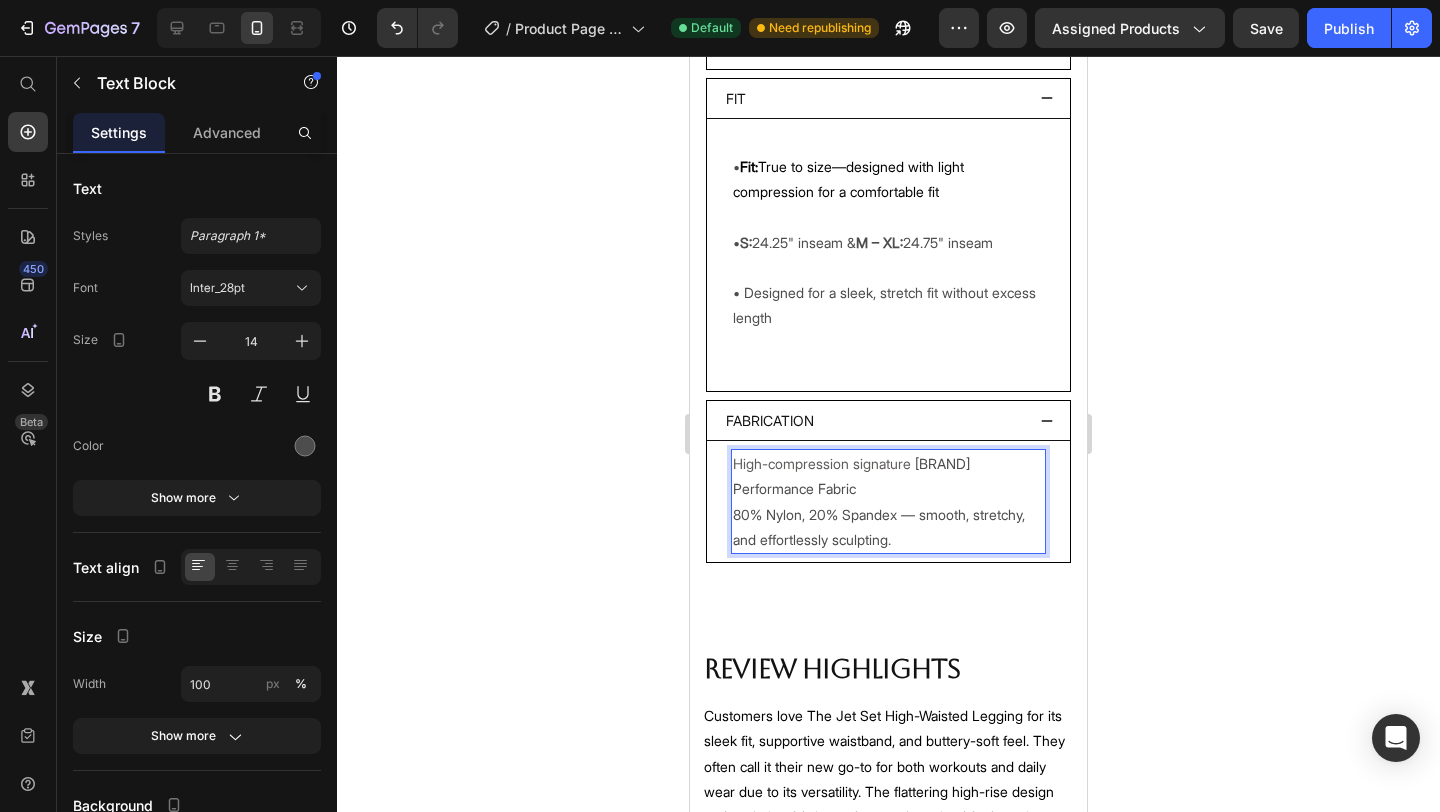 click on "High-compression signature   RayLuxe Performance Fabric 80% Nylon, 20% Spandex — smooth, stretchy, and effortlessly sculpting." at bounding box center (888, 501) 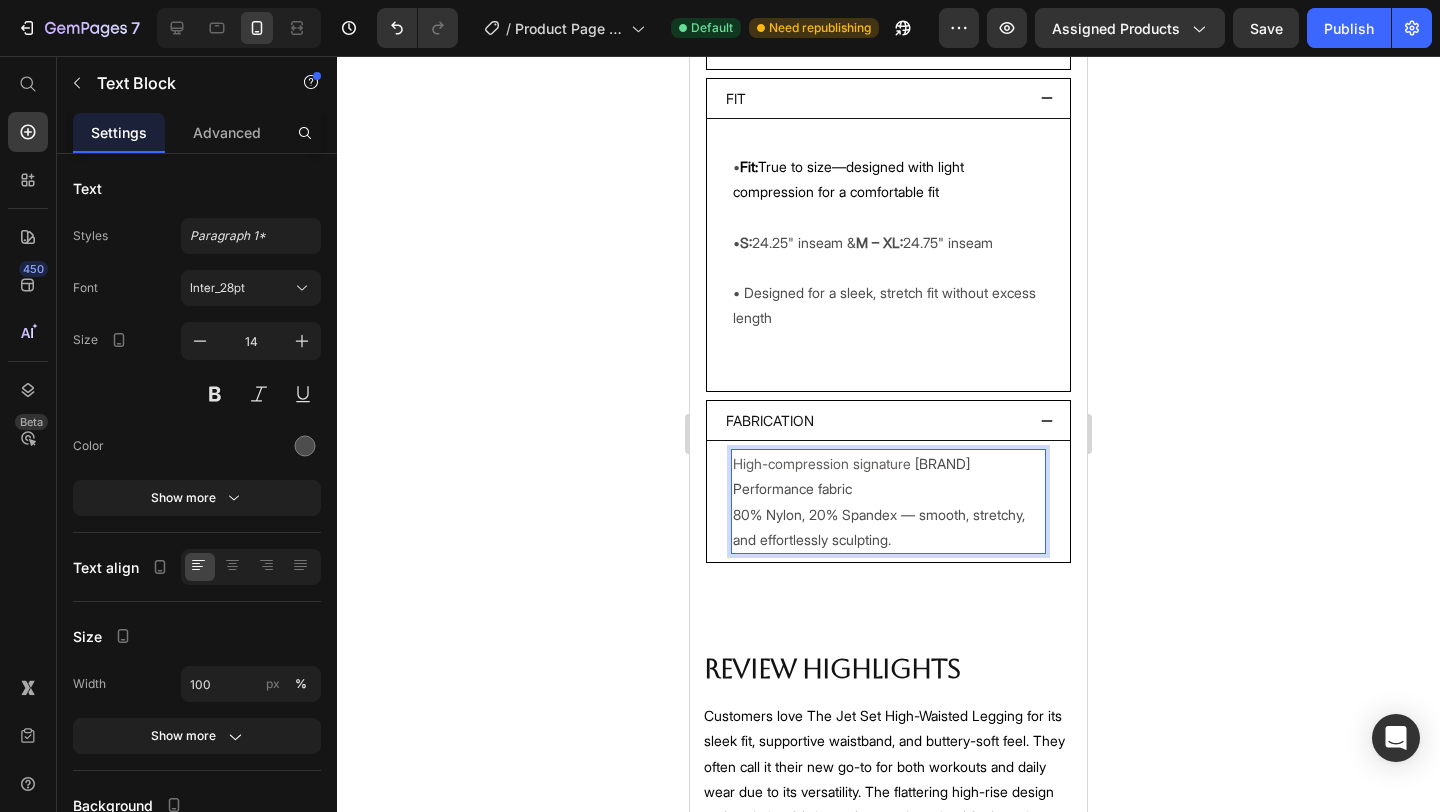 click on "High-compression signature   RayLuxe Performance fabric 80% Nylon, 20% Spandex — smooth, stretchy, and effortlessly sculpting." at bounding box center [888, 501] 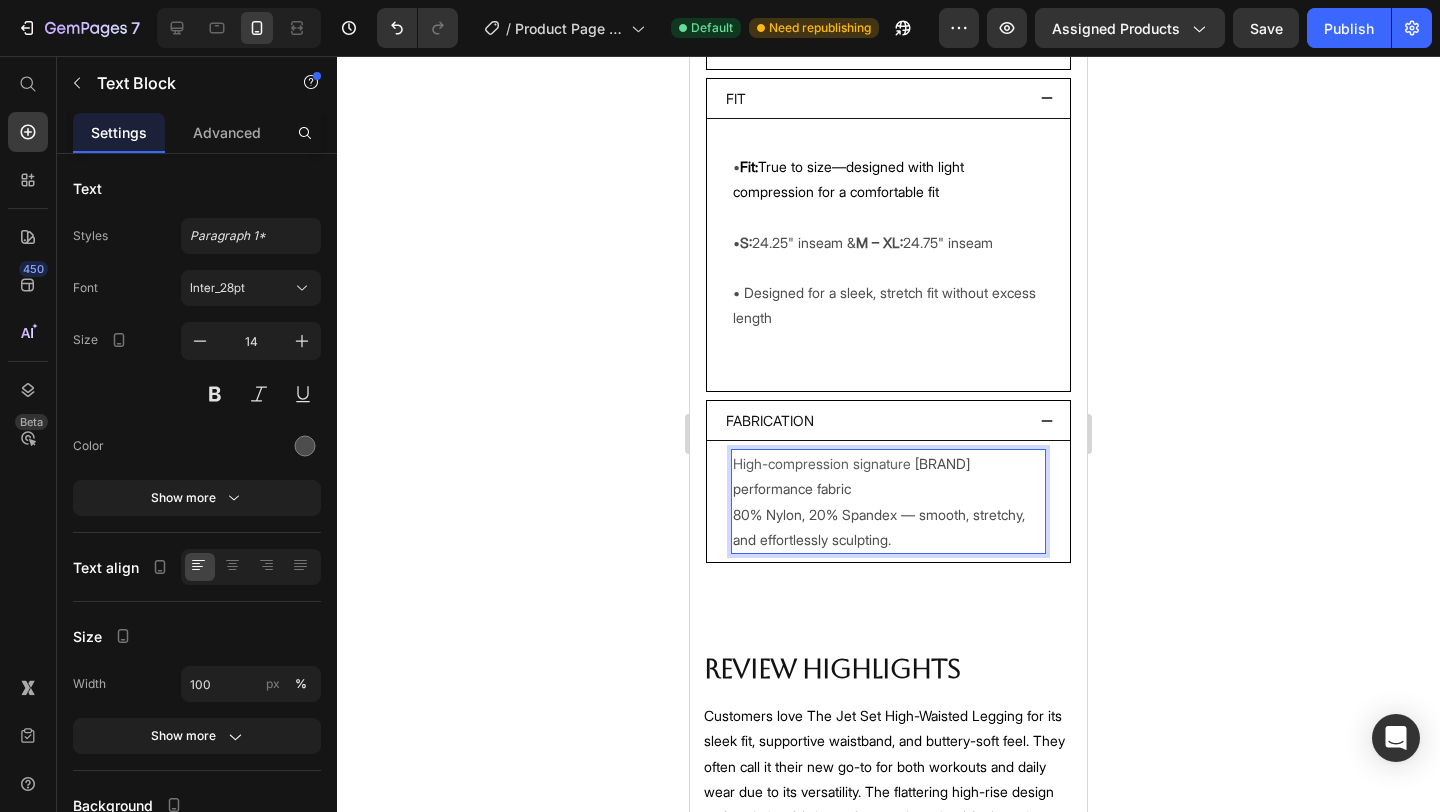 click on "High-compression signature   RayLuxe performance fabric 80% Nylon, 20% Spandex — smooth, stretchy, and effortlessly sculpting." at bounding box center (888, 501) 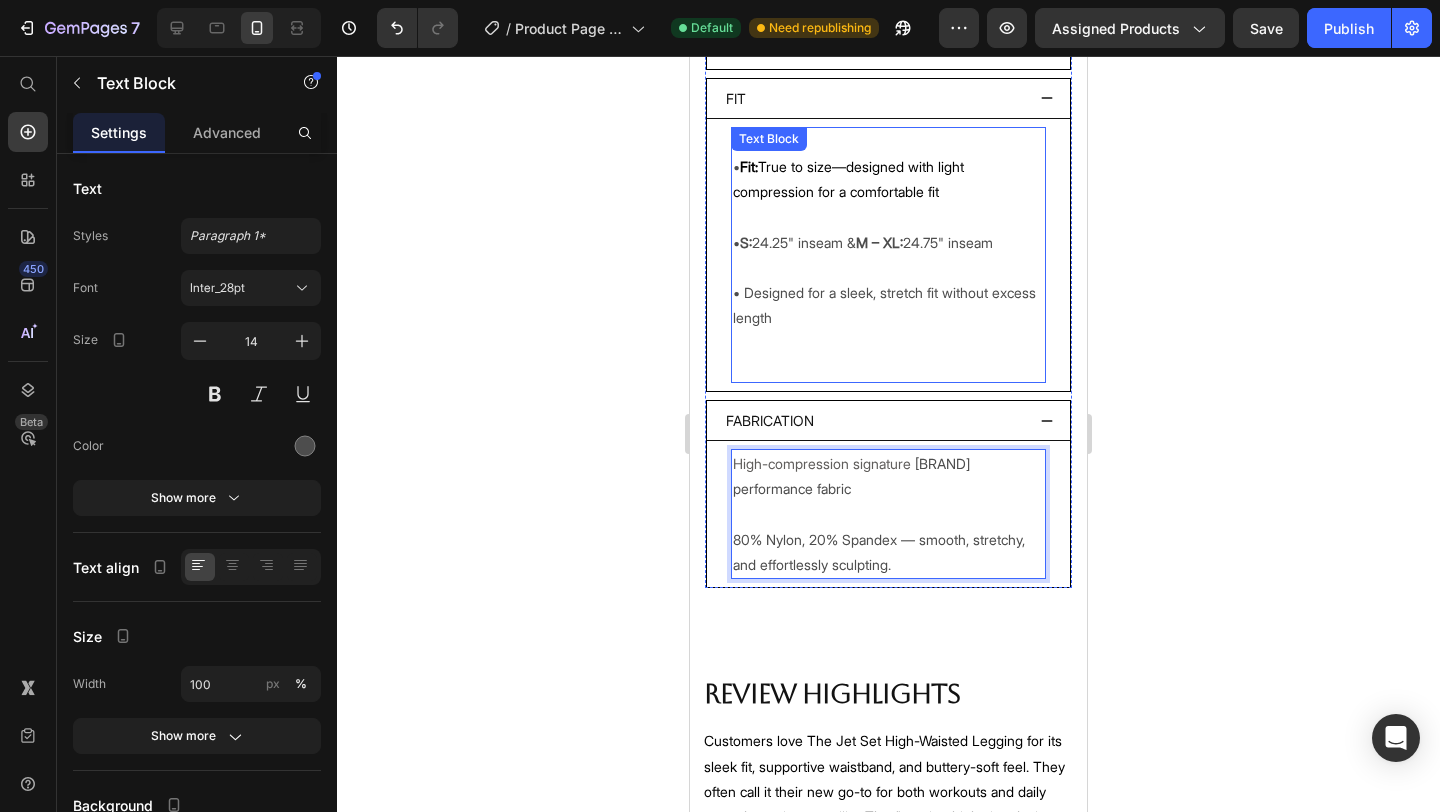 click on "Fit:  True to size—designed with light compression for a comfortable fit" at bounding box center [848, 179] 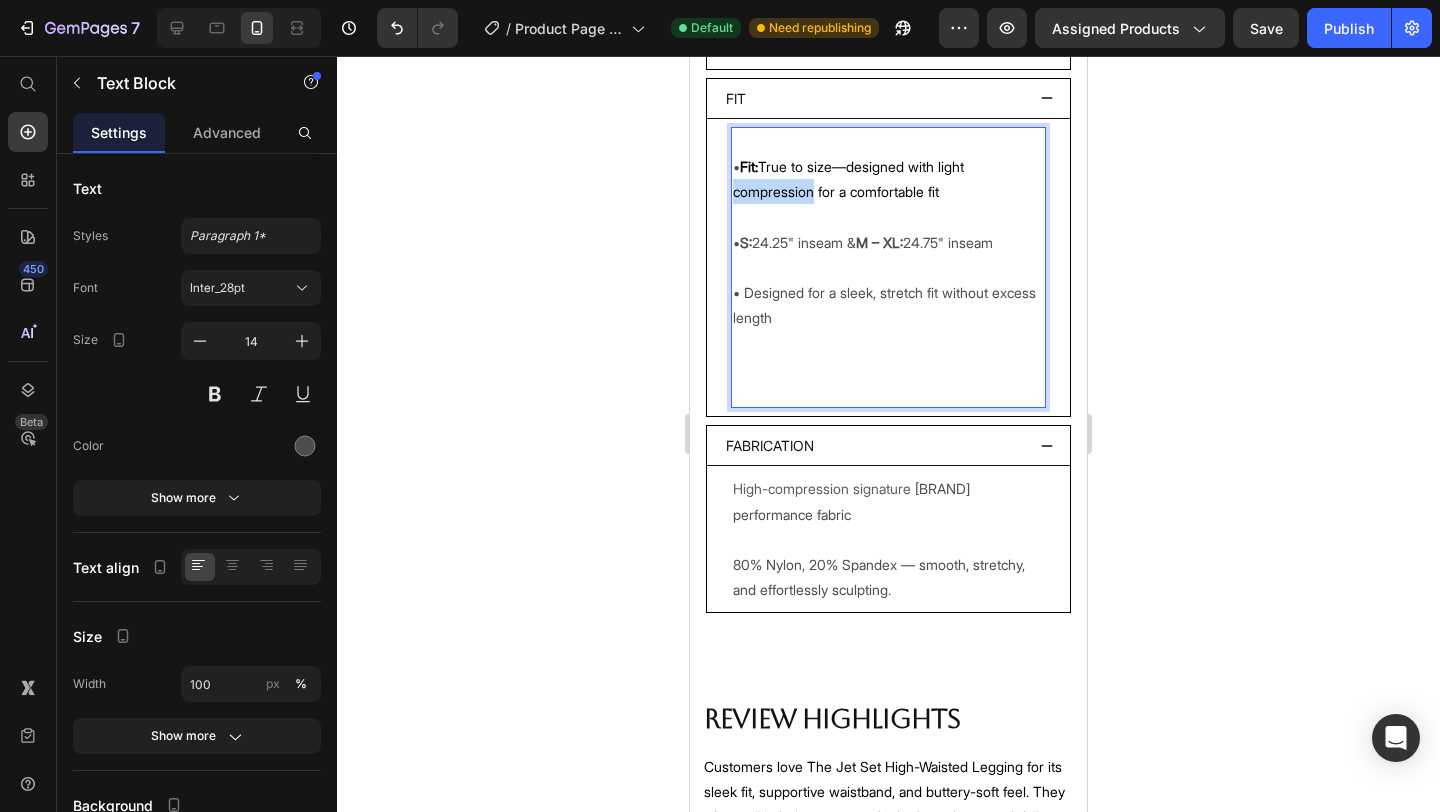 click on "Fit:  True to size—designed with light compression for a comfortable fit" at bounding box center (848, 179) 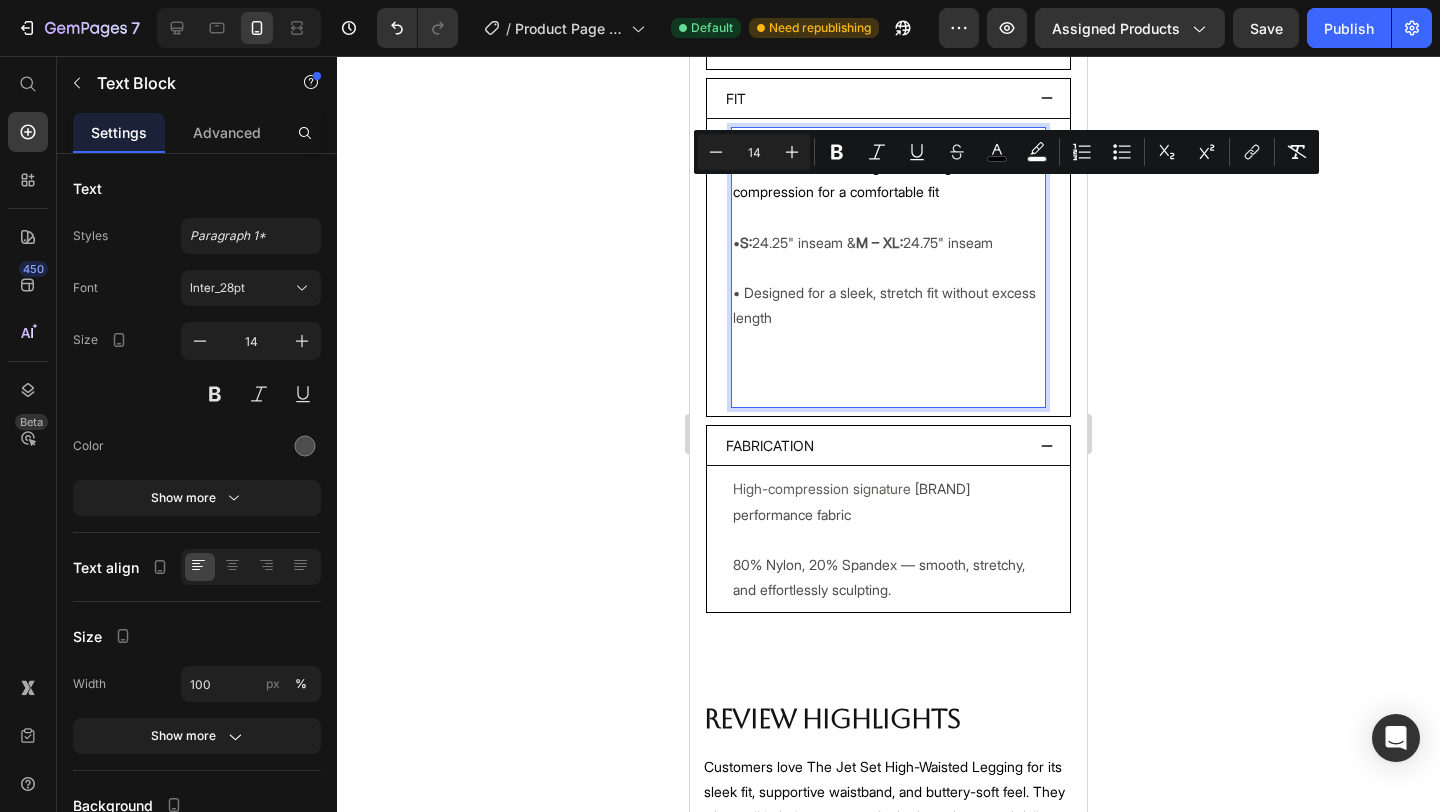 click on "•  Fit:  True to size—designed with light compression for a comfortable fit •  S:  [NUMBER].[NUMBER]" inseam &  M – XL:  [NUMBER].[NUMBER]" inseam" at bounding box center (888, 204) 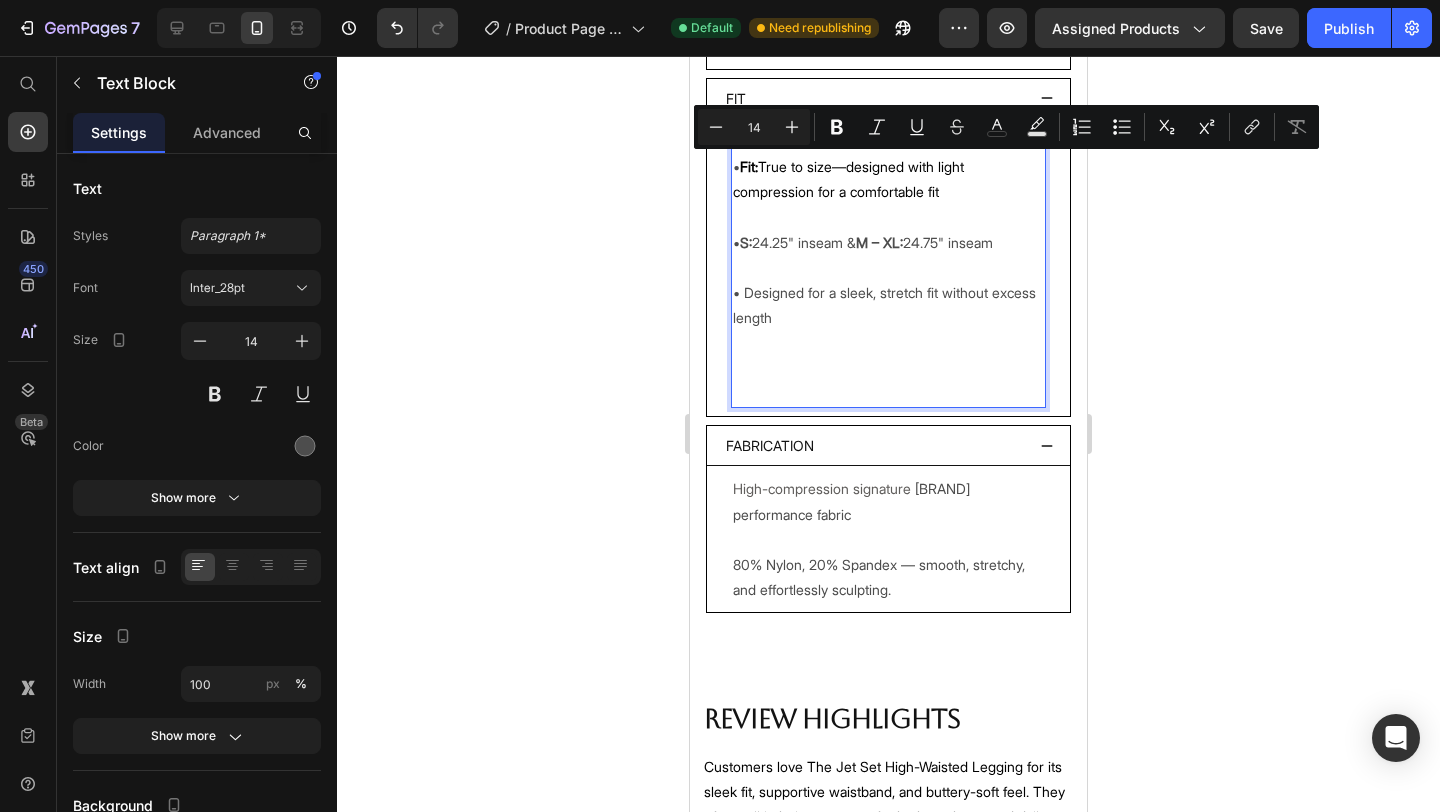 drag, startPoint x: 742, startPoint y: 170, endPoint x: 730, endPoint y: 170, distance: 12 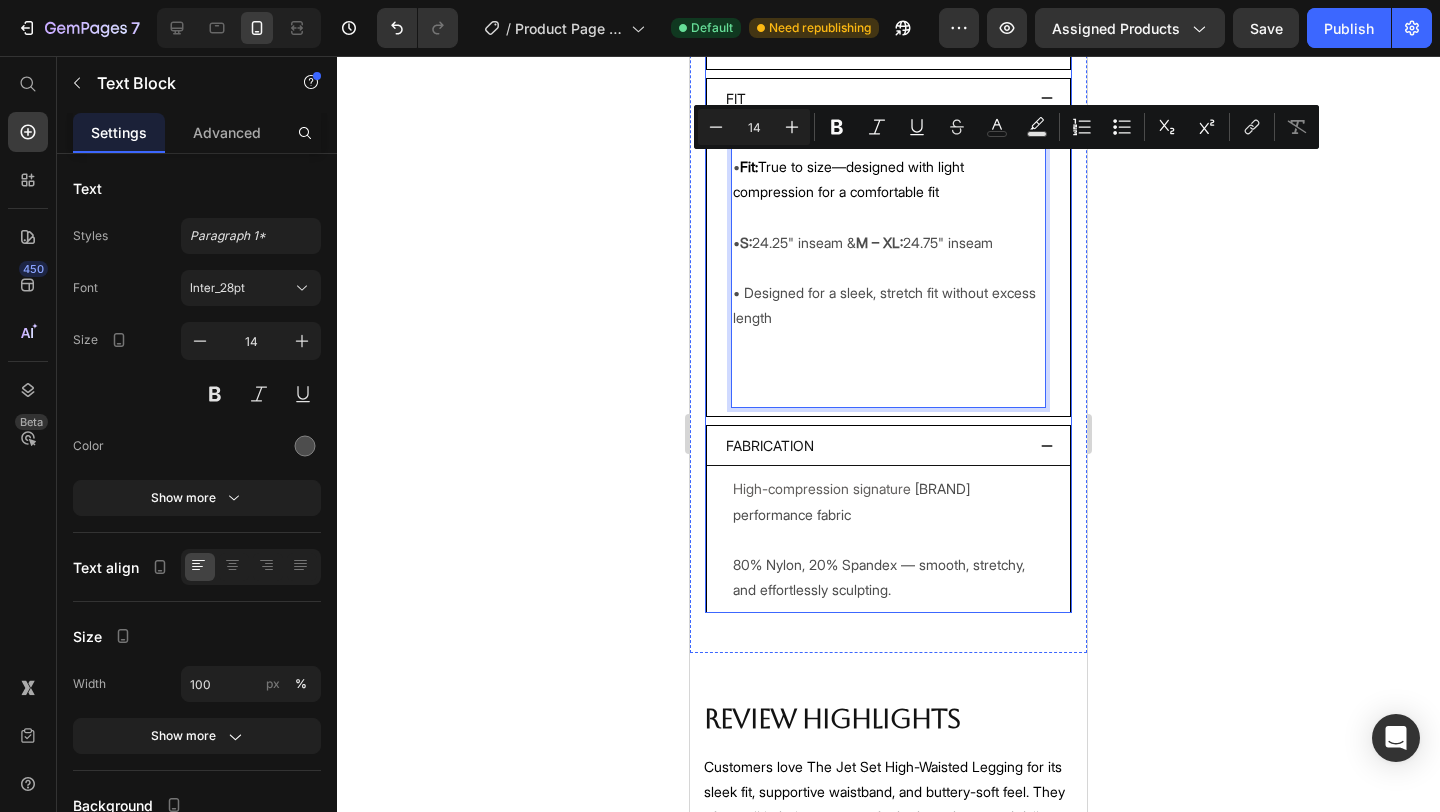 copy on "•" 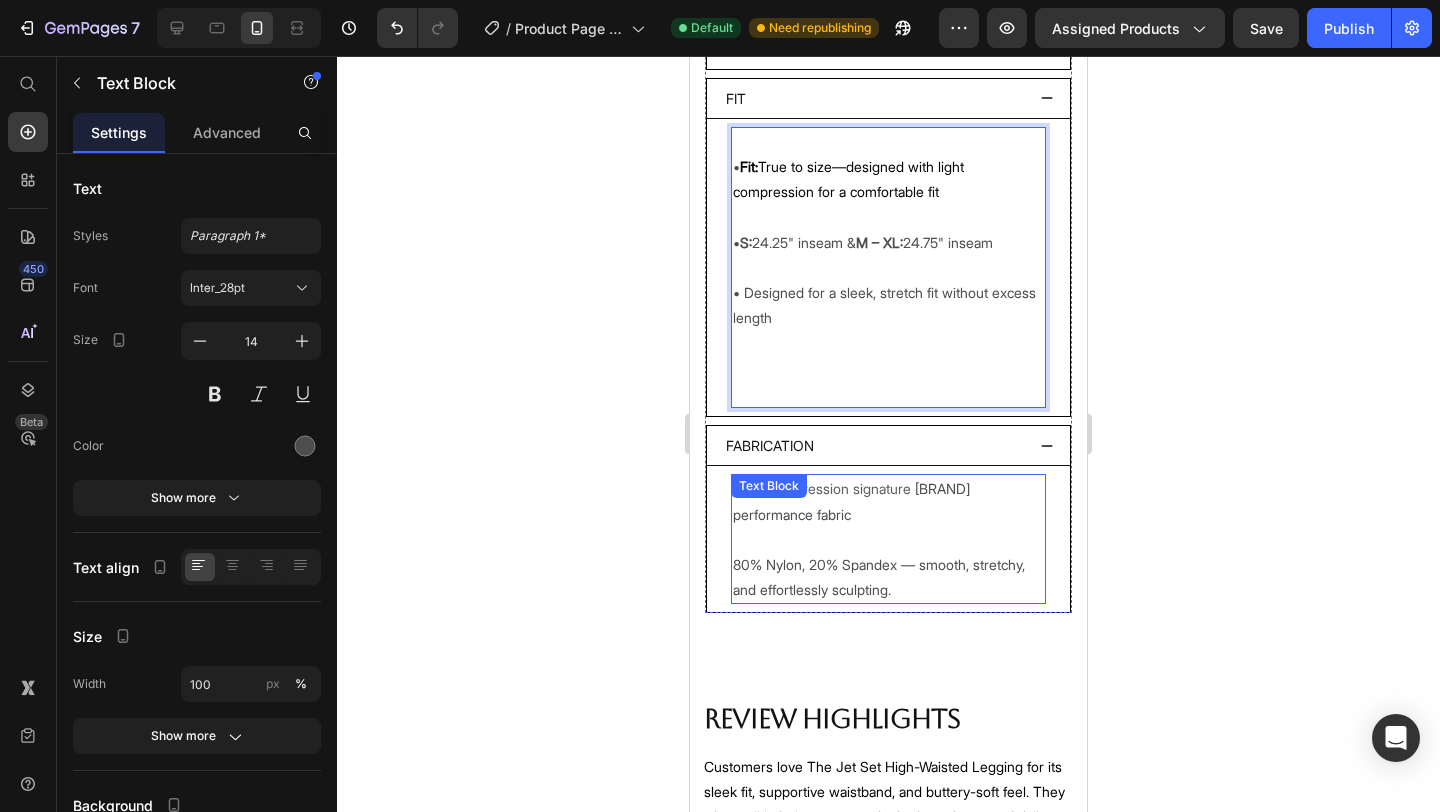 click on "High-compression signature   RayLuxe performance fabric ⁠⁠⁠⁠⁠⁠⁠ 80% Nylon, 20% Spandex — smooth, stretchy, and effortlessly sculpting. Text Block" at bounding box center [888, 539] 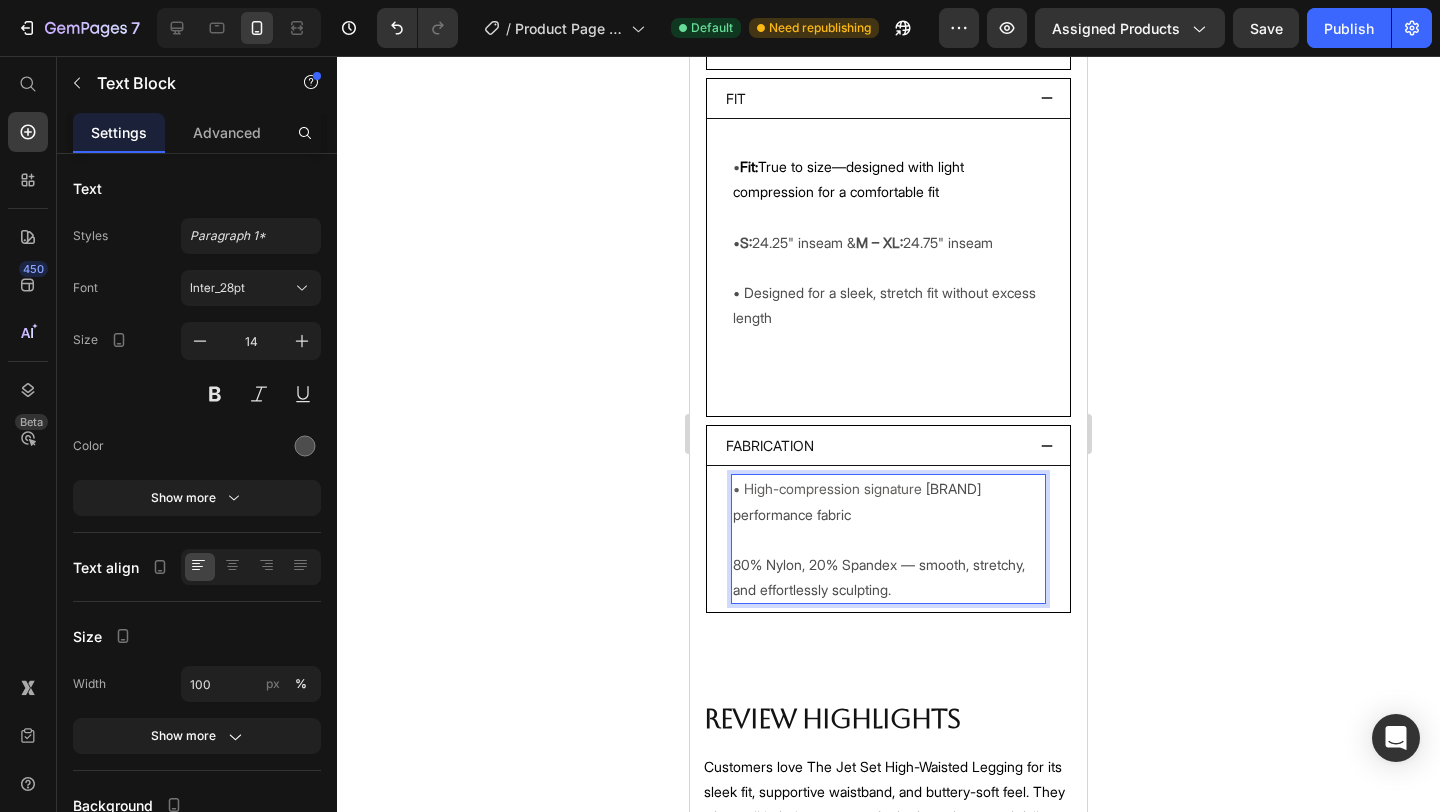 click on "• High-compression signature   RayLuxe performance fabric 80% Nylon, 20% Spandex — smooth, stretchy, and effortlessly sculpting." at bounding box center [888, 539] 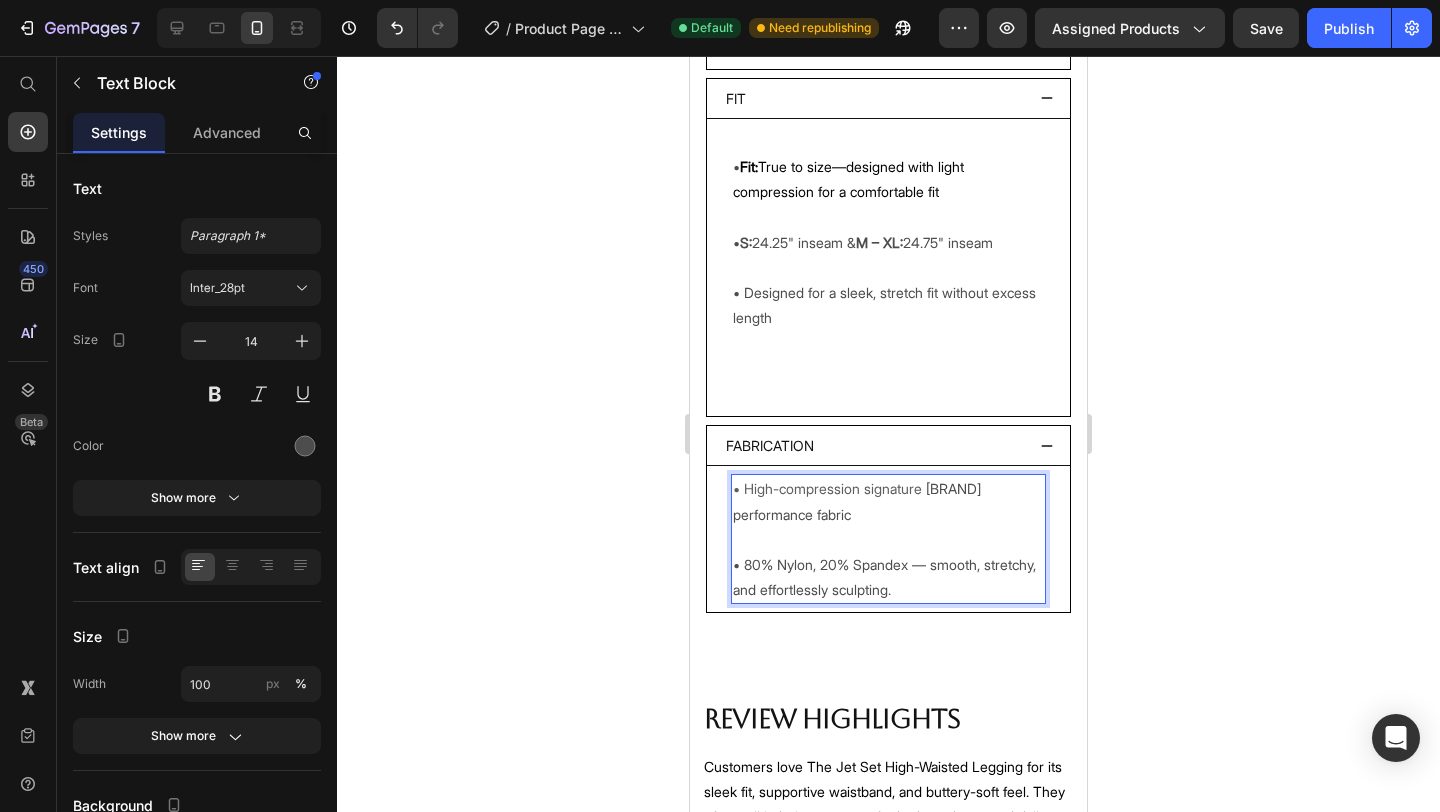 click 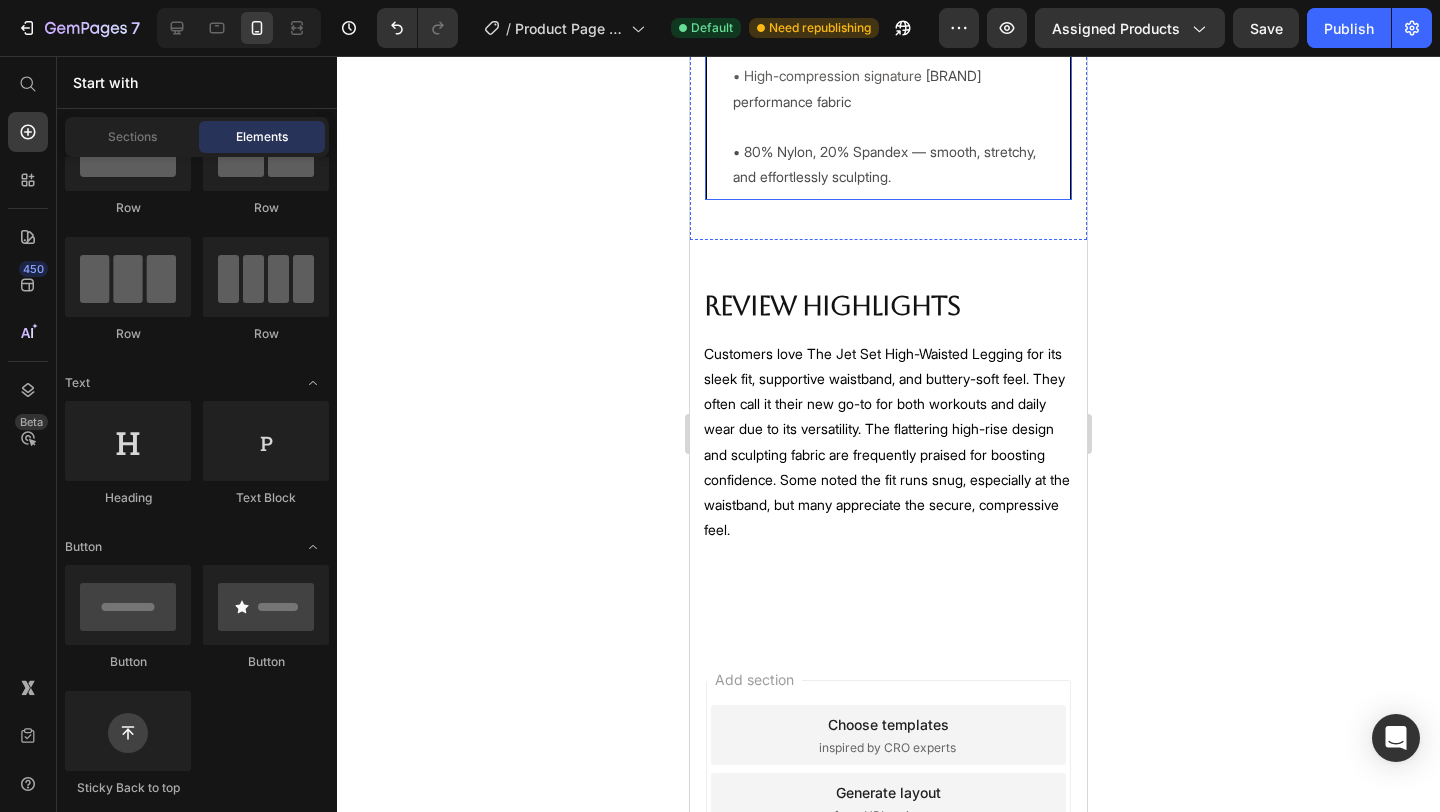 scroll, scrollTop: 2018, scrollLeft: 0, axis: vertical 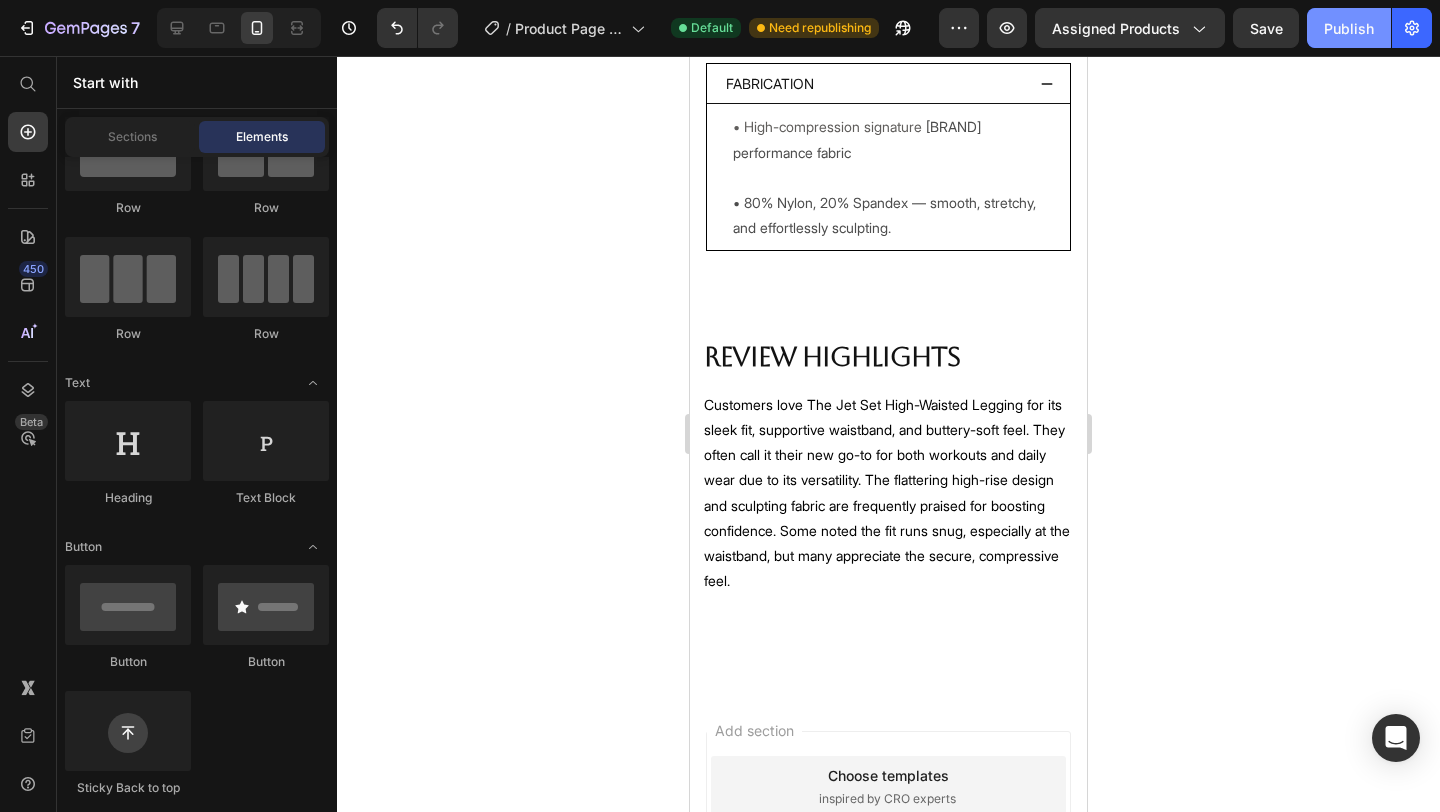 click on "Publish" 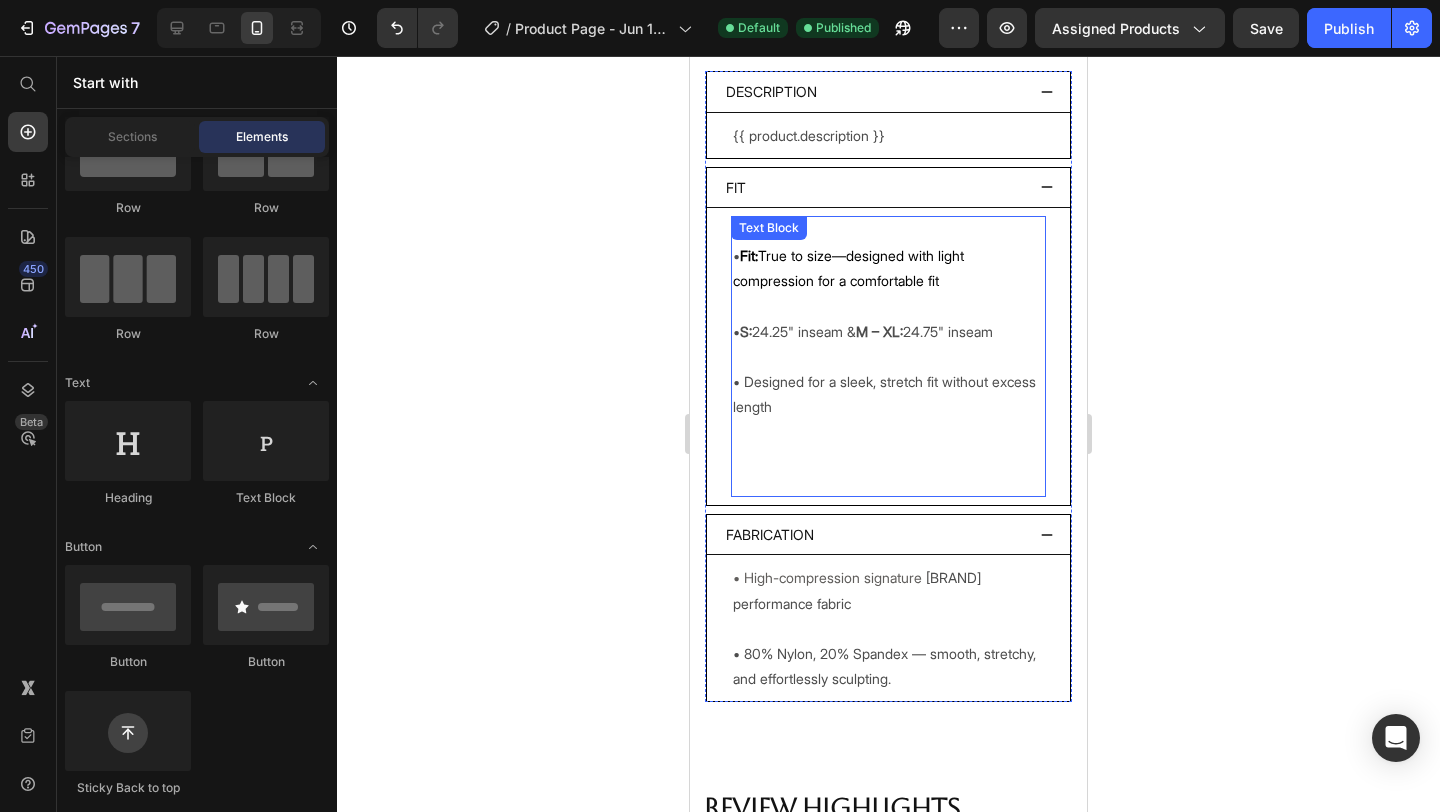 scroll, scrollTop: 1591, scrollLeft: 0, axis: vertical 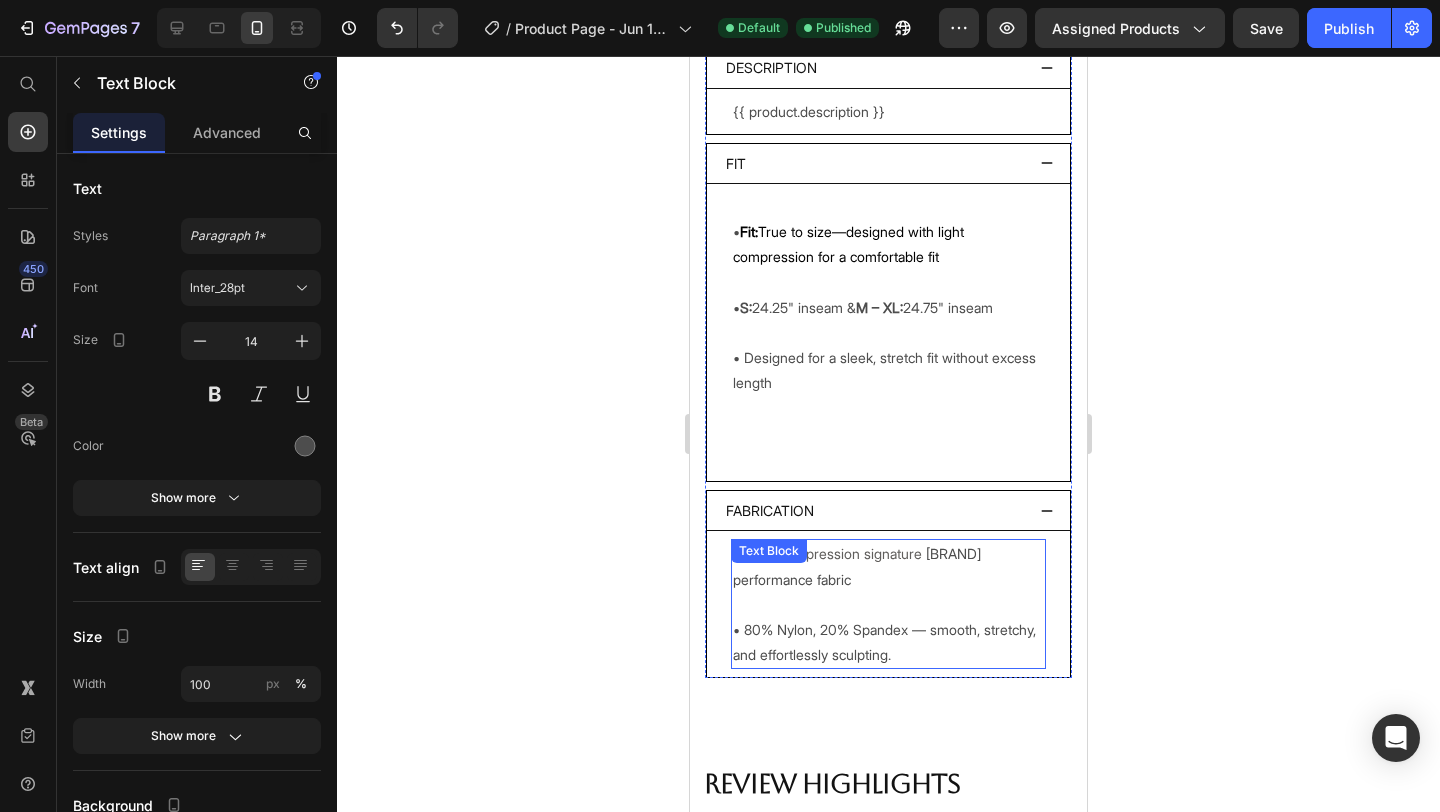 click on "• High-compression signature   RayLuxe performance fabric • [PERCENT]% Nylon, [PERCENT]% Spandex — smooth, stretchy, and effortlessly sculpting." at bounding box center (888, 604) 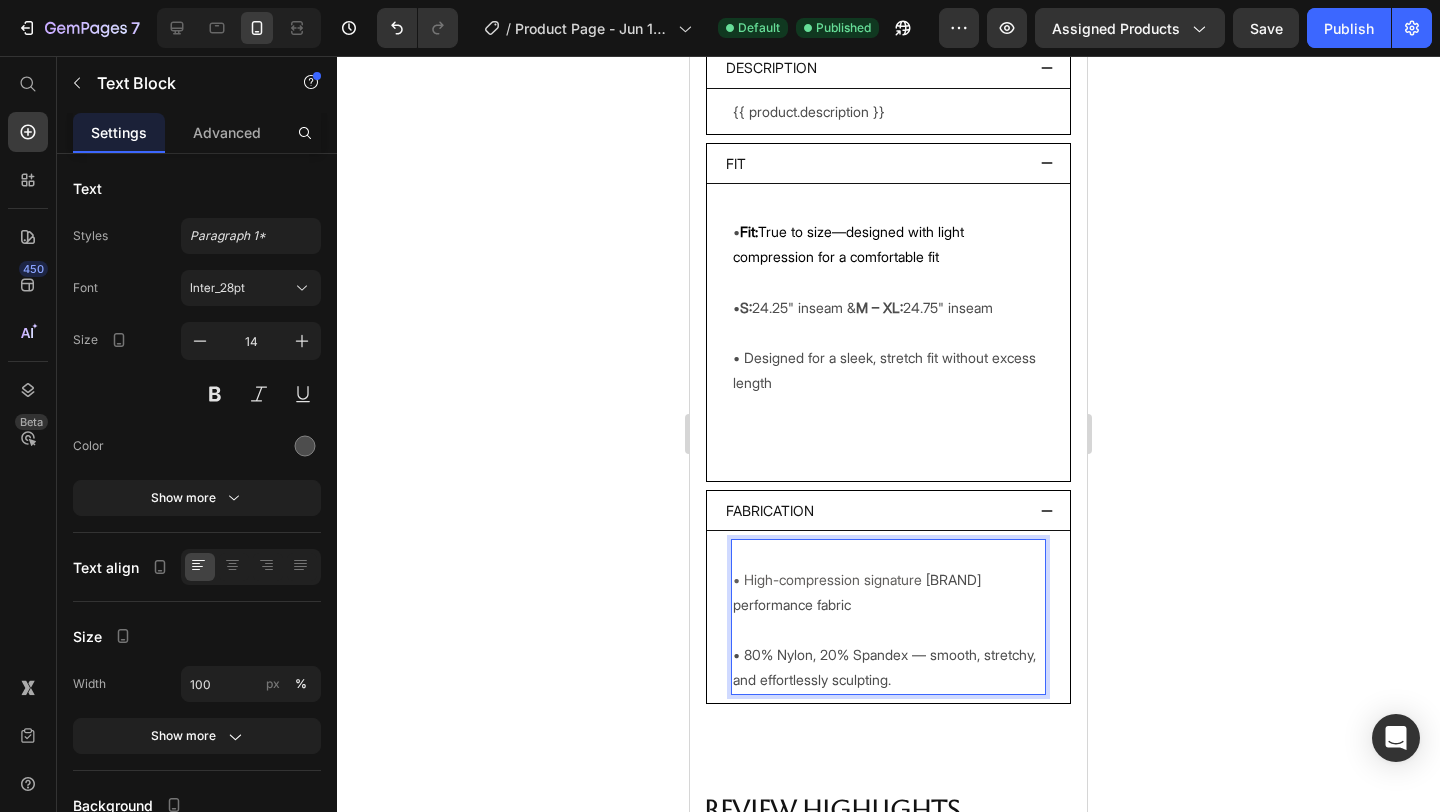 click on "• High-compression signature   RayLuxe performance fabric • [PERCENT]% Nylon, [PERCENT]% Spandex — smooth, stretchy, and effortlessly sculpting." at bounding box center (888, 616) 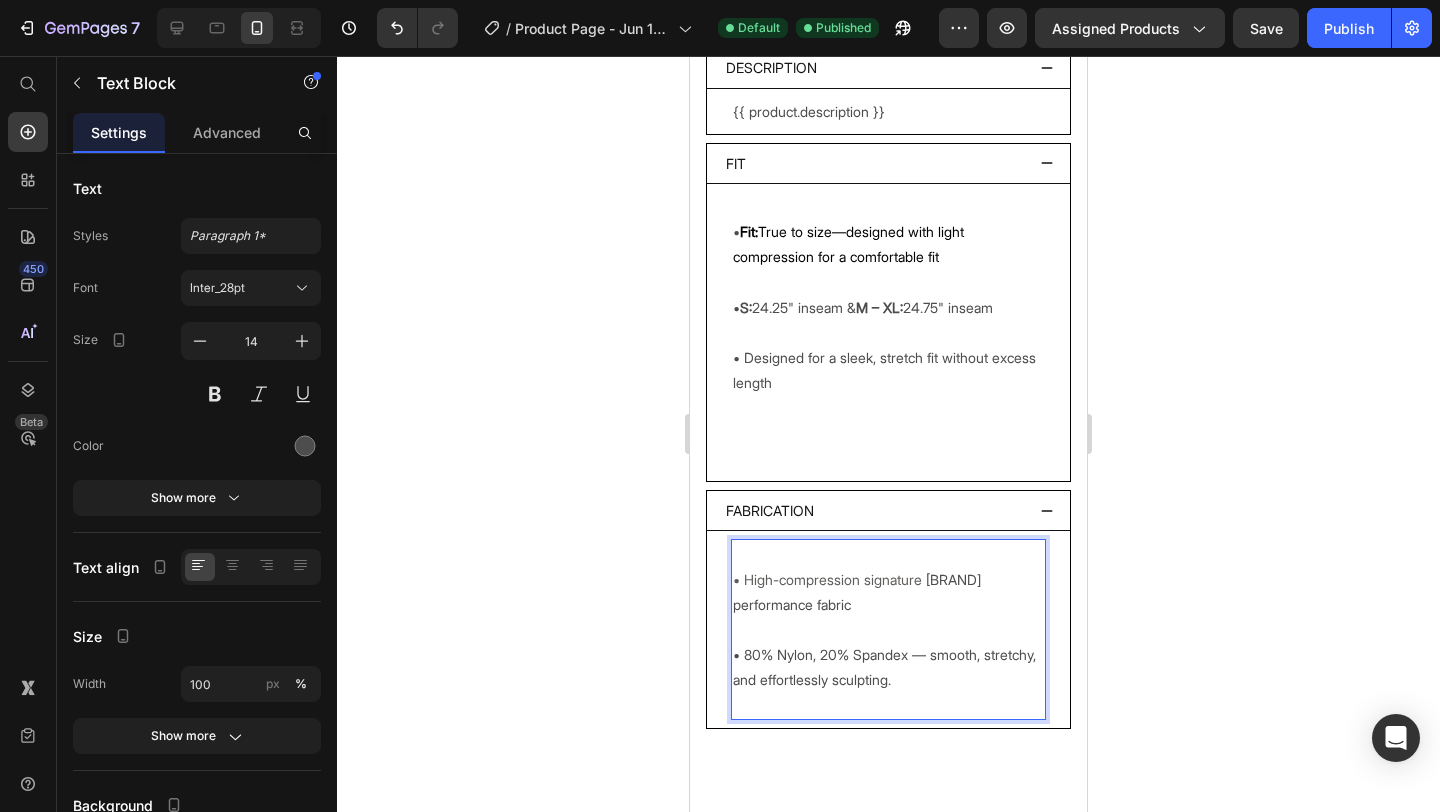 click 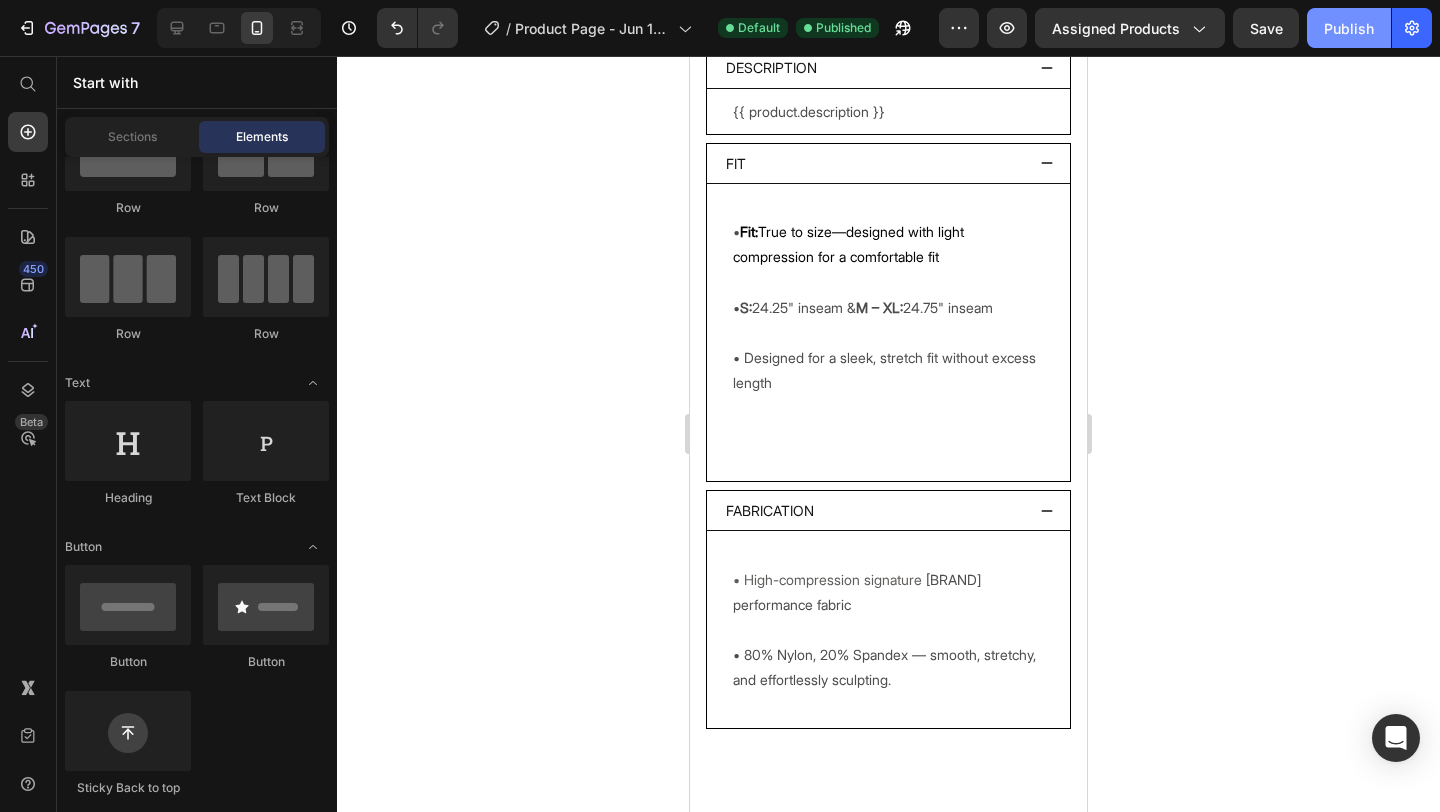 click on "Publish" at bounding box center [1349, 28] 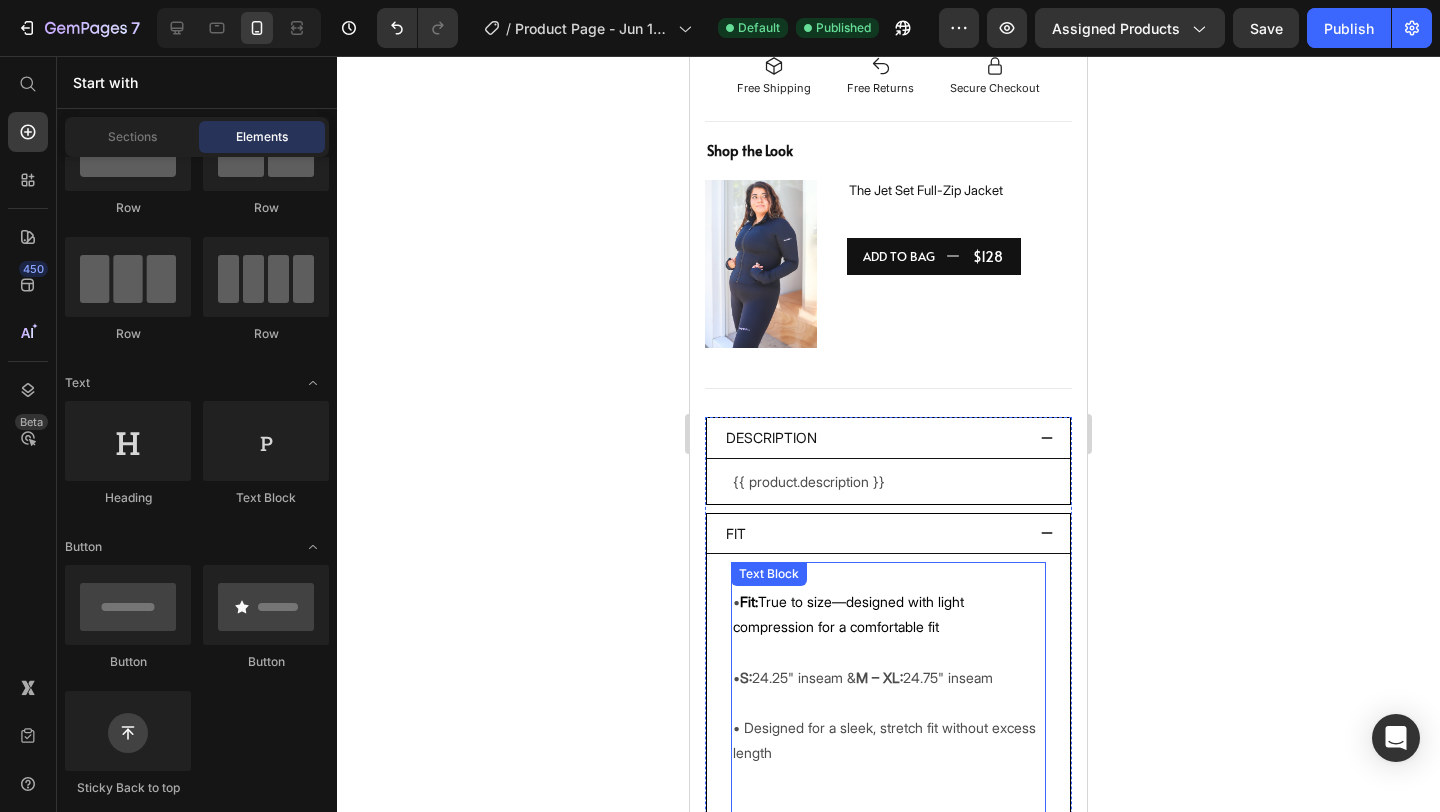 scroll, scrollTop: 1200, scrollLeft: 0, axis: vertical 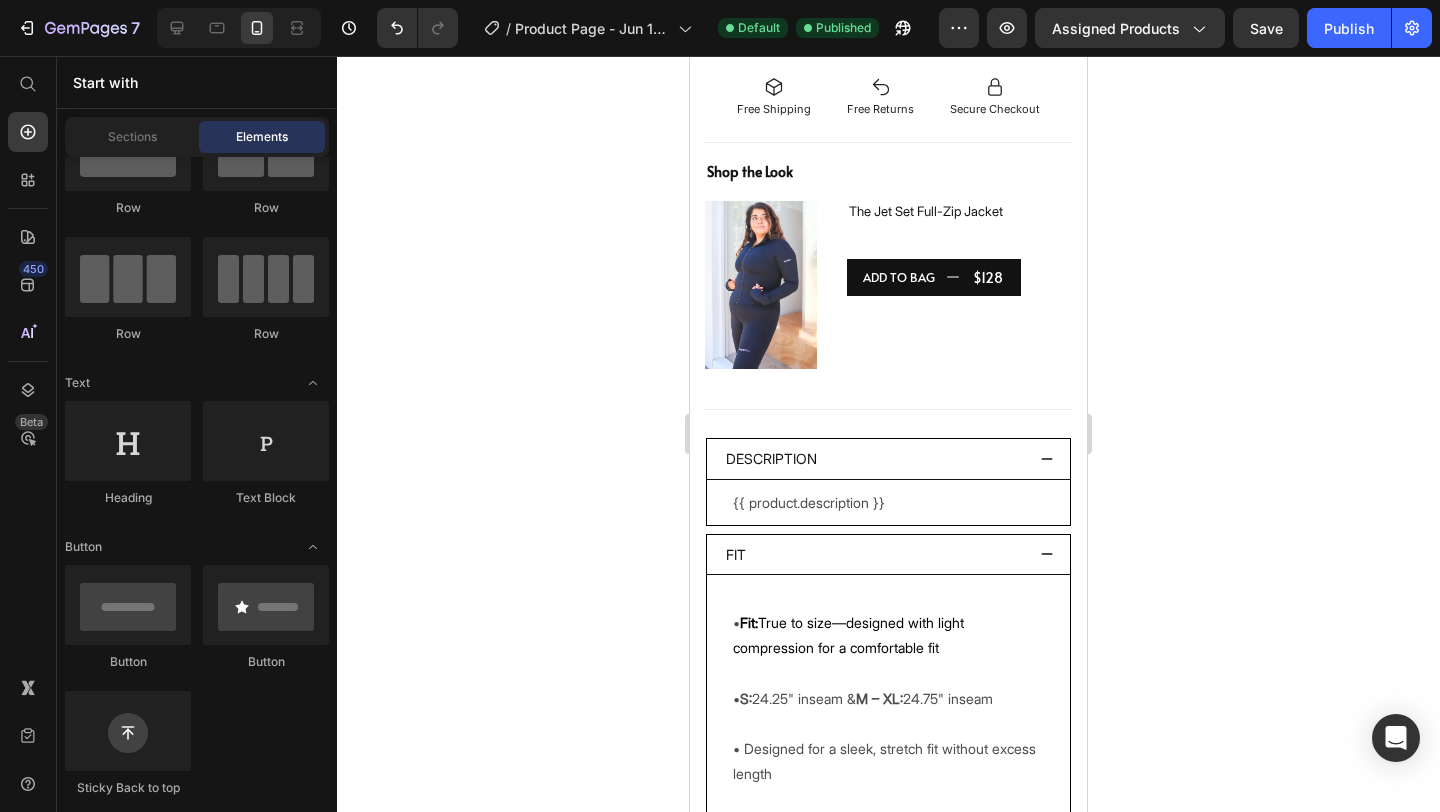 click 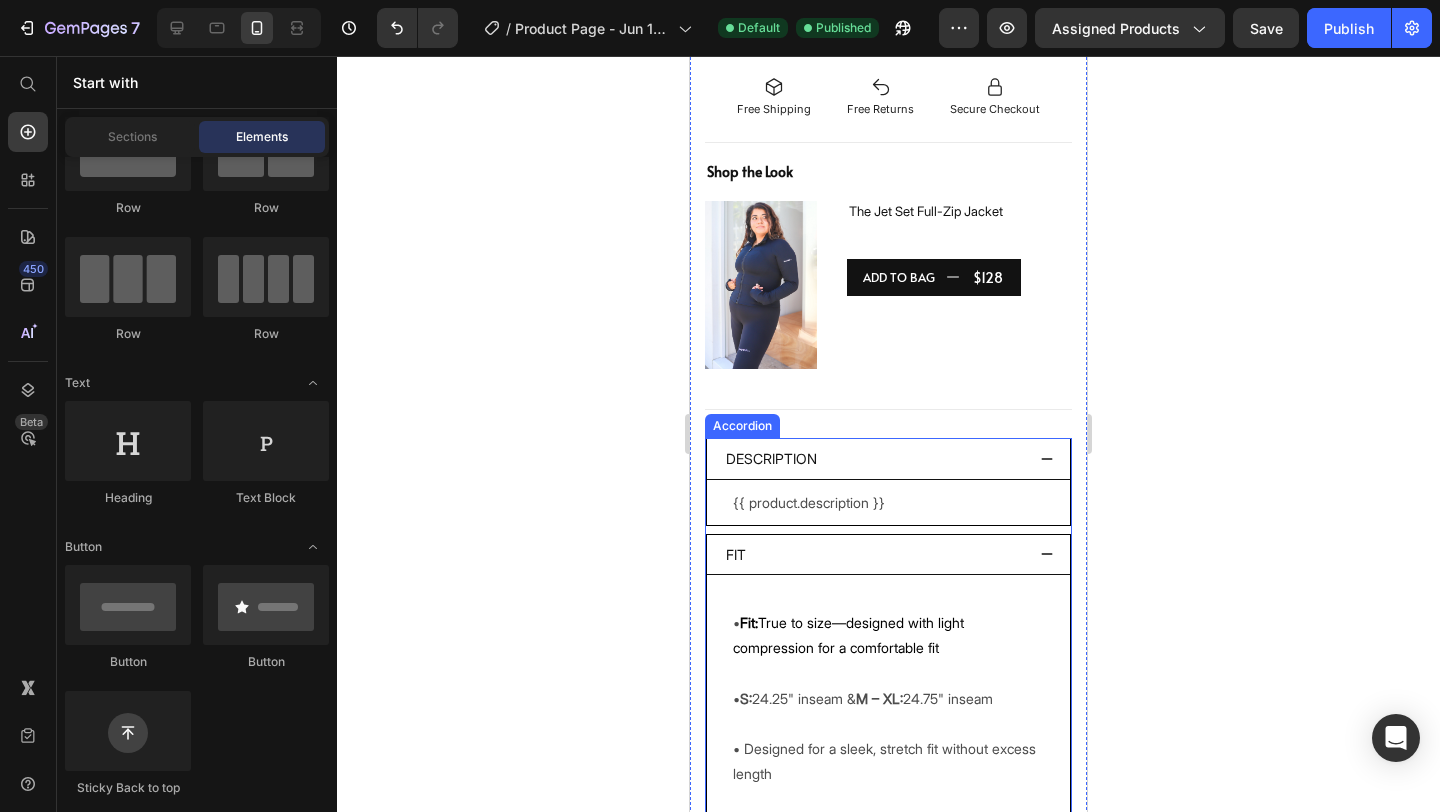 click 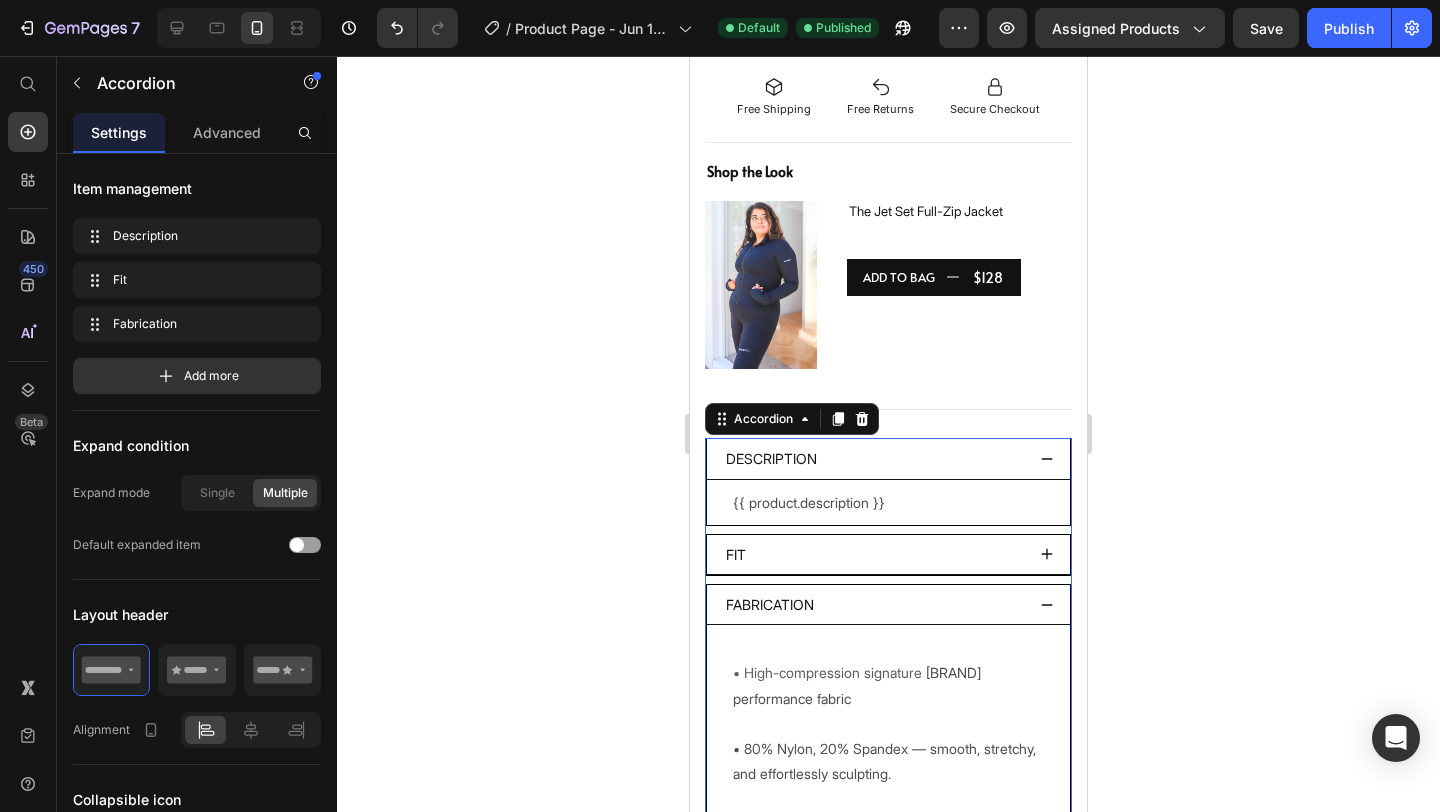 click 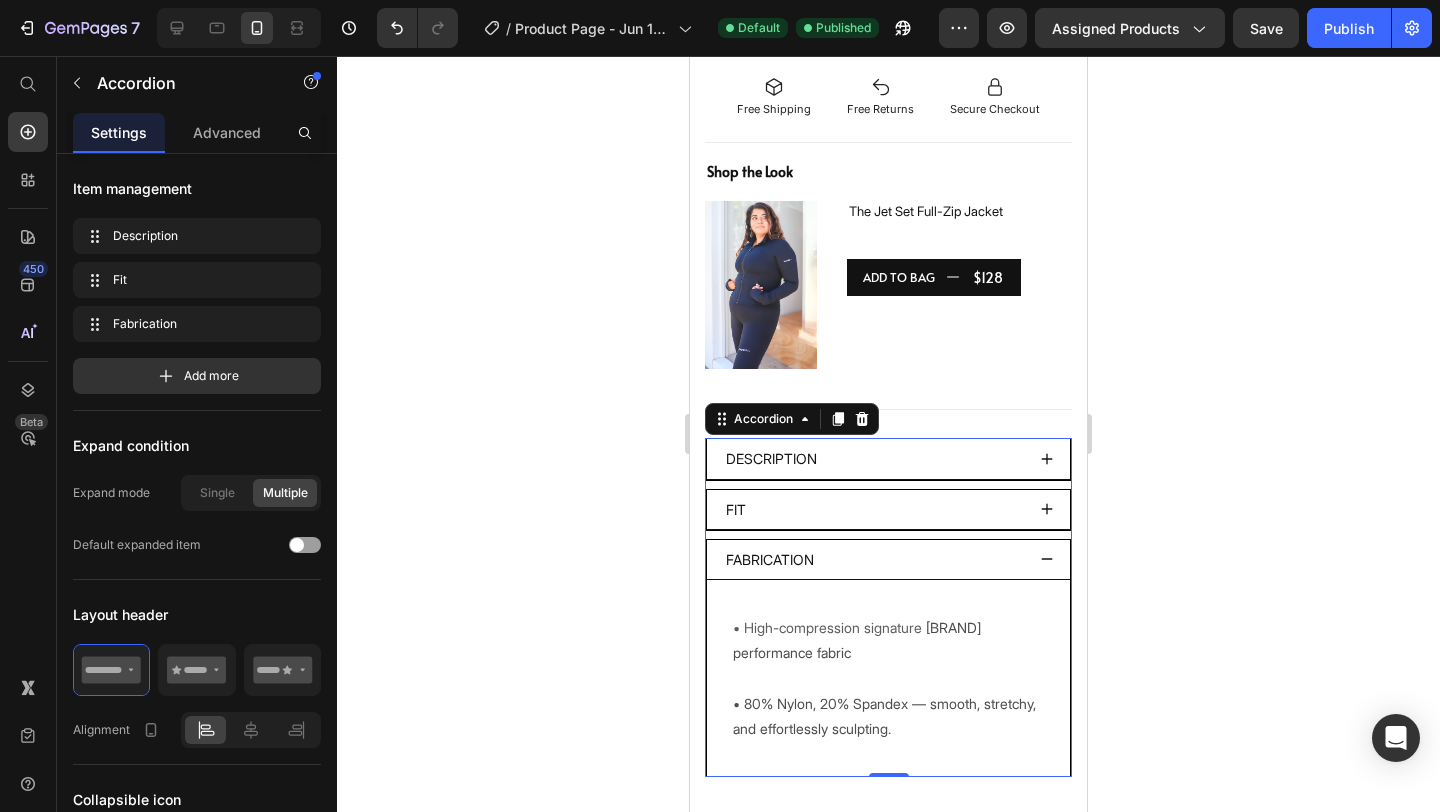 click 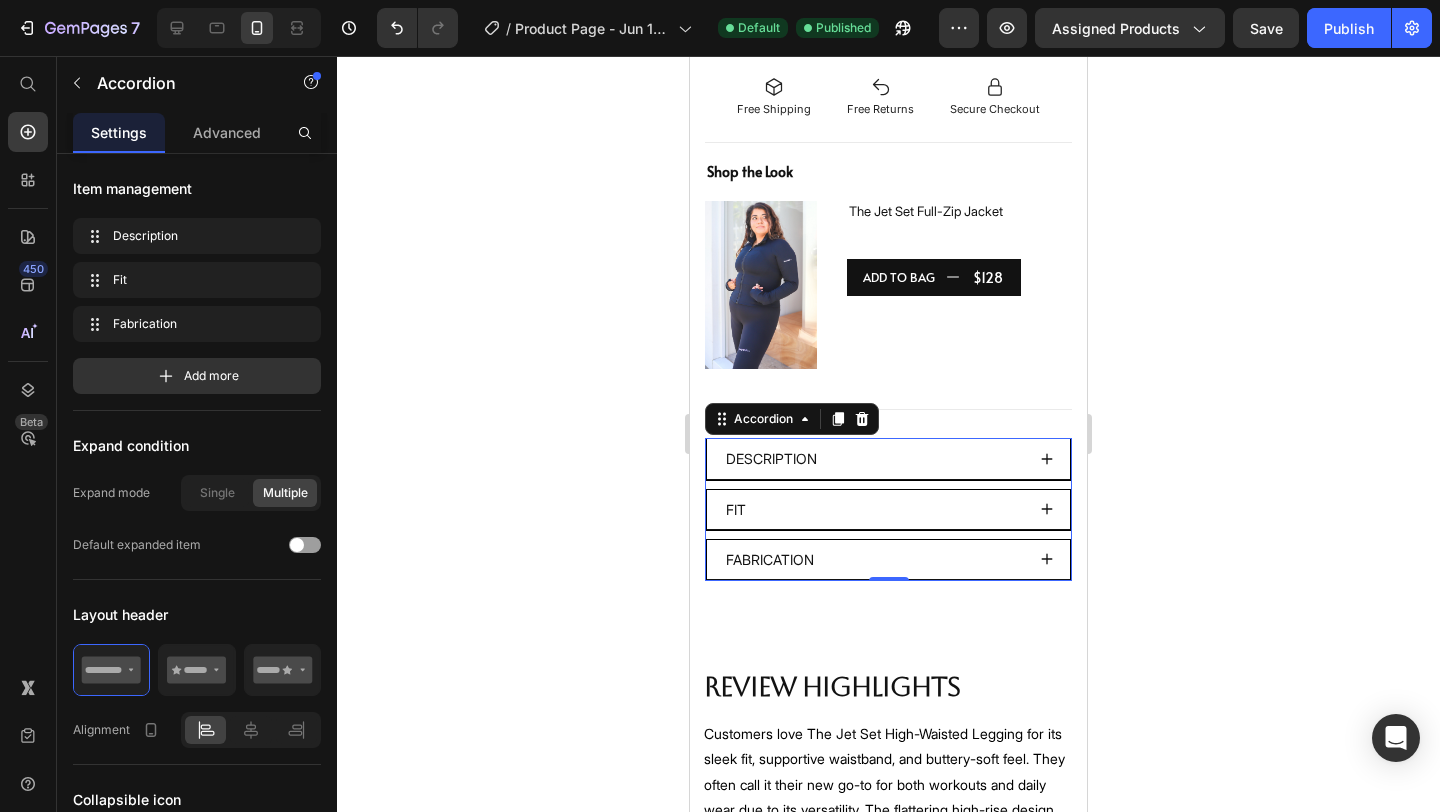 click 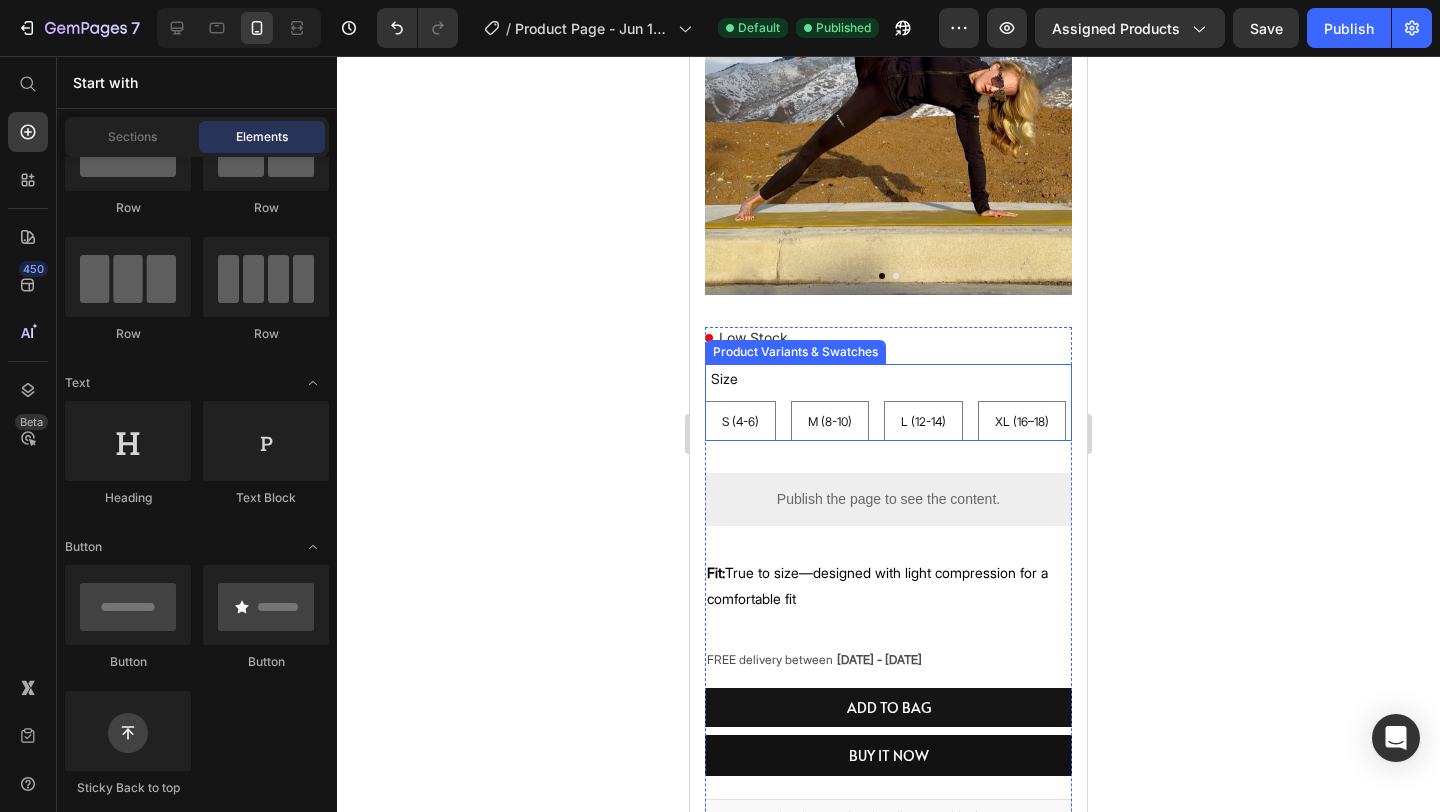 scroll, scrollTop: 0, scrollLeft: 0, axis: both 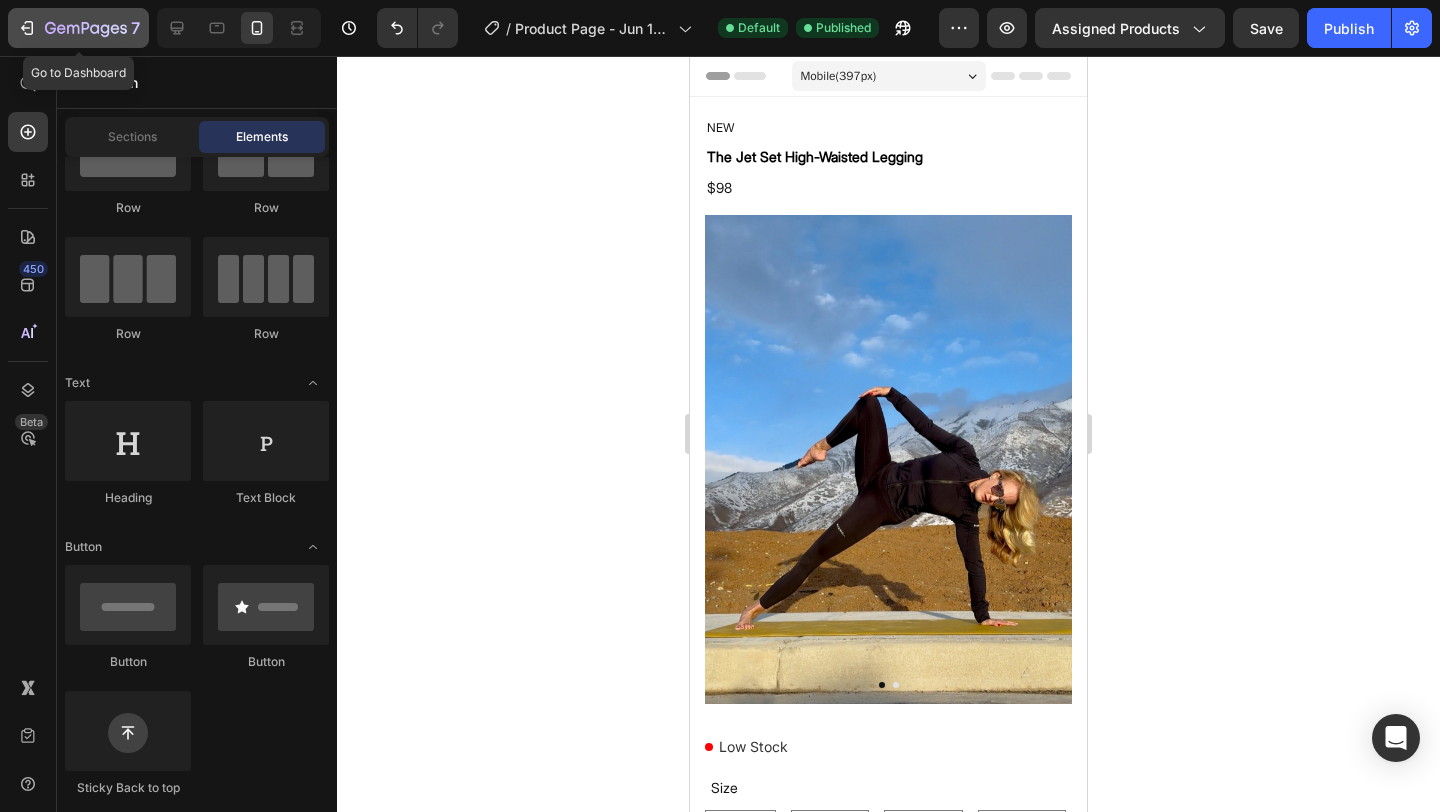 click 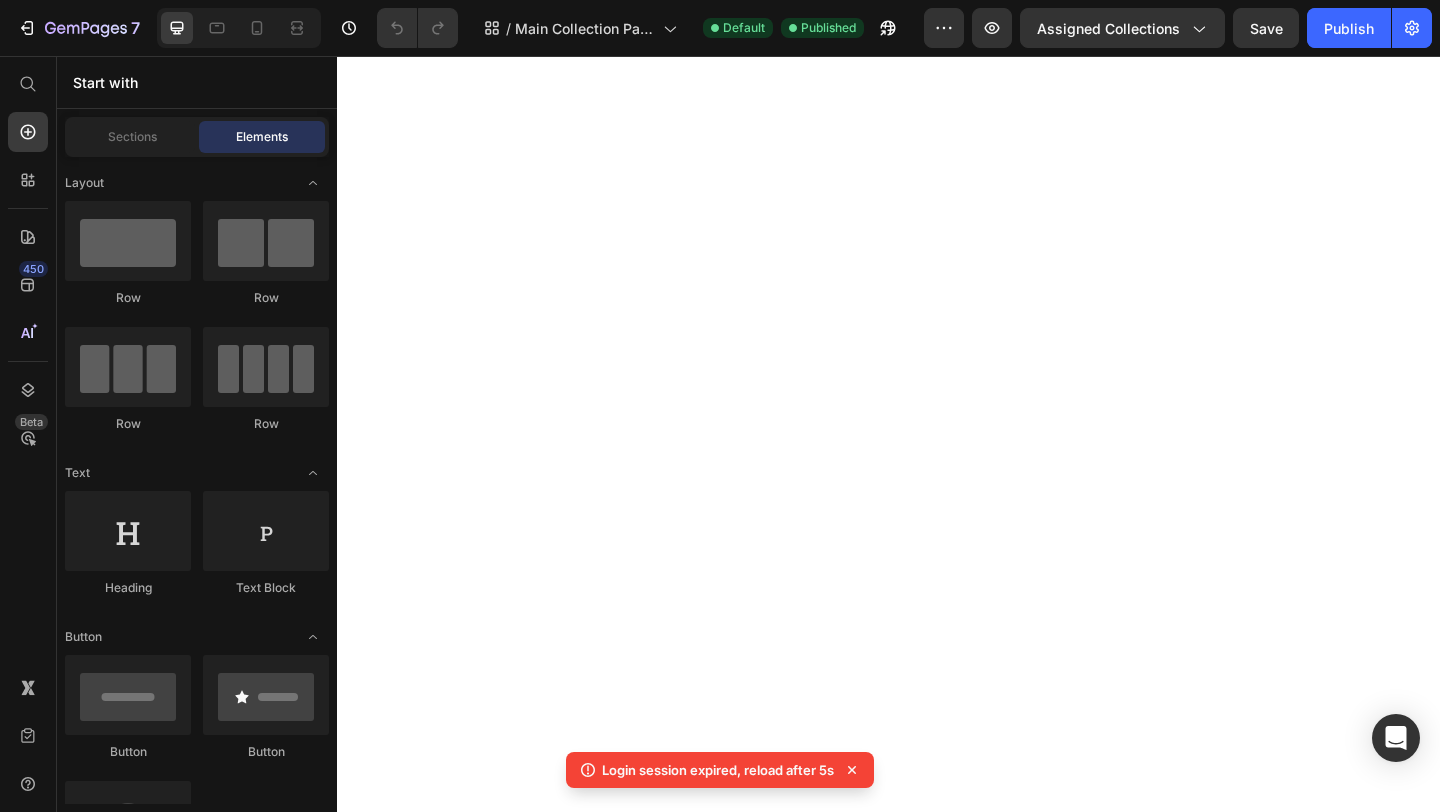 scroll, scrollTop: 0, scrollLeft: 0, axis: both 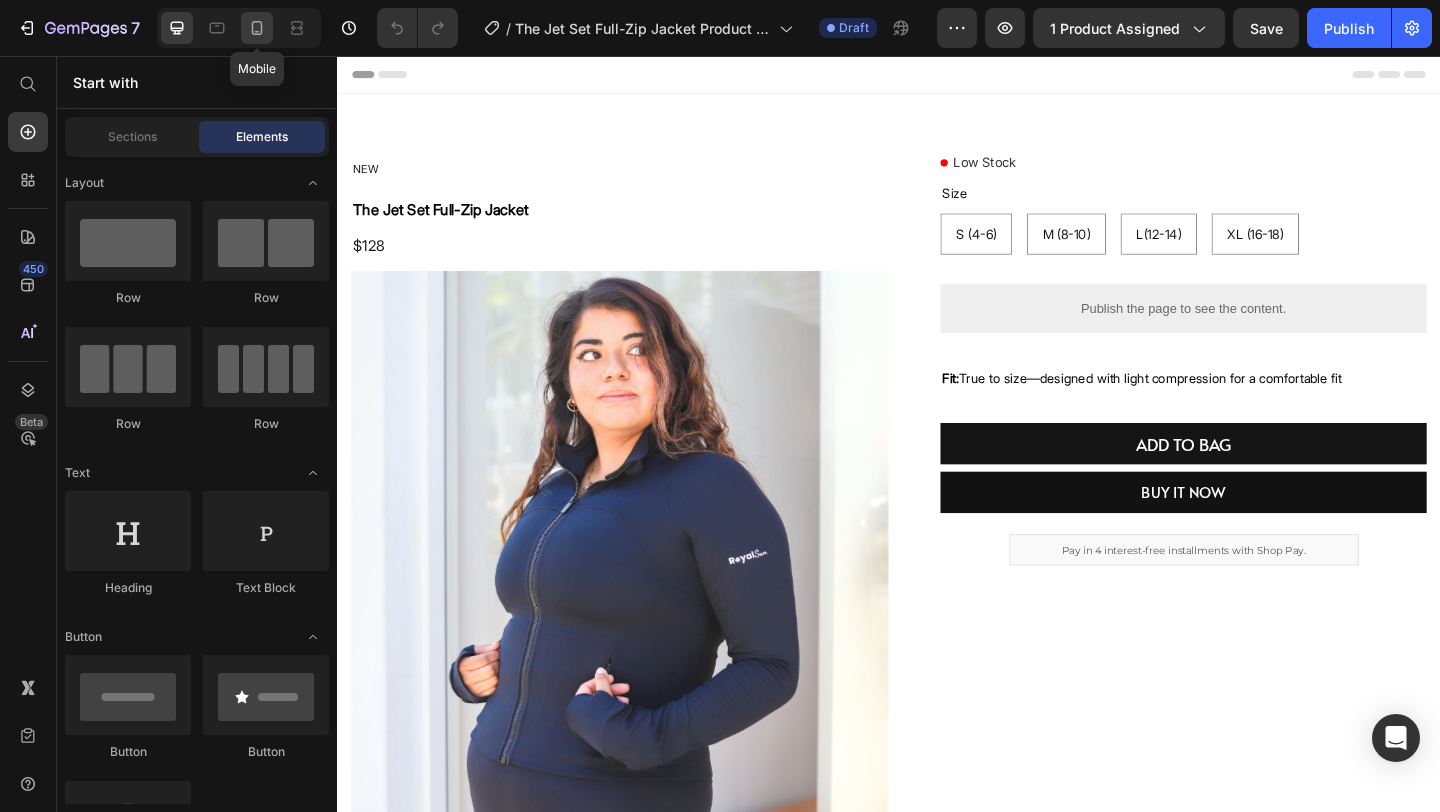 click 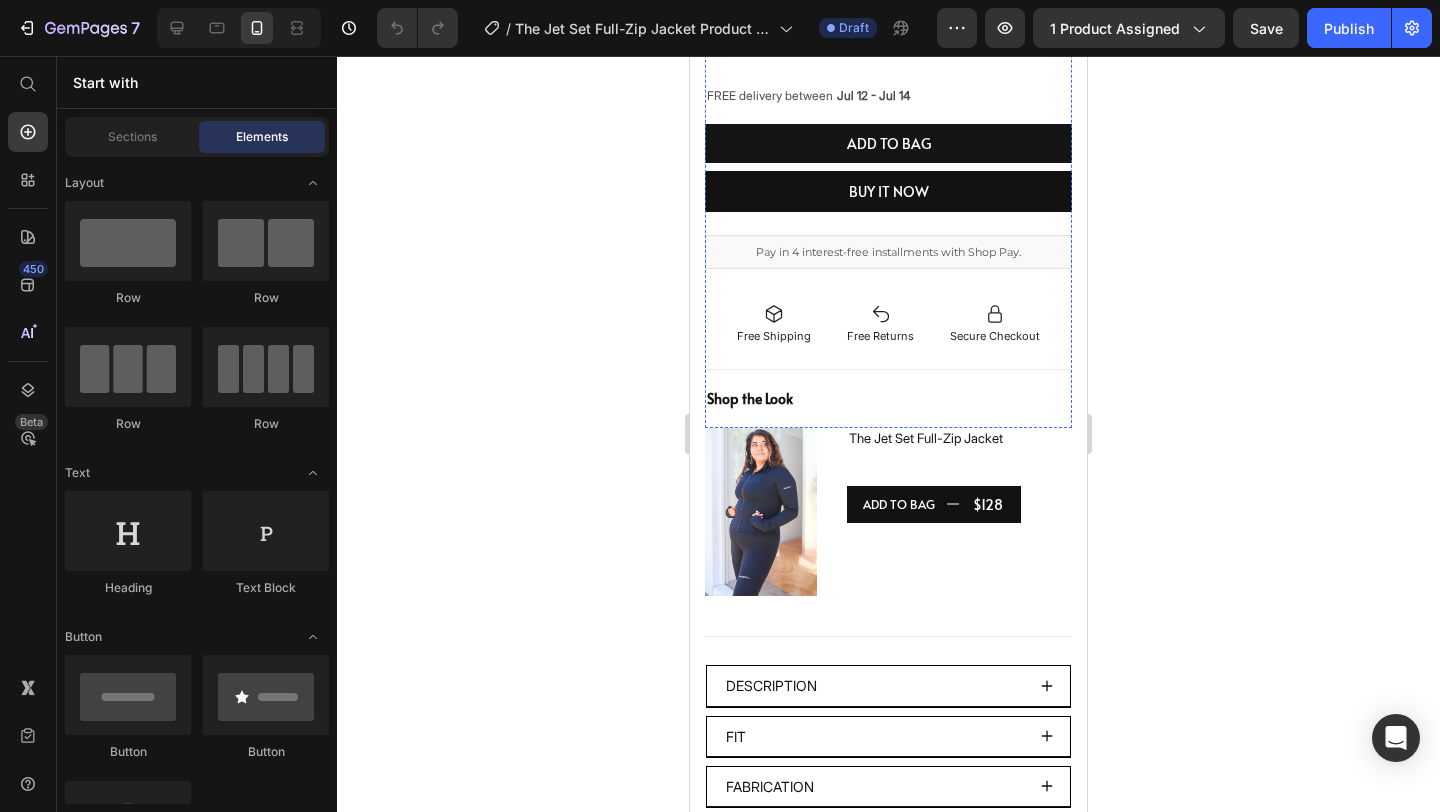 scroll, scrollTop: 979, scrollLeft: 0, axis: vertical 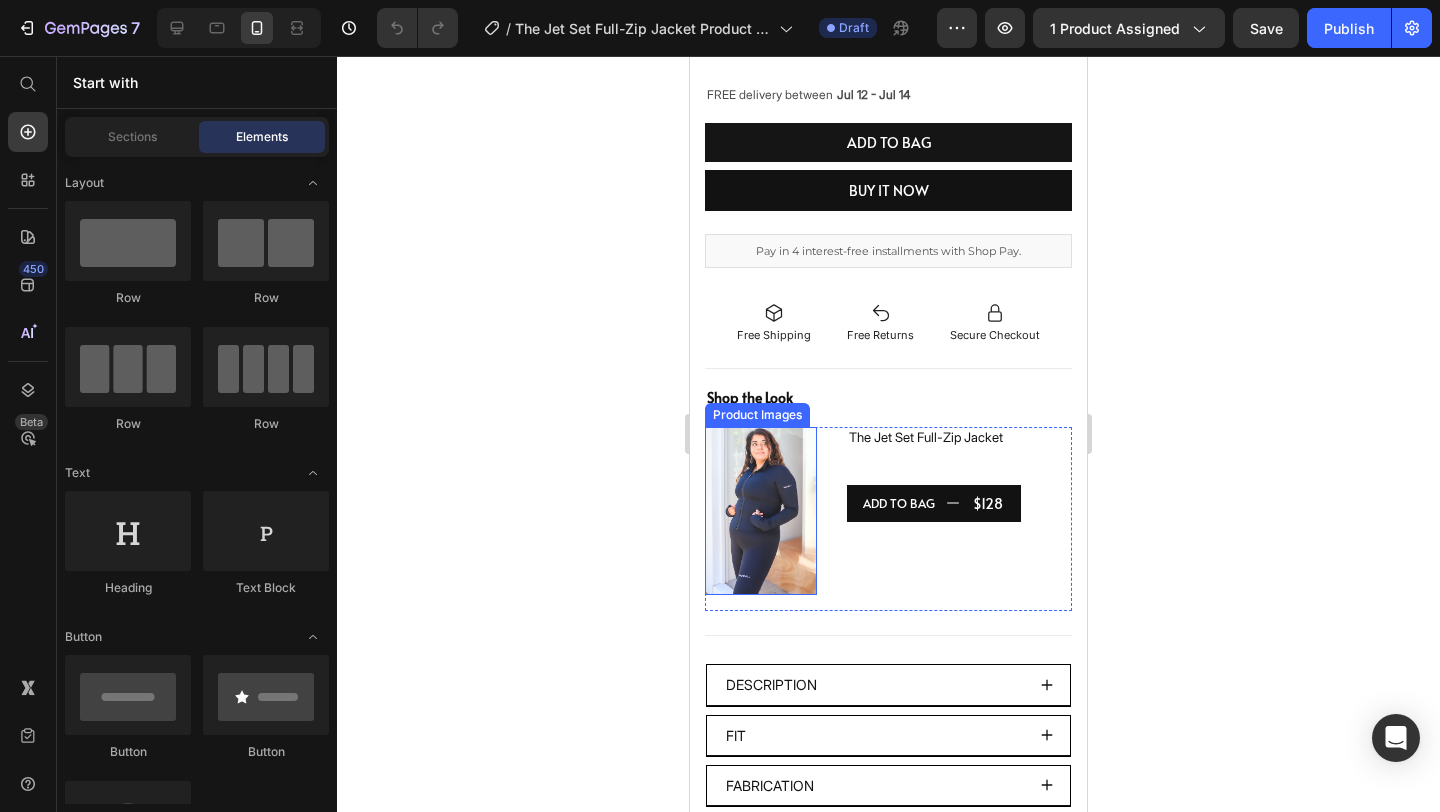 click at bounding box center [761, 511] 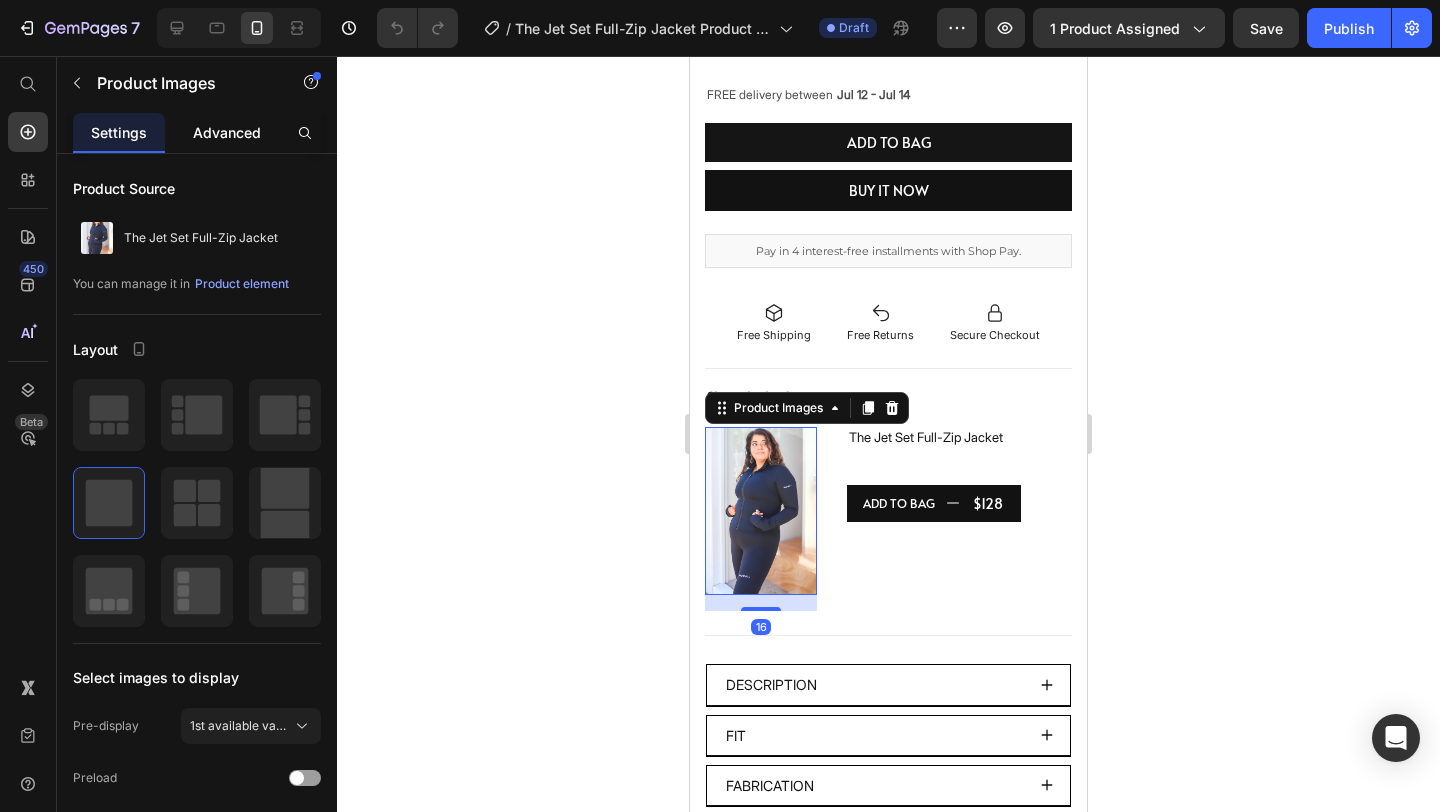 click on "Advanced" 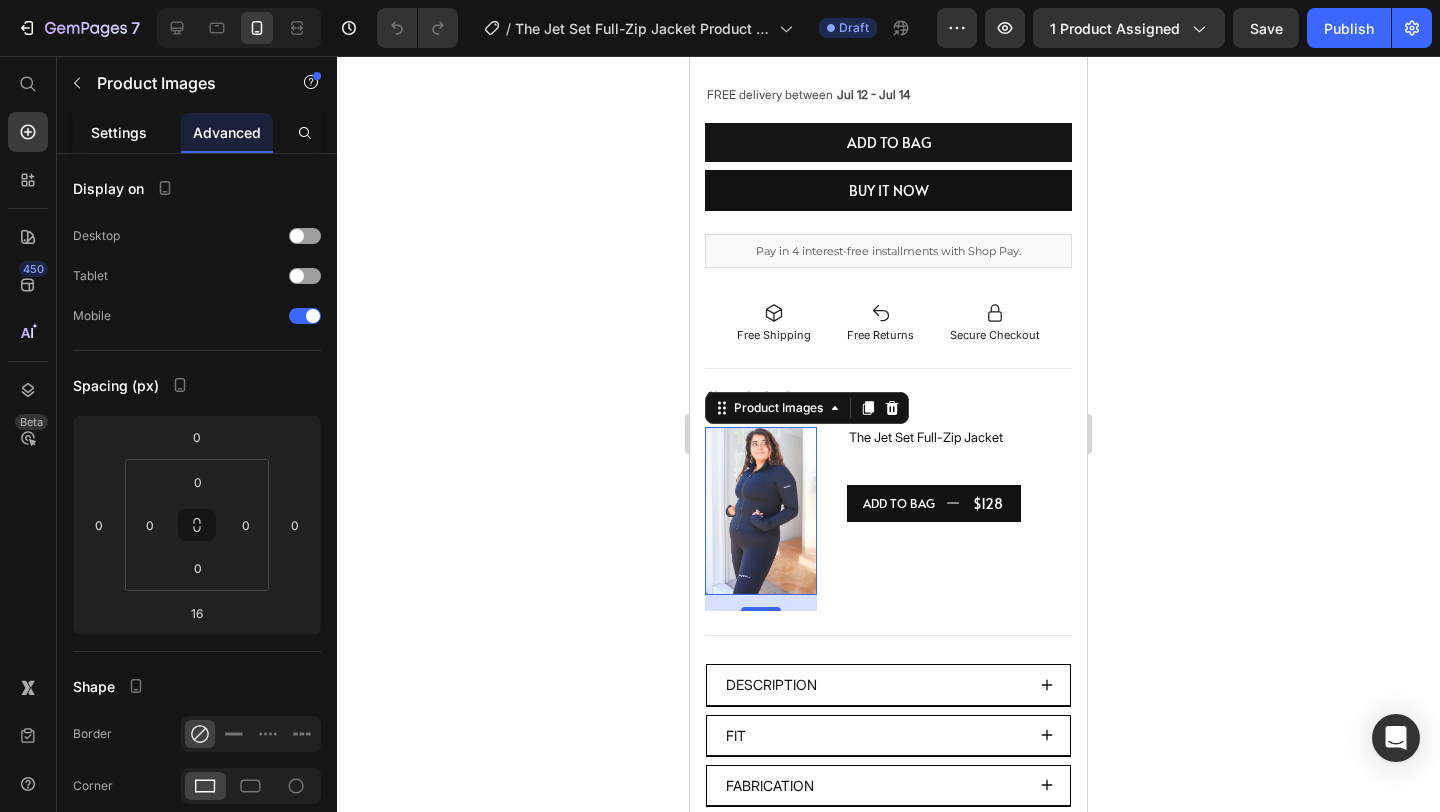 click on "Settings" at bounding box center (119, 132) 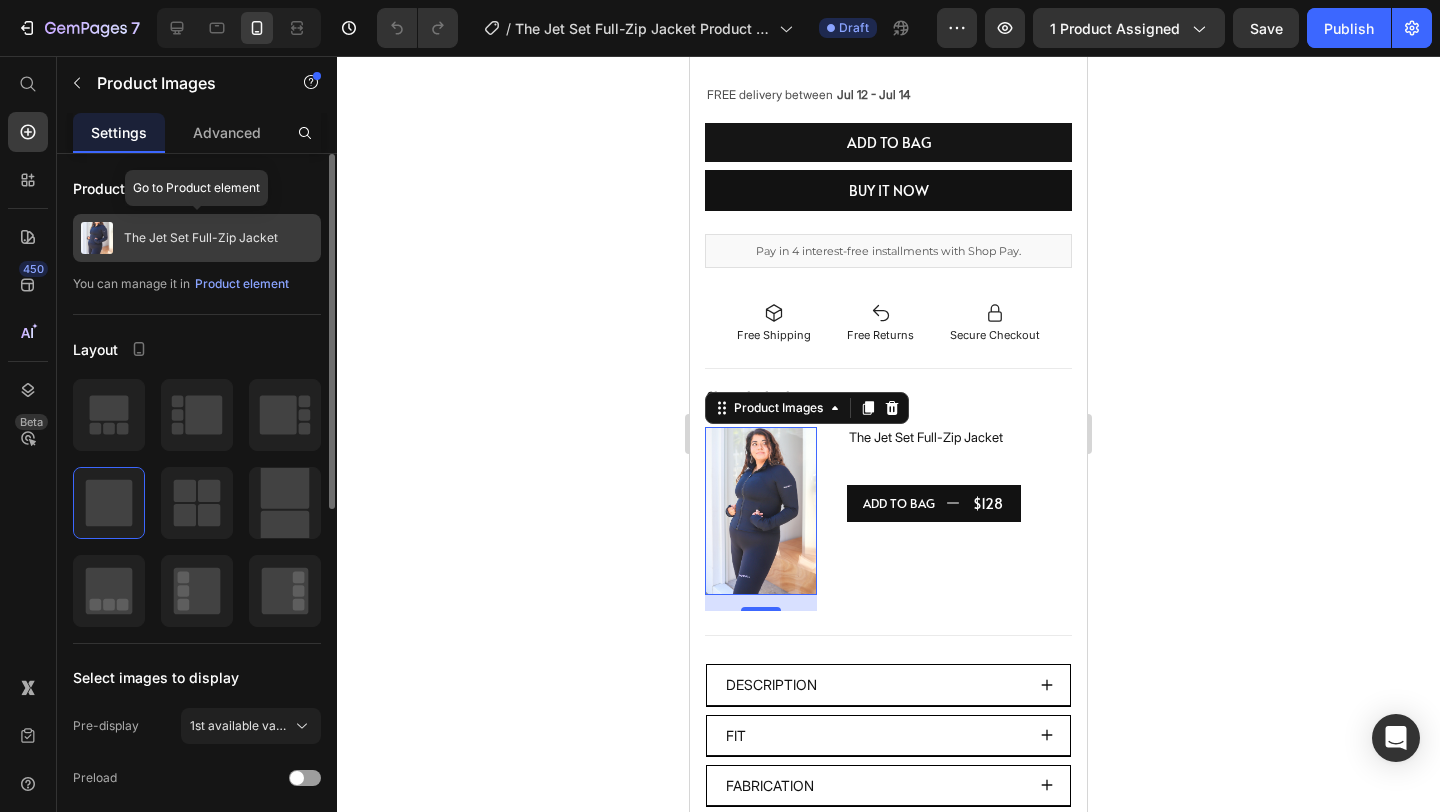 click on "The Jet Set Full-Zip Jacket" at bounding box center [201, 238] 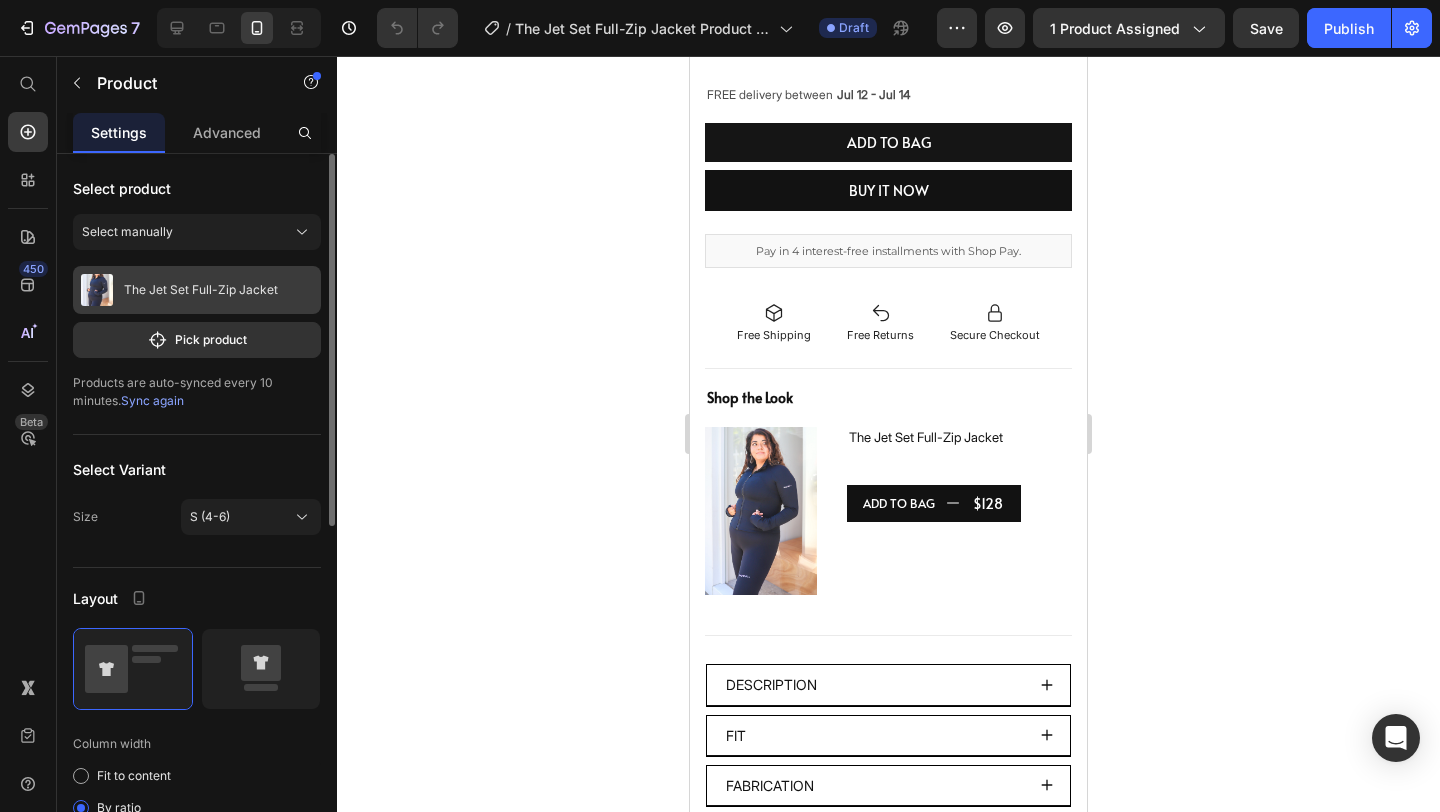 click on "The Jet Set Full-Zip Jacket" at bounding box center (201, 290) 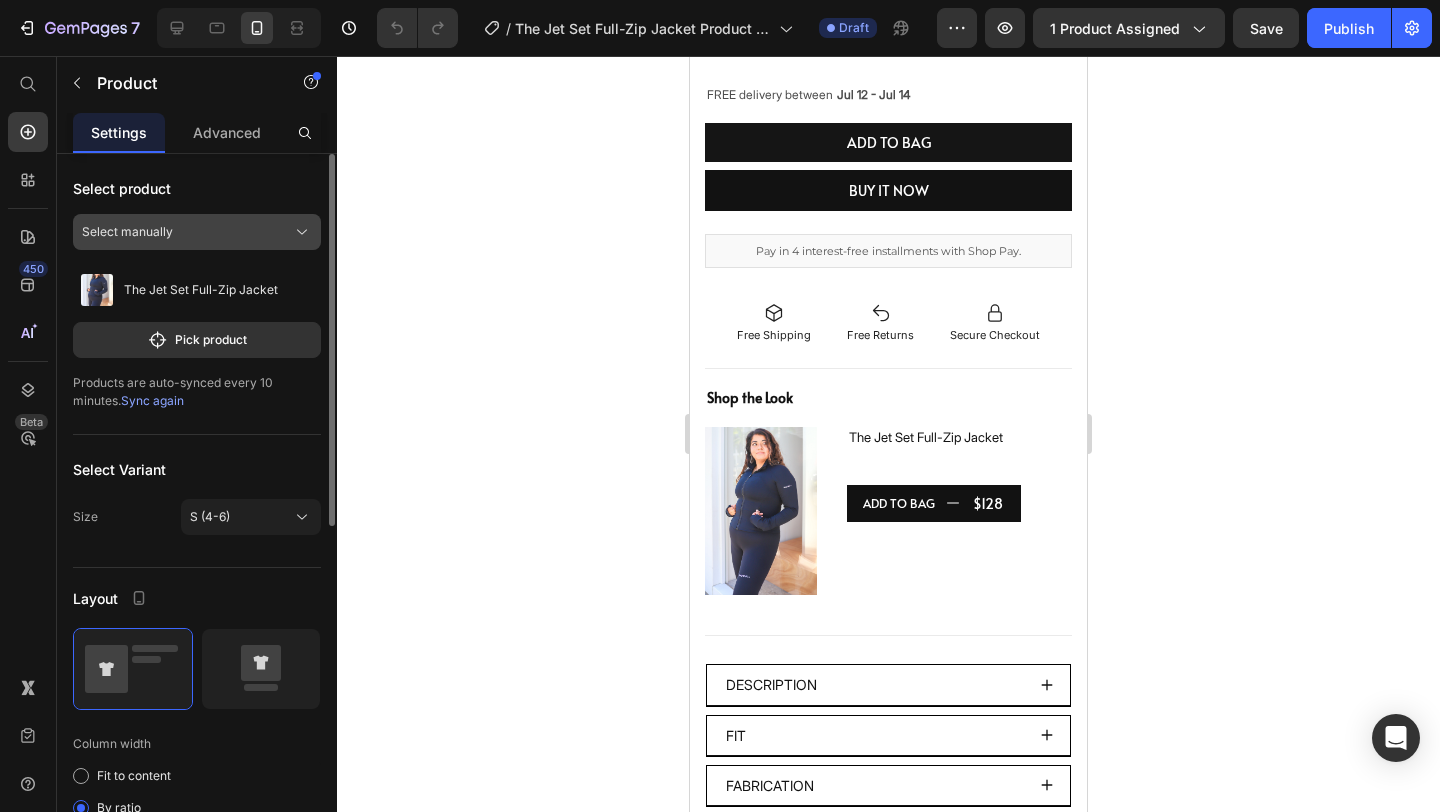 click on "Select manually" 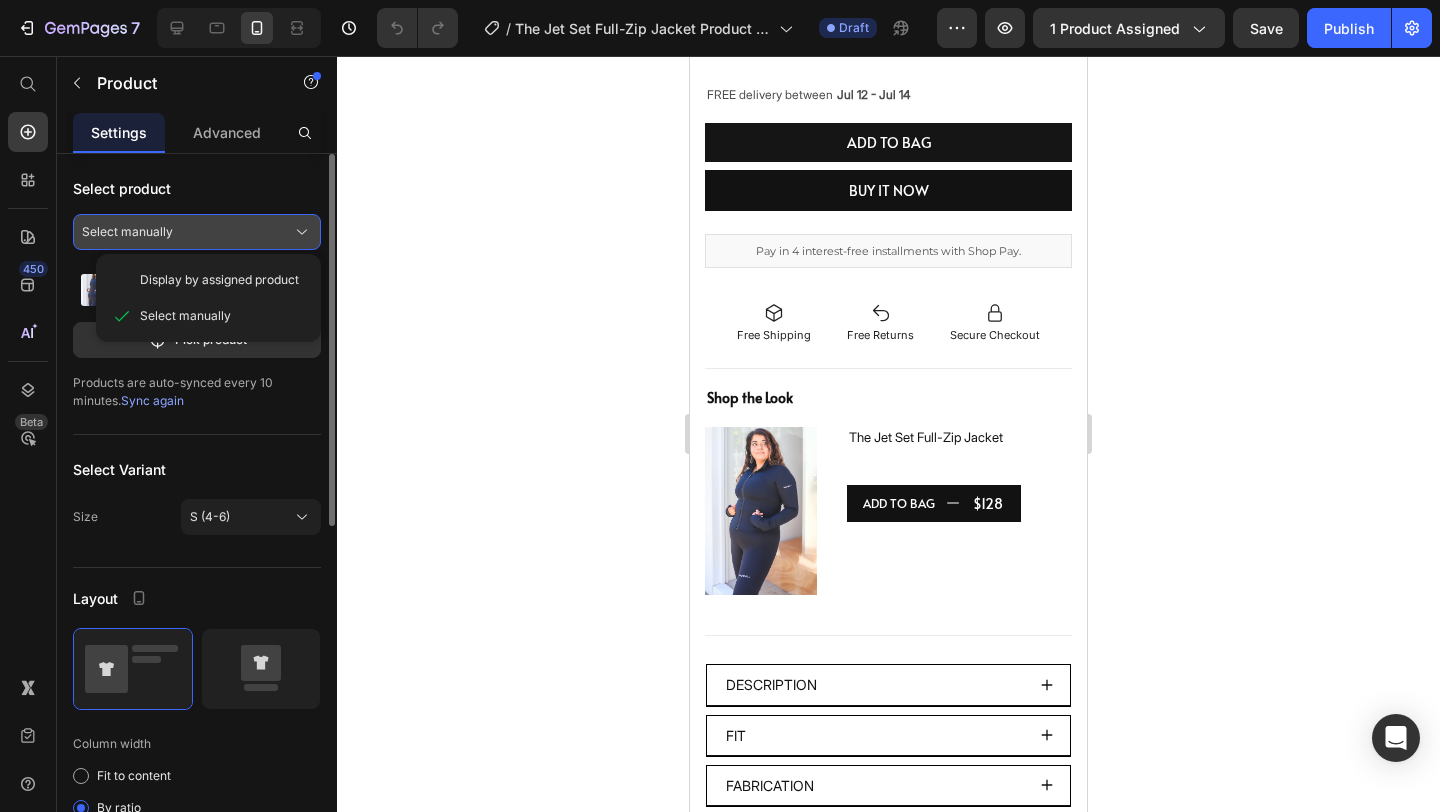 click on "Select manually" 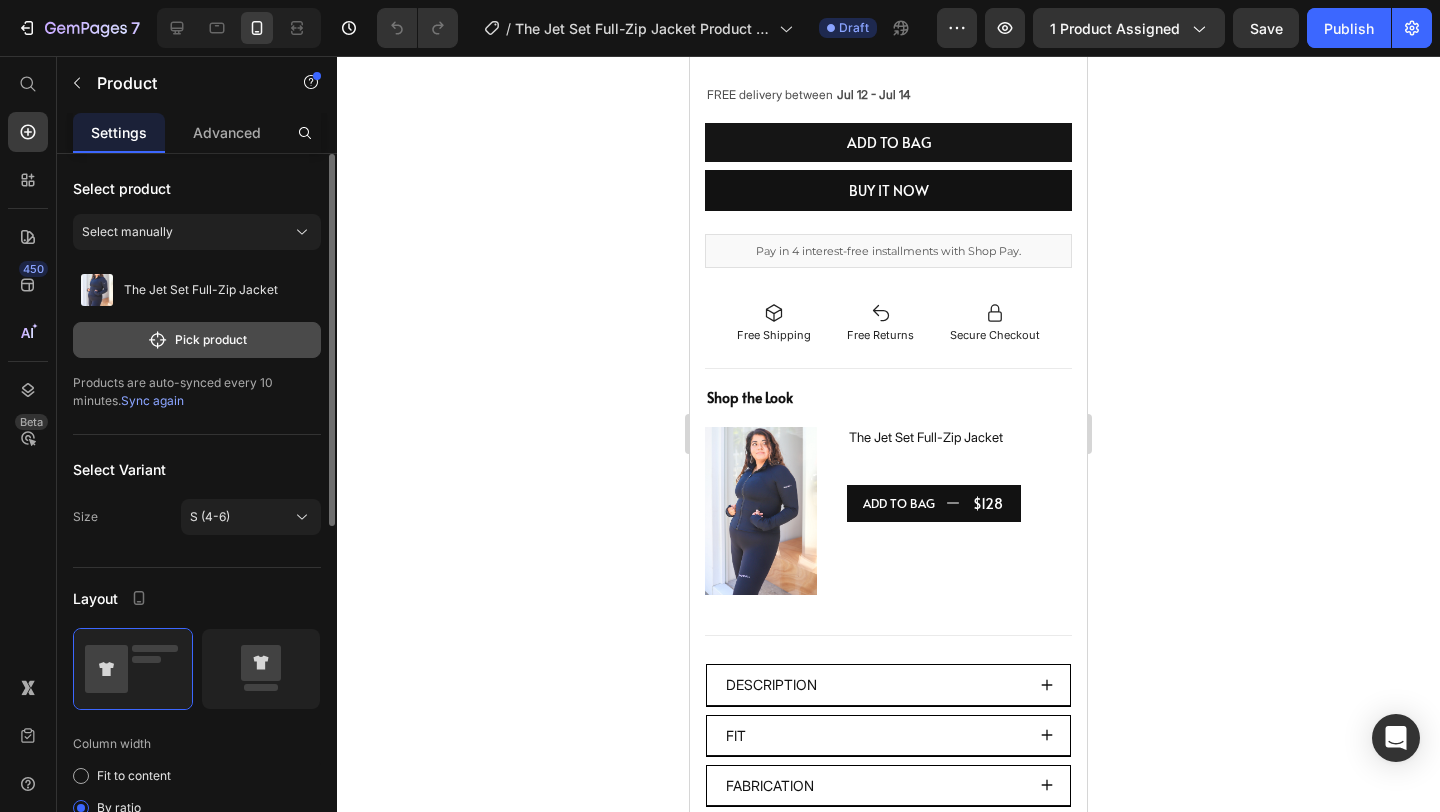 click on "Pick product" at bounding box center [197, 340] 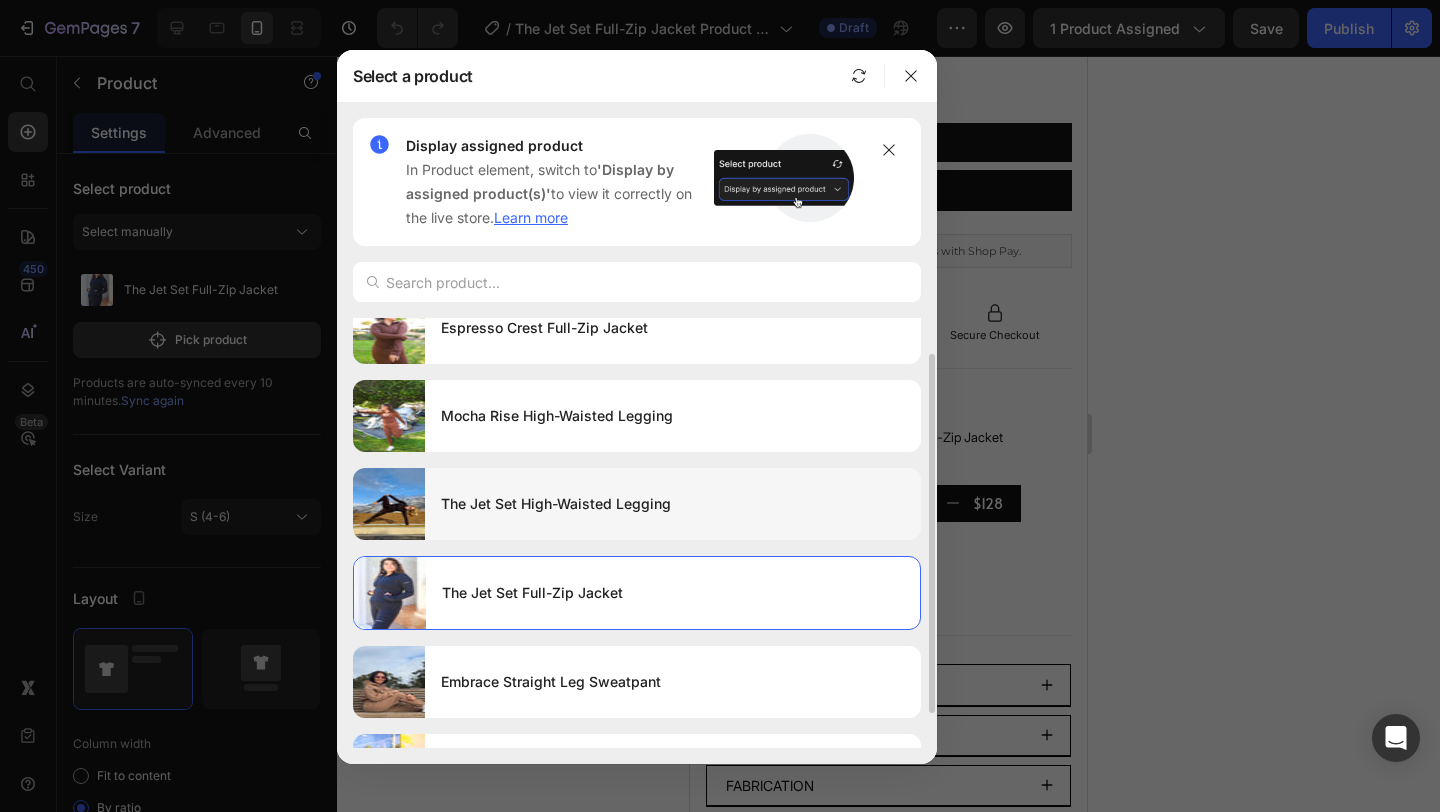 scroll, scrollTop: 37, scrollLeft: 0, axis: vertical 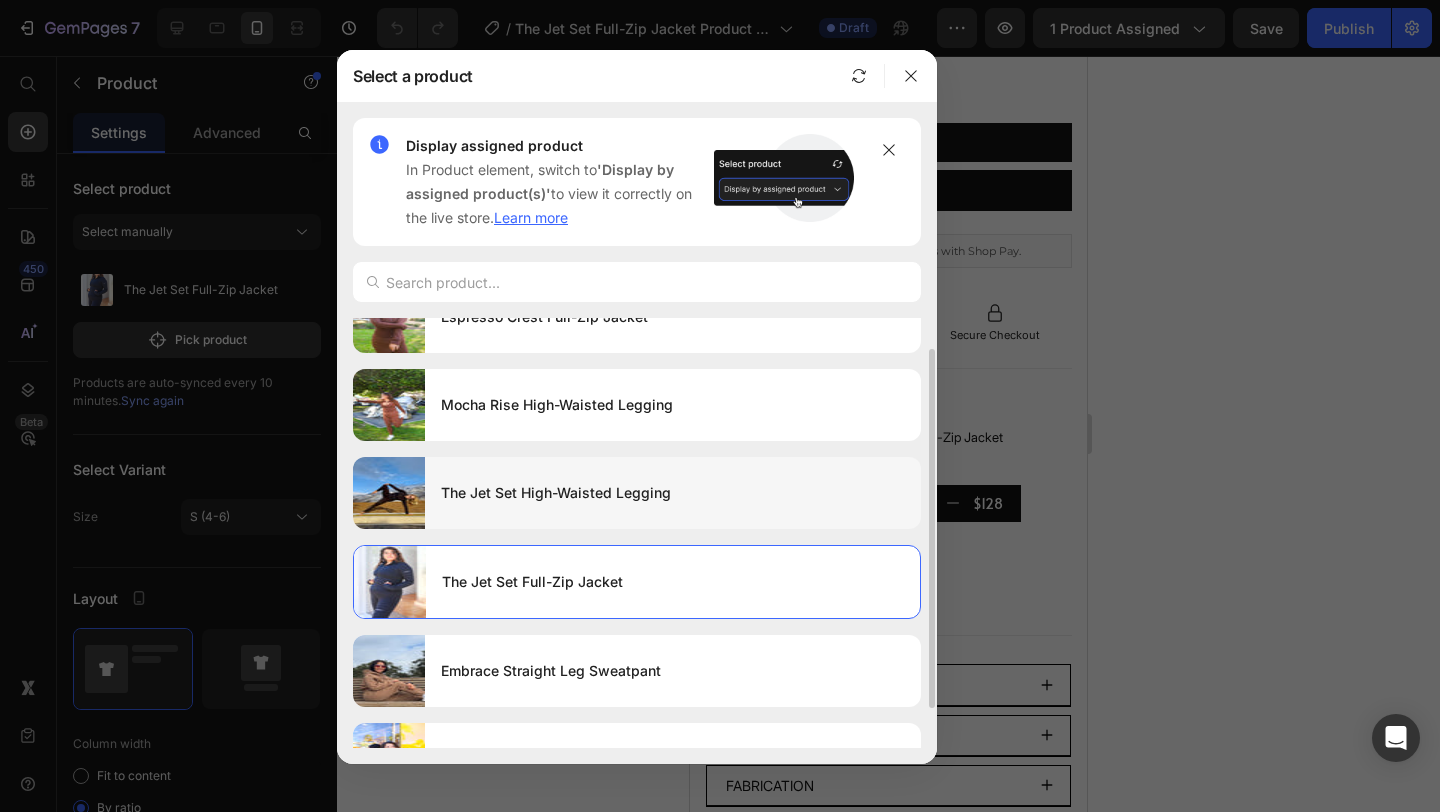 click on "The Jet Set High-Waisted Legging" at bounding box center [673, 493] 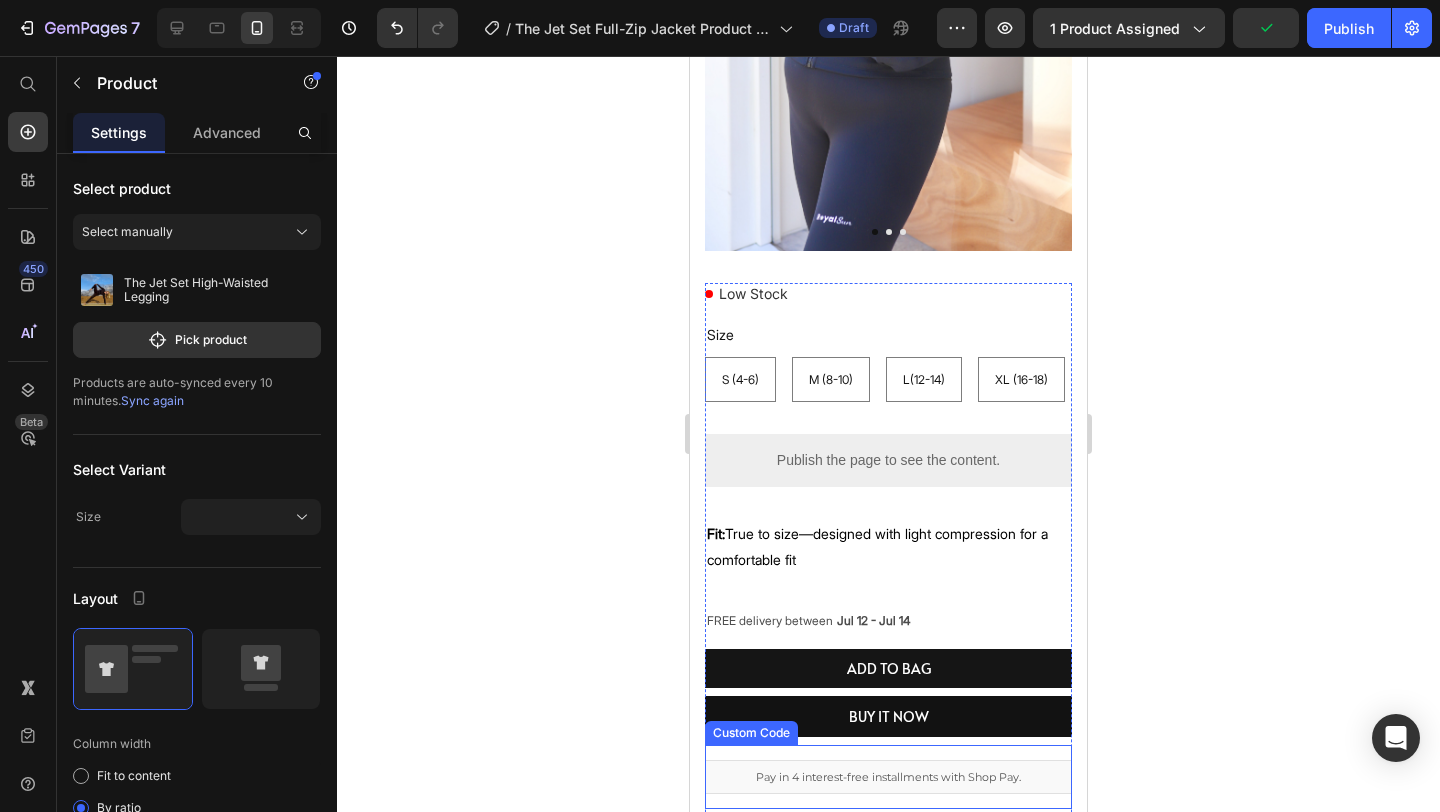 scroll, scrollTop: 458, scrollLeft: 0, axis: vertical 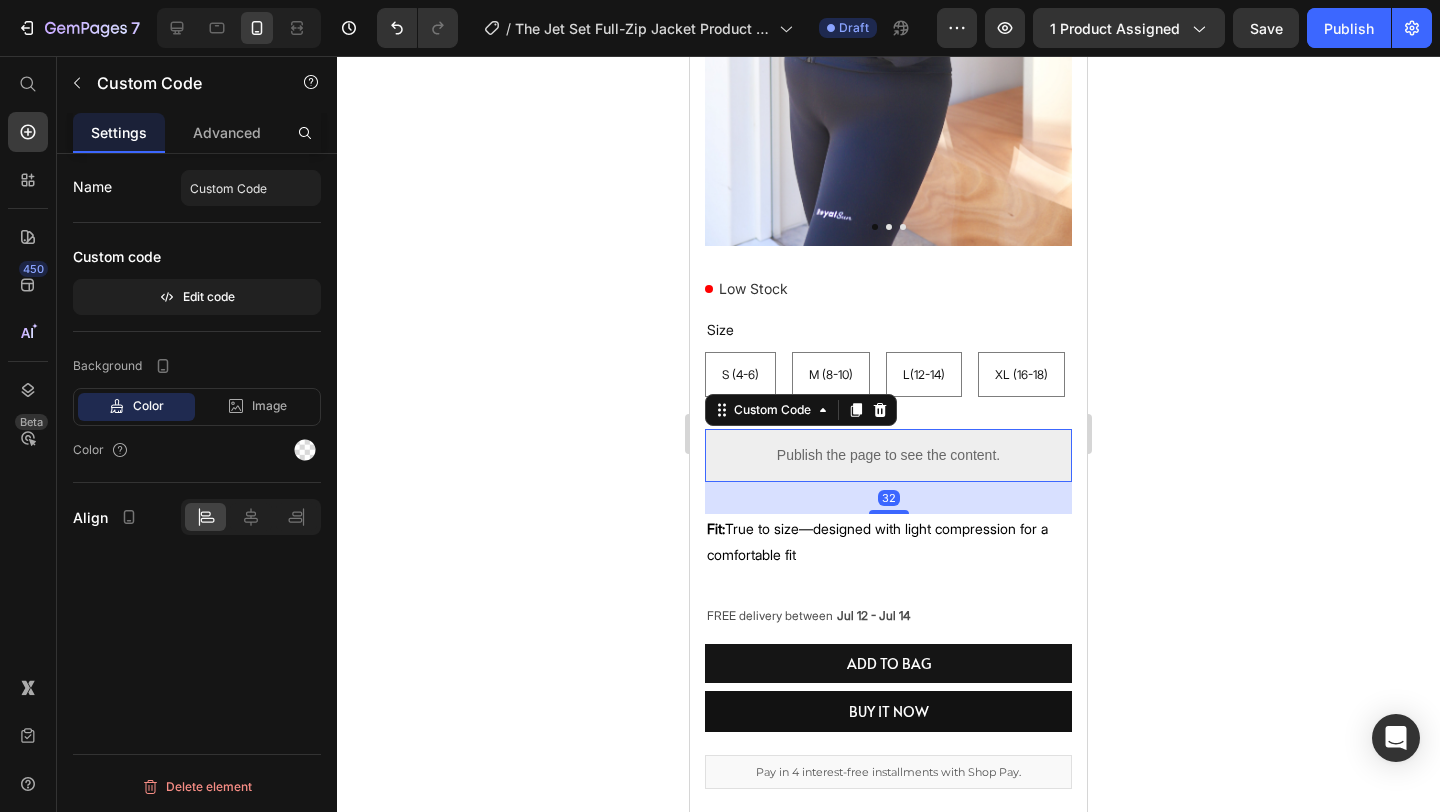 click on "Publish the page to see the content." at bounding box center (888, 455) 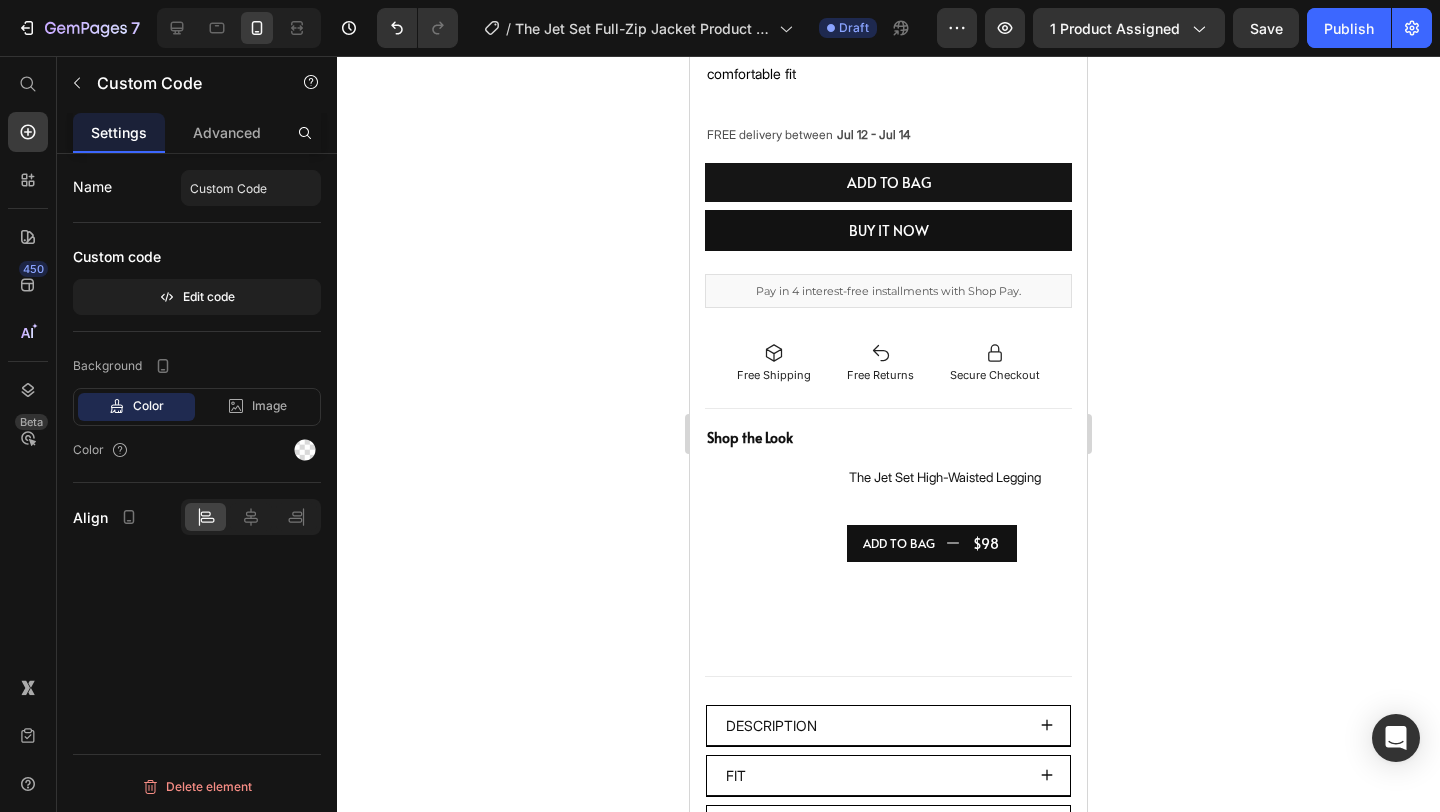 scroll, scrollTop: 944, scrollLeft: 0, axis: vertical 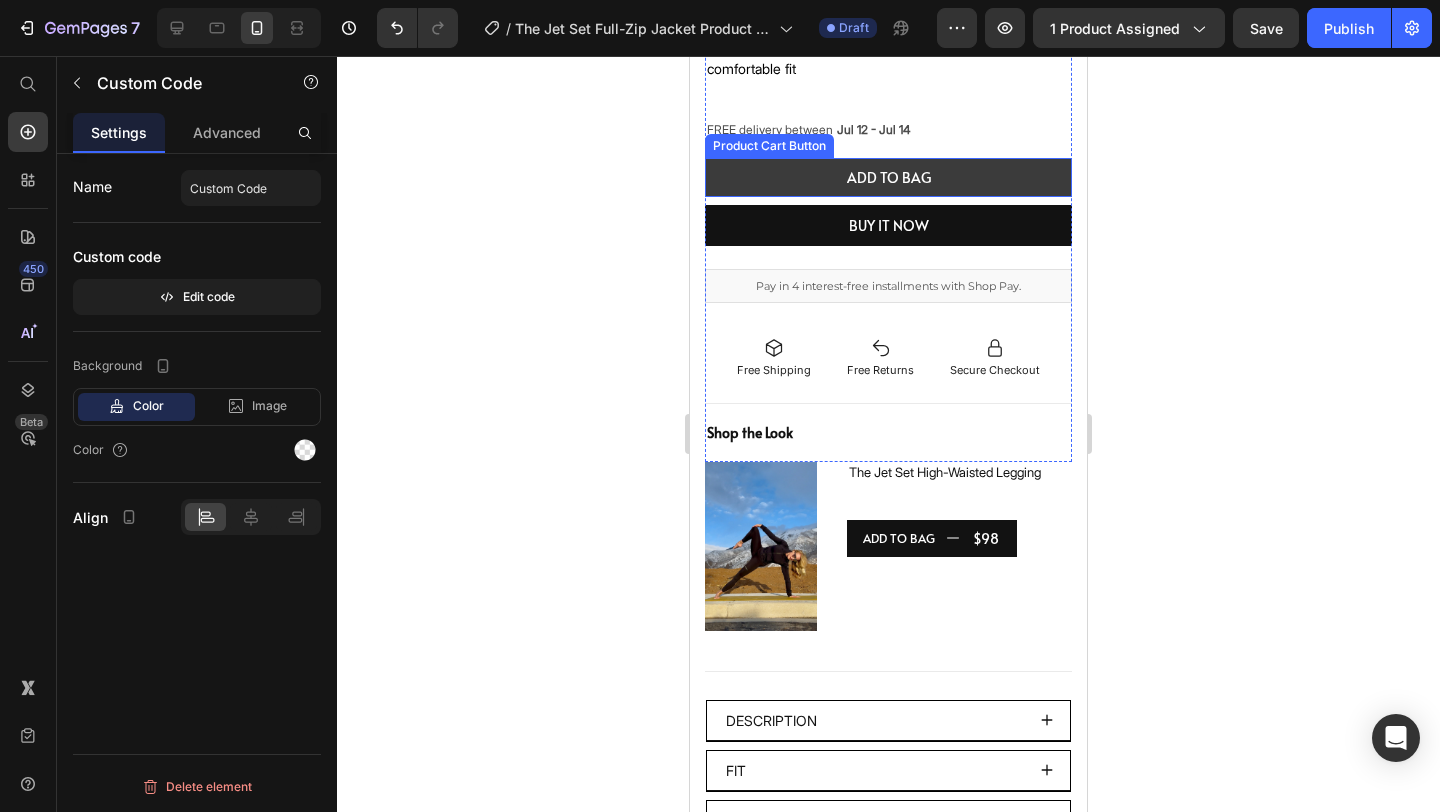 click on "add to Bag" at bounding box center (888, 177) 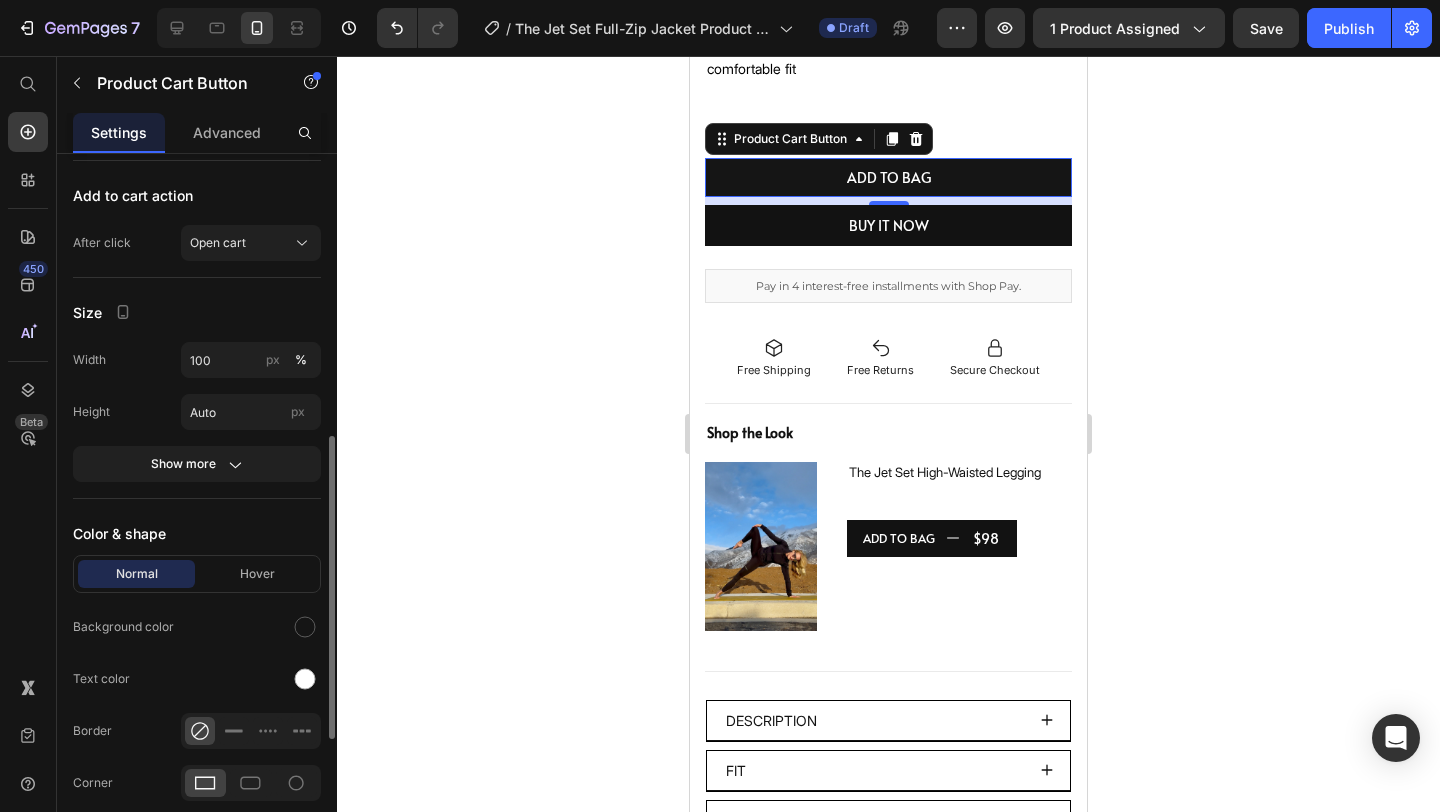 scroll, scrollTop: 708, scrollLeft: 0, axis: vertical 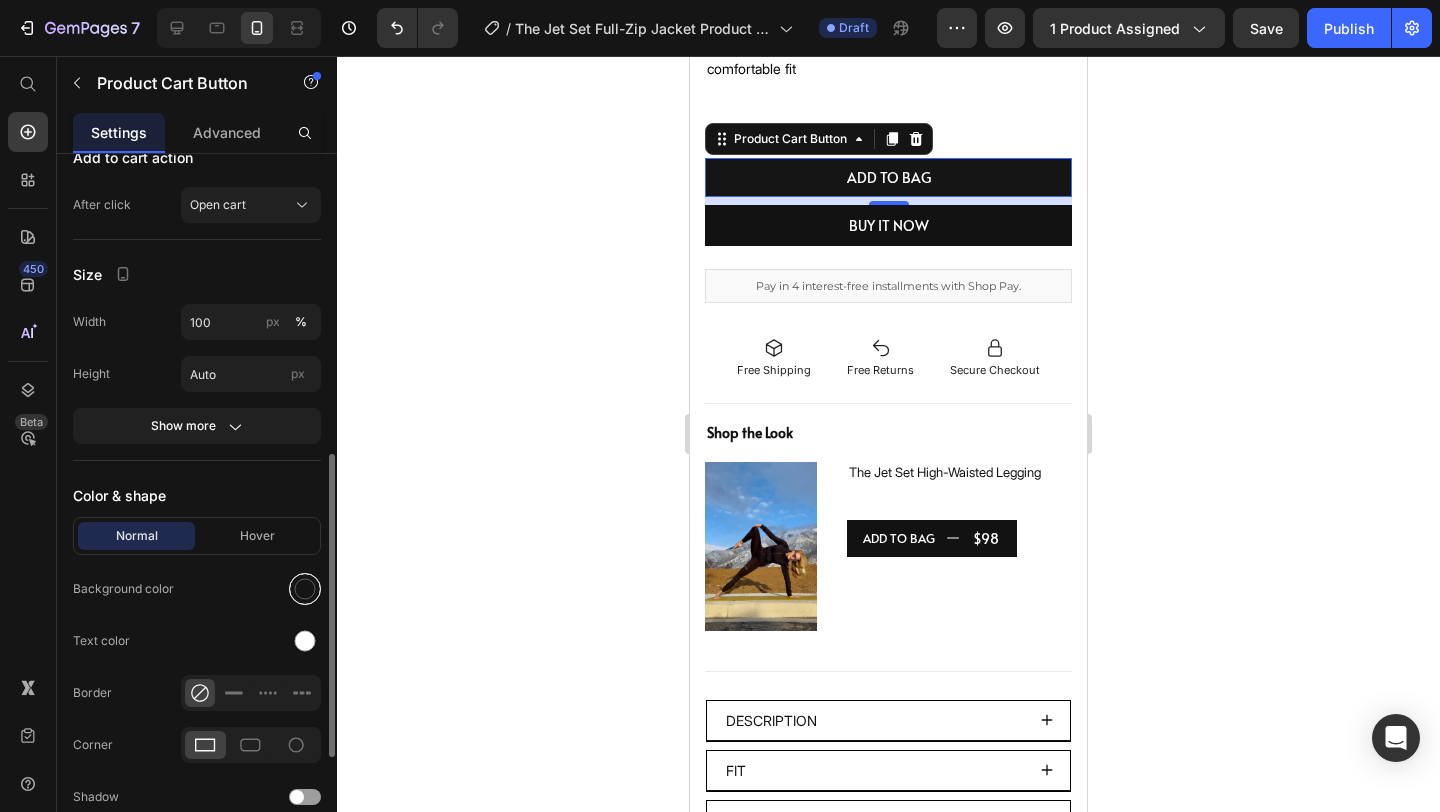 click at bounding box center (305, 589) 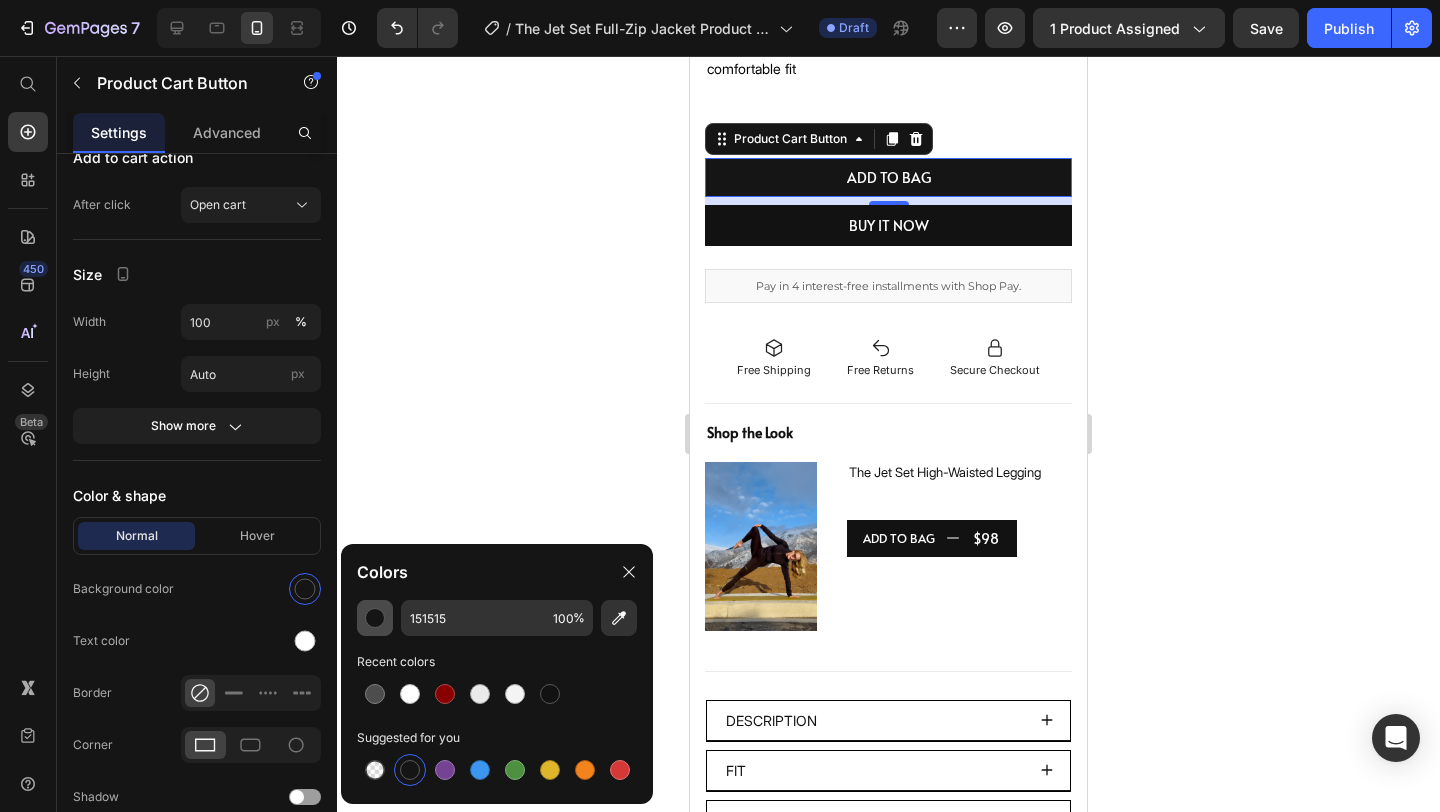 click at bounding box center (375, 618) 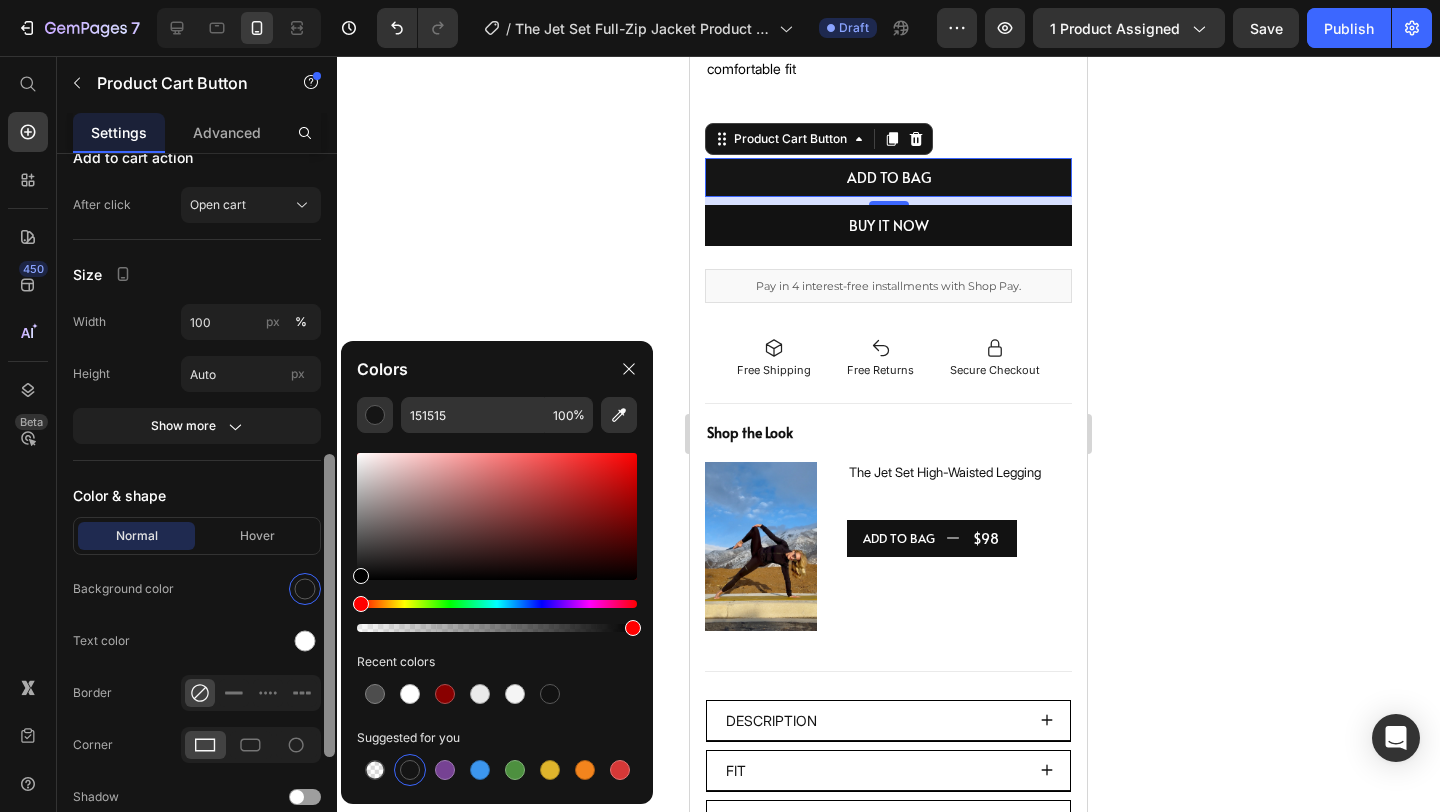 drag, startPoint x: 388, startPoint y: 527, endPoint x: 332, endPoint y: 612, distance: 101.788994 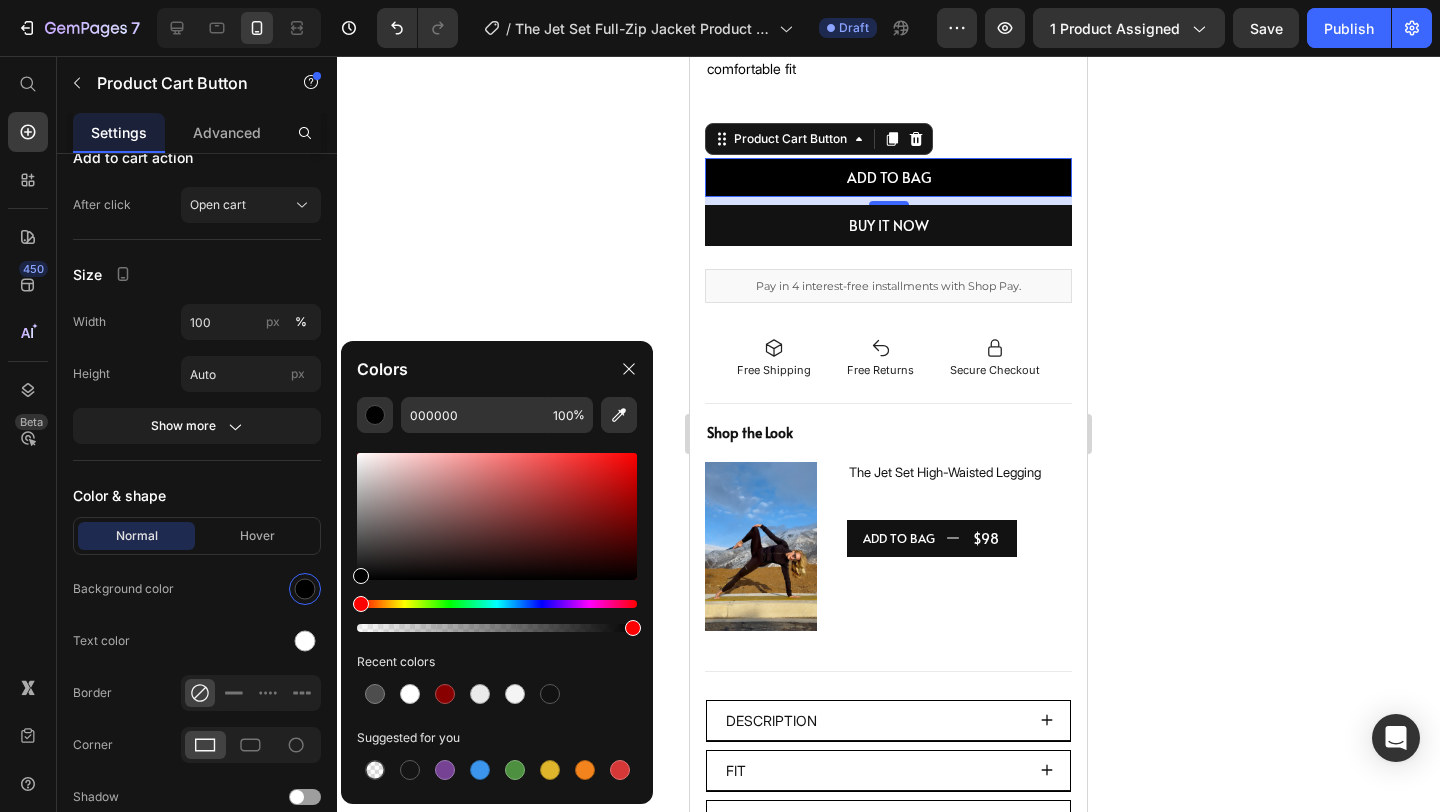 click 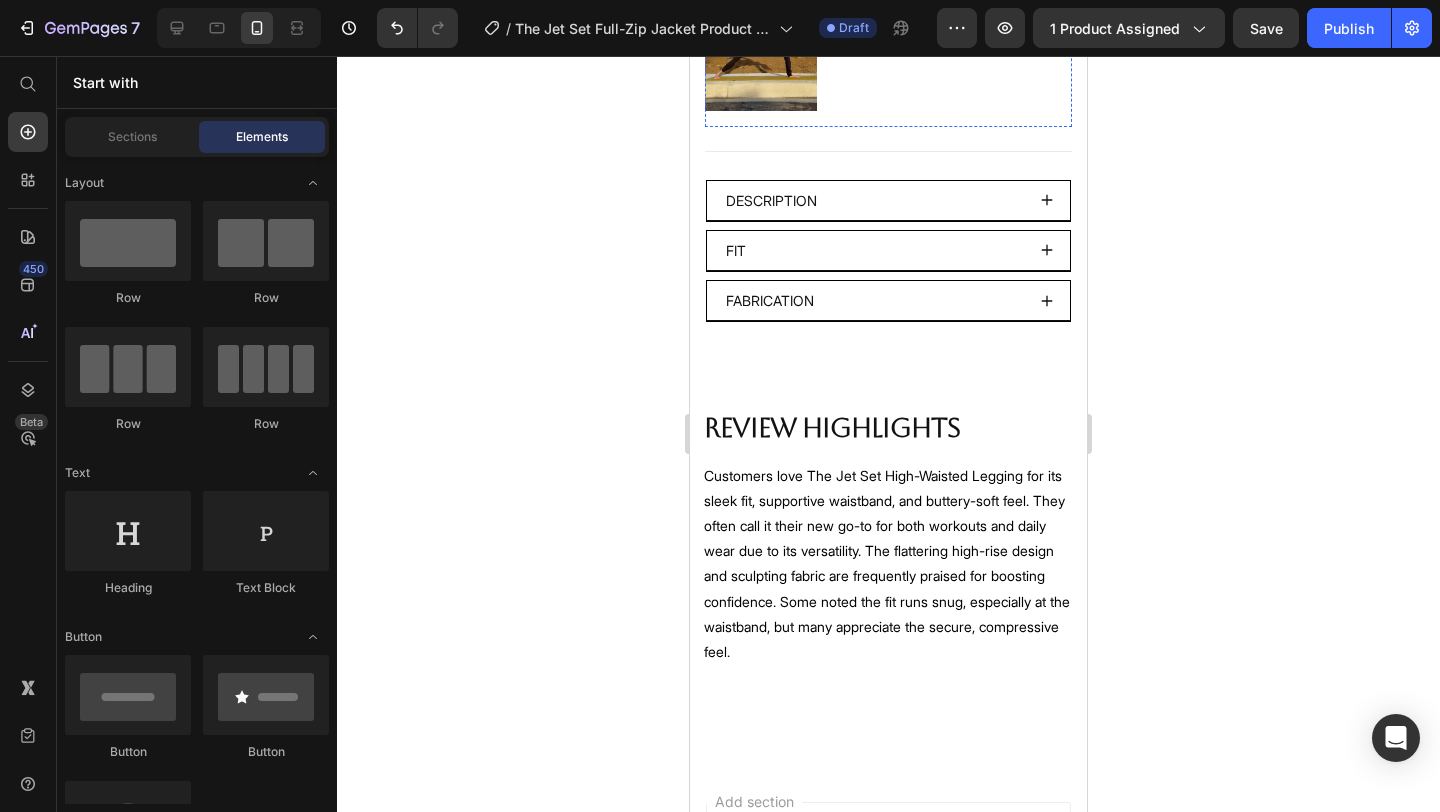 scroll, scrollTop: 1470, scrollLeft: 0, axis: vertical 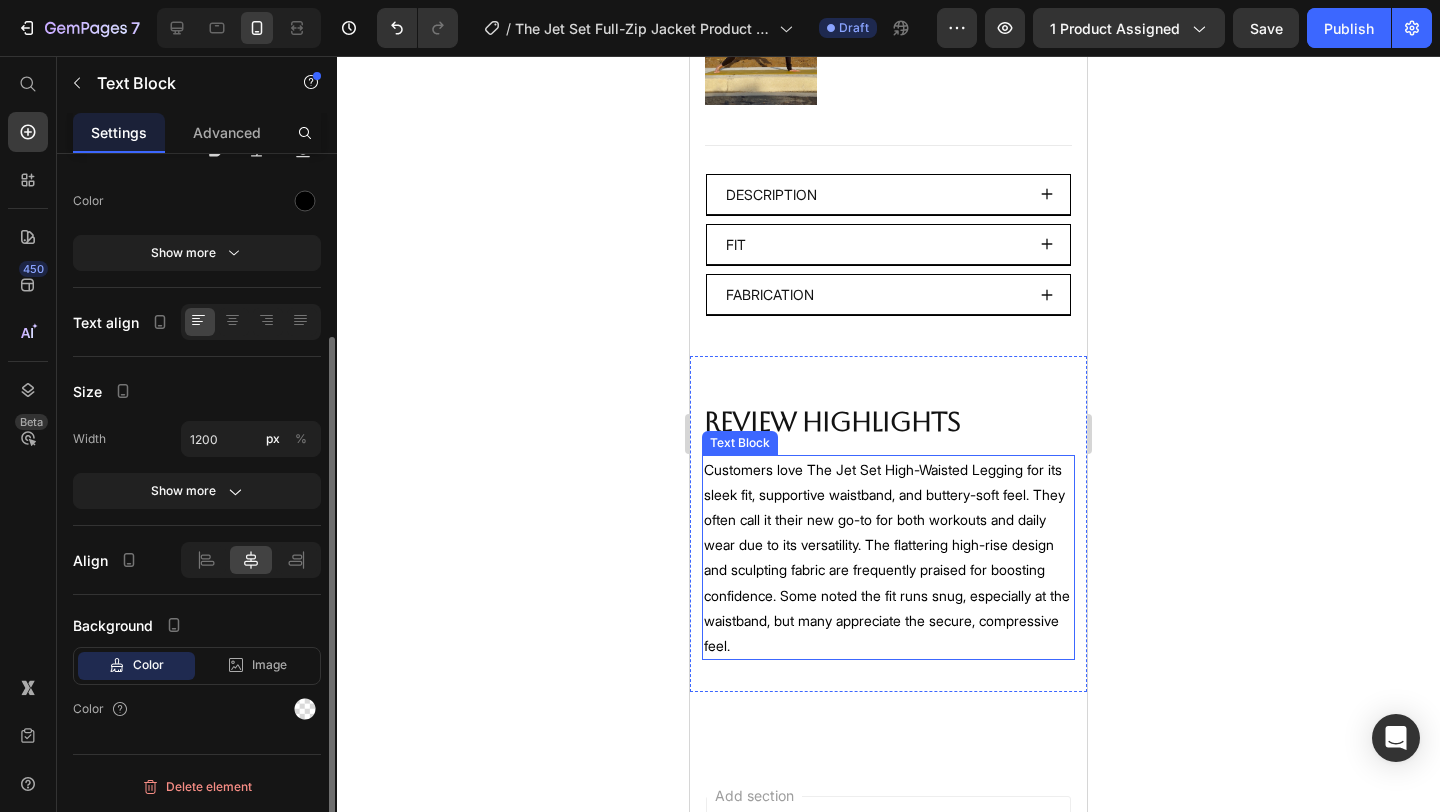 click on "Customers love The Jet Set High-Waisted Legging for its sleek fit, supportive waistband, and buttery-soft feel. They often call it their new go-to for both workouts and daily wear due to its versatility. The flattering high-rise design and sculpting fabric are frequently praised for boosting confidence. Some noted the fit runs snug, especially at the waistband, but many appreciate the secure, compressive feel." at bounding box center (888, 558) 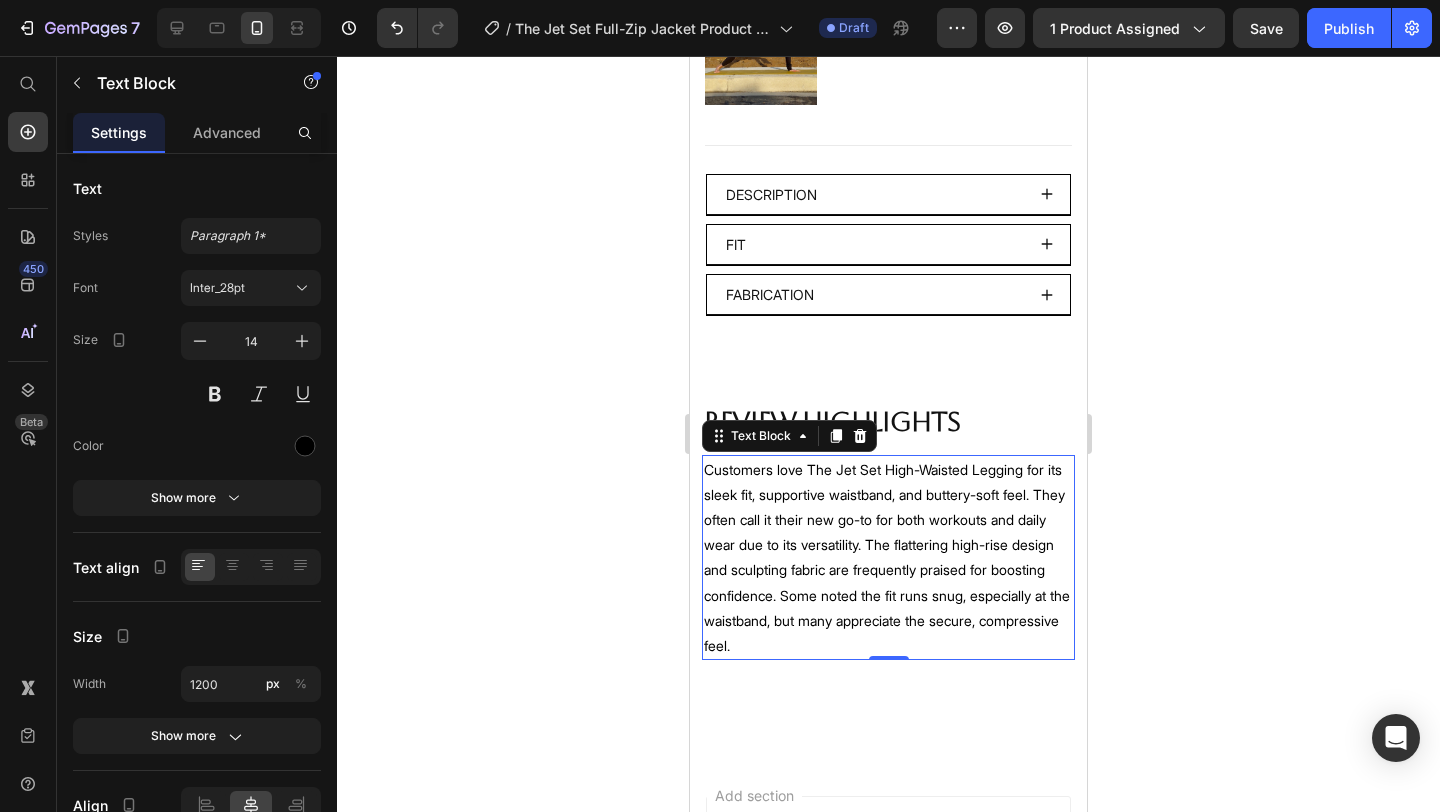 click on "Customers love The Jet Set High-Waisted Legging for its sleek fit, supportive waistband, and buttery-soft feel. They often call it their new go-to for both workouts and daily wear due to its versatility. The flattering high-rise design and sculpting fabric are frequently praised for boosting confidence. Some noted the fit runs snug, especially at the waistband, but many appreciate the secure, compressive feel." at bounding box center (888, 558) 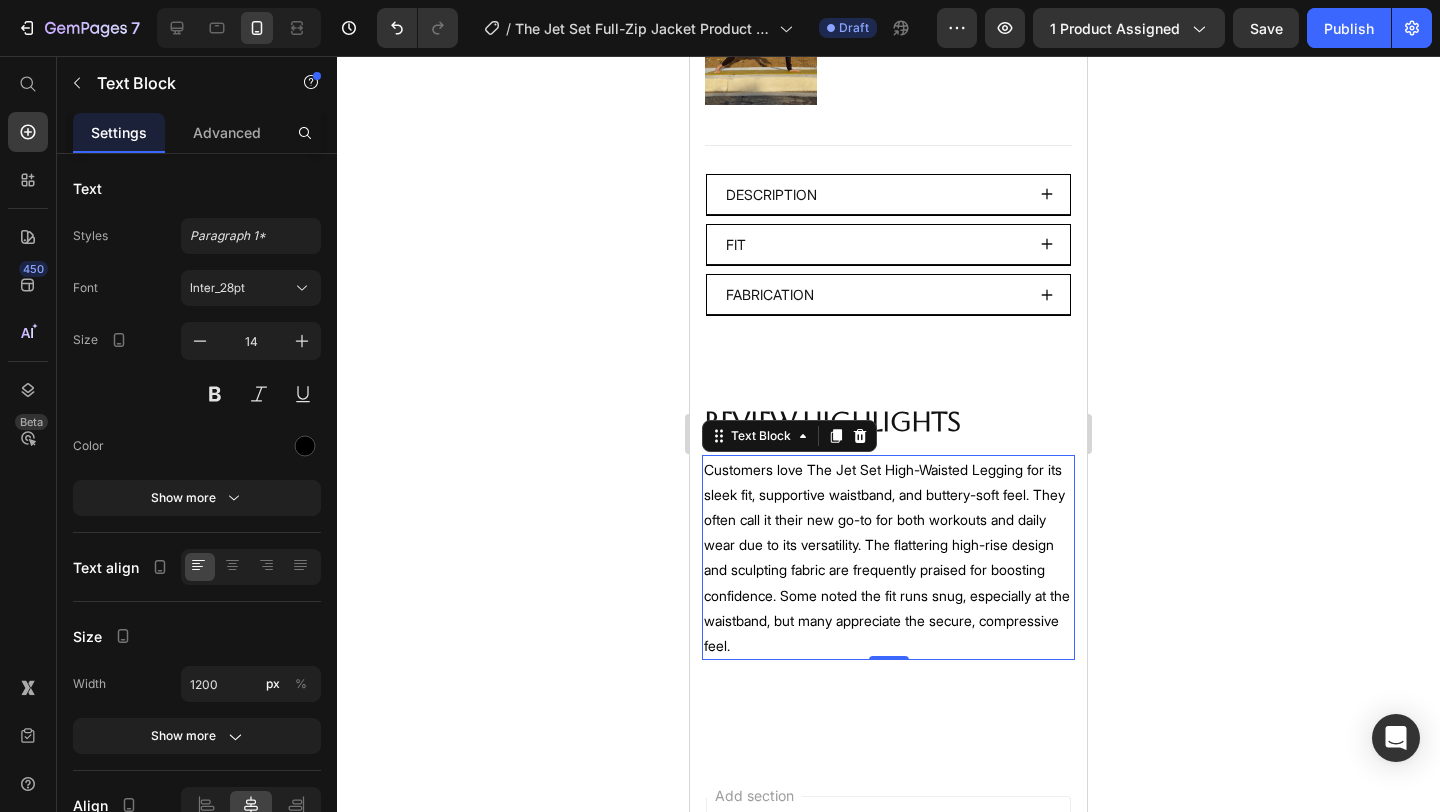 click 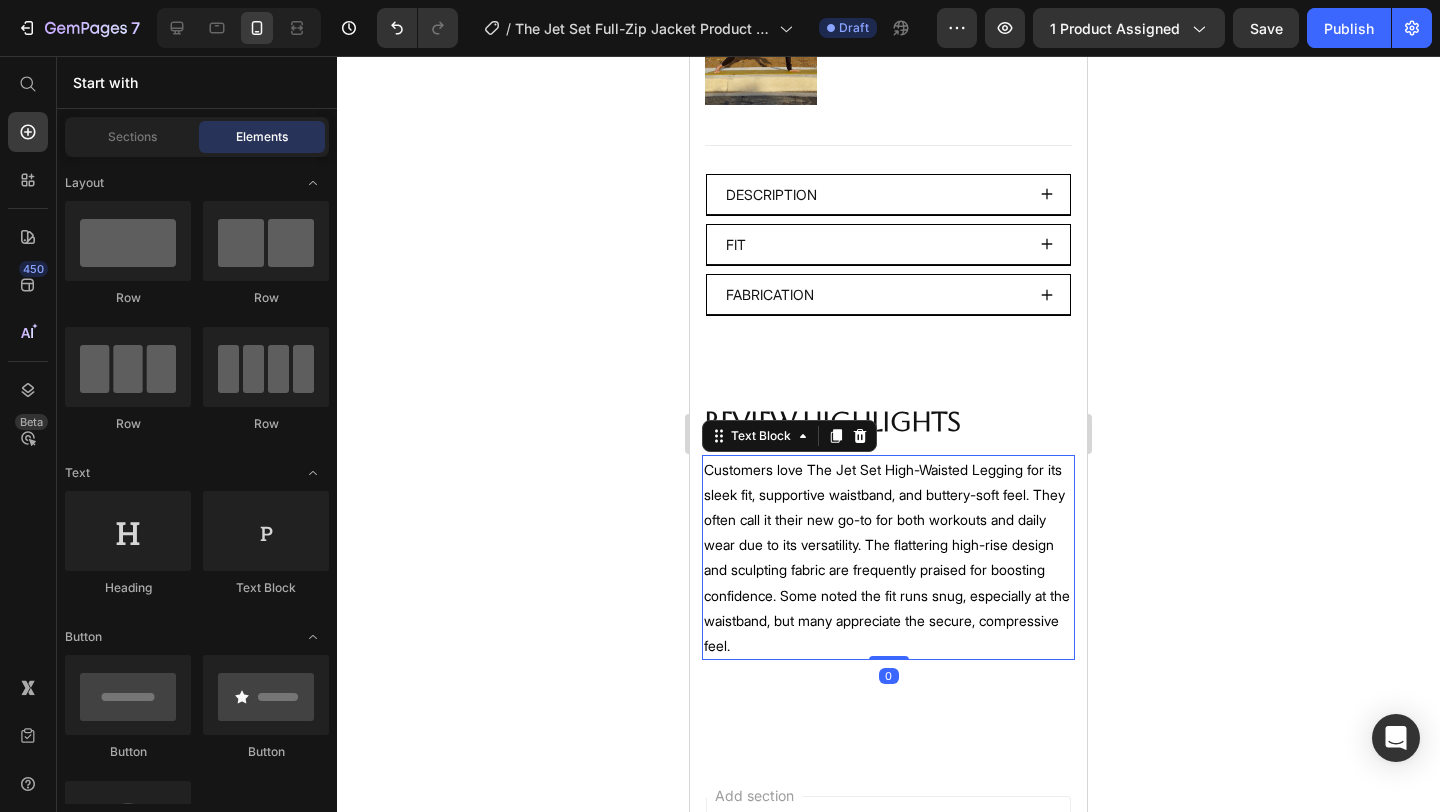 click on "Customers love The Jet Set High-Waisted Legging for its sleek fit, supportive waistband, and buttery-soft feel. They often call it their new go-to for both workouts and daily wear due to its versatility. The flattering high-rise design and sculpting fabric are frequently praised for boosting confidence. Some noted the fit runs snug, especially at the waistband, but many appreciate the secure, compressive feel." at bounding box center (888, 558) 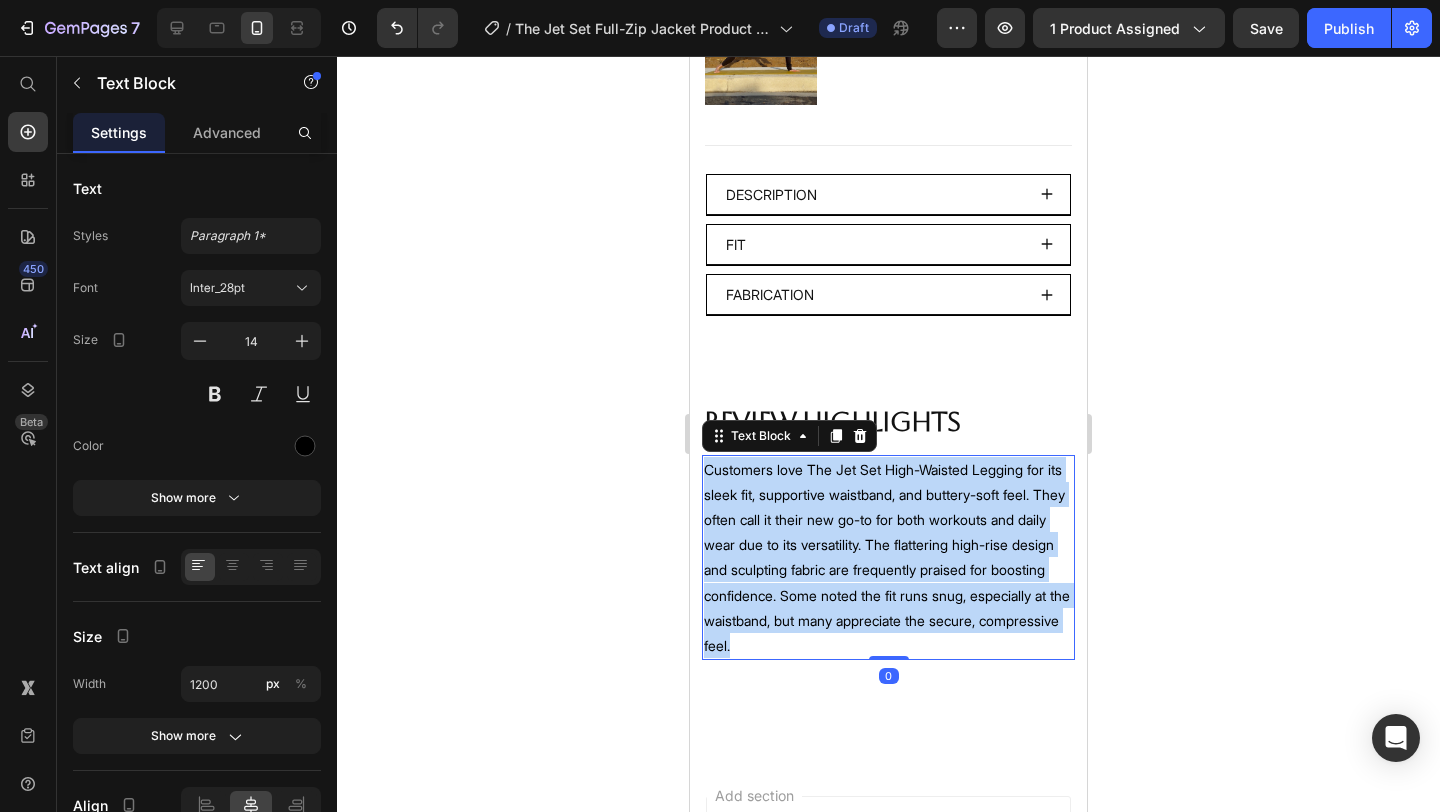 click on "Customers love The Jet Set High-Waisted Legging for its sleek fit, supportive waistband, and buttery-soft feel. They often call it their new go-to for both workouts and daily wear due to its versatility. The flattering high-rise design and sculpting fabric are frequently praised for boosting confidence. Some noted the fit runs snug, especially at the waistband, but many appreciate the secure, compressive feel." at bounding box center [888, 558] 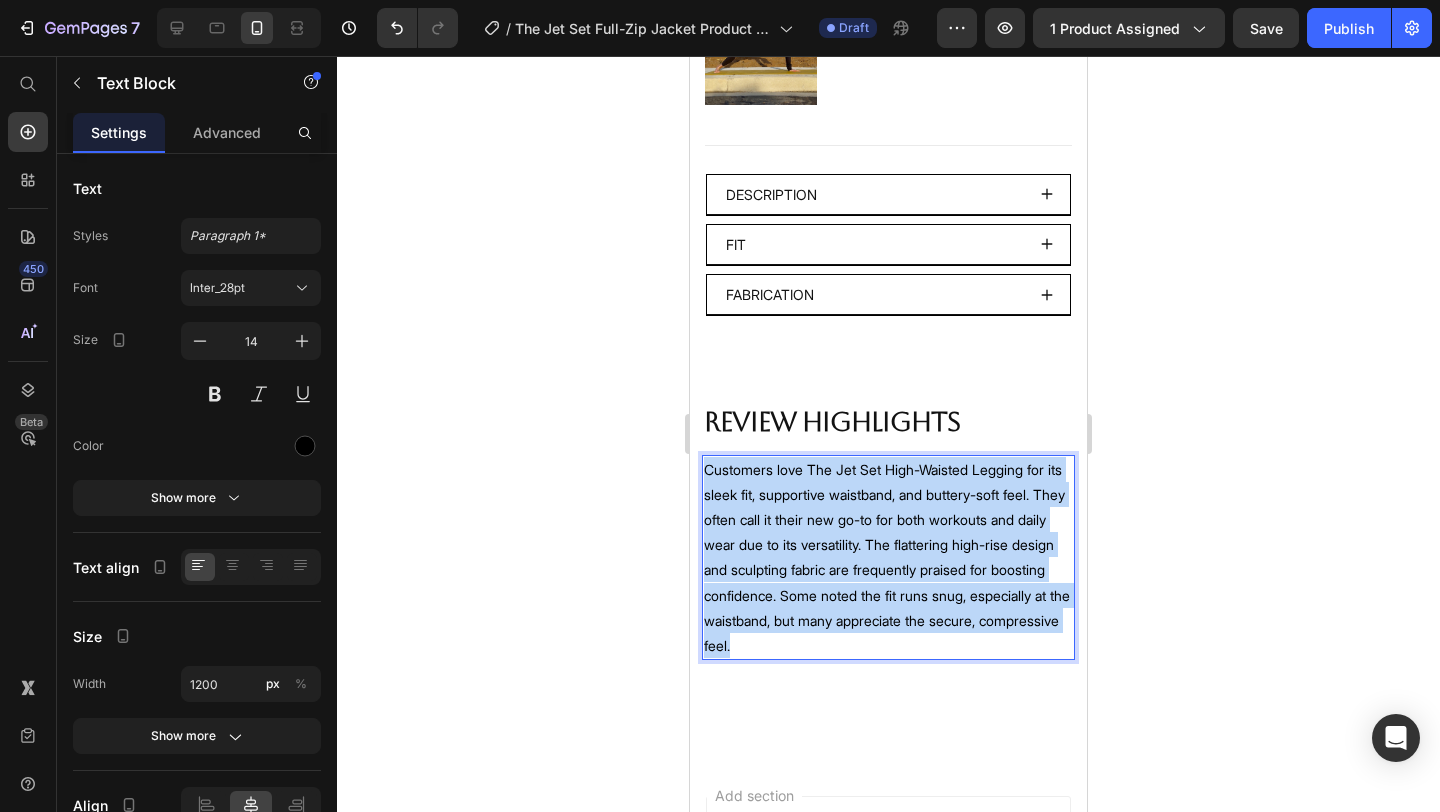 click on "Customers love The Jet Set High-Waisted Legging for its sleek fit, supportive waistband, and buttery-soft feel. They often call it their new go-to for both workouts and daily wear due to its versatility. The flattering high-rise design and sculpting fabric are frequently praised for boosting confidence. Some noted the fit runs snug, especially at the waistband, but many appreciate the secure, compressive feel." at bounding box center [888, 558] 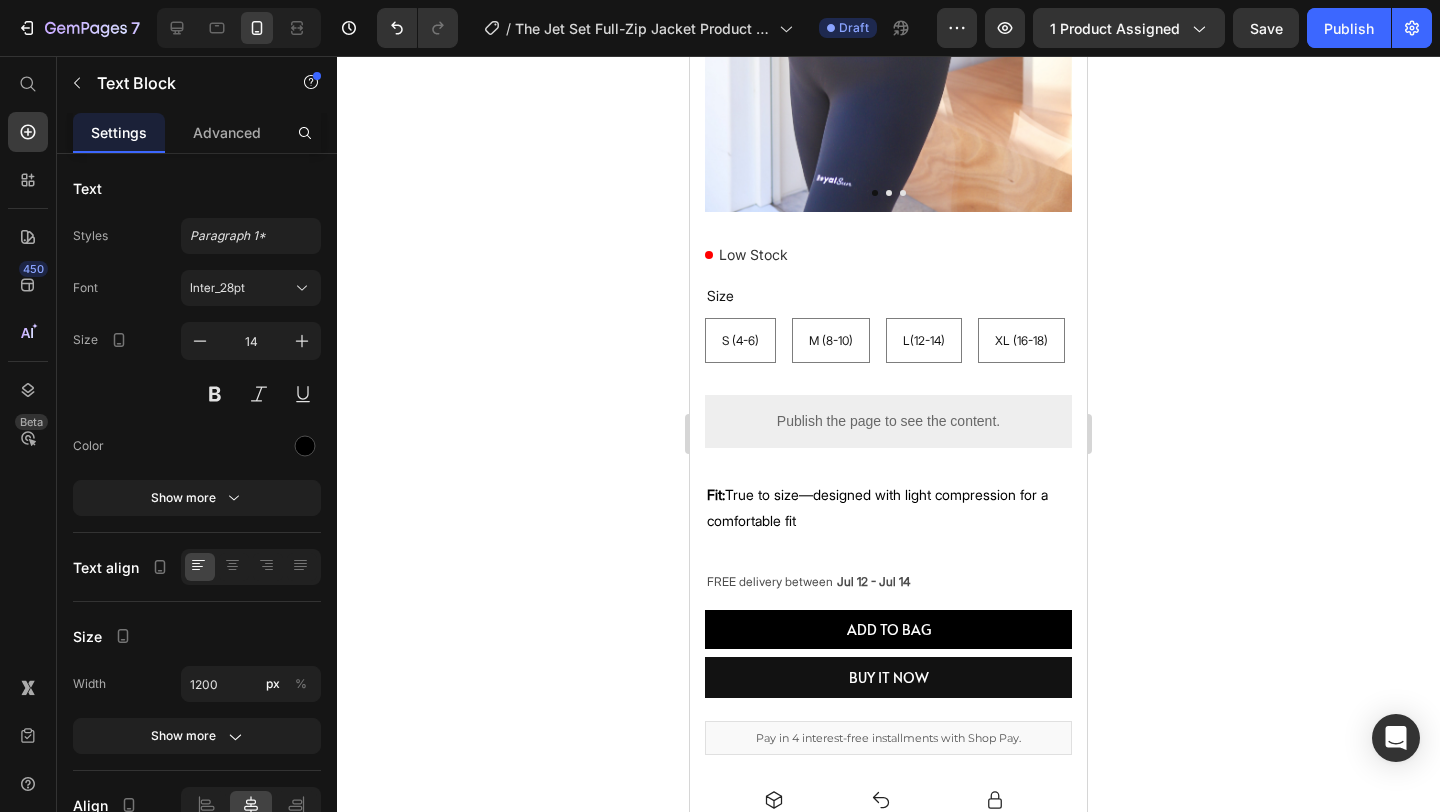 type on "16" 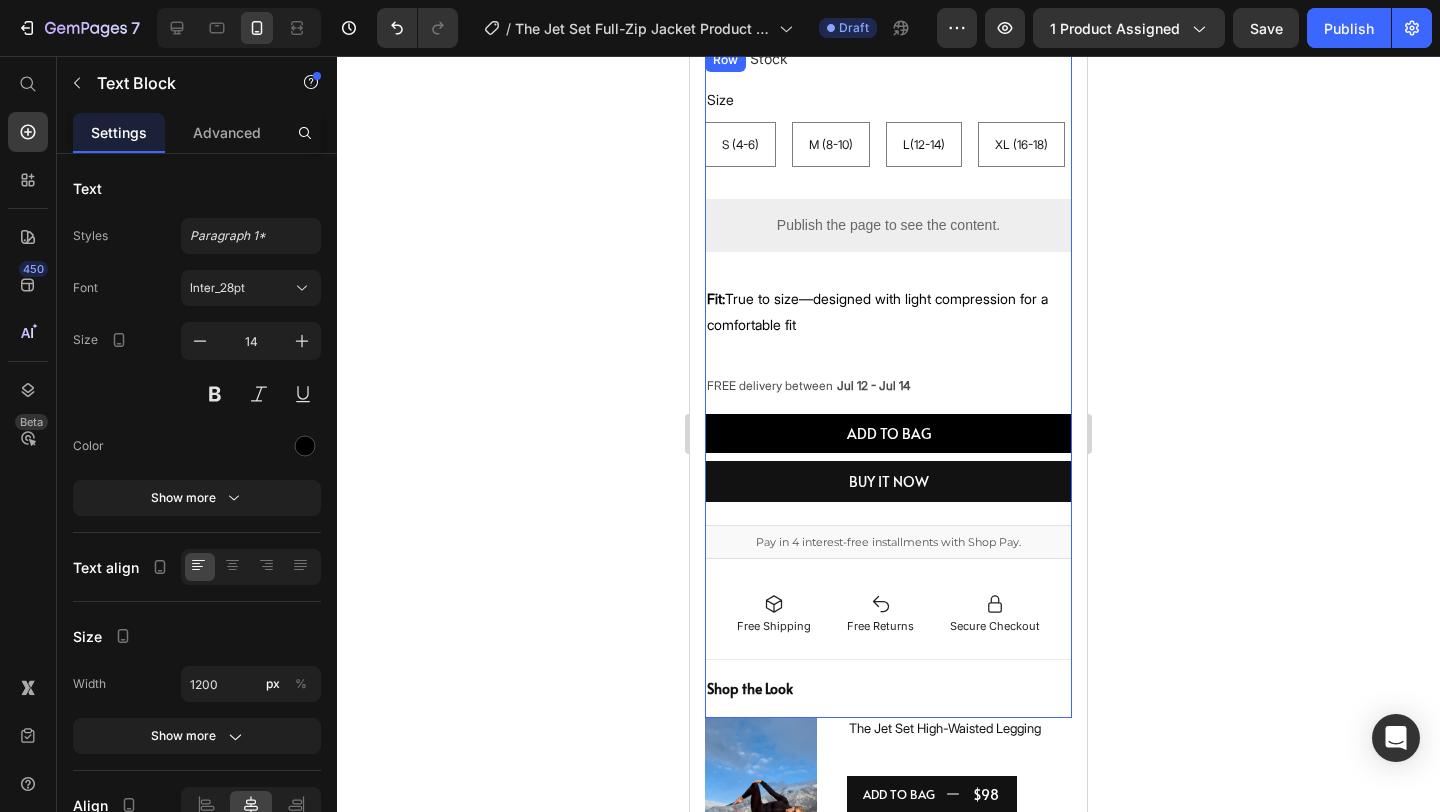 scroll, scrollTop: 689, scrollLeft: 0, axis: vertical 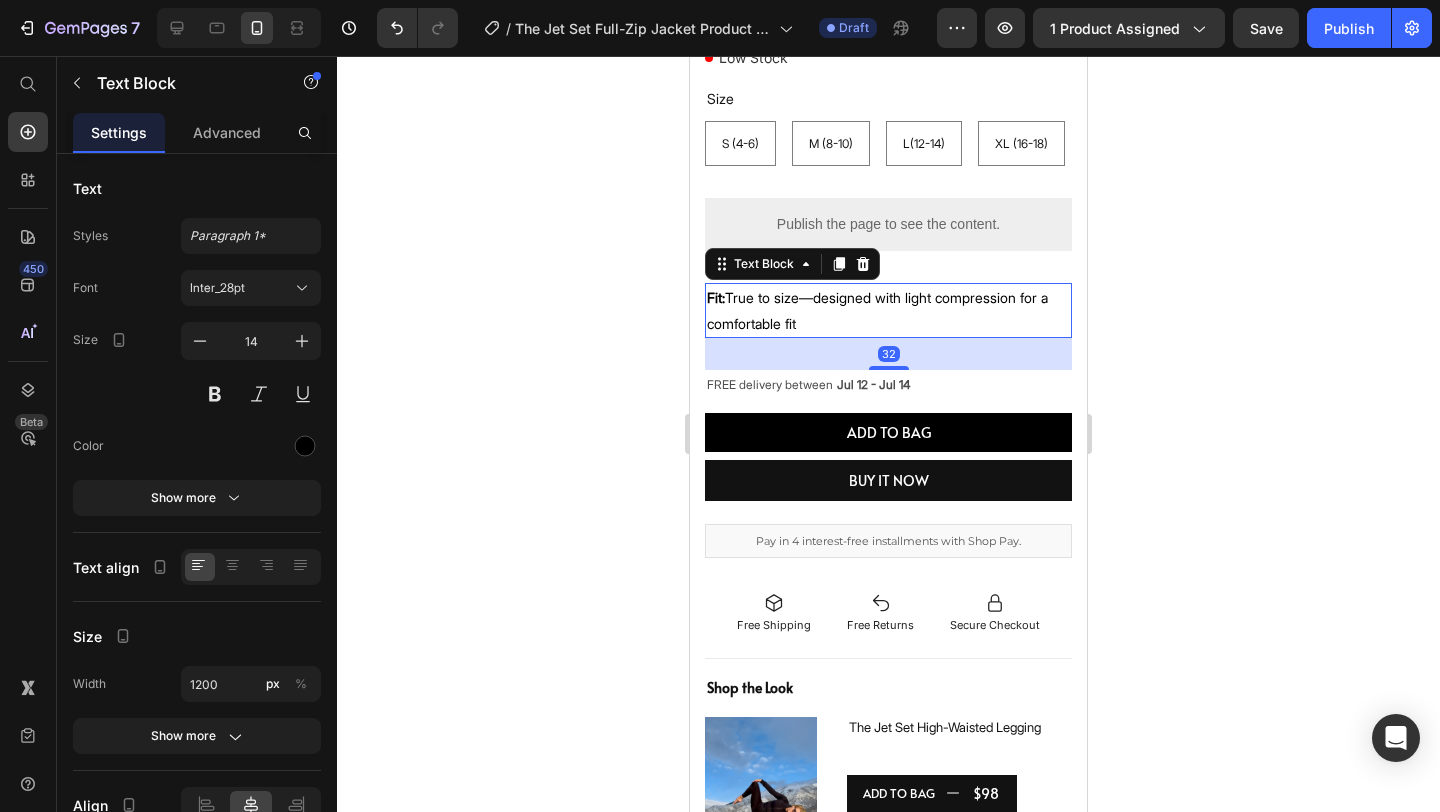 click on "Fit:  True to size—designed with light compression for a comfortable fit" at bounding box center [888, 310] 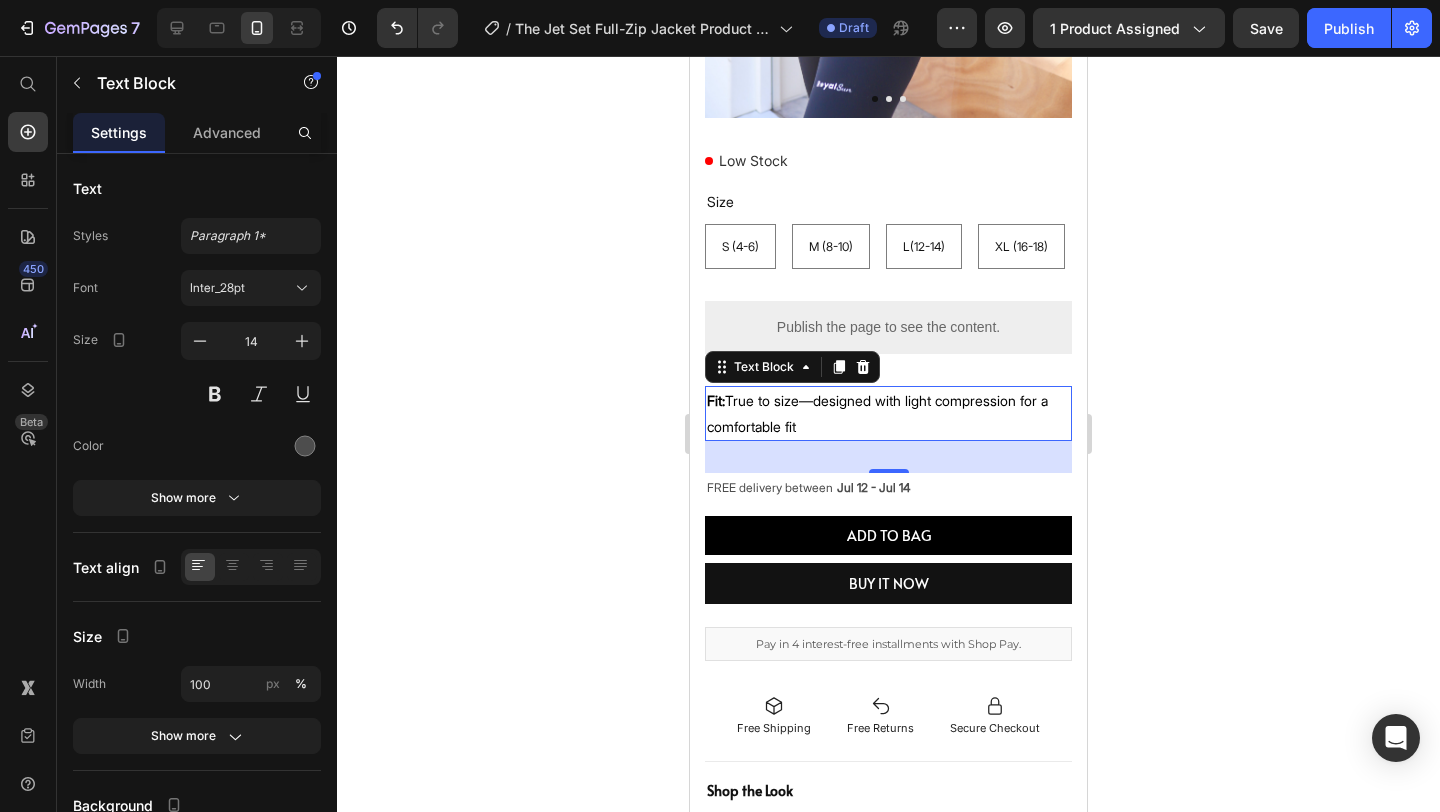 scroll, scrollTop: 567, scrollLeft: 0, axis: vertical 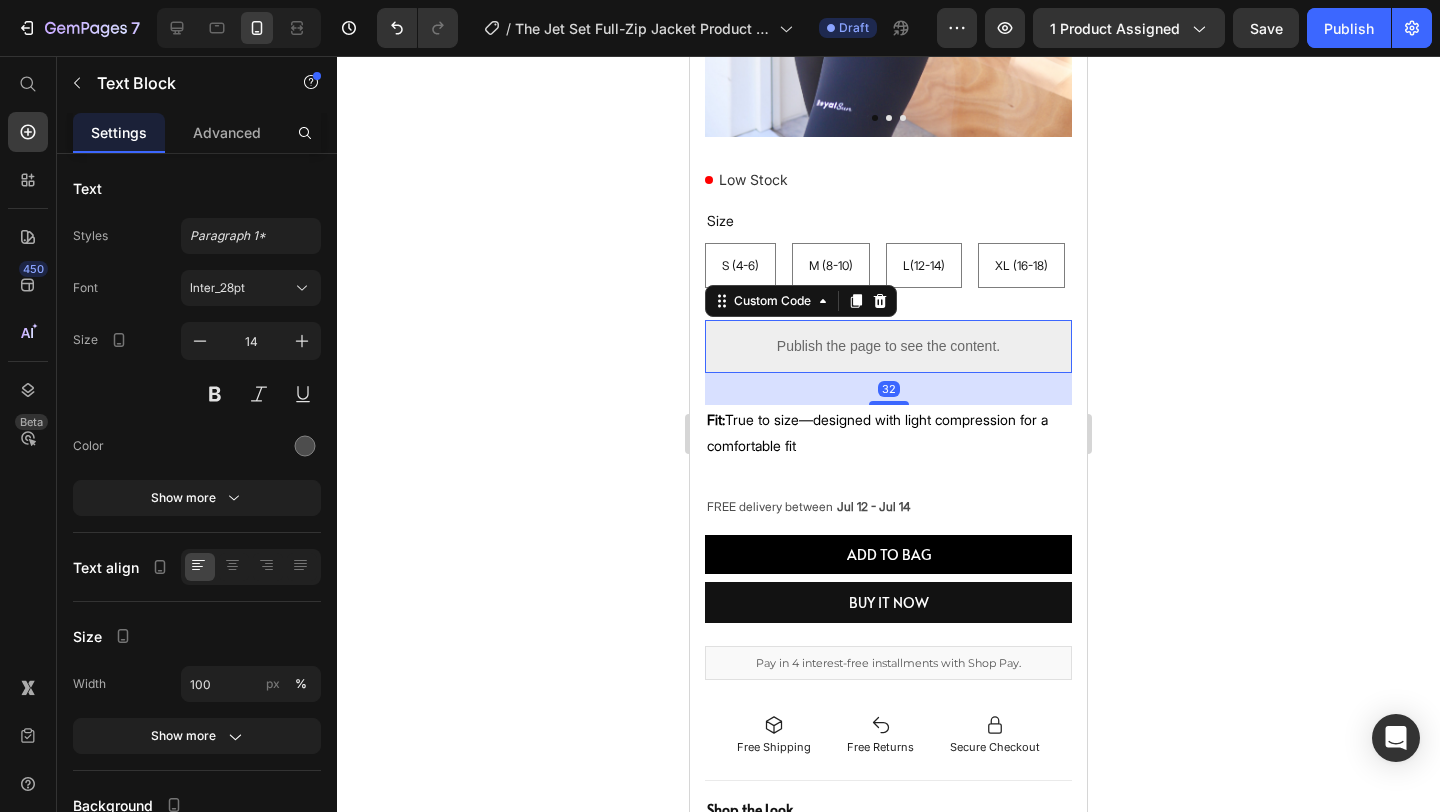 click on "Publish the page to see the content." at bounding box center (888, 346) 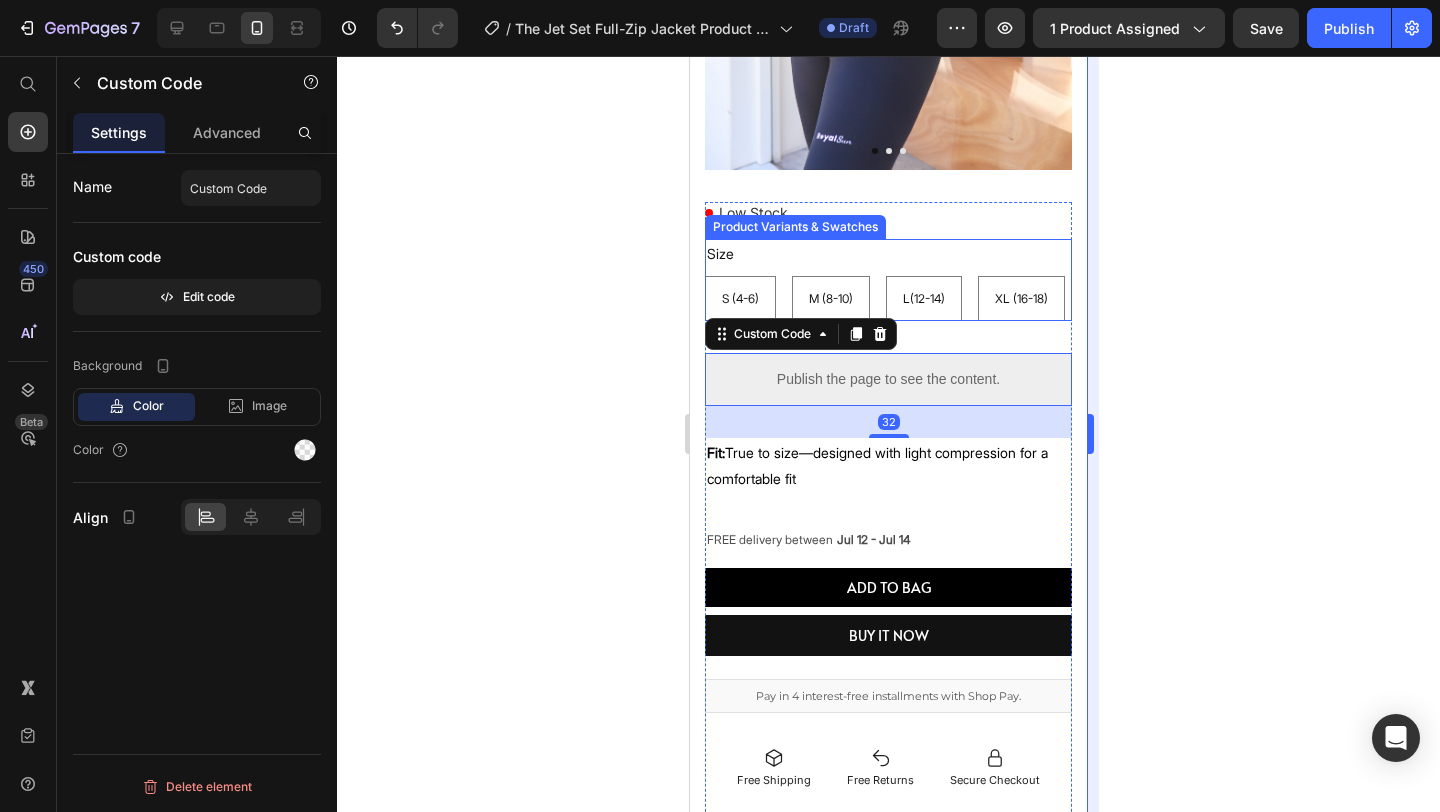 scroll, scrollTop: 516, scrollLeft: 0, axis: vertical 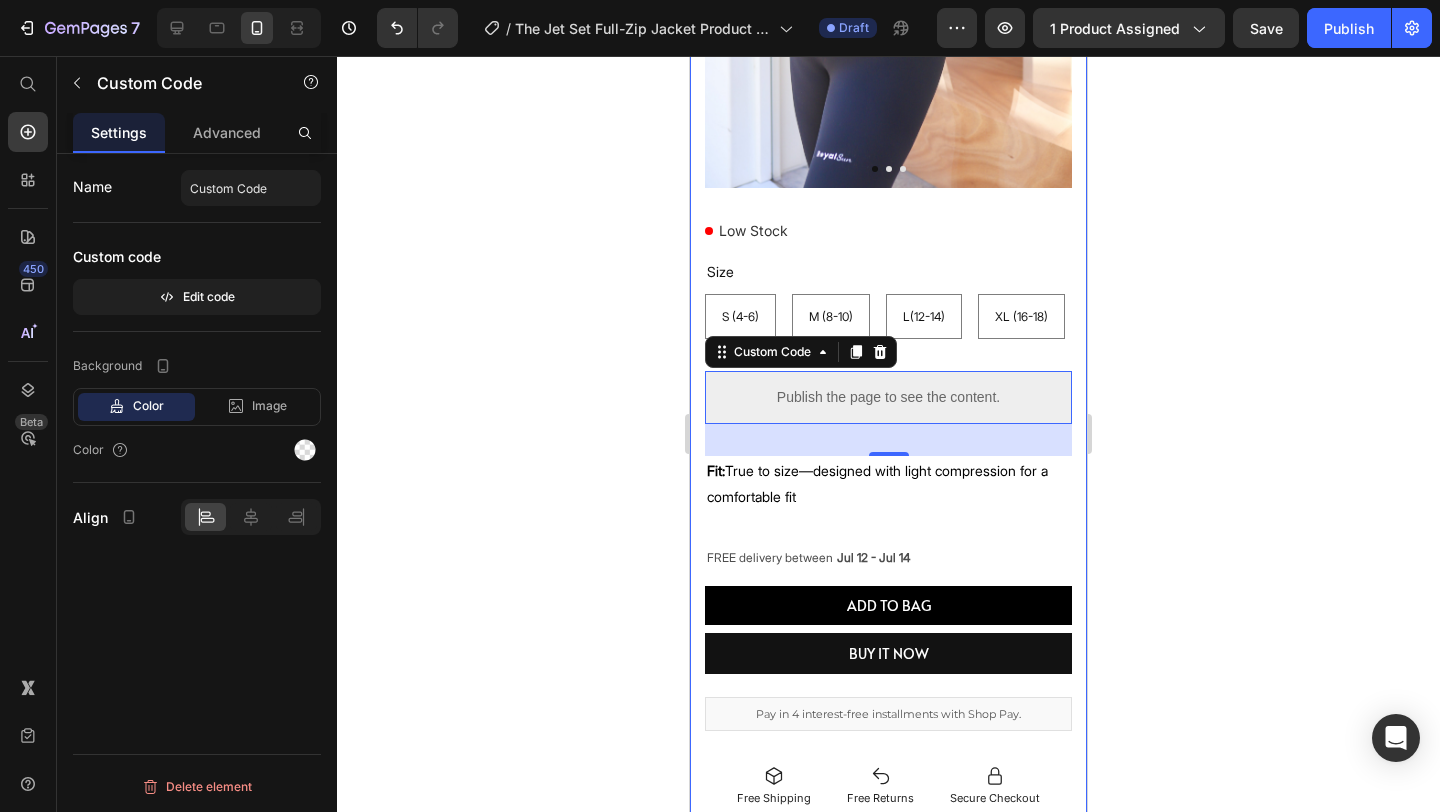 click 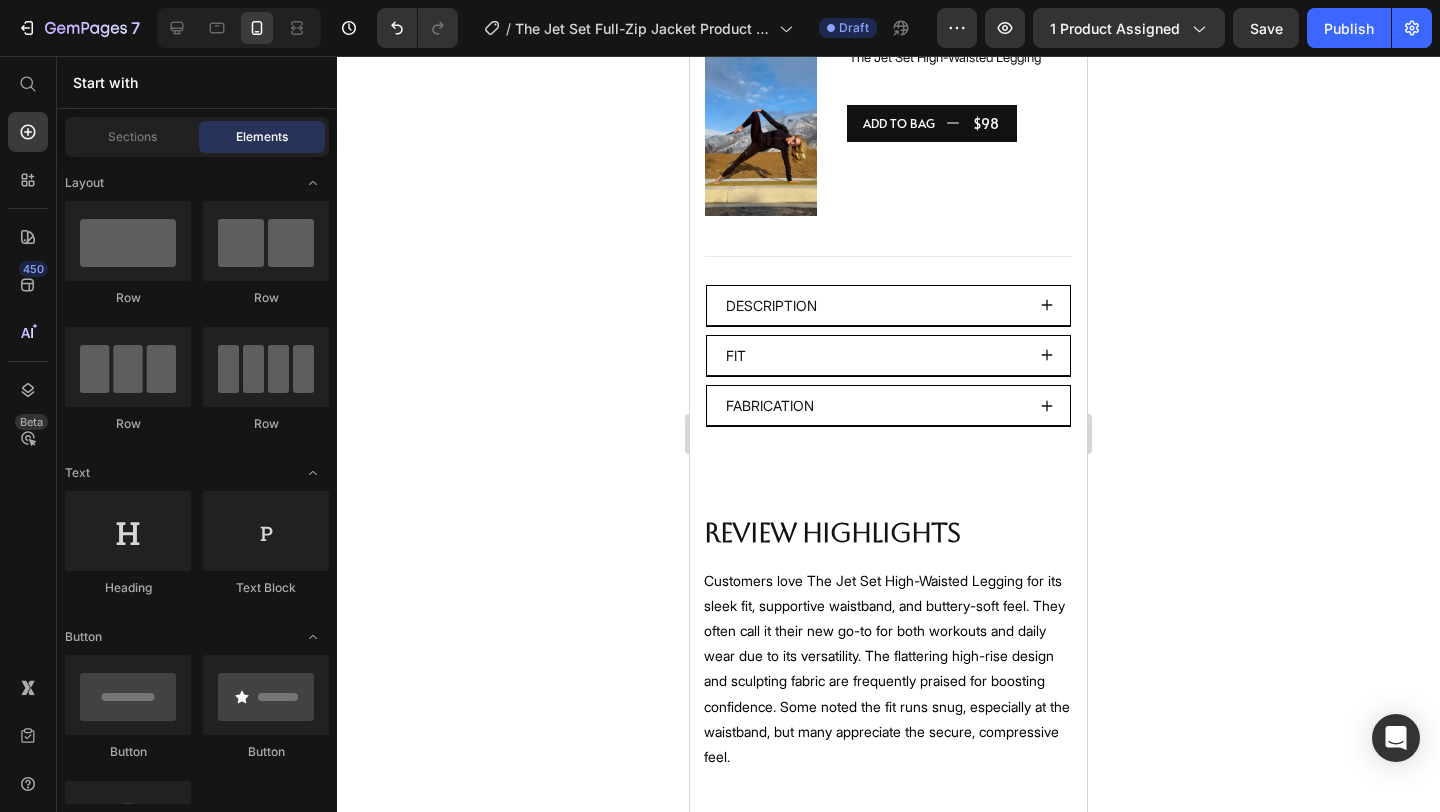 scroll, scrollTop: 1360, scrollLeft: 0, axis: vertical 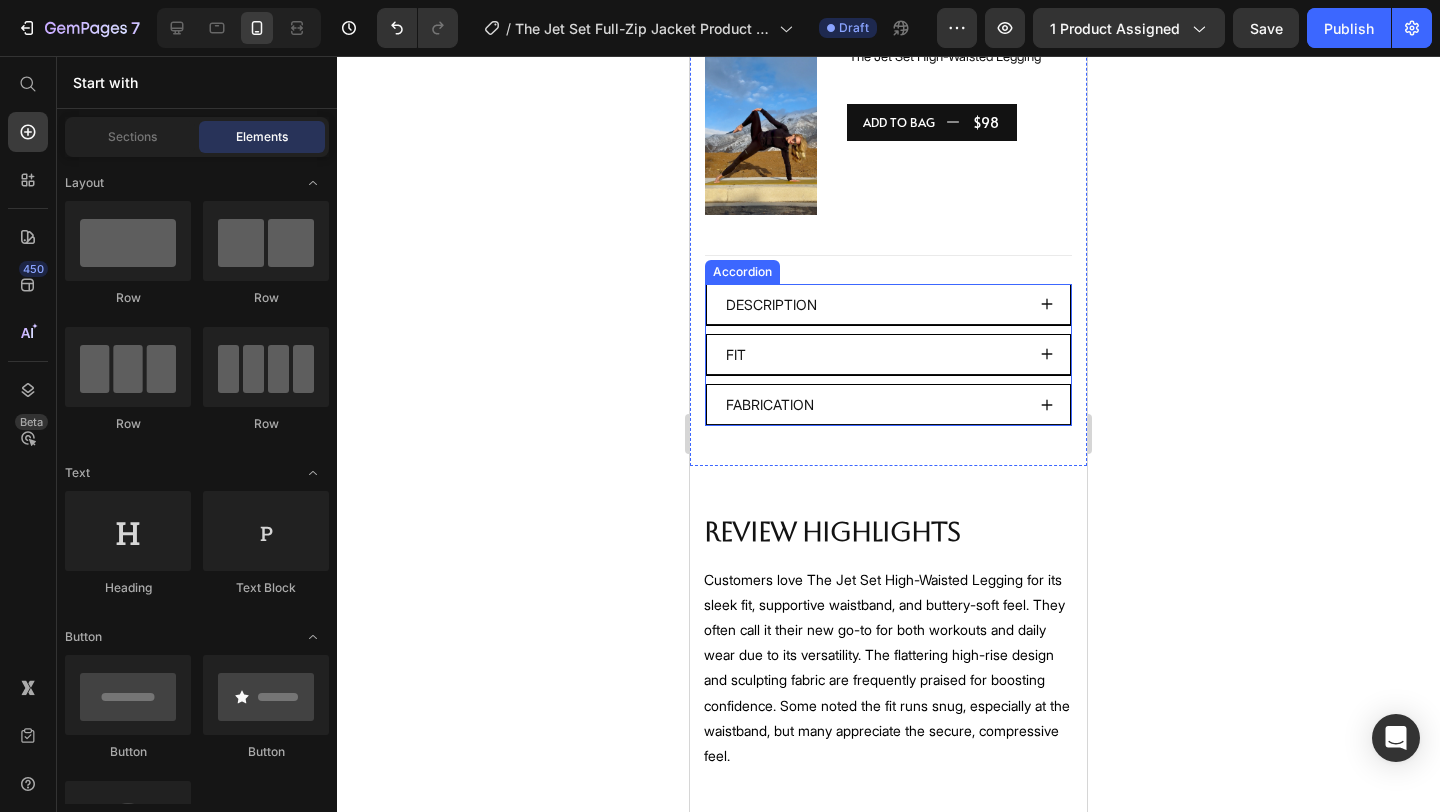 click 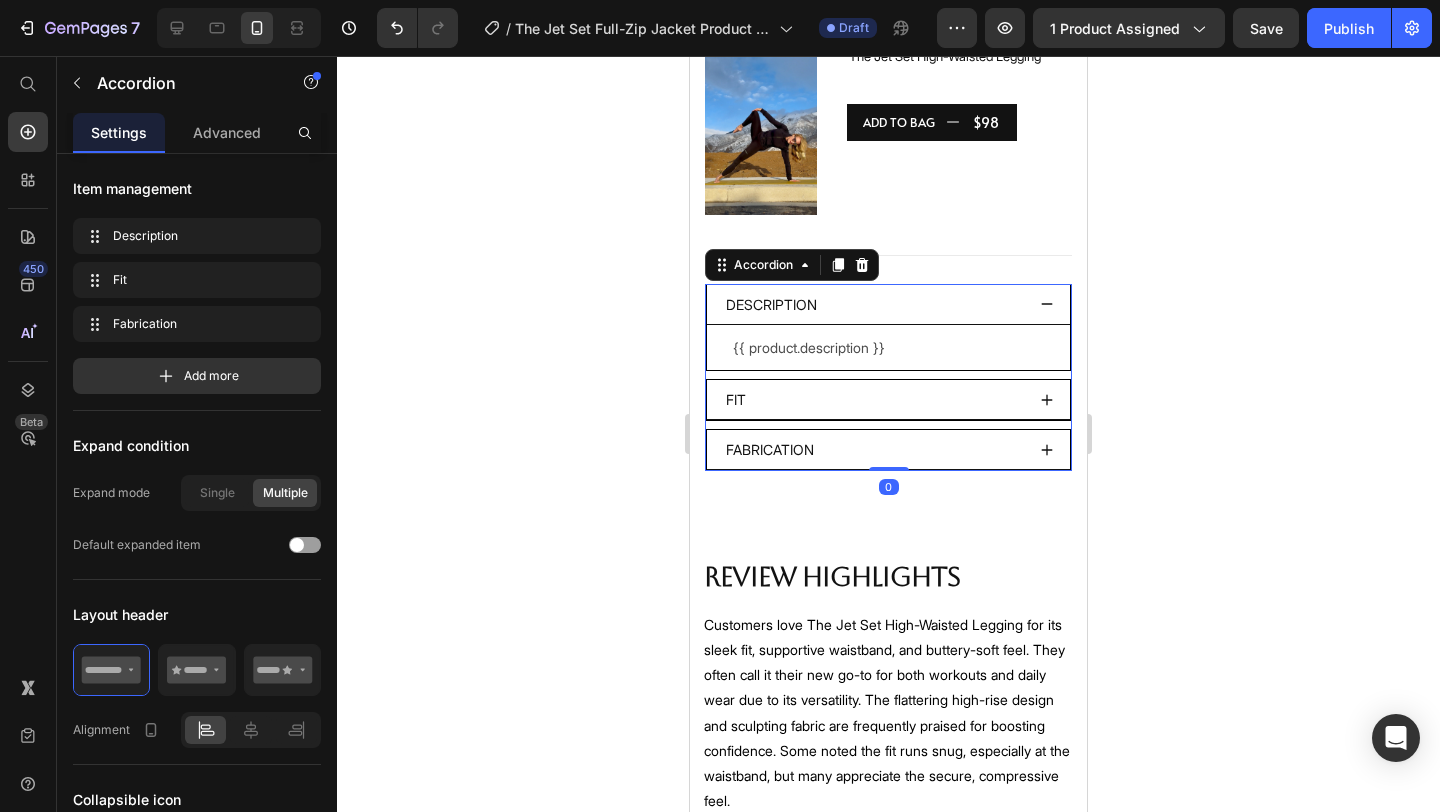 click 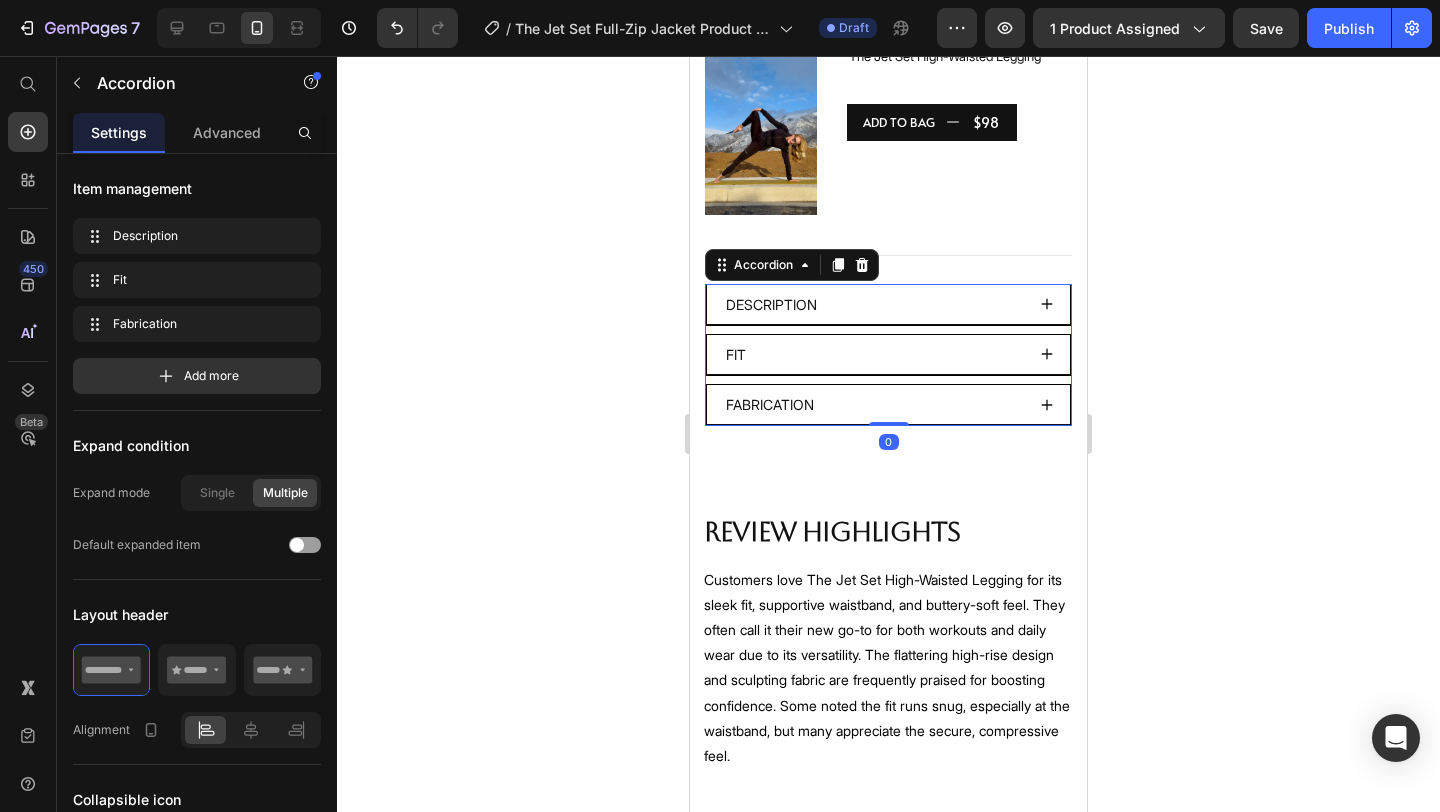 click 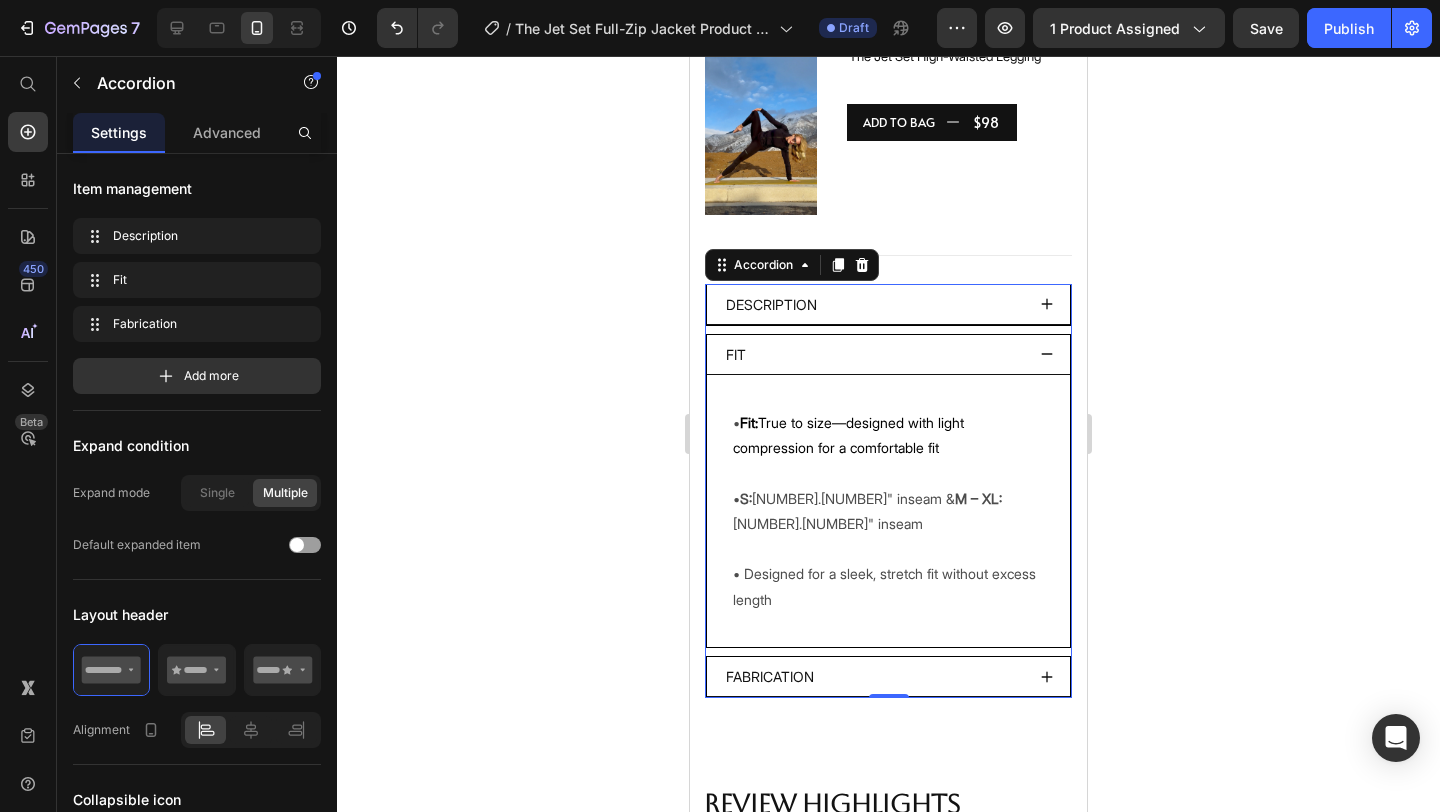 click 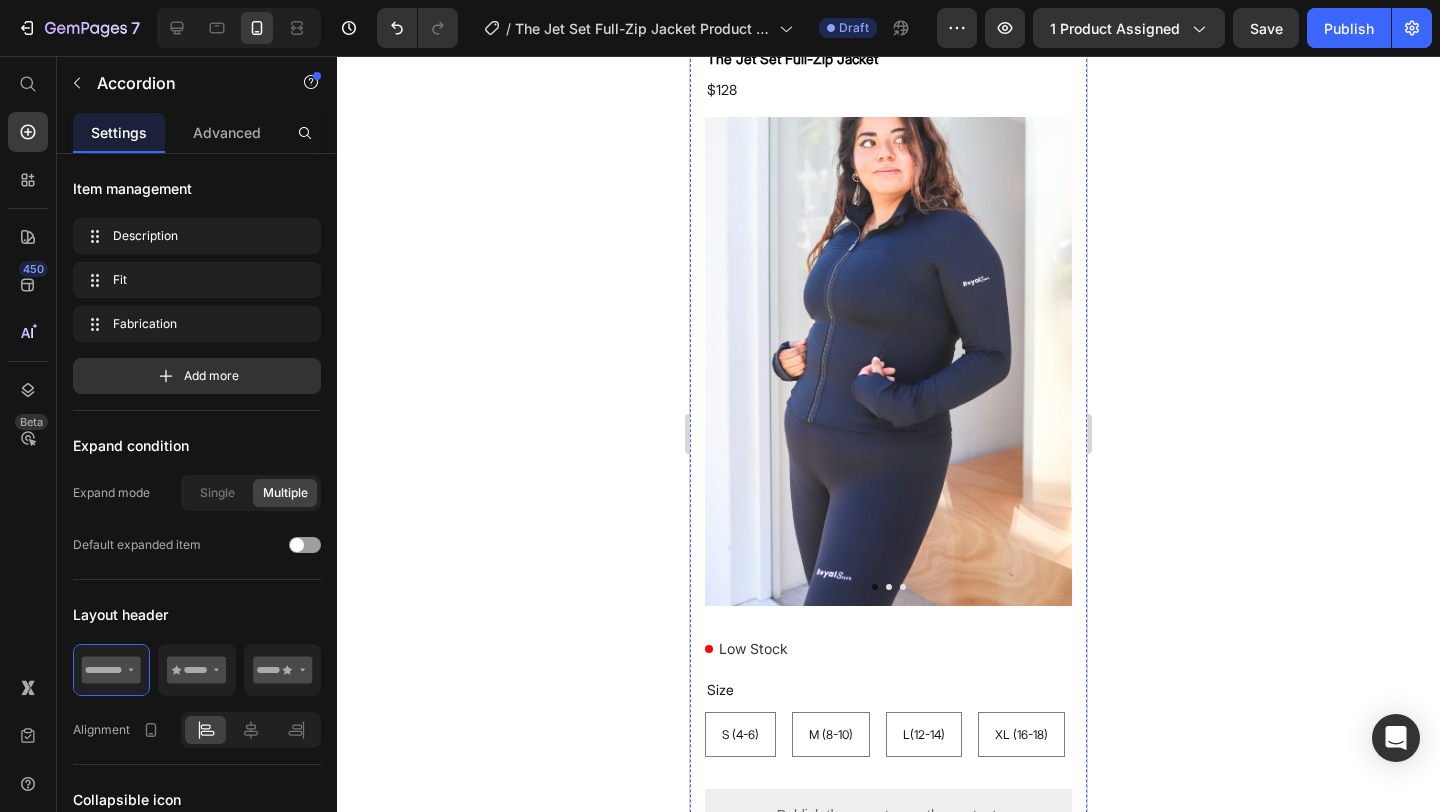 scroll, scrollTop: 0, scrollLeft: 0, axis: both 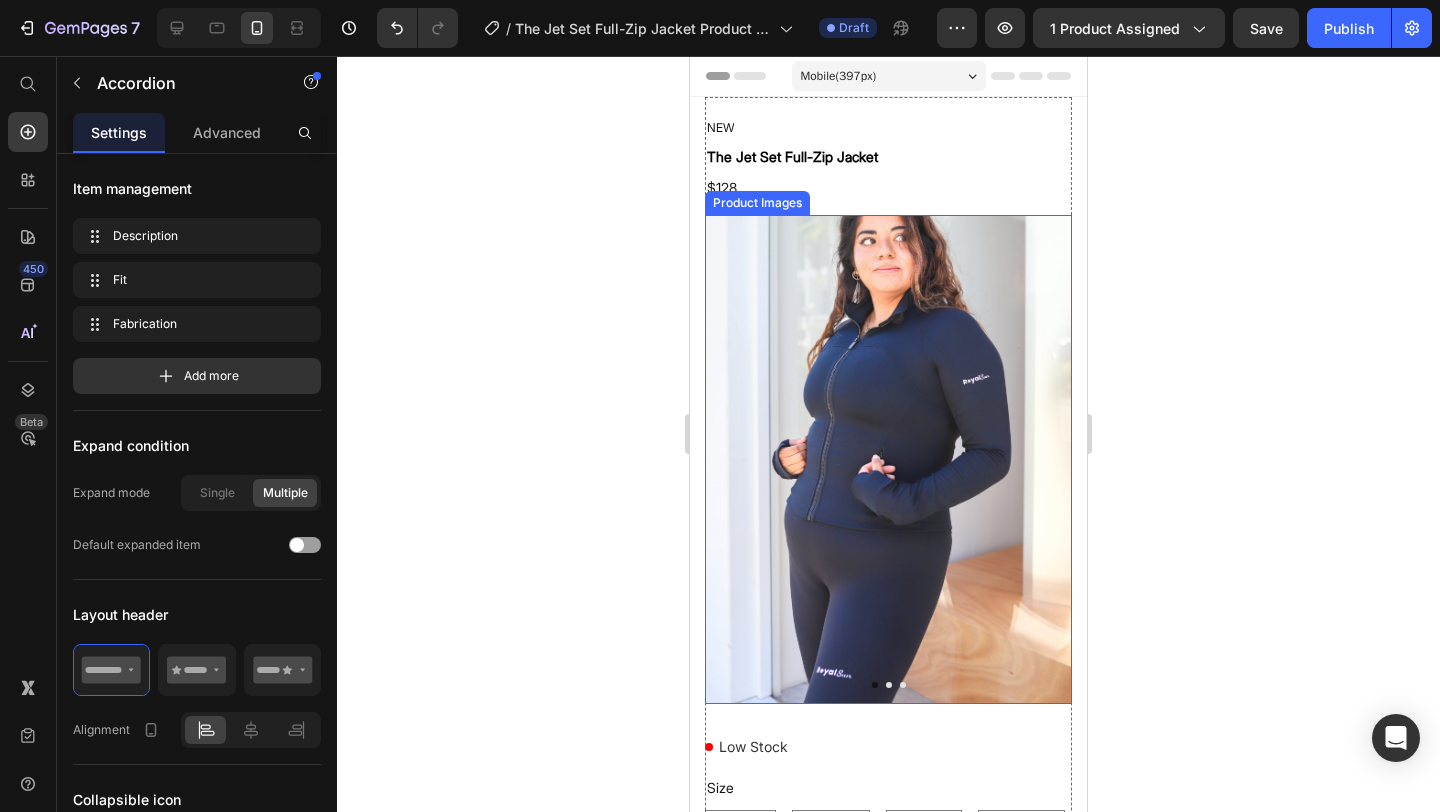 click at bounding box center (888, 459) 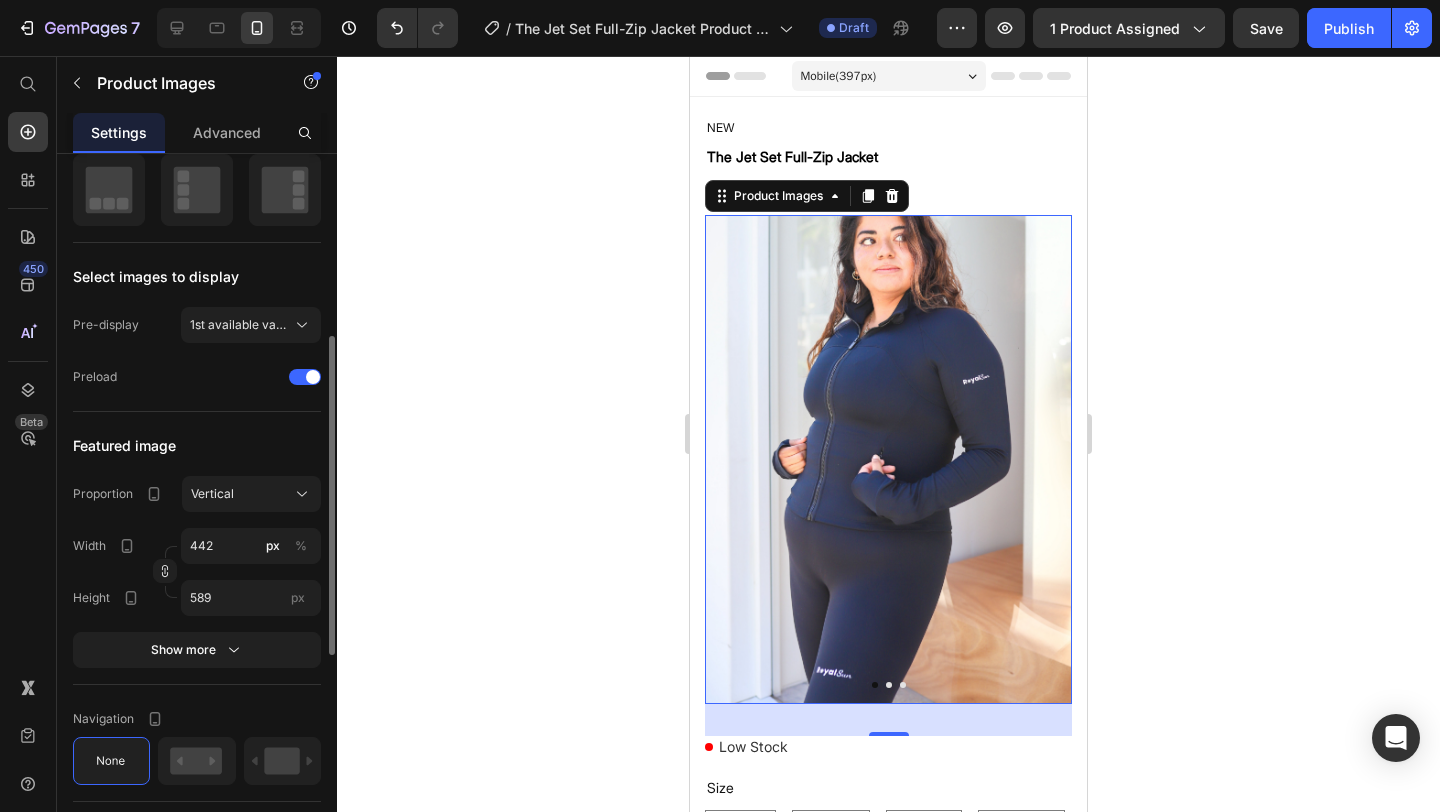 scroll, scrollTop: 403, scrollLeft: 0, axis: vertical 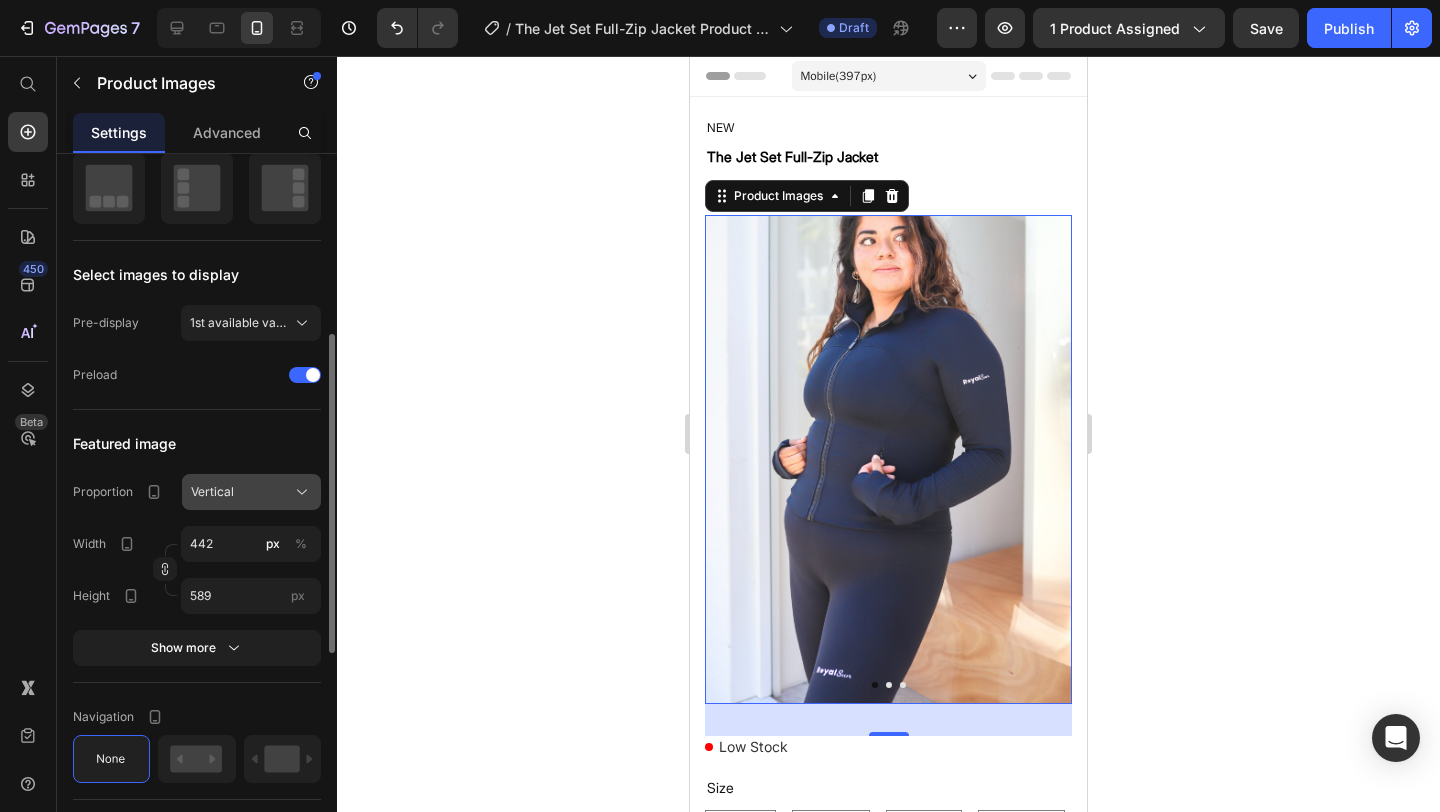 click on "Vertical" 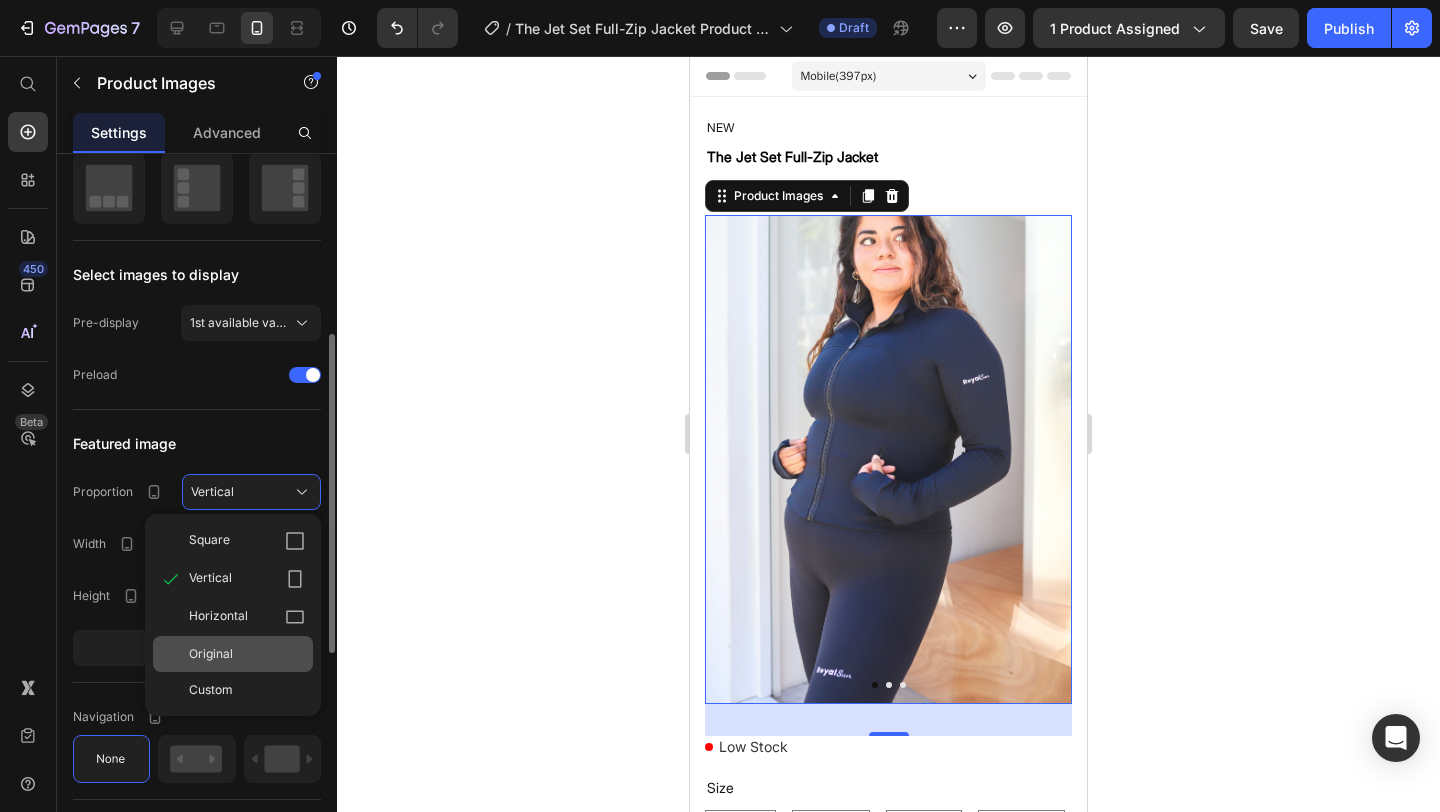 click on "Original" at bounding box center [211, 654] 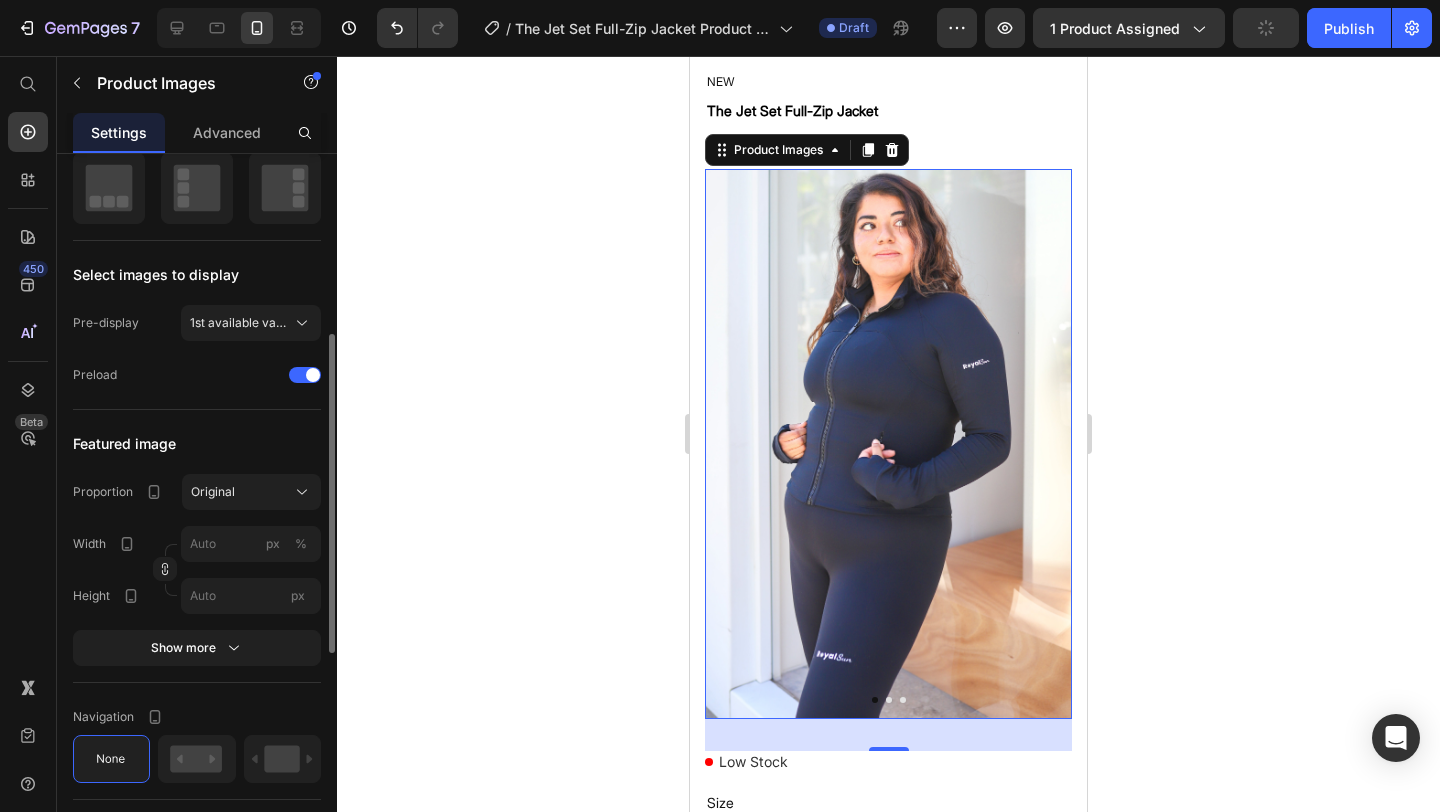 scroll, scrollTop: 42, scrollLeft: 0, axis: vertical 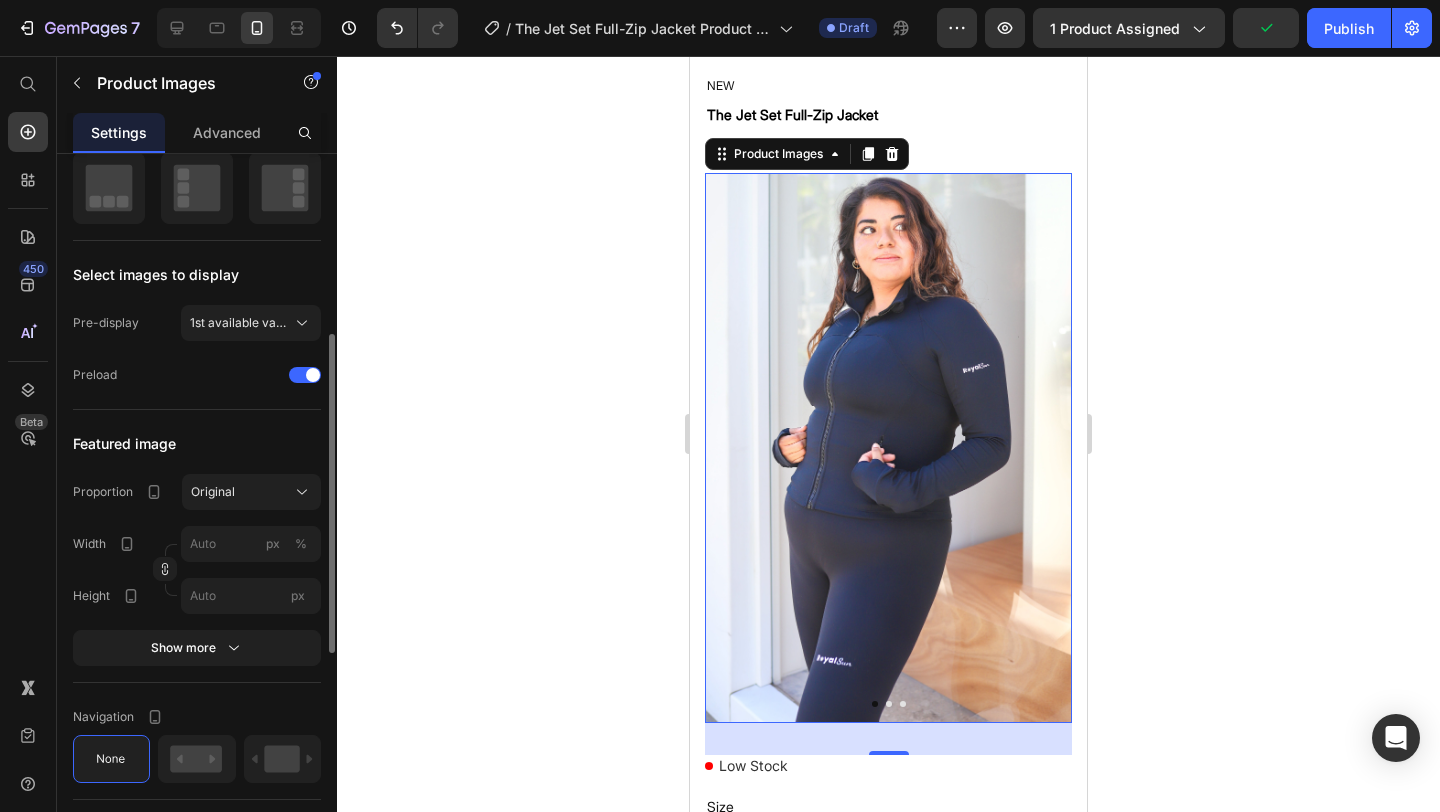 click 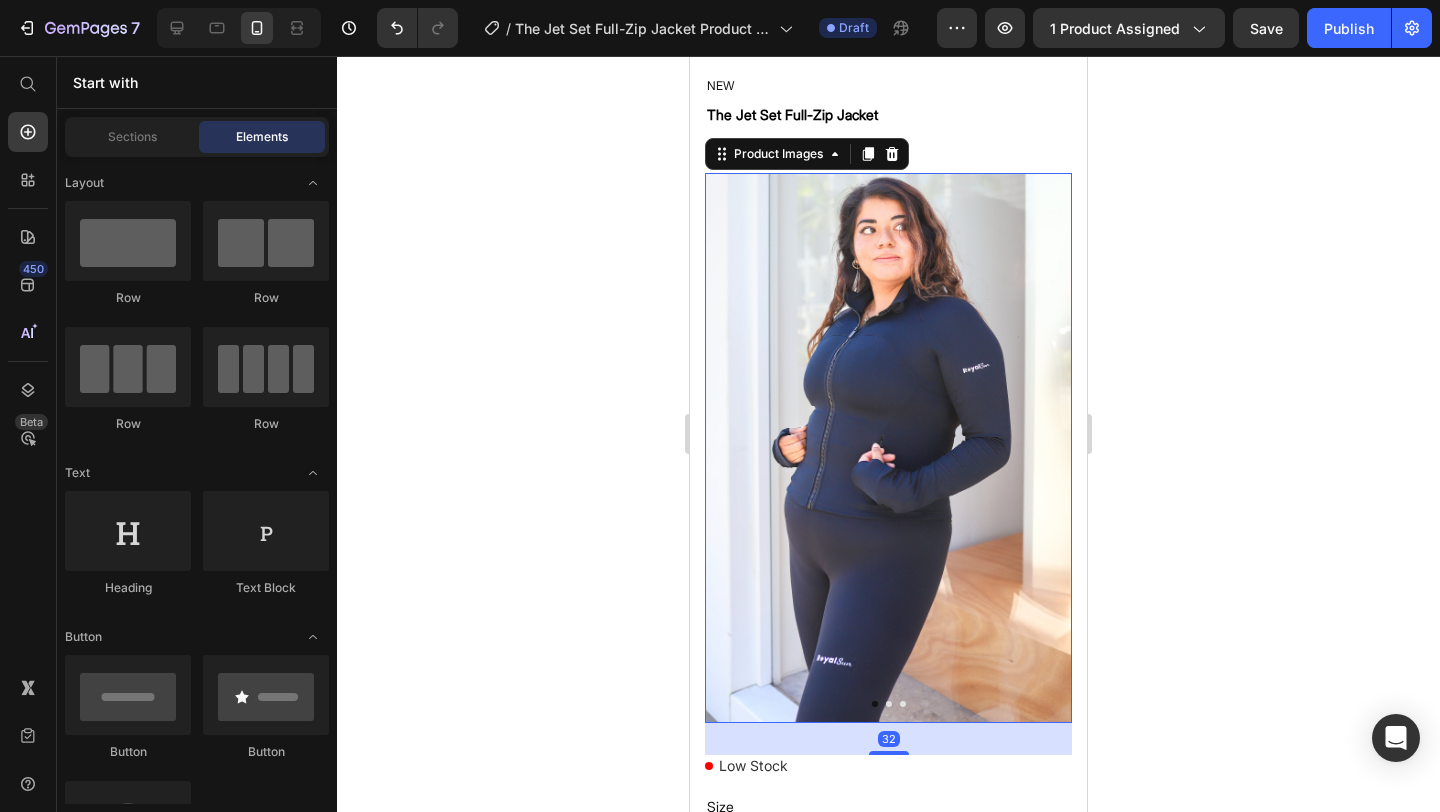 click at bounding box center [889, 704] 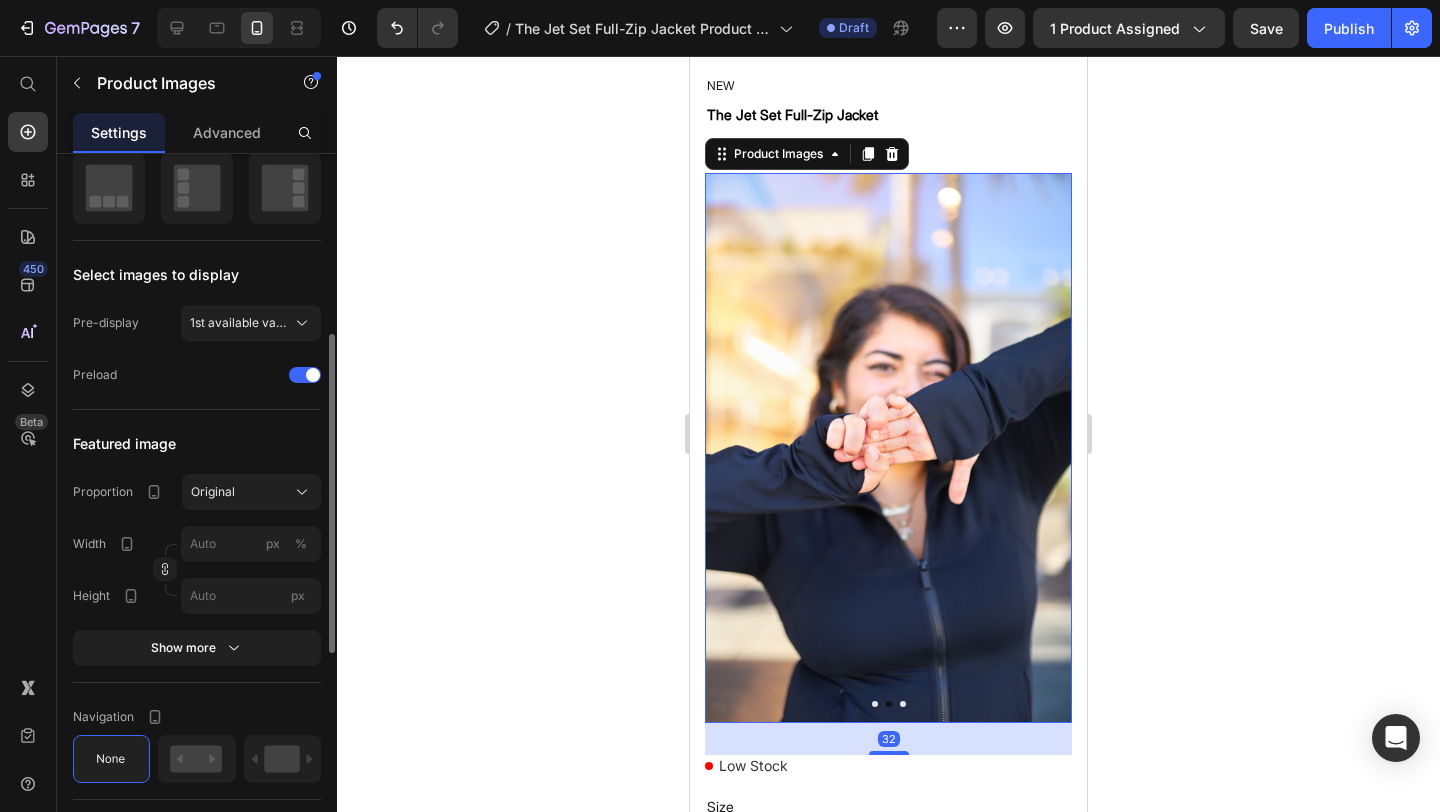 click at bounding box center [889, 704] 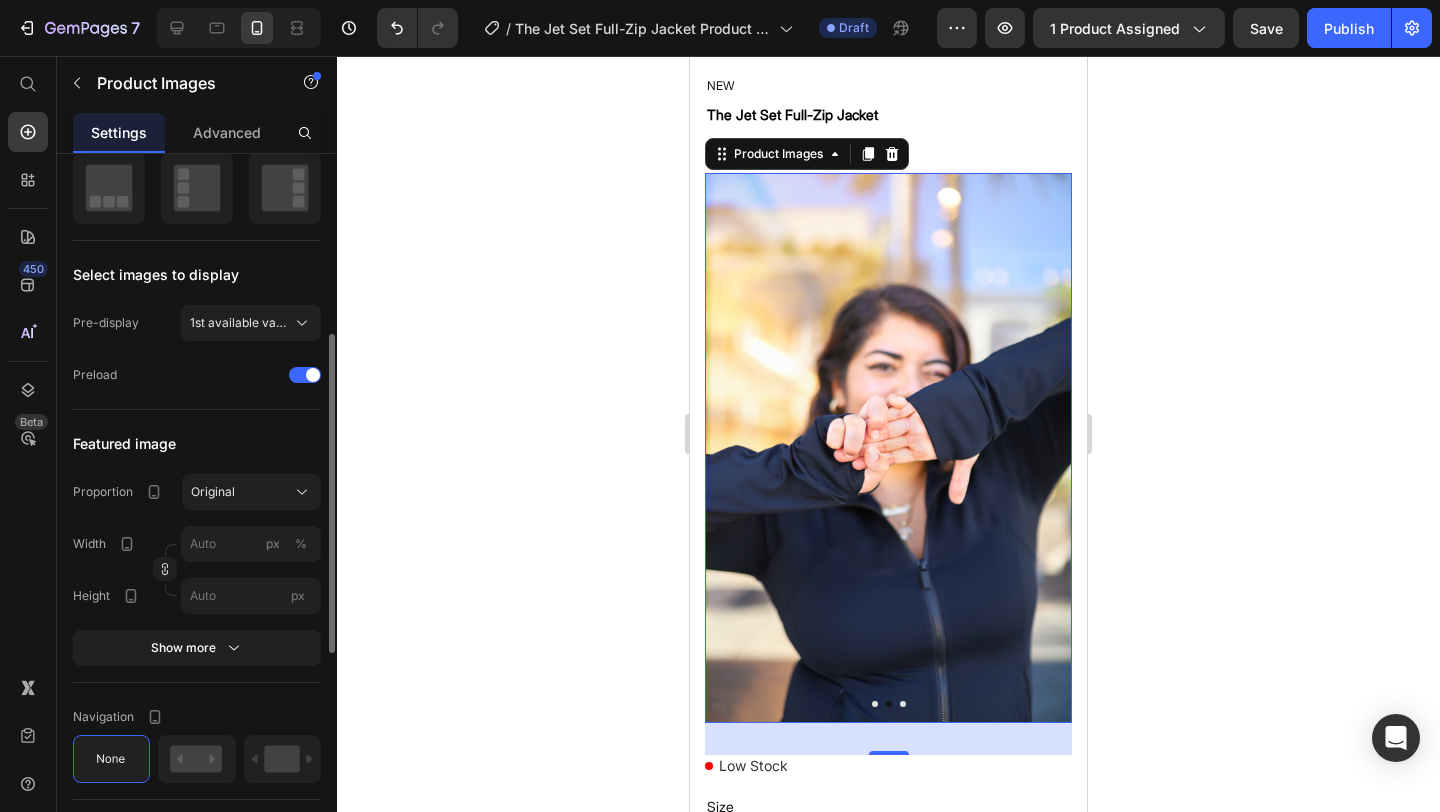 click at bounding box center (903, 704) 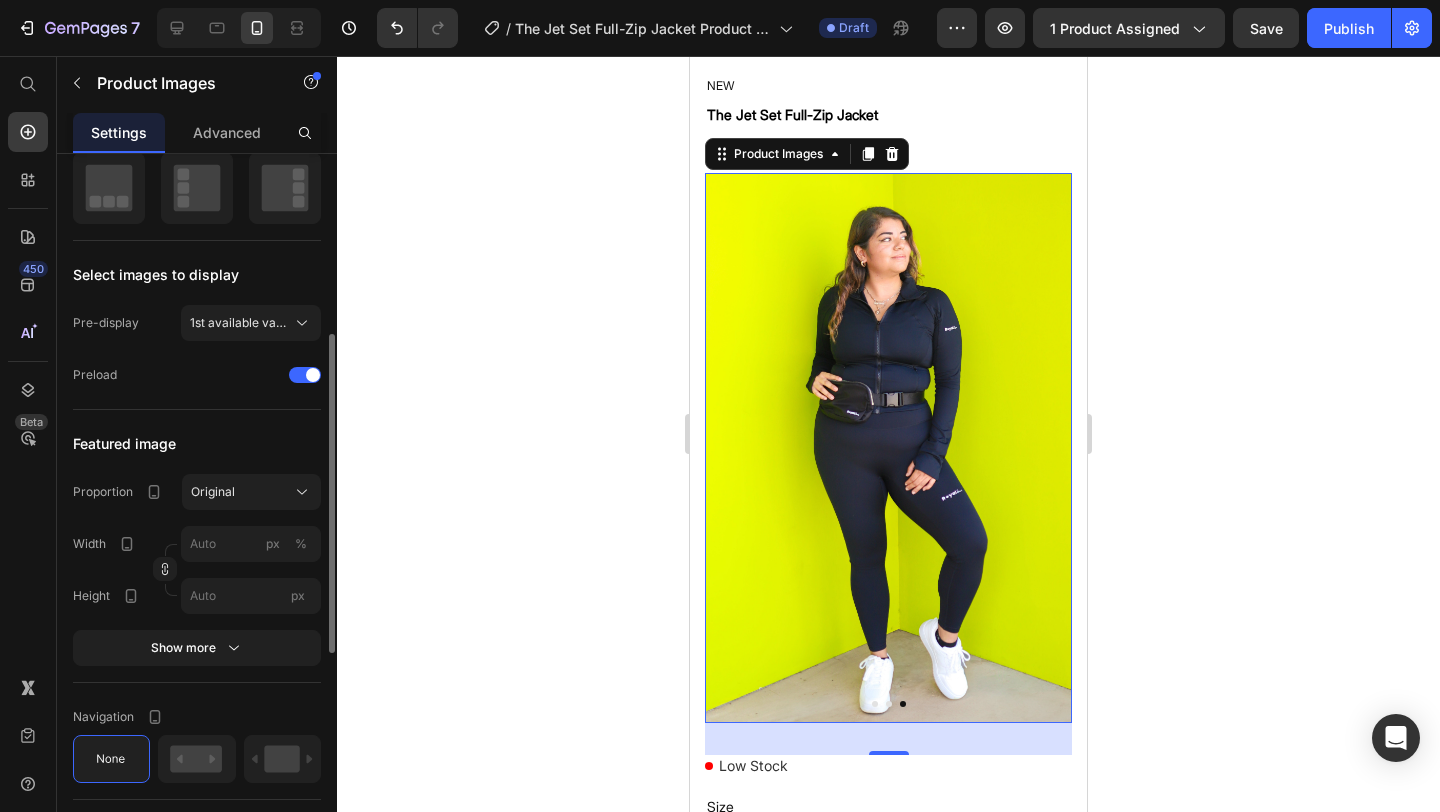 click at bounding box center (888, 448) 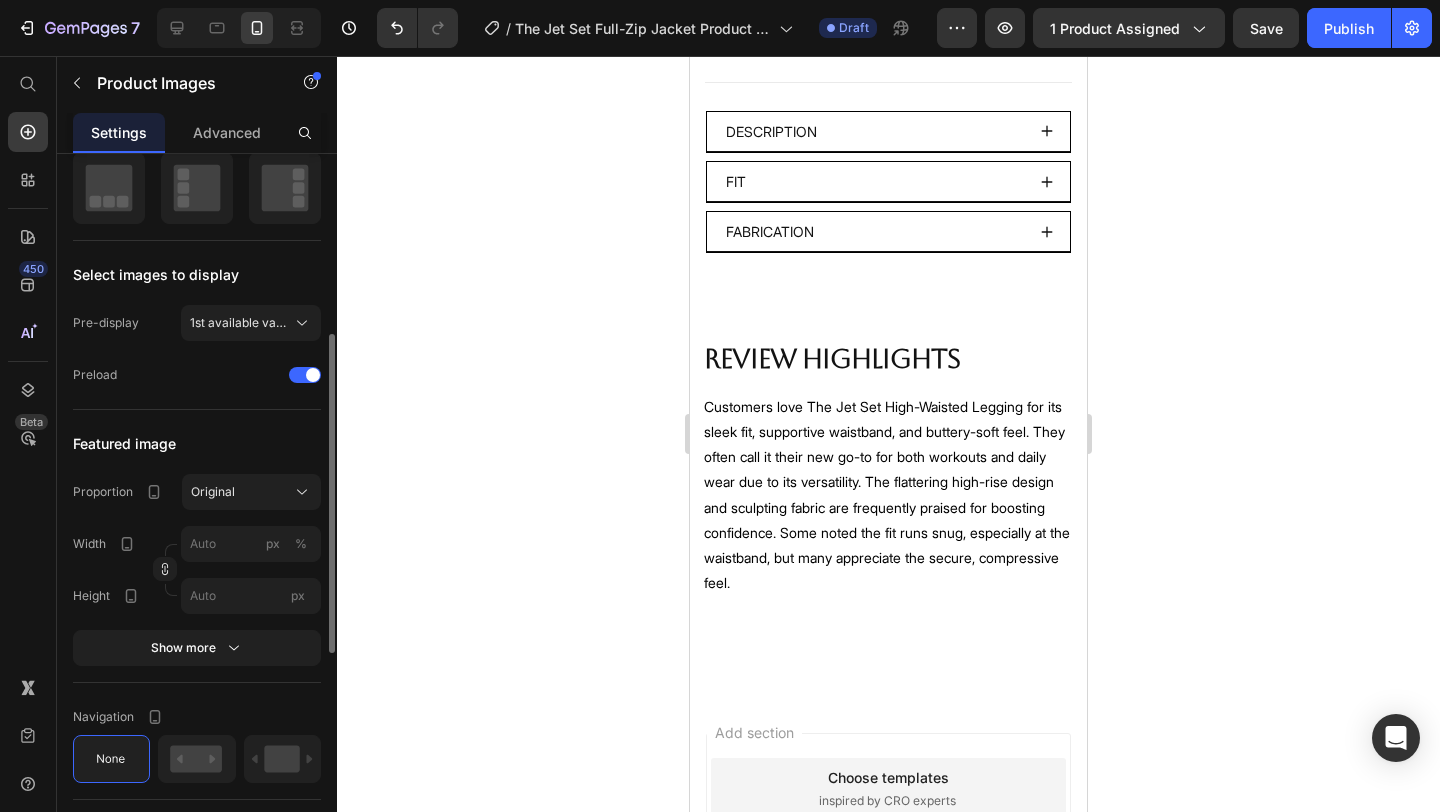 scroll, scrollTop: 1595, scrollLeft: 0, axis: vertical 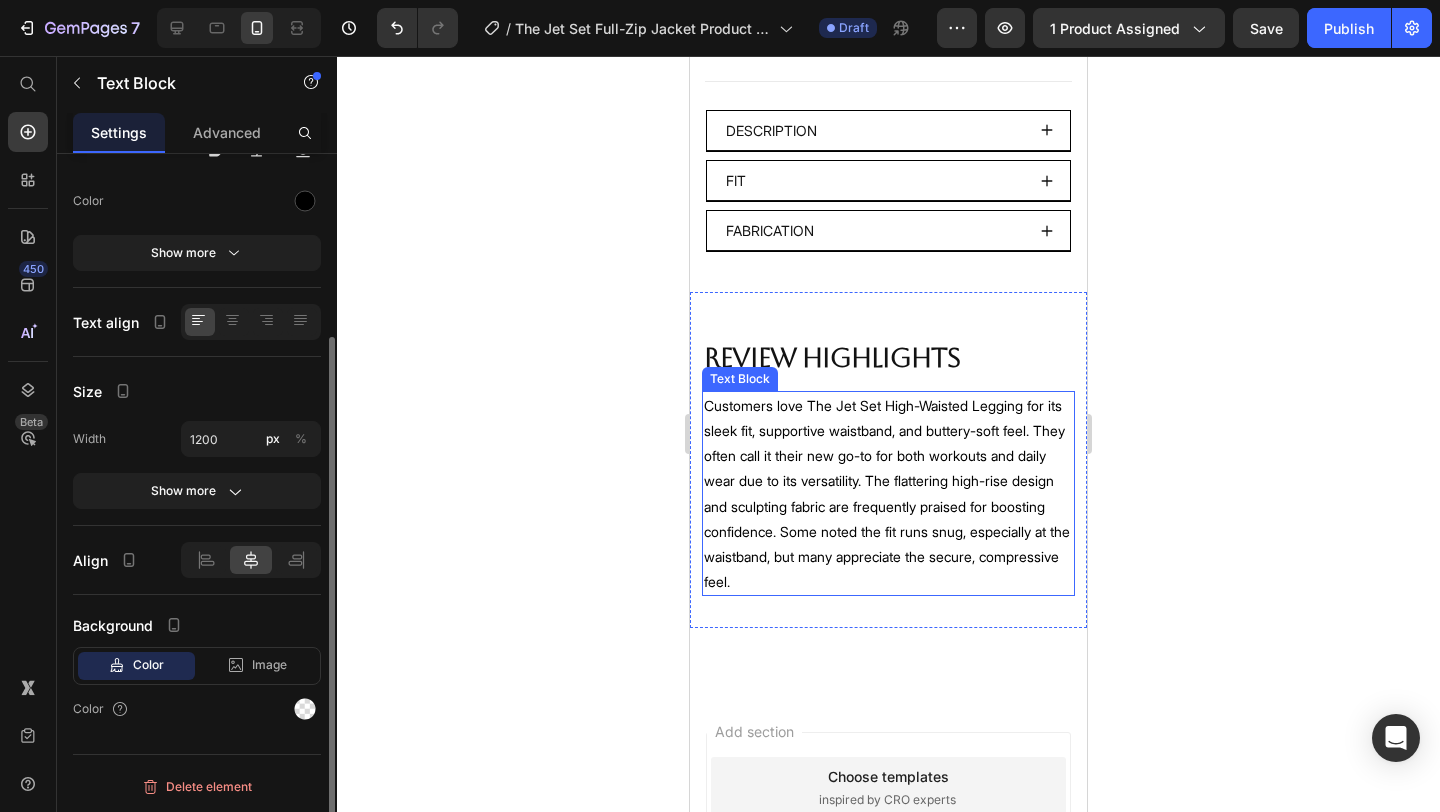 click on "Customers love The Jet Set High-Waisted Legging for its sleek fit, supportive waistband, and buttery-soft feel. They often call it their new go-to for both workouts and daily wear due to its versatility. The flattering high-rise design and sculpting fabric are frequently praised for boosting confidence. Some noted the fit runs snug, especially at the waistband, but many appreciate the secure, compressive feel." at bounding box center (888, 494) 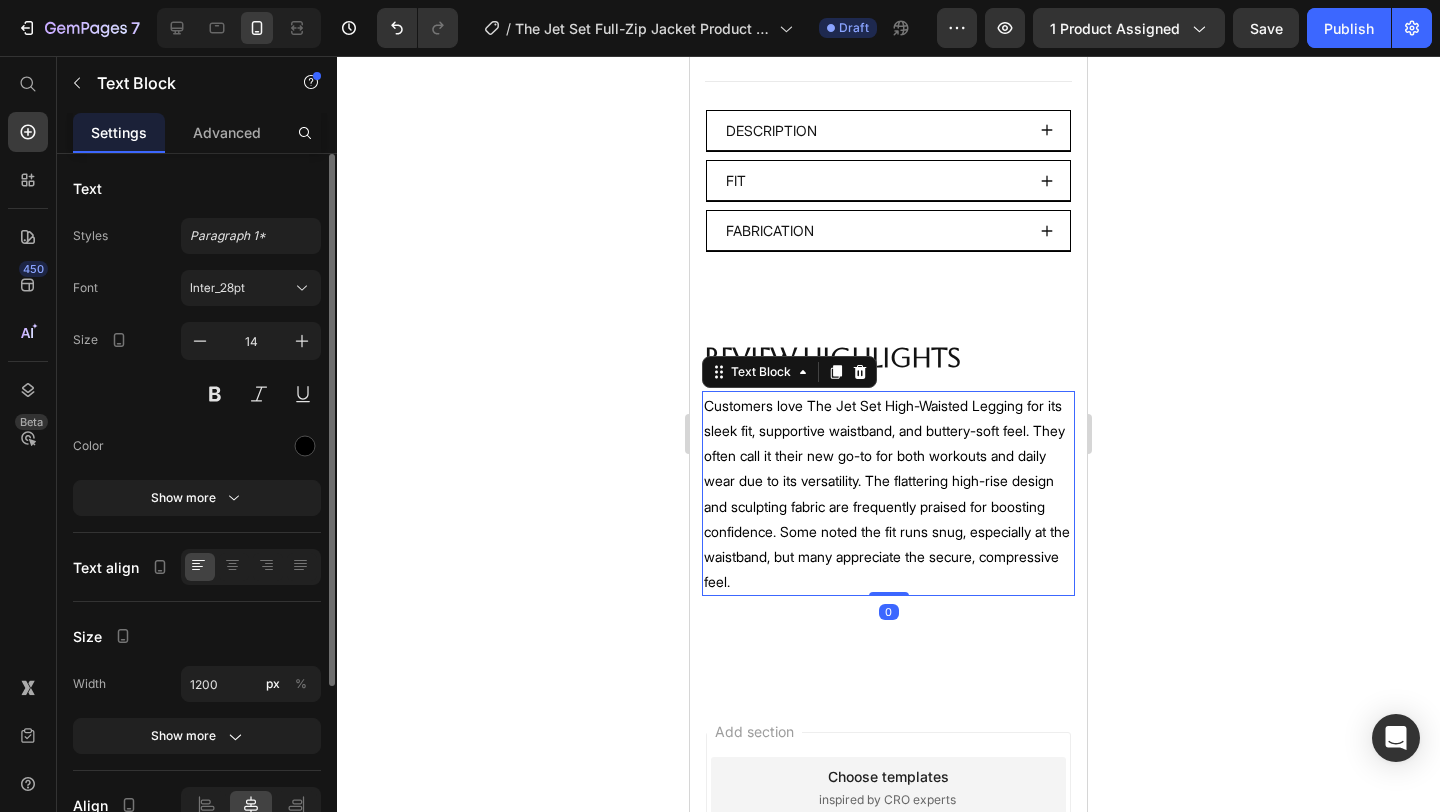click on "Customers love The Jet Set High-Waisted Legging for its sleek fit, supportive waistband, and buttery-soft feel. They often call it their new go-to for both workouts and daily wear due to its versatility. The flattering high-rise design and sculpting fabric are frequently praised for boosting confidence. Some noted the fit runs snug, especially at the waistband, but many appreciate the secure, compressive feel." at bounding box center (888, 494) 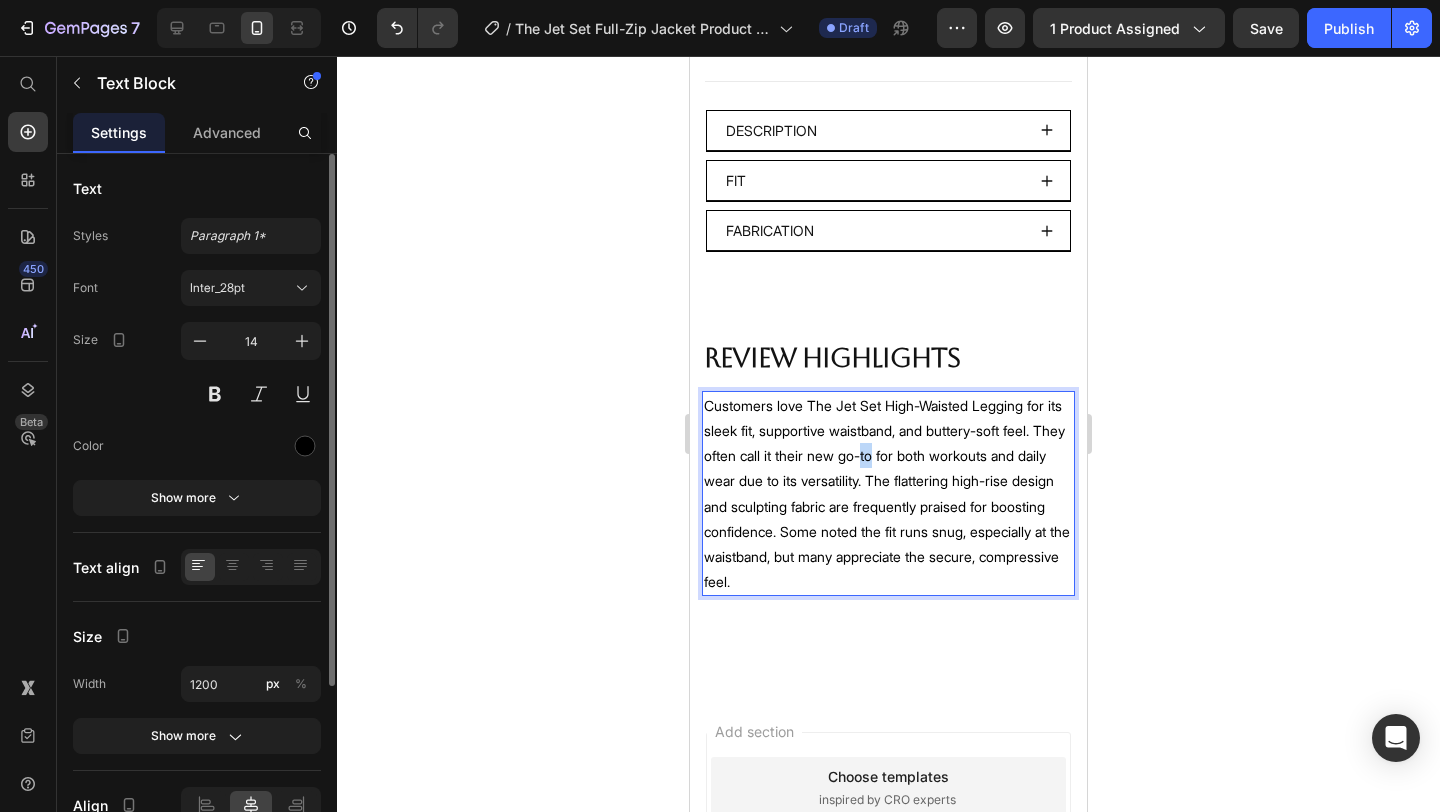 click on "Customers love The Jet Set High-Waisted Legging for its sleek fit, supportive waistband, and buttery-soft feel. They often call it their new go-to for both workouts and daily wear due to its versatility. The flattering high-rise design and sculpting fabric are frequently praised for boosting confidence. Some noted the fit runs snug, especially at the waistband, but many appreciate the secure, compressive feel." at bounding box center (888, 494) 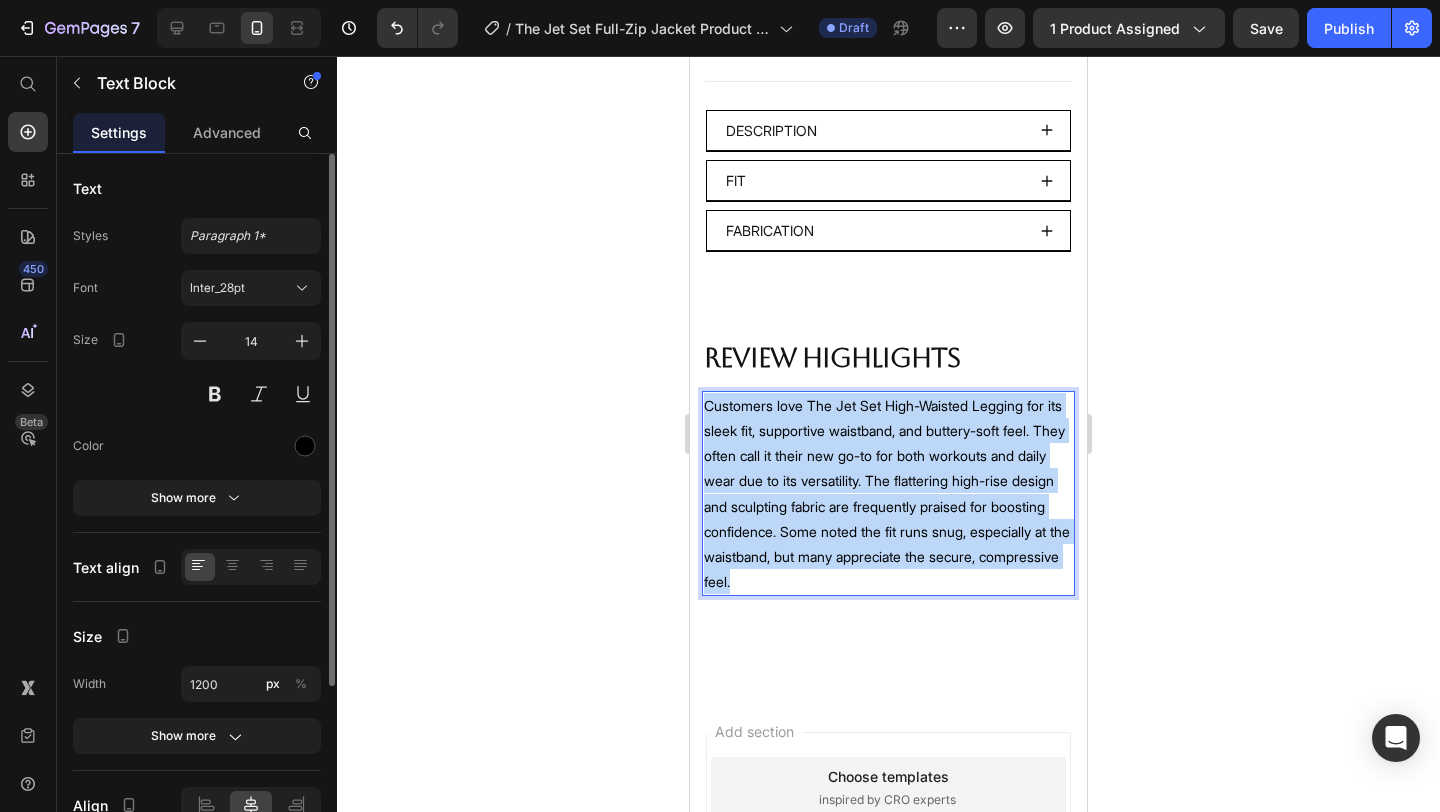click on "Customers love The Jet Set High-Waisted Legging for its sleek fit, supportive waistband, and buttery-soft feel. They often call it their new go-to for both workouts and daily wear due to its versatility. The flattering high-rise design and sculpting fabric are frequently praised for boosting confidence. Some noted the fit runs snug, especially at the waistband, but many appreciate the secure, compressive feel." at bounding box center [888, 494] 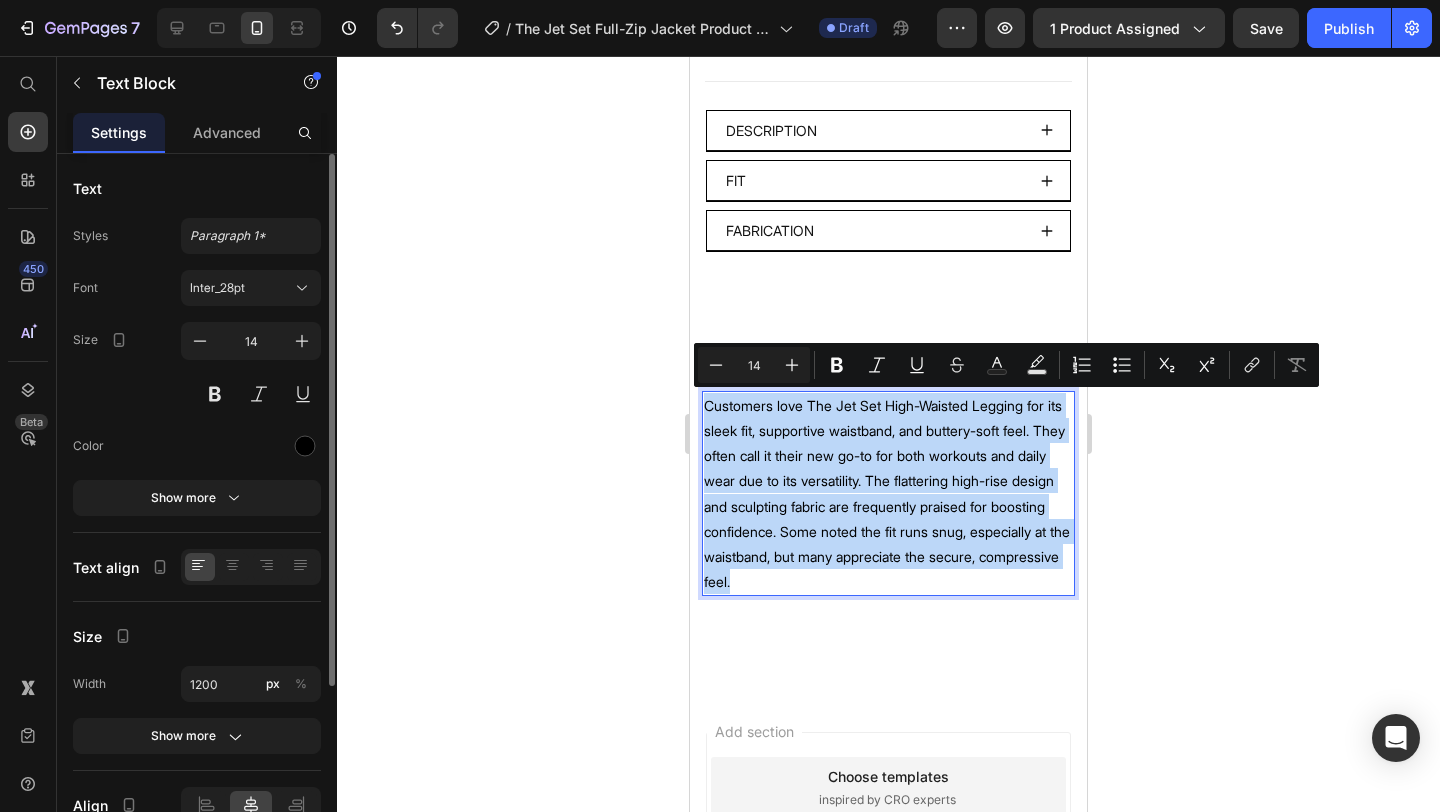 copy on "Customers love The Jet Set High-Waisted Legging for its sleek fit, supportive waistband, and buttery-soft feel. They often call it their new go-to for both workouts and daily wear due to its versatility. The flattering high-rise design and sculpting fabric are frequently praised for boosting confidence. Some noted the fit runs snug, especially at the waistband, but many appreciate the secure, compressive feel." 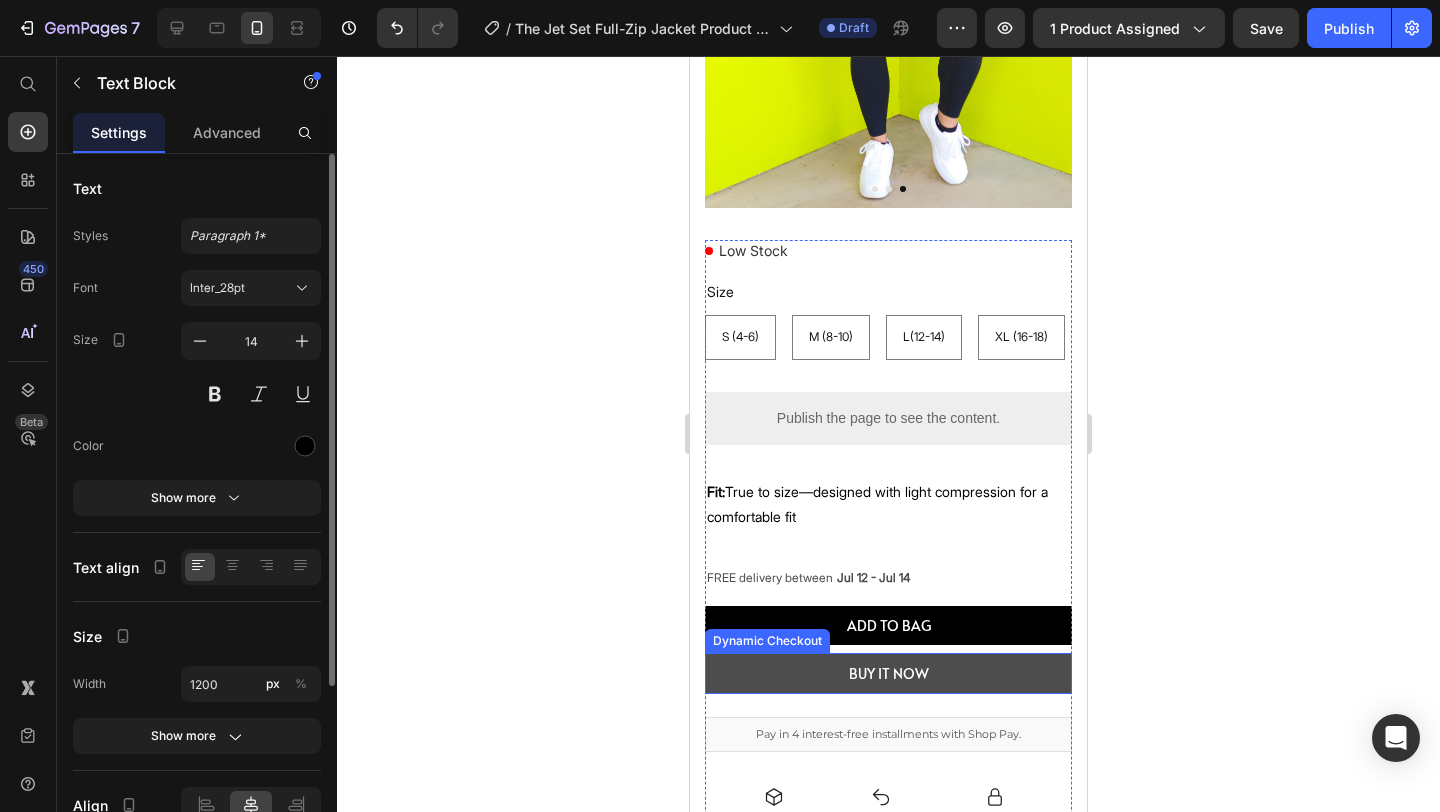 type on "16" 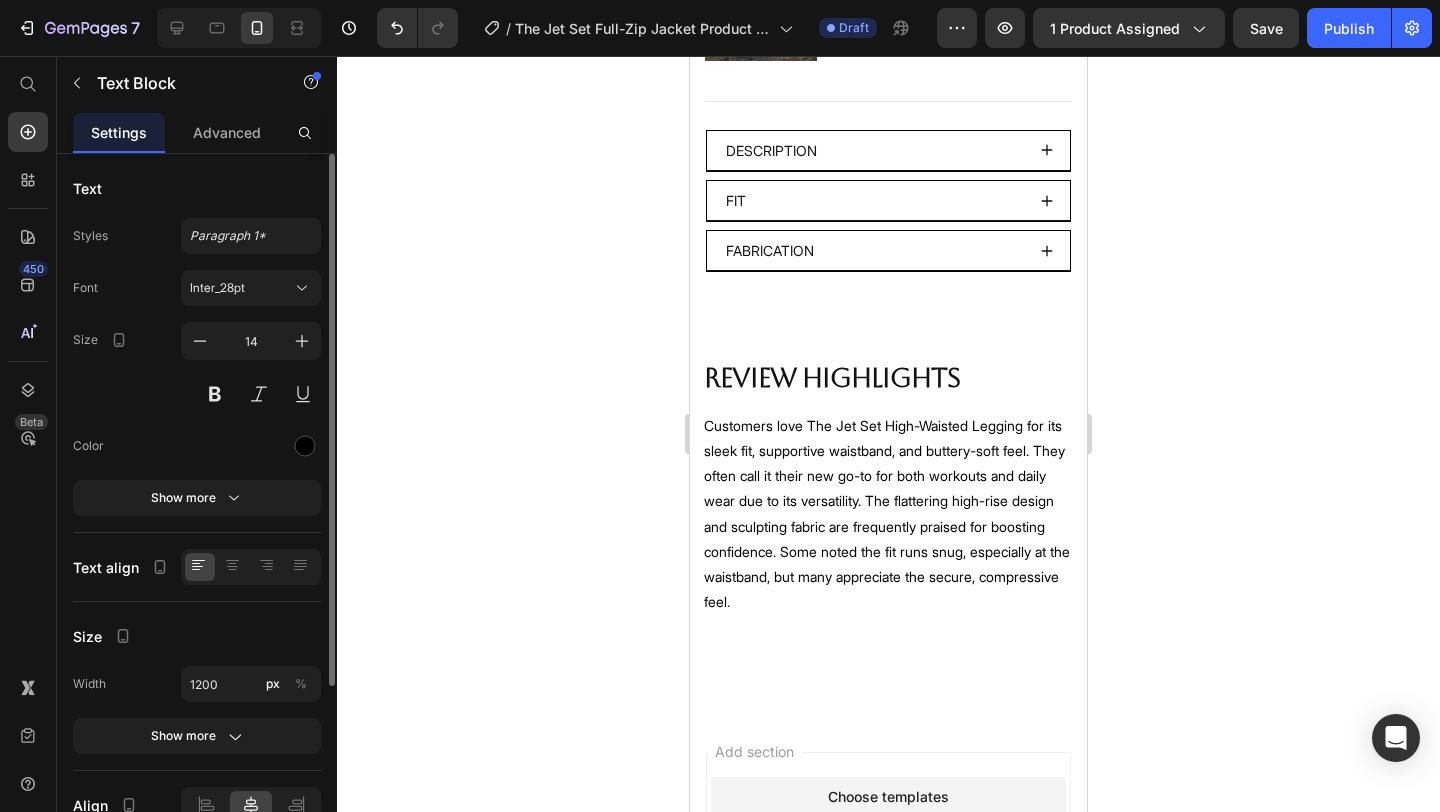 scroll, scrollTop: 1595, scrollLeft: 0, axis: vertical 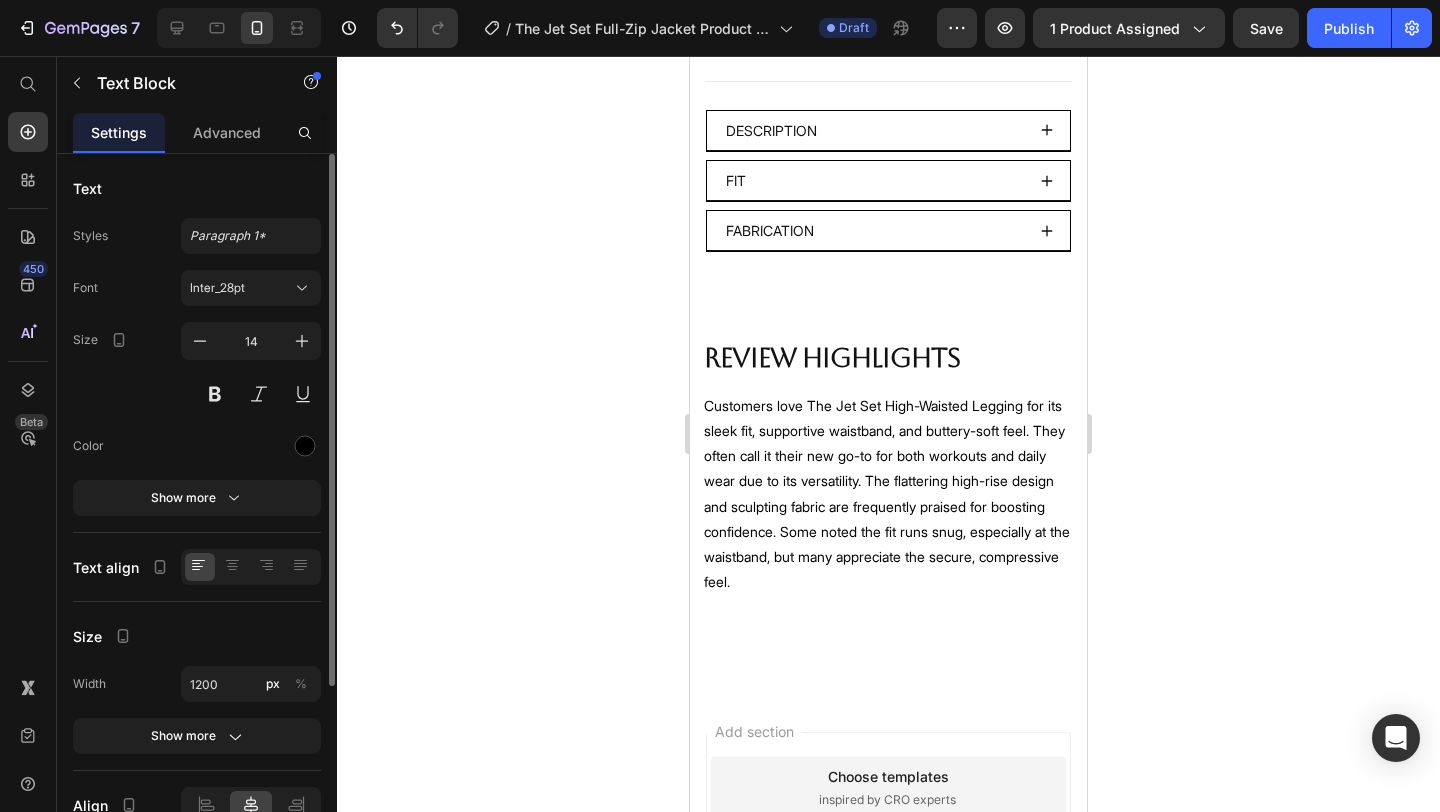 click on "Customers love The Jet Set High-Waisted Legging for its sleek fit, supportive waistband, and buttery-soft feel. They often call it their new go-to for both workouts and daily wear due to its versatility. The flattering high-rise design and sculpting fabric are frequently praised for boosting confidence. Some noted the fit runs snug, especially at the waistband, but many appreciate the secure, compressive feel." at bounding box center [888, 494] 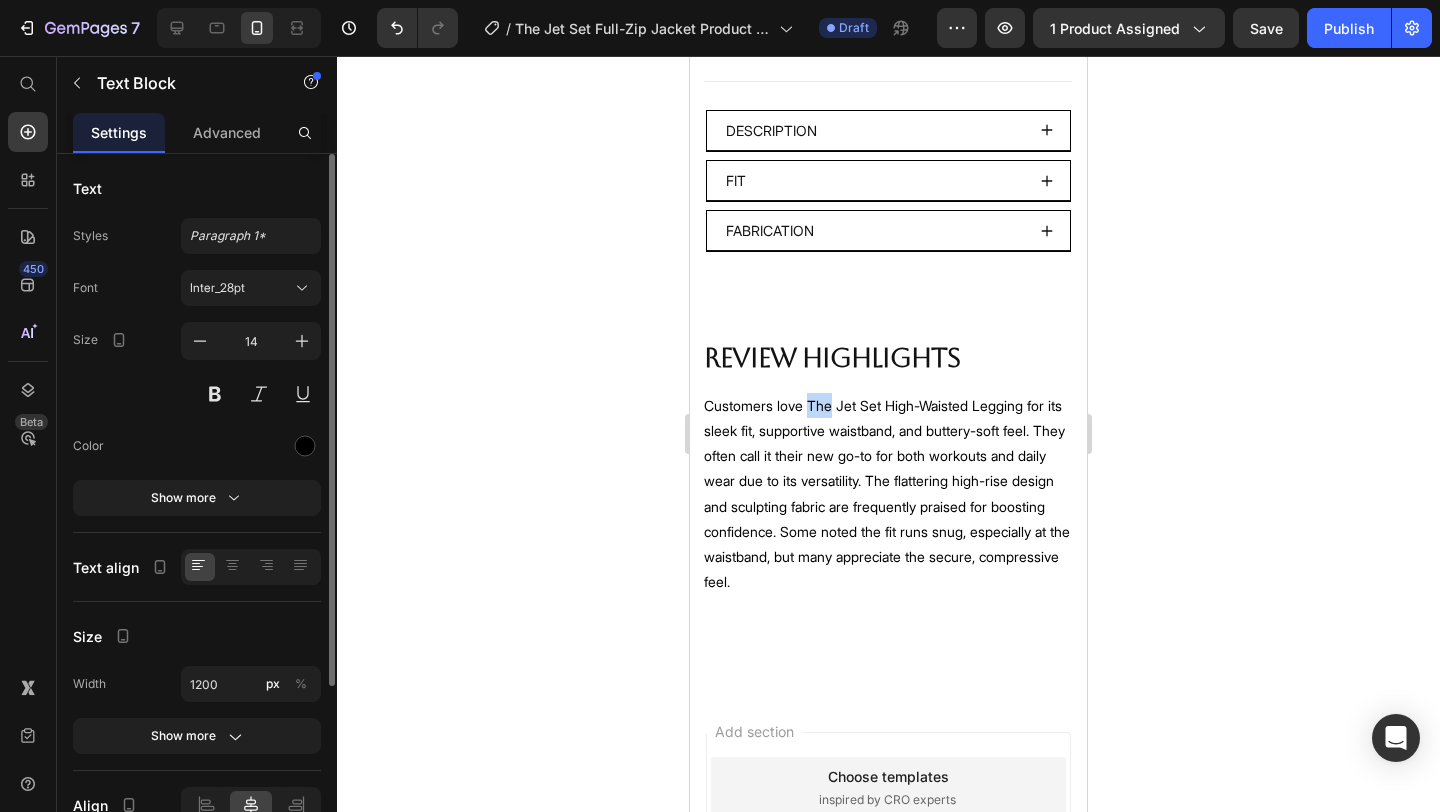 click on "Customers love The Jet Set High-Waisted Legging for its sleek fit, supportive waistband, and buttery-soft feel. They often call it their new go-to for both workouts and daily wear due to its versatility. The flattering high-rise design and sculpting fabric are frequently praised for boosting confidence. Some noted the fit runs snug, especially at the waistband, but many appreciate the secure, compressive feel." at bounding box center (888, 494) 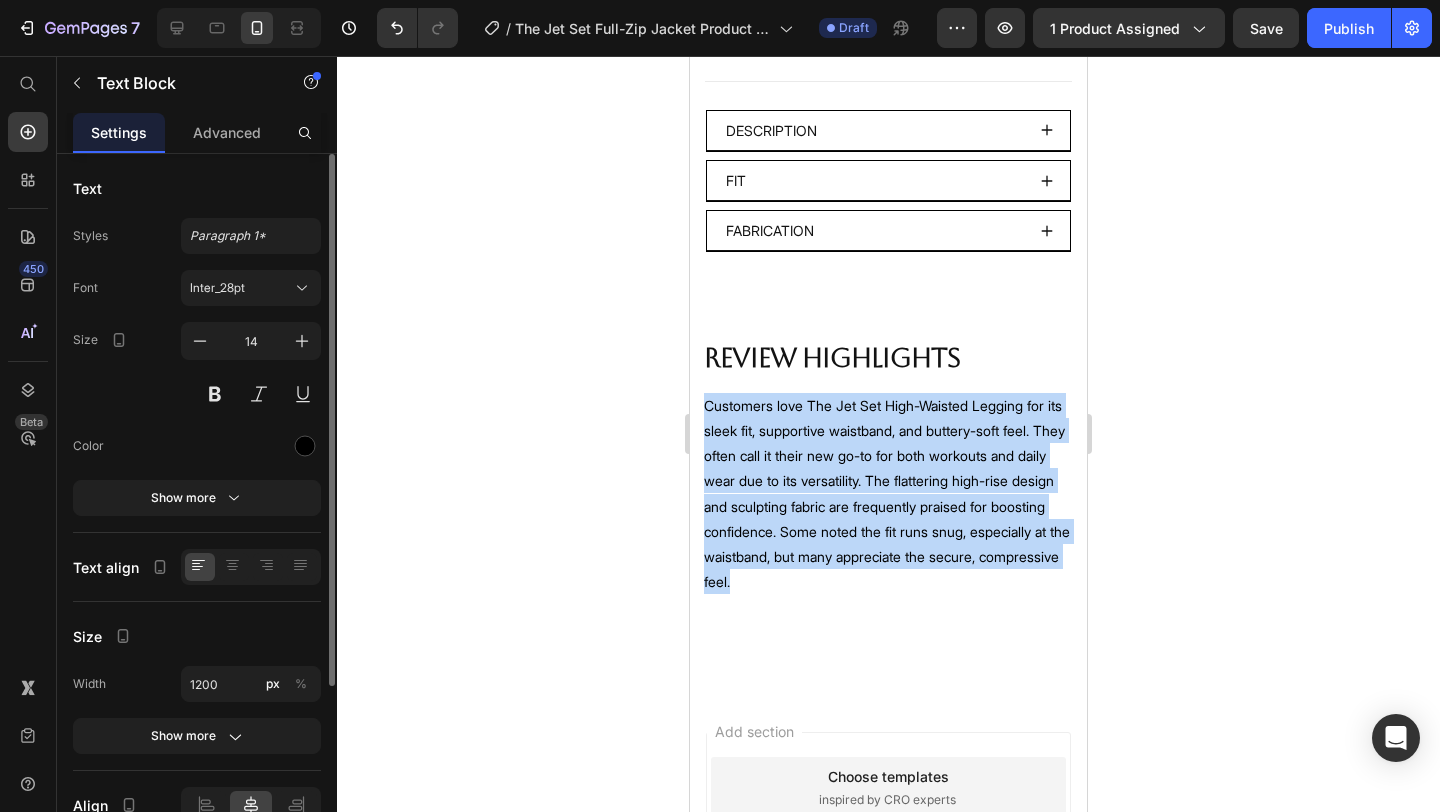 click on "Customers love The Jet Set High-Waisted Legging for its sleek fit, supportive waistband, and buttery-soft feel. They often call it their new go-to for both workouts and daily wear due to its versatility. The flattering high-rise design and sculpting fabric are frequently praised for boosting confidence. Some noted the fit runs snug, especially at the waistband, but many appreciate the secure, compressive feel." at bounding box center (888, 494) 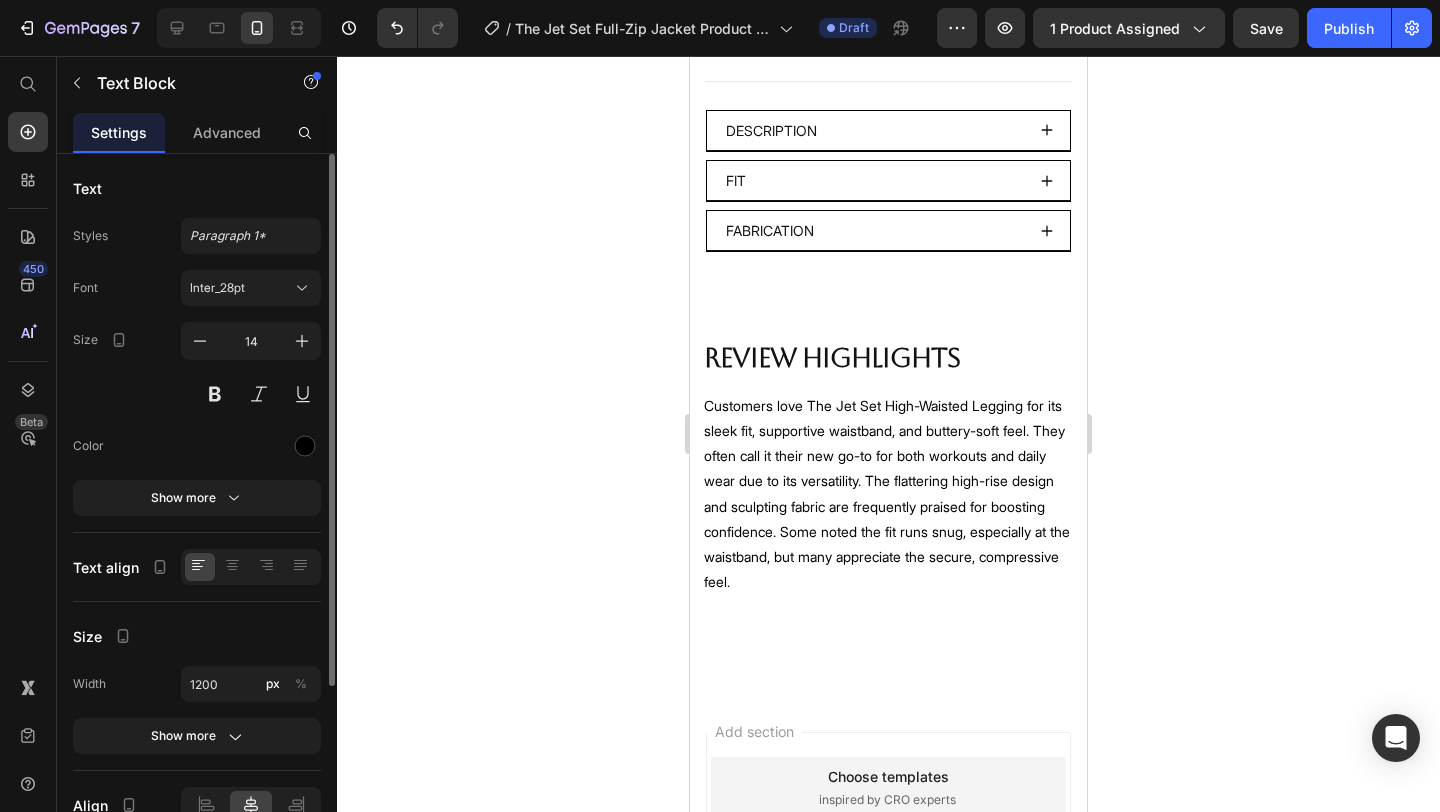 click on "Customers love The Jet Set High-Waisted Legging for its sleek fit, supportive waistband, and buttery-soft feel. They often call it their new go-to for both workouts and daily wear due to its versatility. The flattering high-rise design and sculpting fabric are frequently praised for boosting confidence. Some noted the fit runs snug, especially at the waistband, but many appreciate the secure, compressive feel." at bounding box center (888, 494) 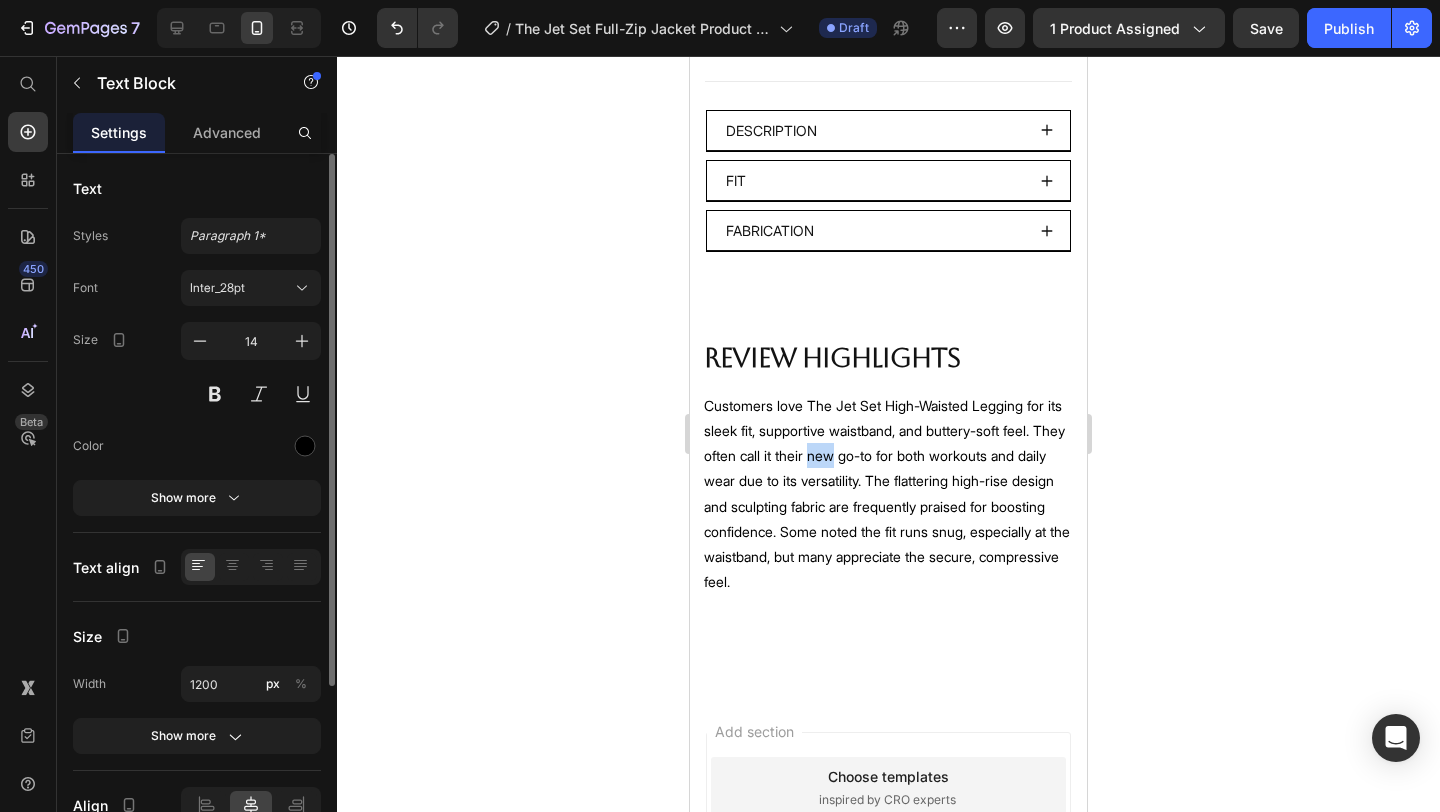 click on "Customers love The Jet Set High-Waisted Legging for its sleek fit, supportive waistband, and buttery-soft feel. They often call it their new go-to for both workouts and daily wear due to its versatility. The flattering high-rise design and sculpting fabric are frequently praised for boosting confidence. Some noted the fit runs snug, especially at the waistband, but many appreciate the secure, compressive feel." at bounding box center (888, 494) 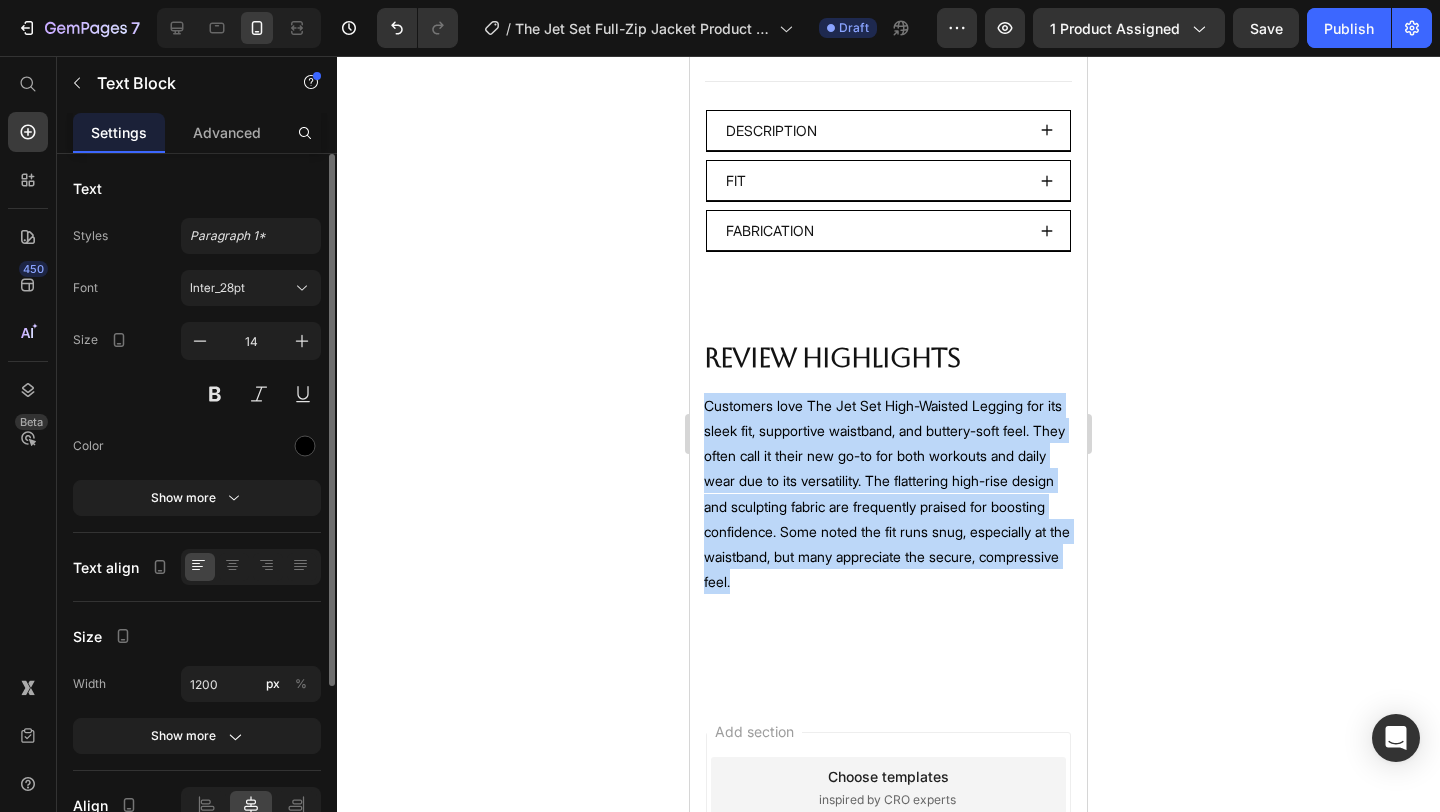 click on "Customers love The Jet Set High-Waisted Legging for its sleek fit, supportive waistband, and buttery-soft feel. They often call it their new go-to for both workouts and daily wear due to its versatility. The flattering high-rise design and sculpting fabric are frequently praised for boosting confidence. Some noted the fit runs snug, especially at the waistband, but many appreciate the secure, compressive feel." at bounding box center (888, 494) 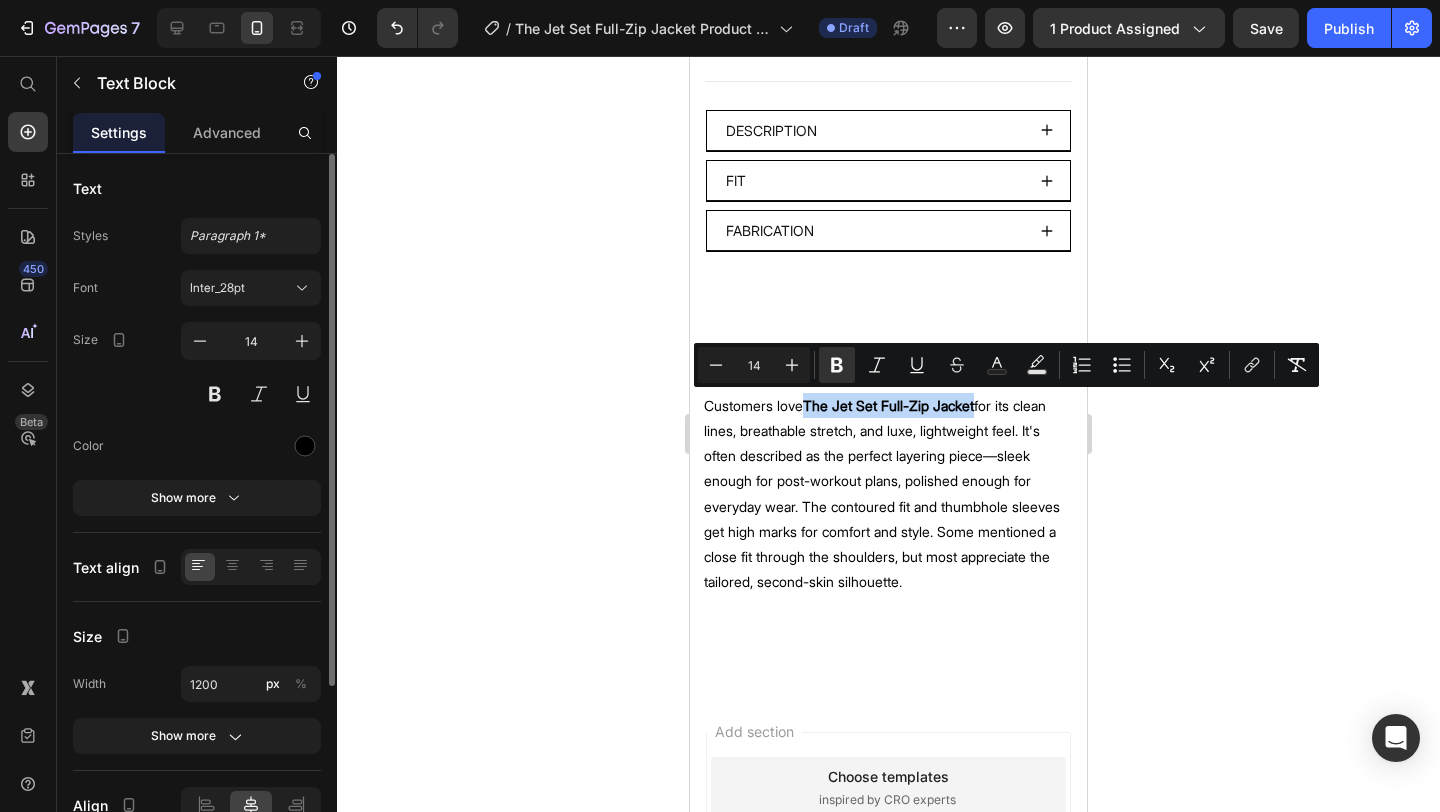 drag, startPoint x: 971, startPoint y: 408, endPoint x: 806, endPoint y: 403, distance: 165.07574 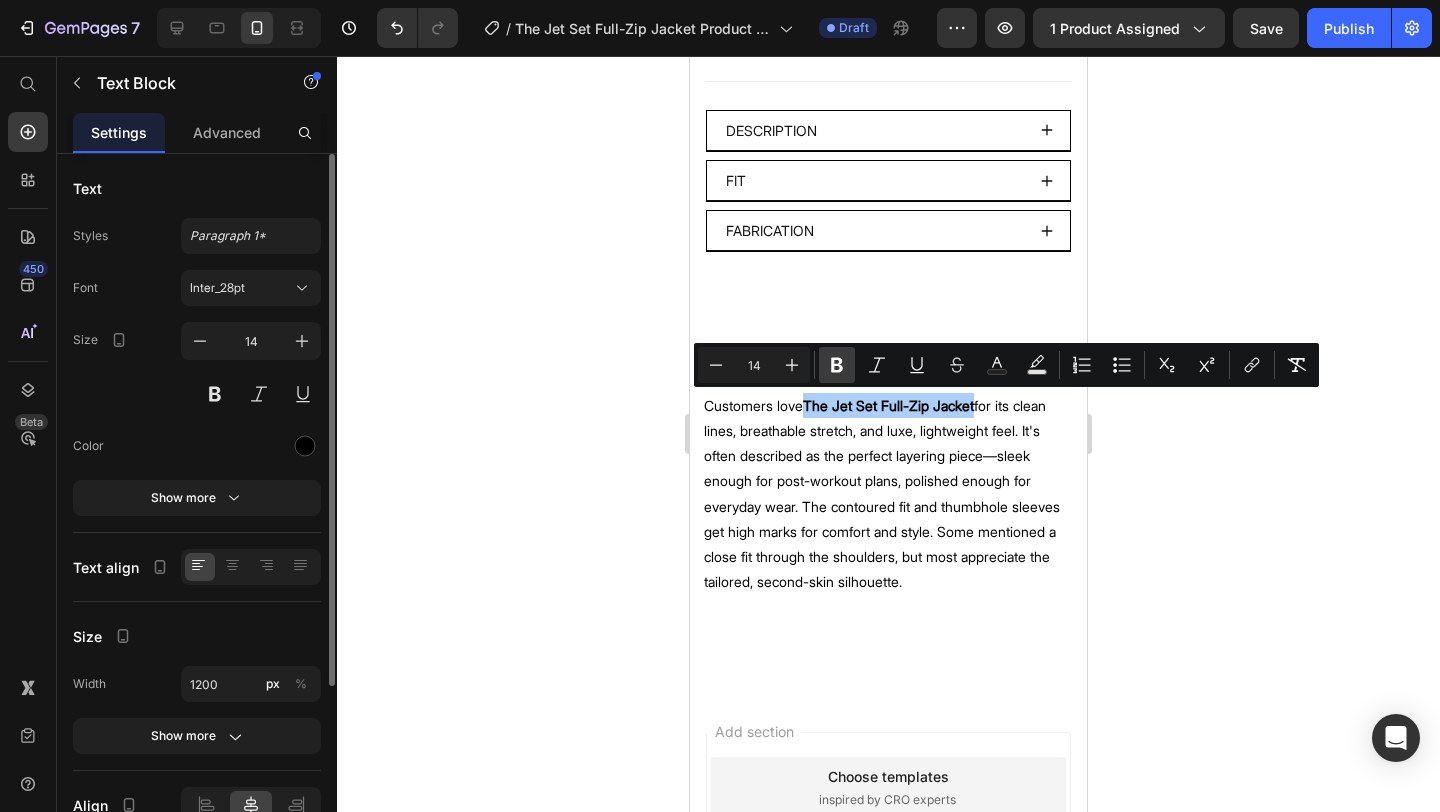 click on "Bold" at bounding box center (837, 365) 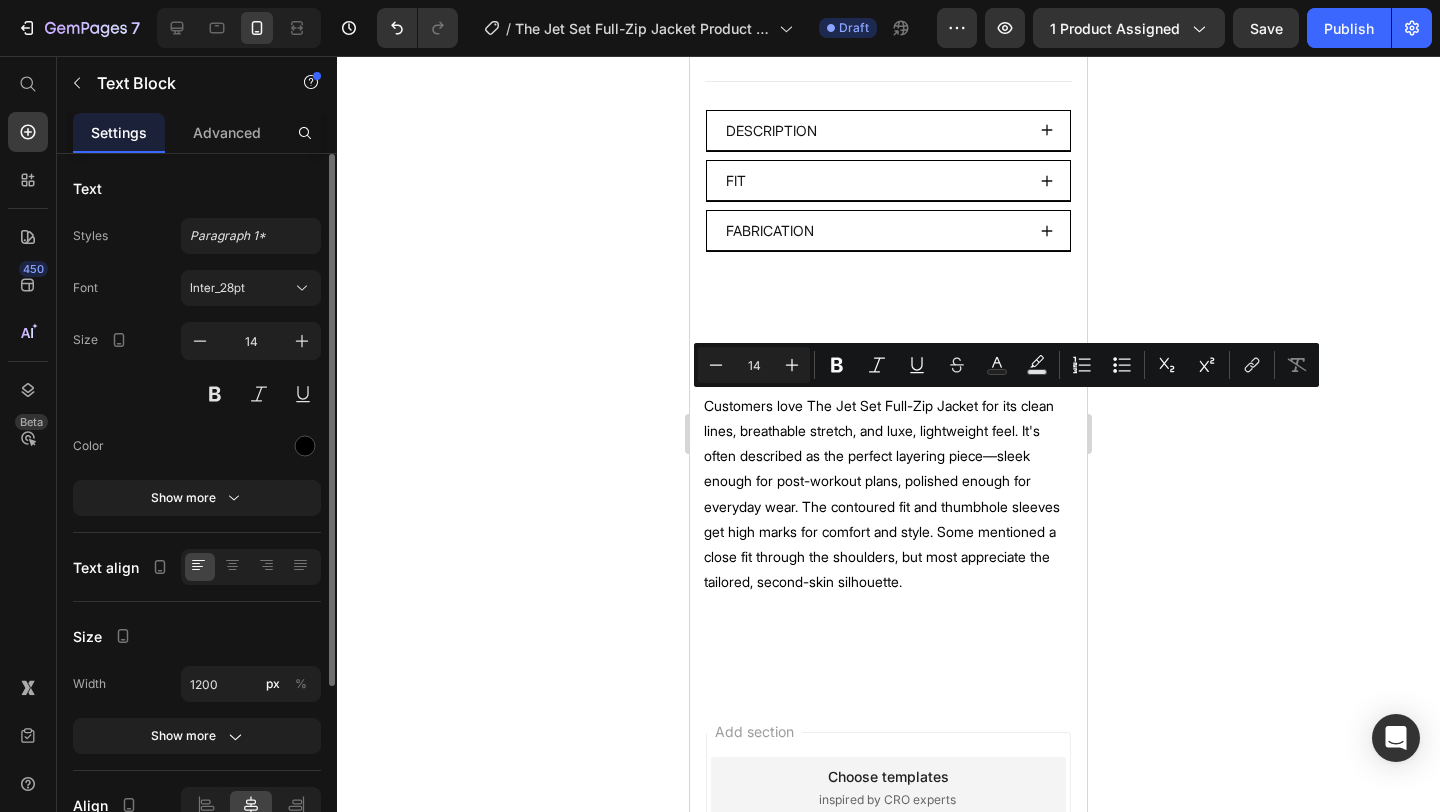 click 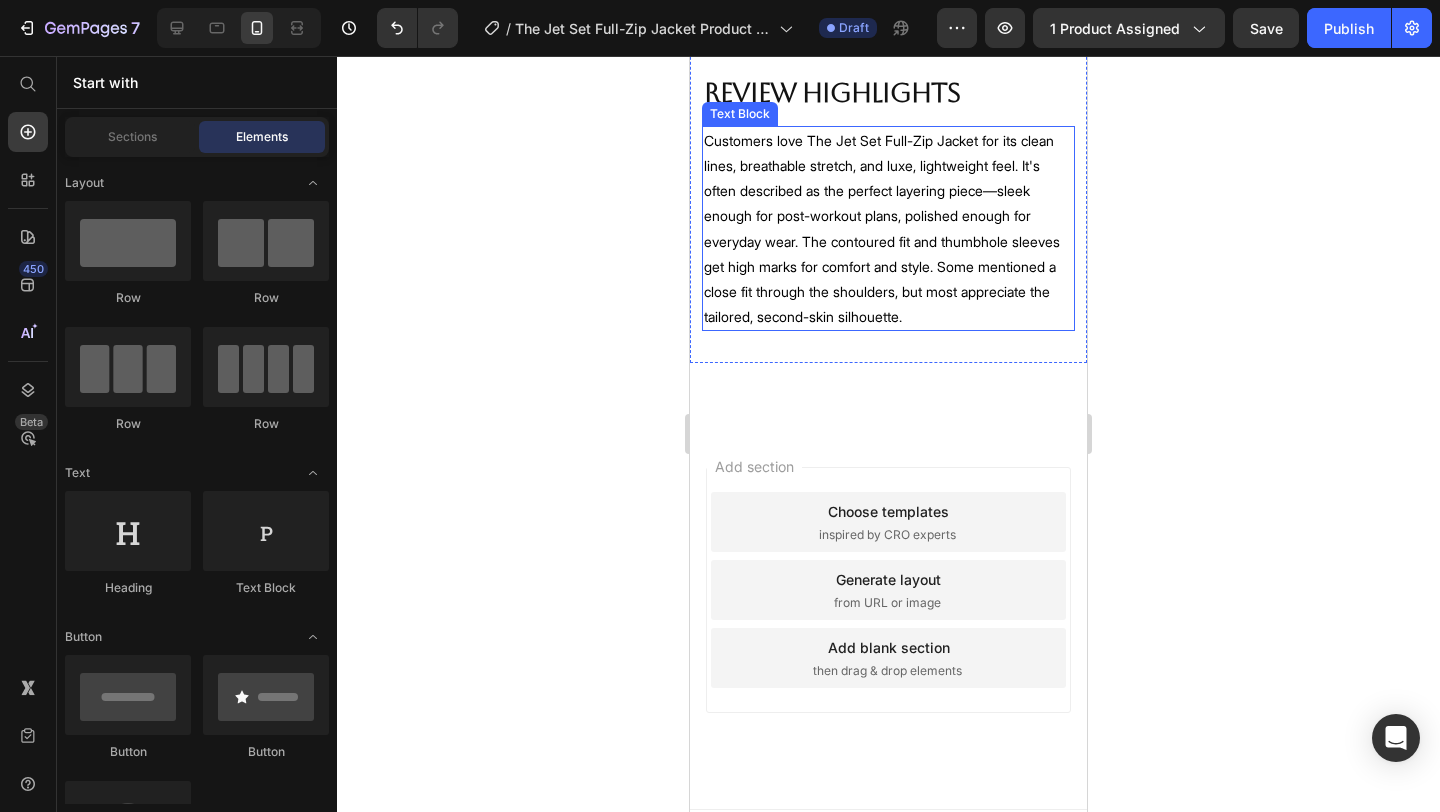 scroll, scrollTop: 1898, scrollLeft: 0, axis: vertical 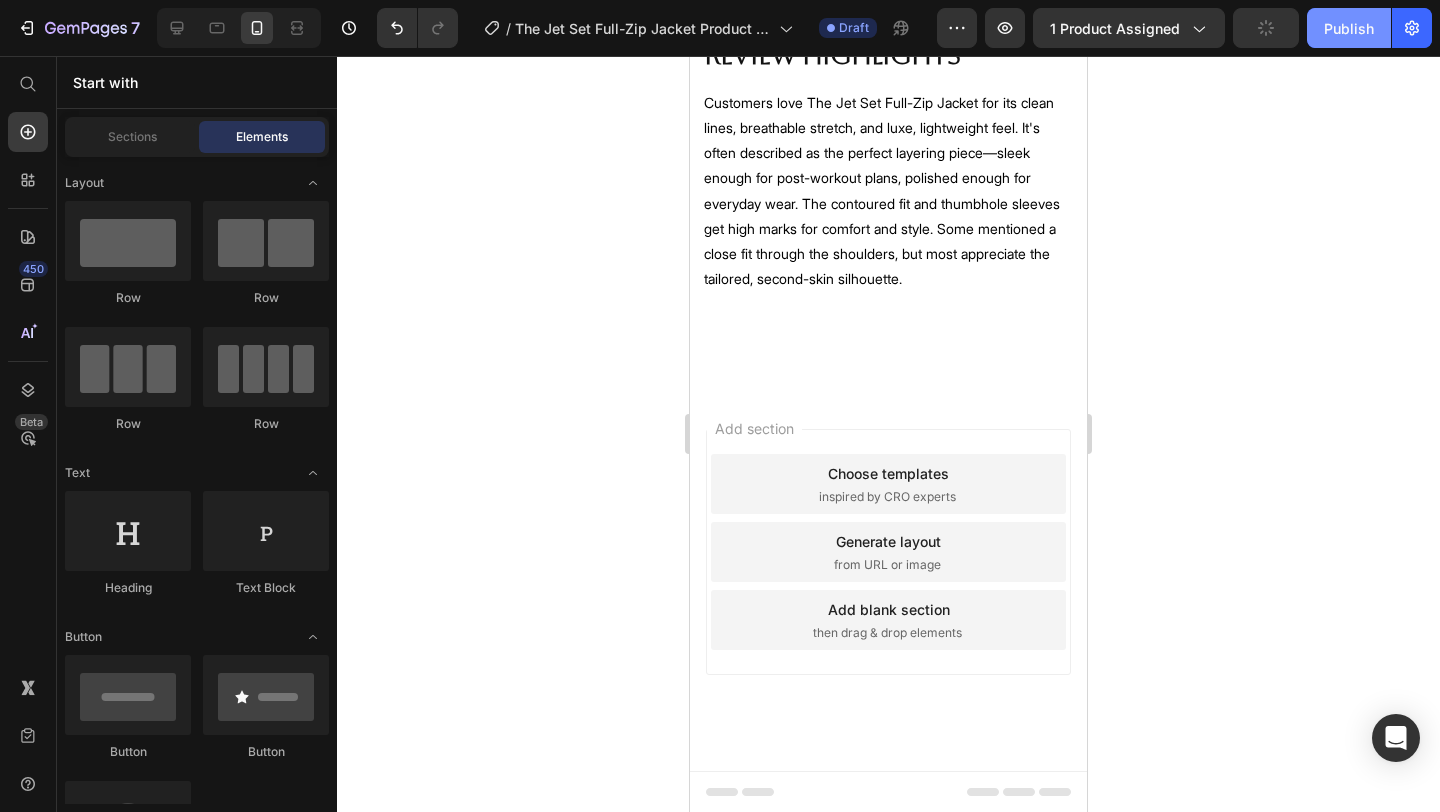click on "Publish" at bounding box center [1349, 28] 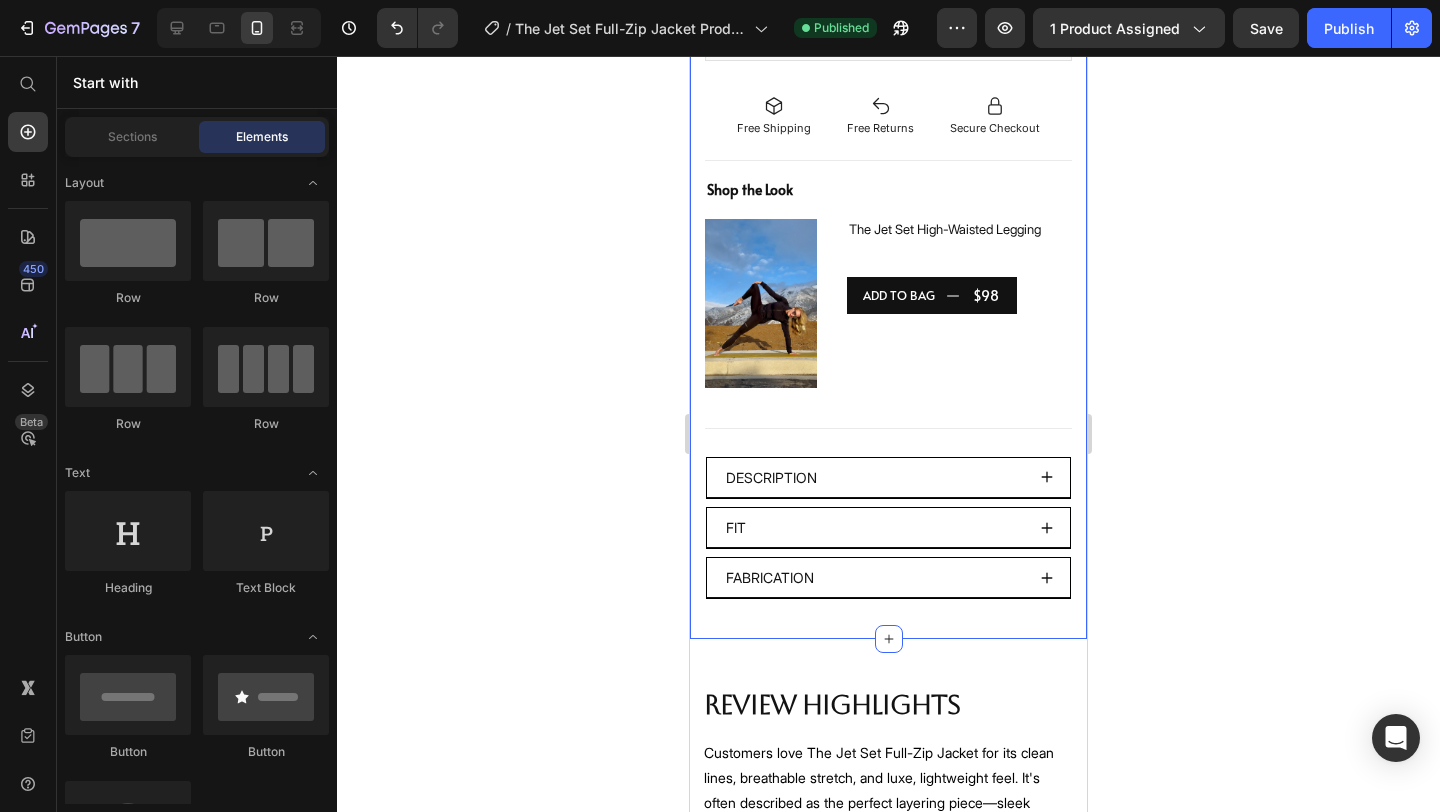 scroll, scrollTop: 1326, scrollLeft: 0, axis: vertical 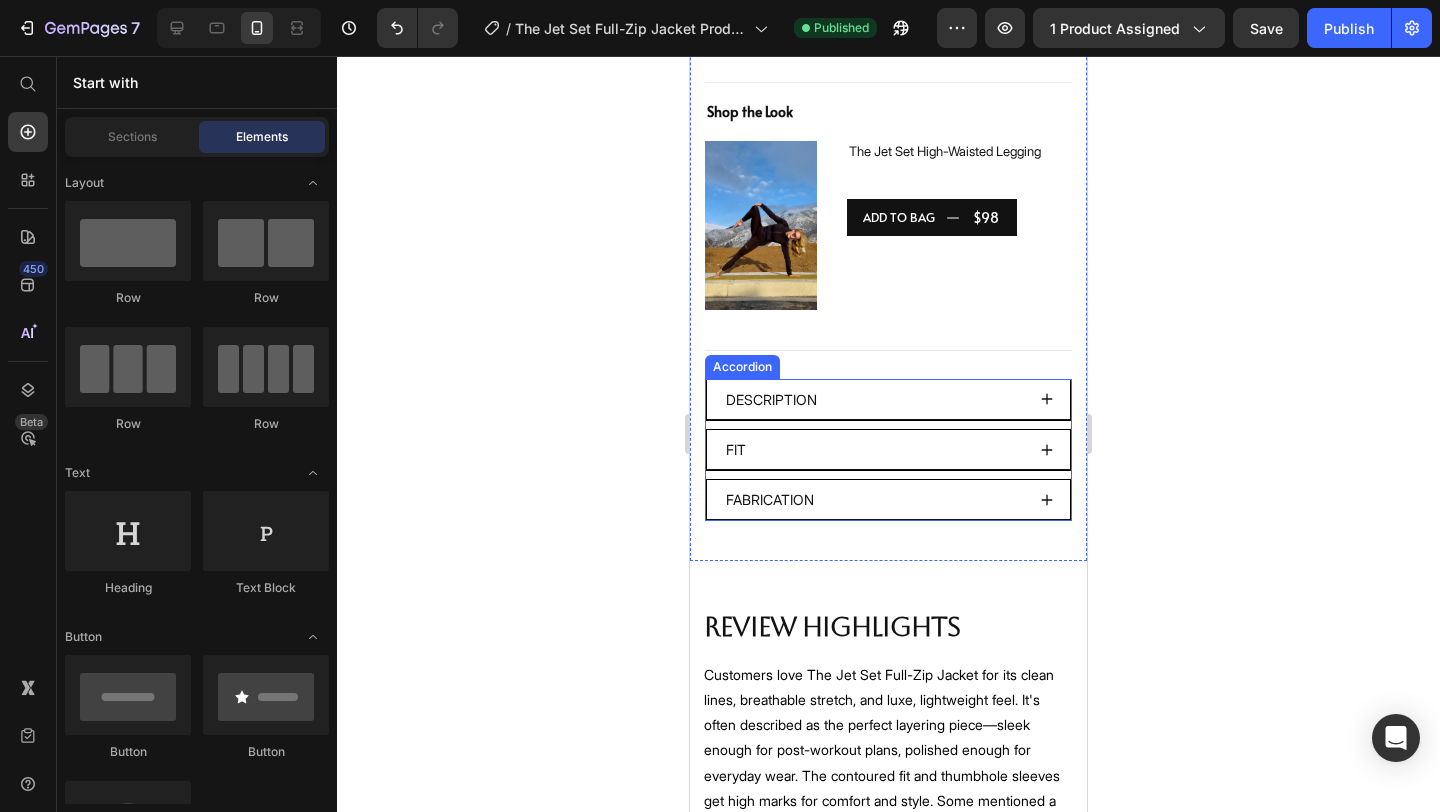 click 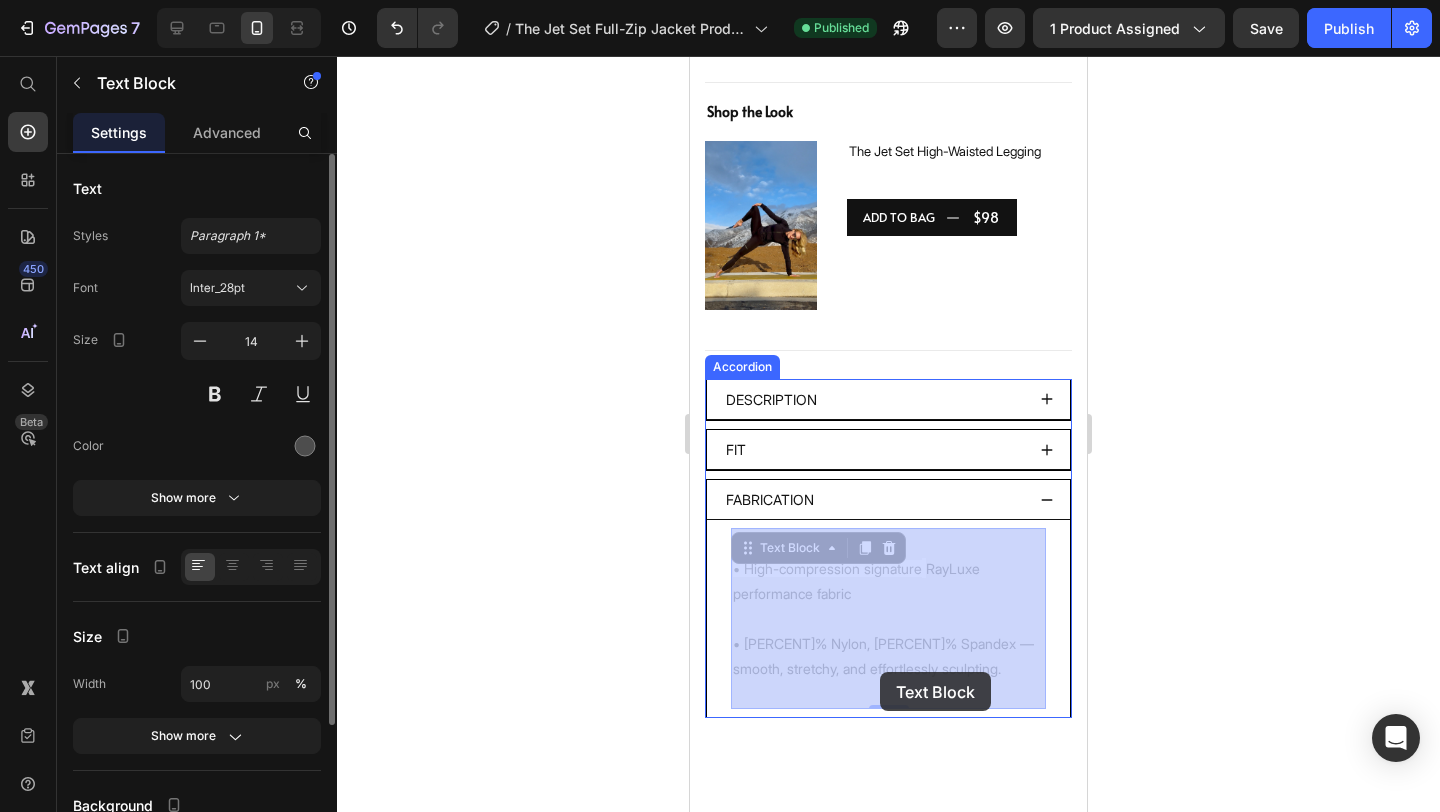drag, startPoint x: 746, startPoint y: 643, endPoint x: 880, endPoint y: 672, distance: 137.10216 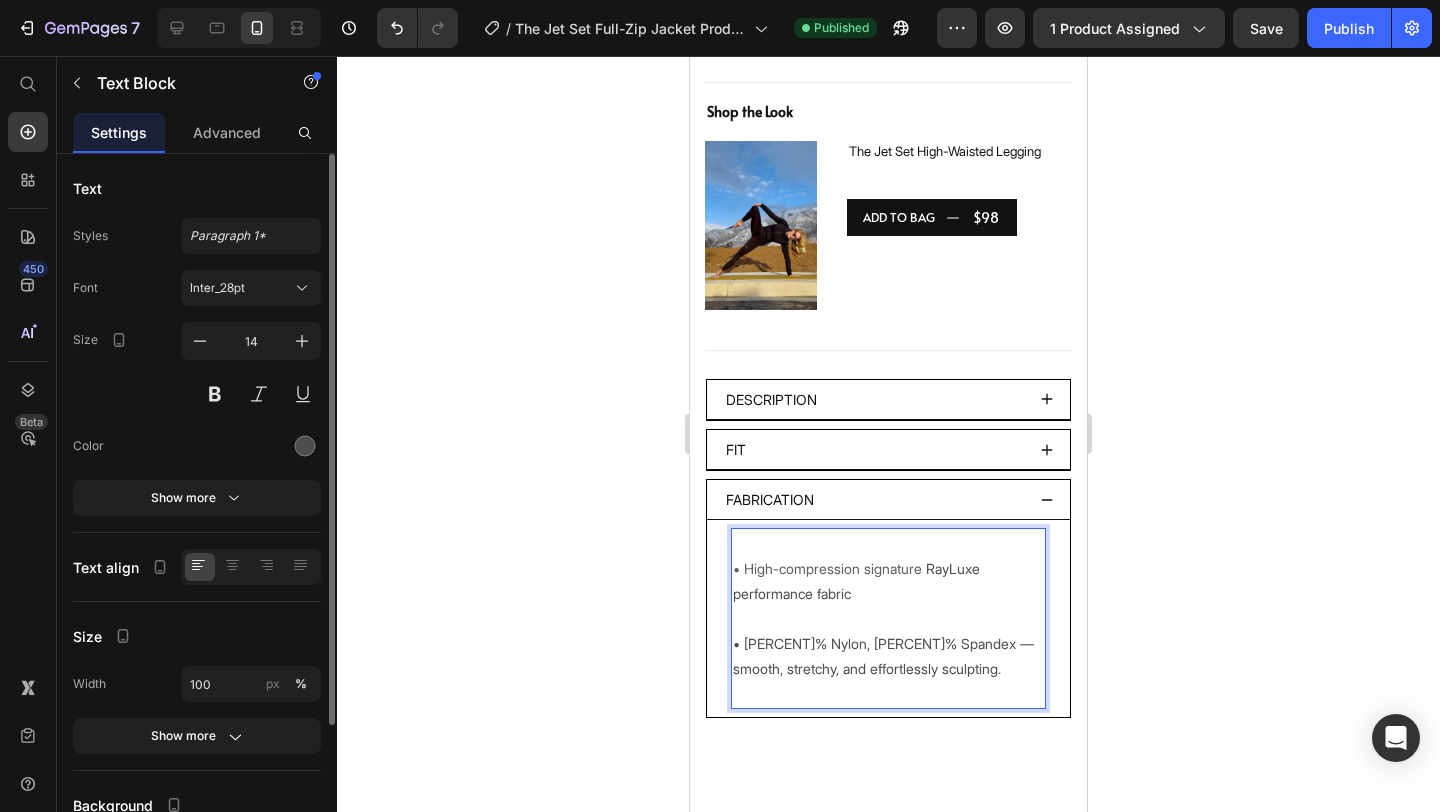 click on "• High-compression signature   RayLuxe performance fabric • [PERCENT]% Nylon, [PERCENT]% Spandex — smooth, stretchy, and effortlessly sculpting." at bounding box center (888, 618) 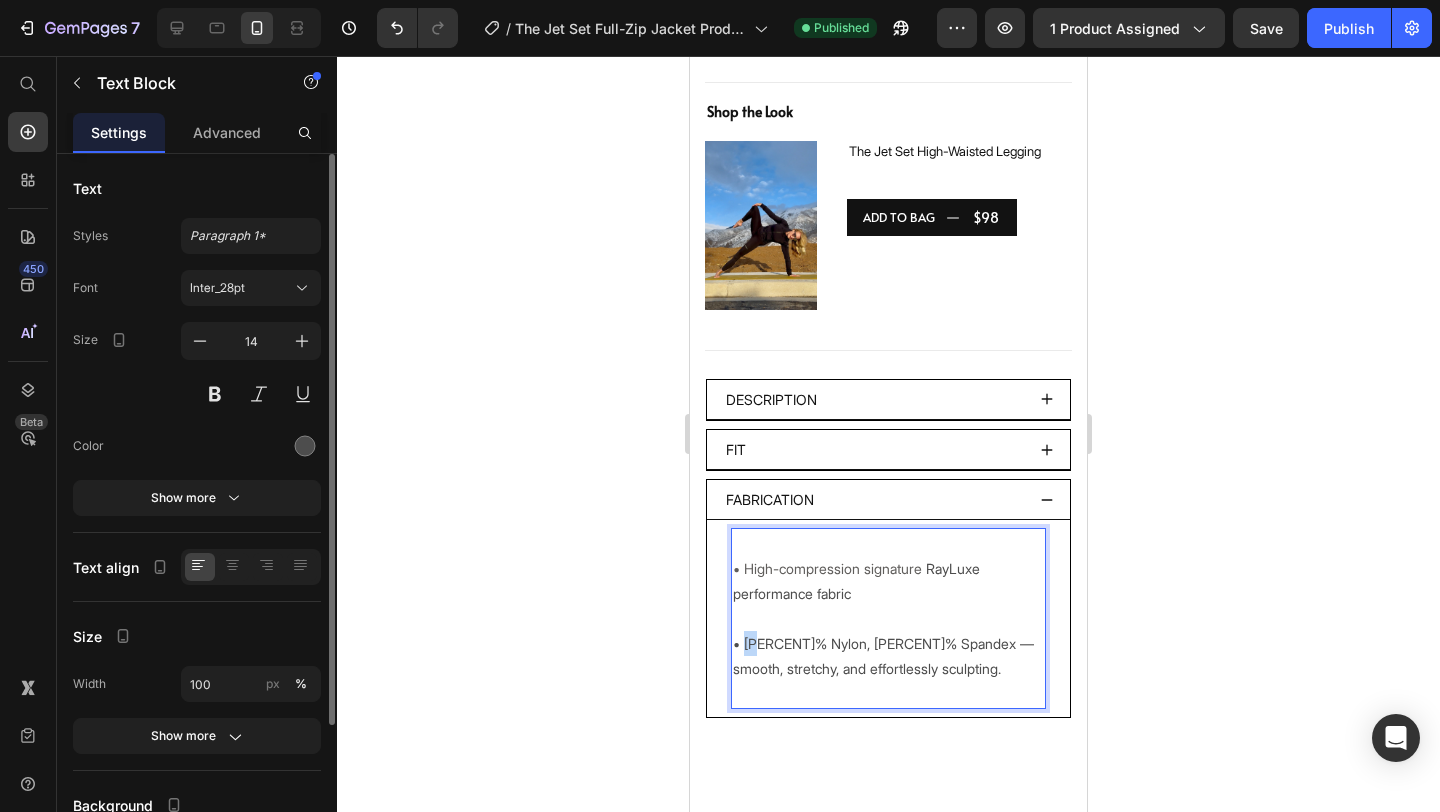 click on "• High-compression signature   RayLuxe performance fabric • [PERCENT]% Nylon, [PERCENT]% Spandex — smooth, stretchy, and effortlessly sculpting." at bounding box center [888, 618] 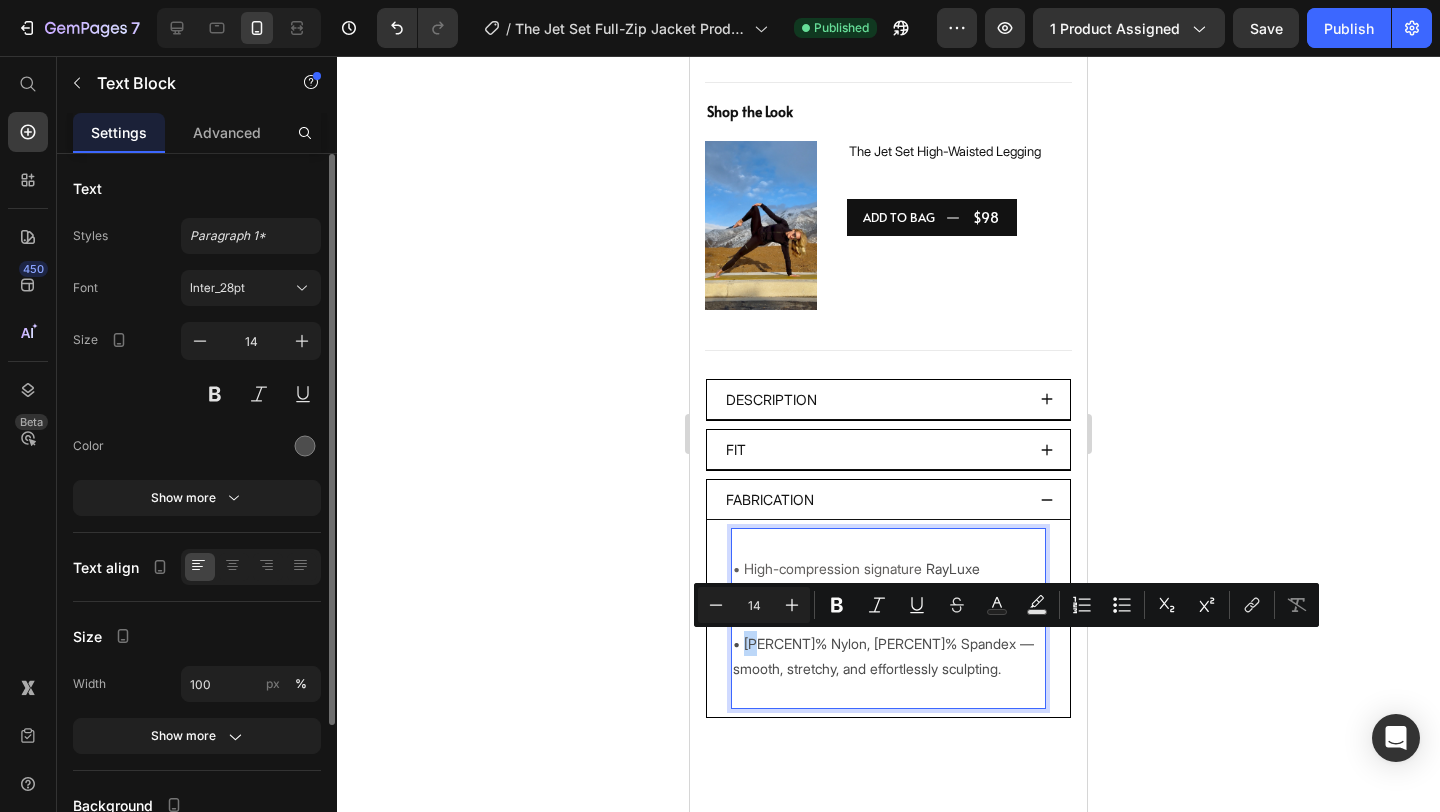click on "• High-compression signature   RayLuxe performance fabric • [PERCENT]% Nylon, [PERCENT]% Spandex — smooth, stretchy, and effortlessly sculpting." at bounding box center (888, 618) 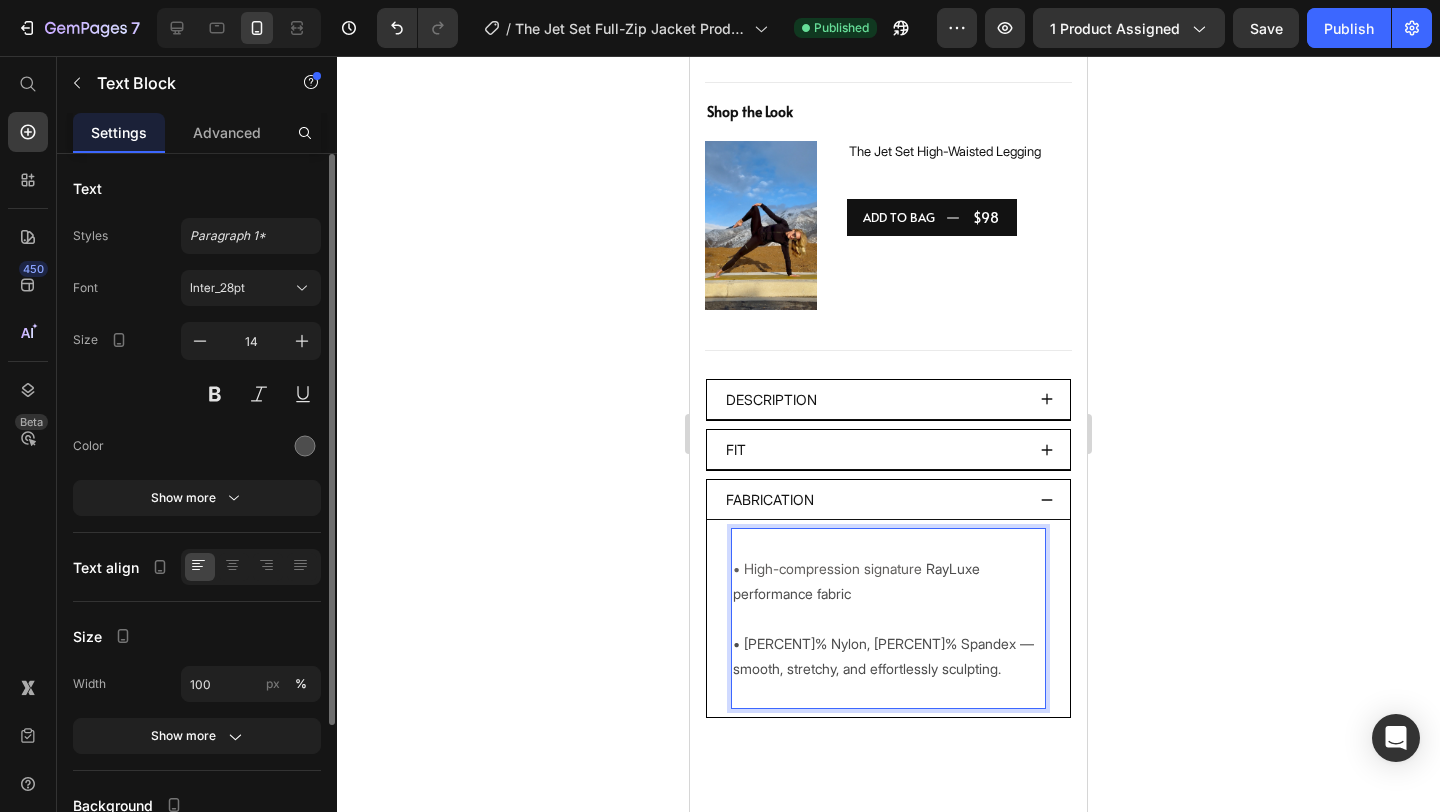 click on "• High-compression signature   RayLuxe performance fabric • [PERCENT]% Nylon, [PERCENT]% Spandex — smooth, stretchy, and effortlessly sculpting." at bounding box center (888, 618) 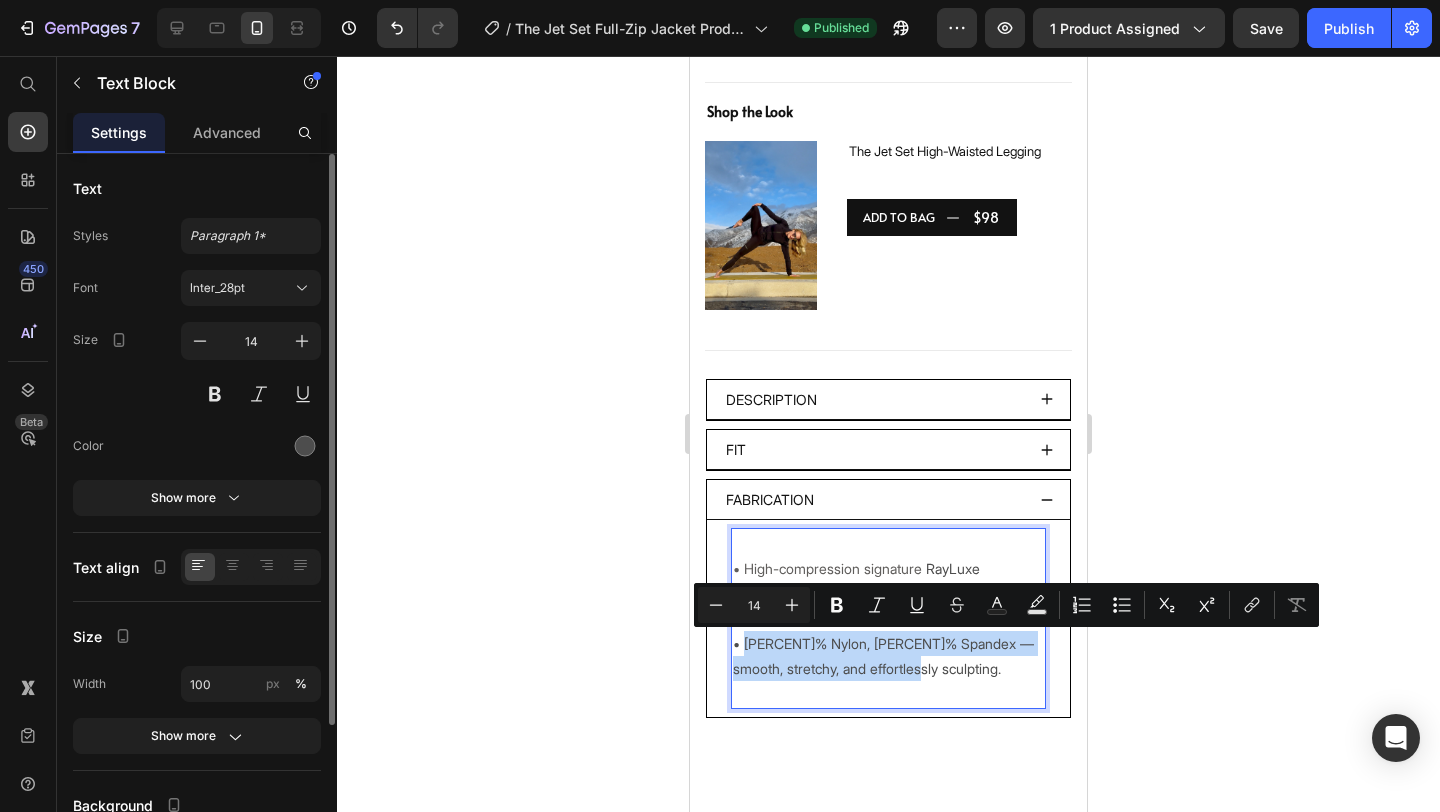 drag, startPoint x: 744, startPoint y: 643, endPoint x: 894, endPoint y: 677, distance: 153.80507 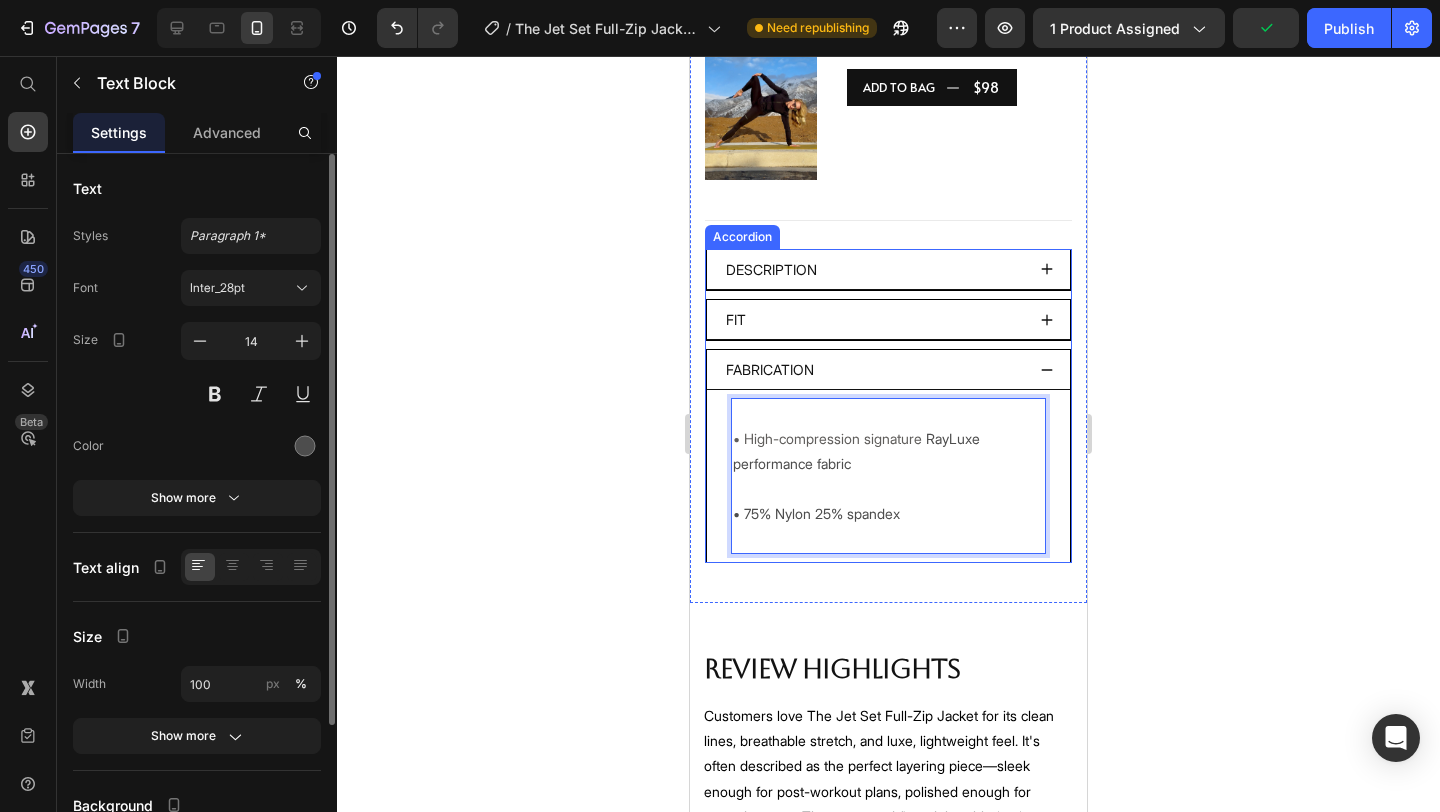 scroll, scrollTop: 1474, scrollLeft: 0, axis: vertical 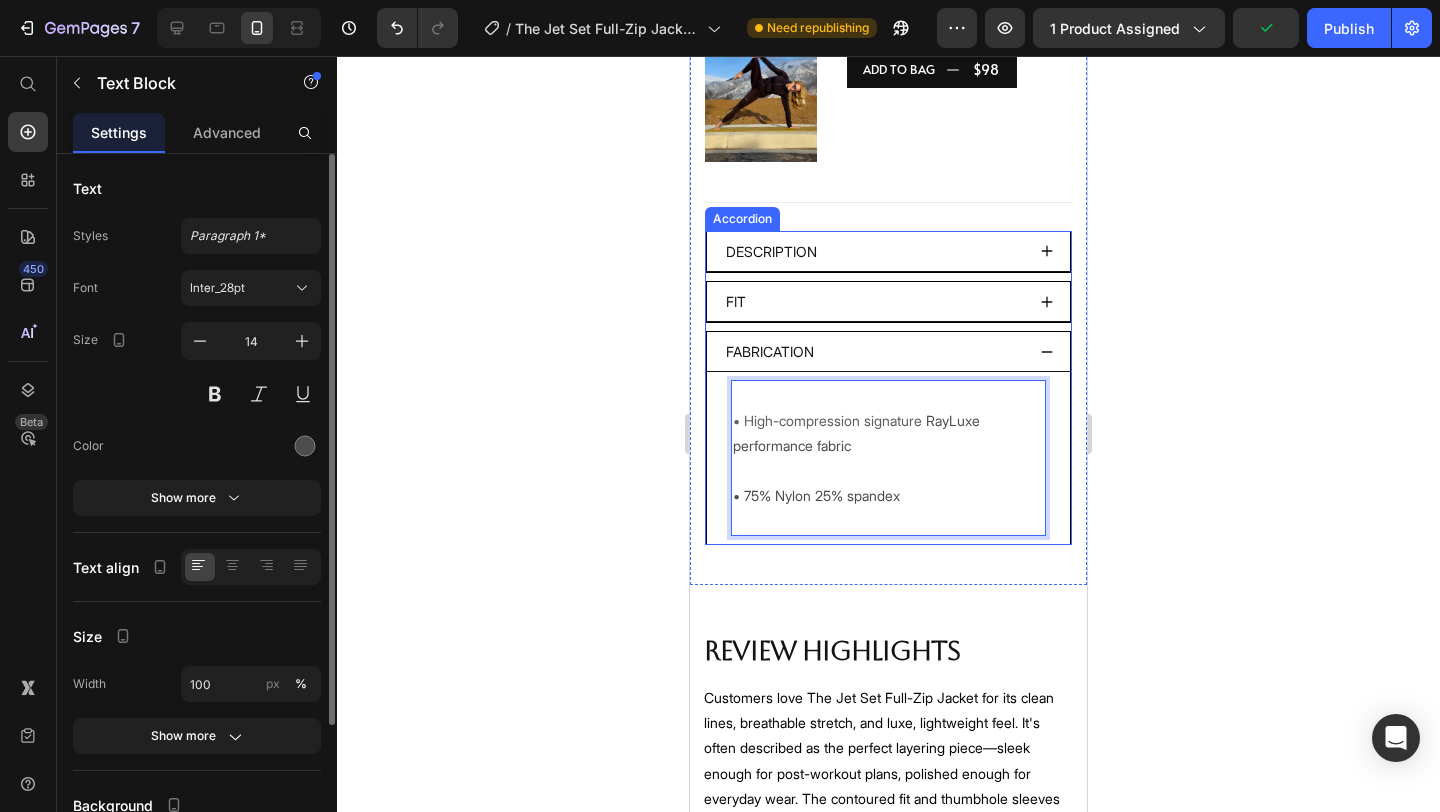click on "Fabrication" at bounding box center [888, 352] 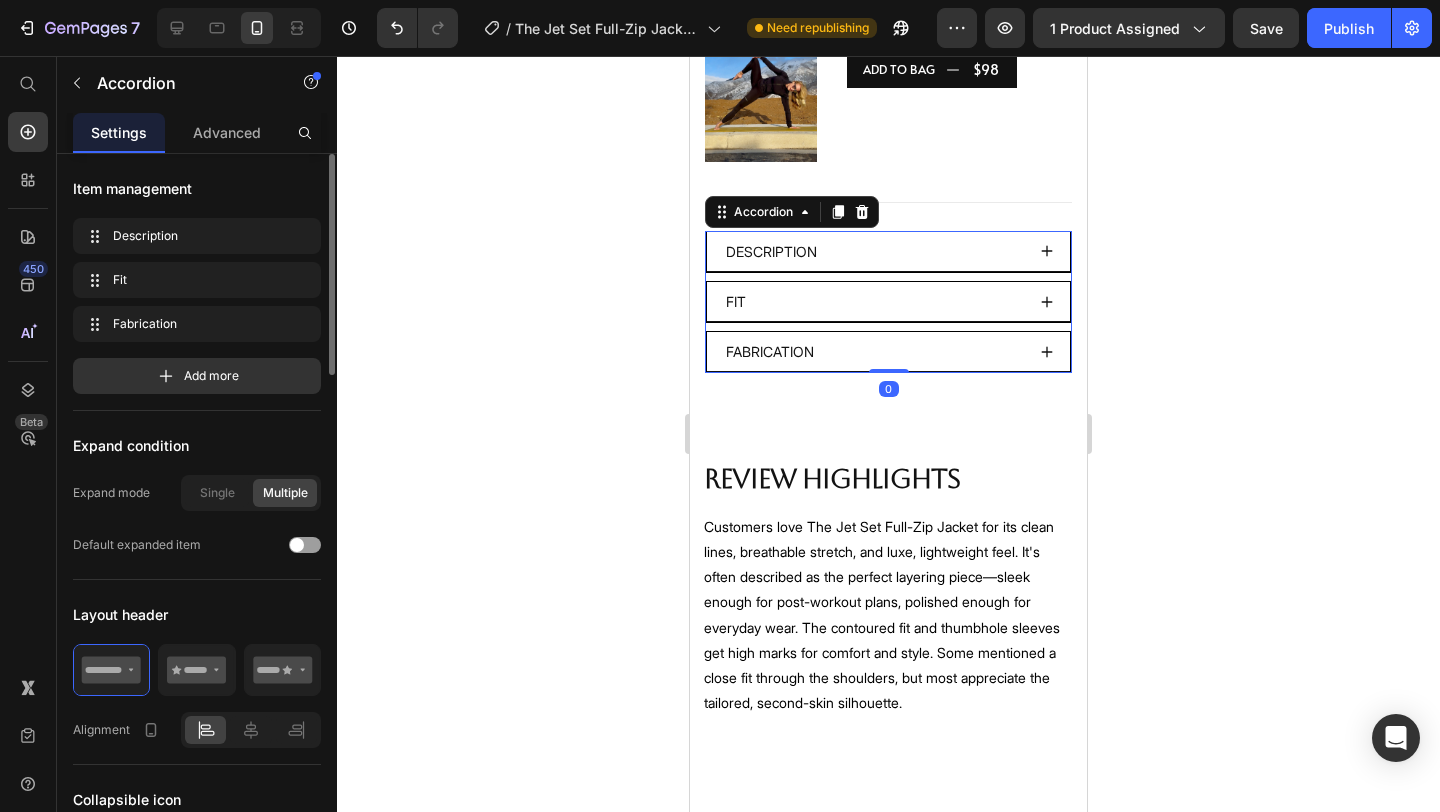 click on "Fabrication" at bounding box center (888, 352) 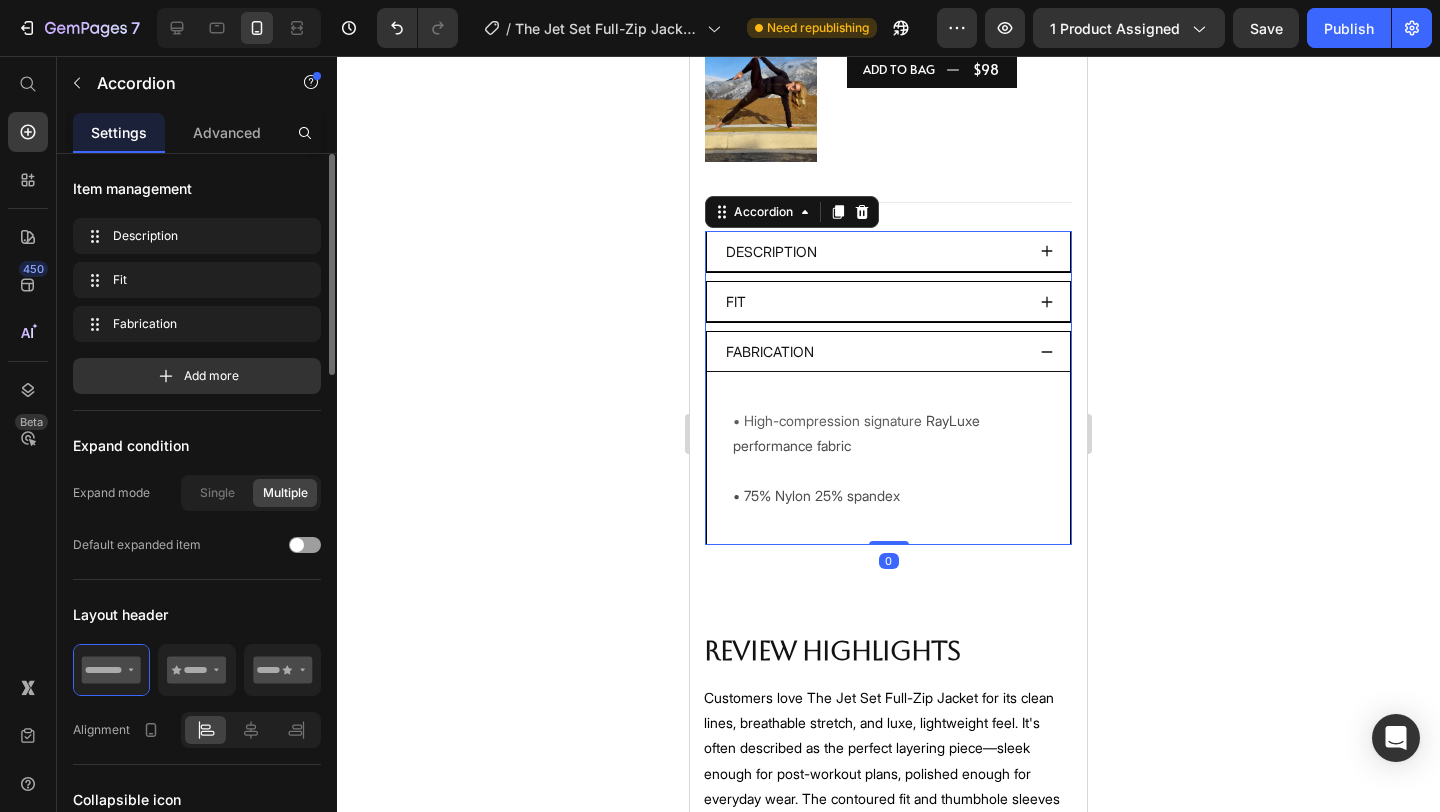 click 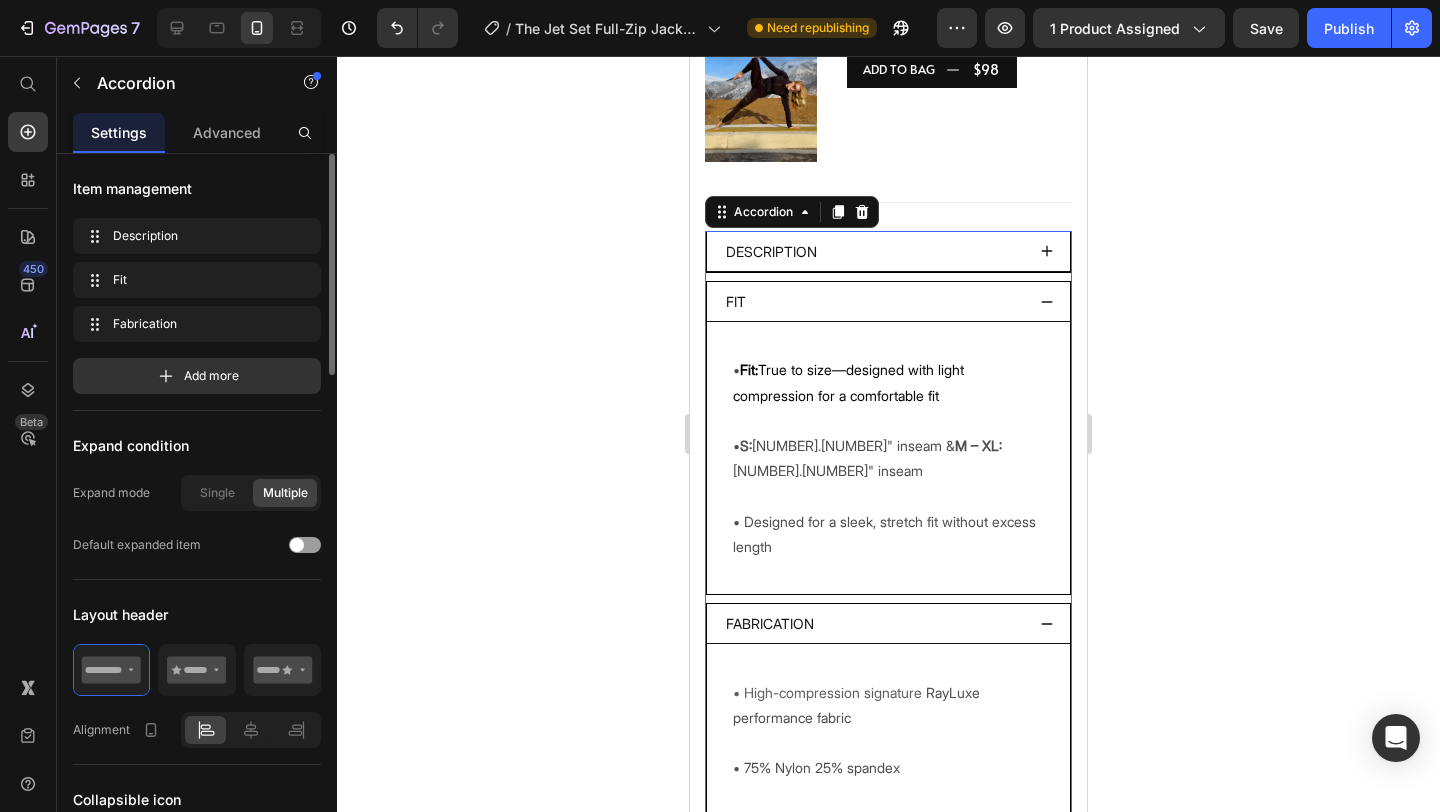 click 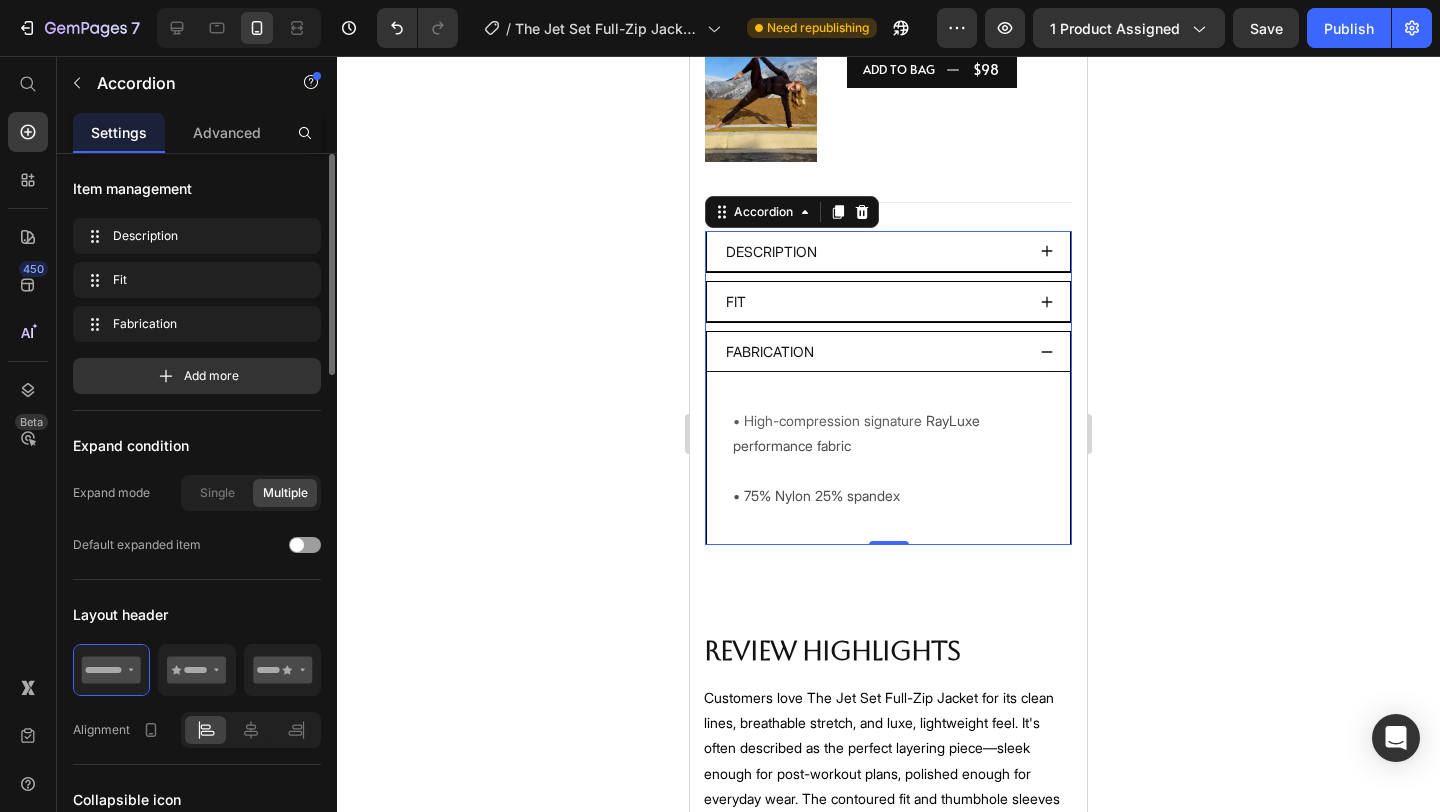 click 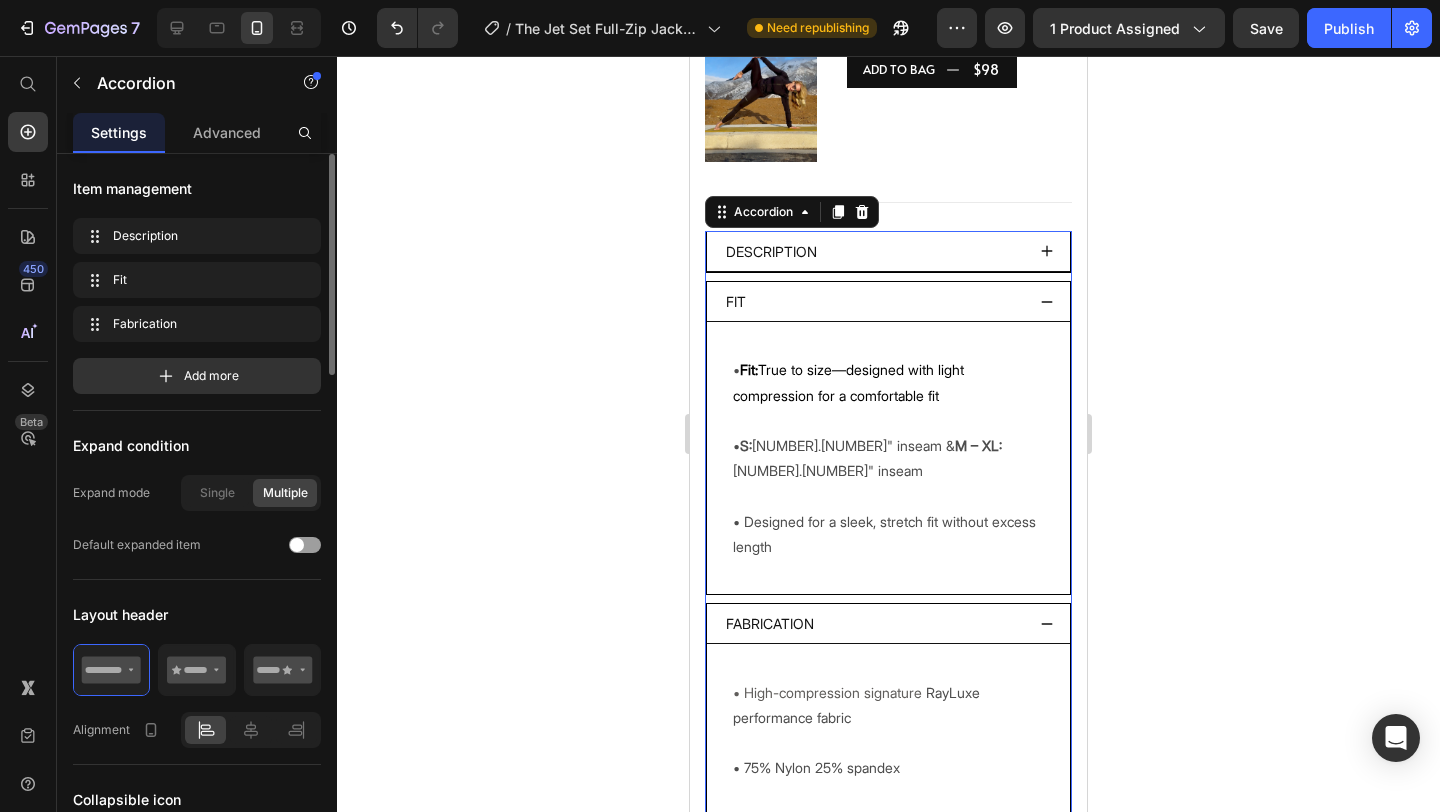 click 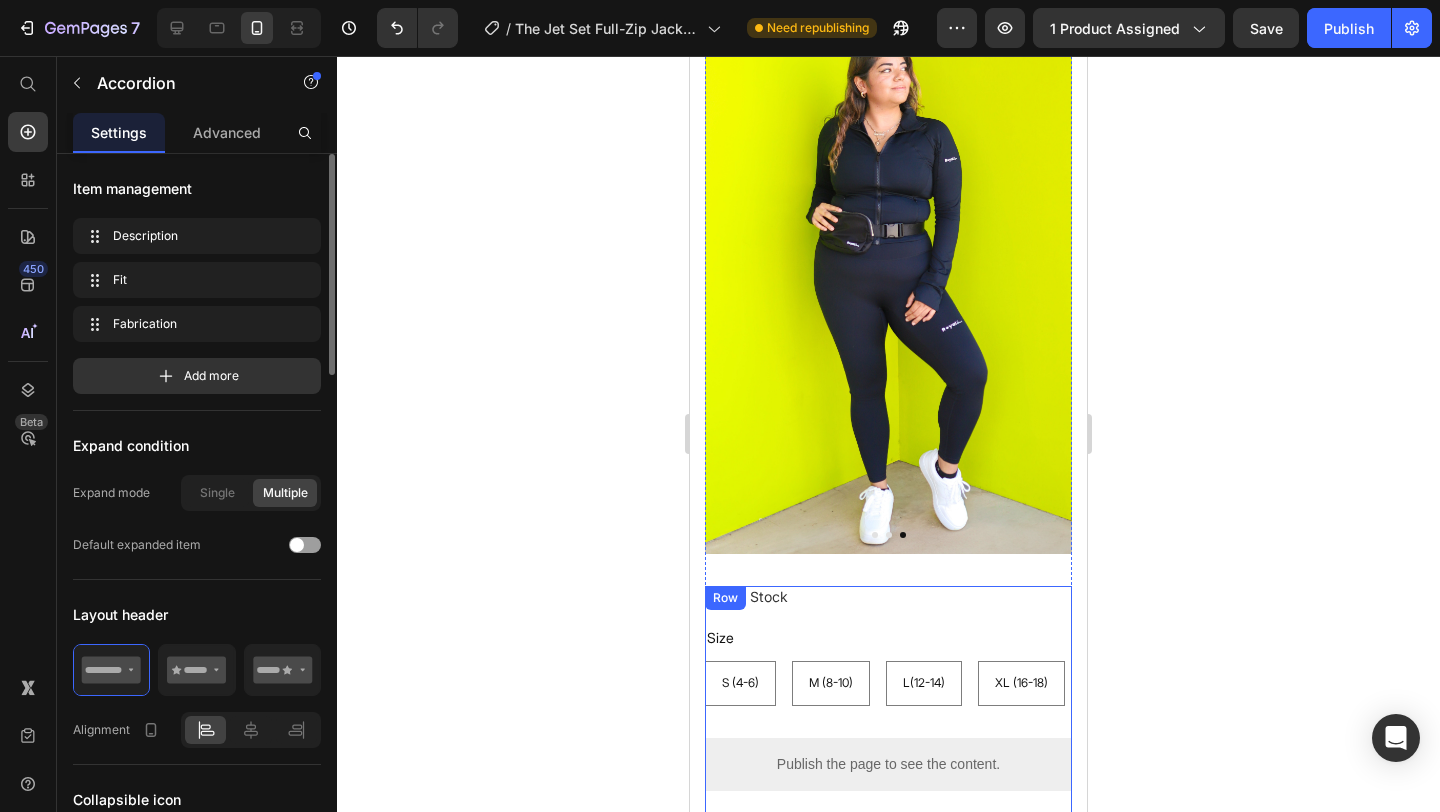 scroll, scrollTop: 0, scrollLeft: 0, axis: both 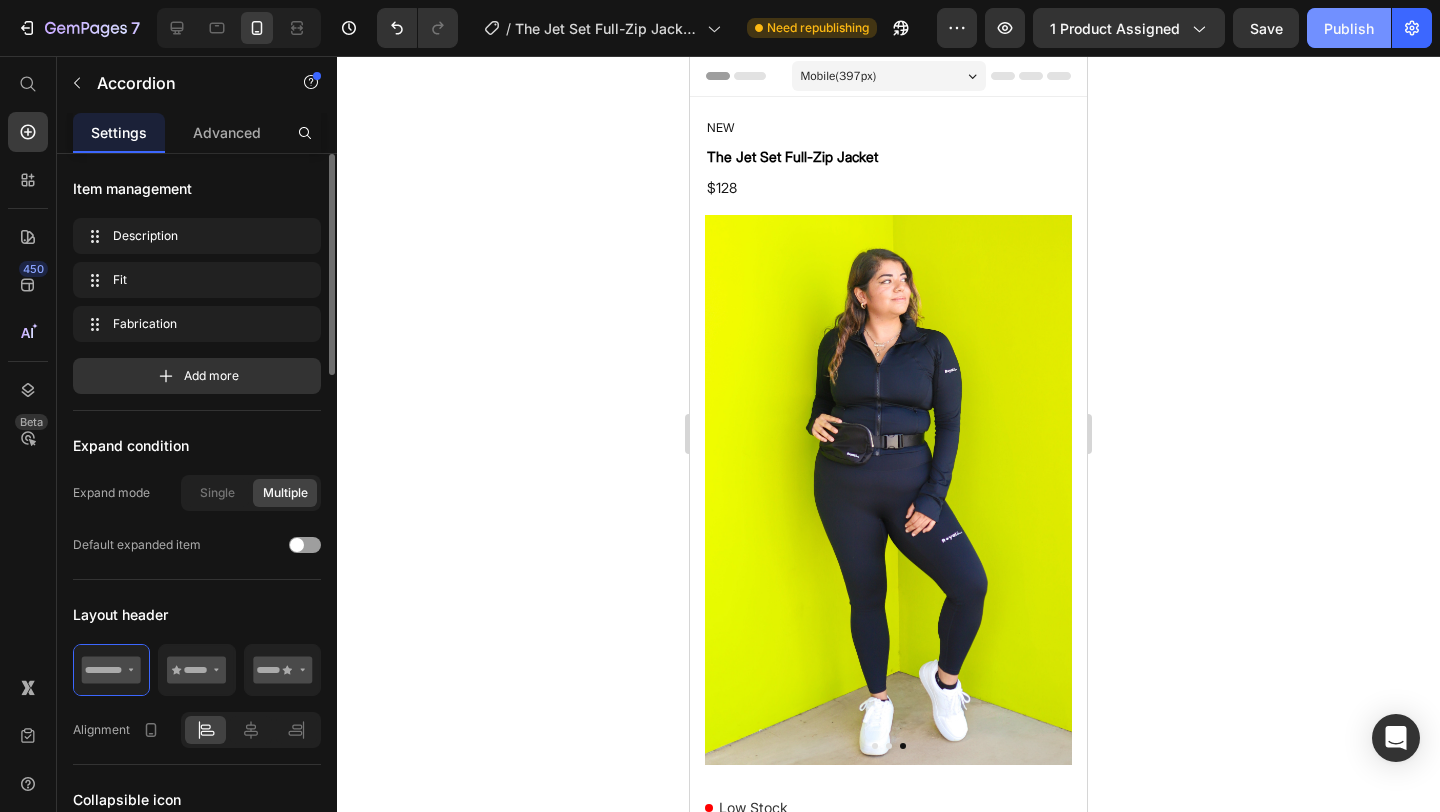 click on "Publish" at bounding box center [1349, 28] 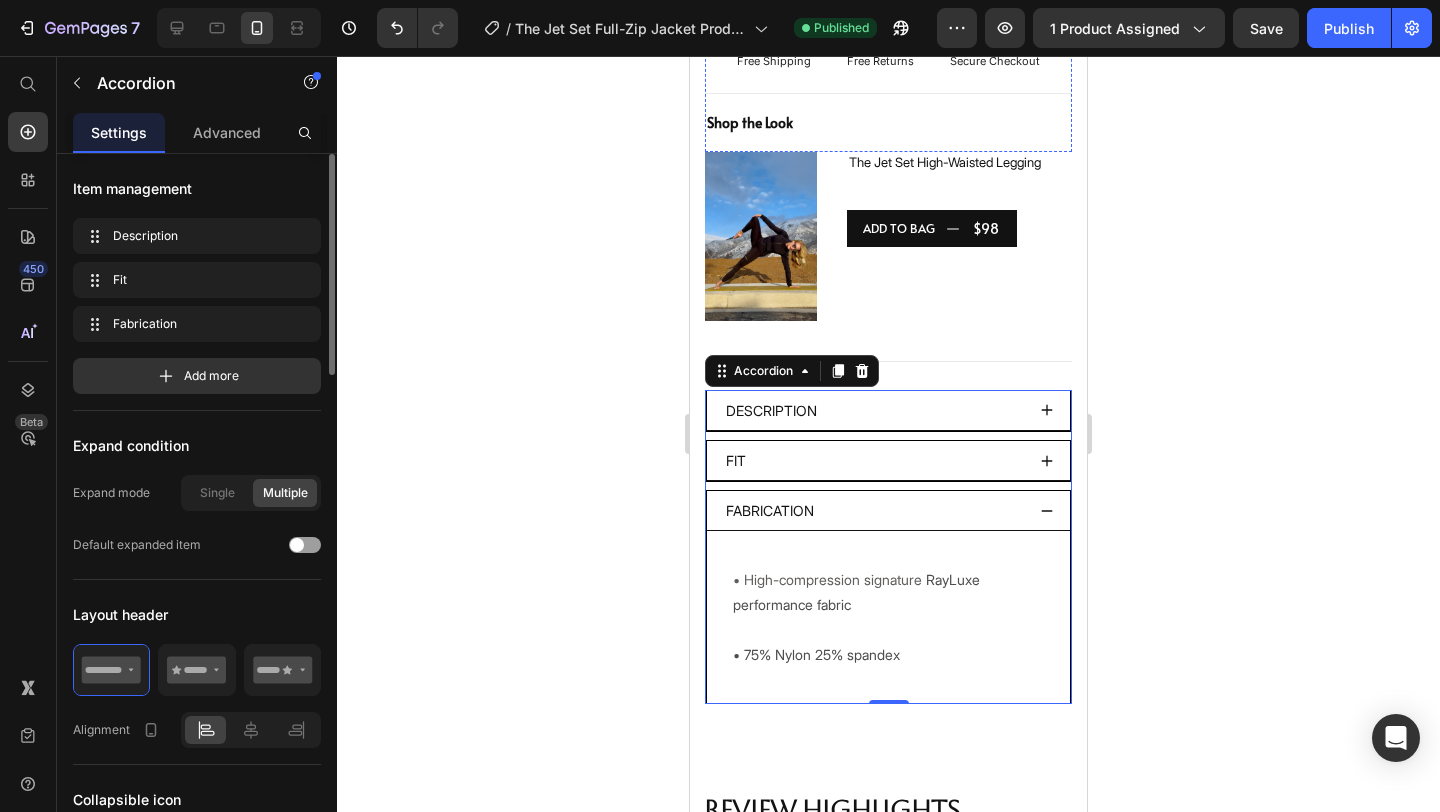 scroll, scrollTop: 1319, scrollLeft: 0, axis: vertical 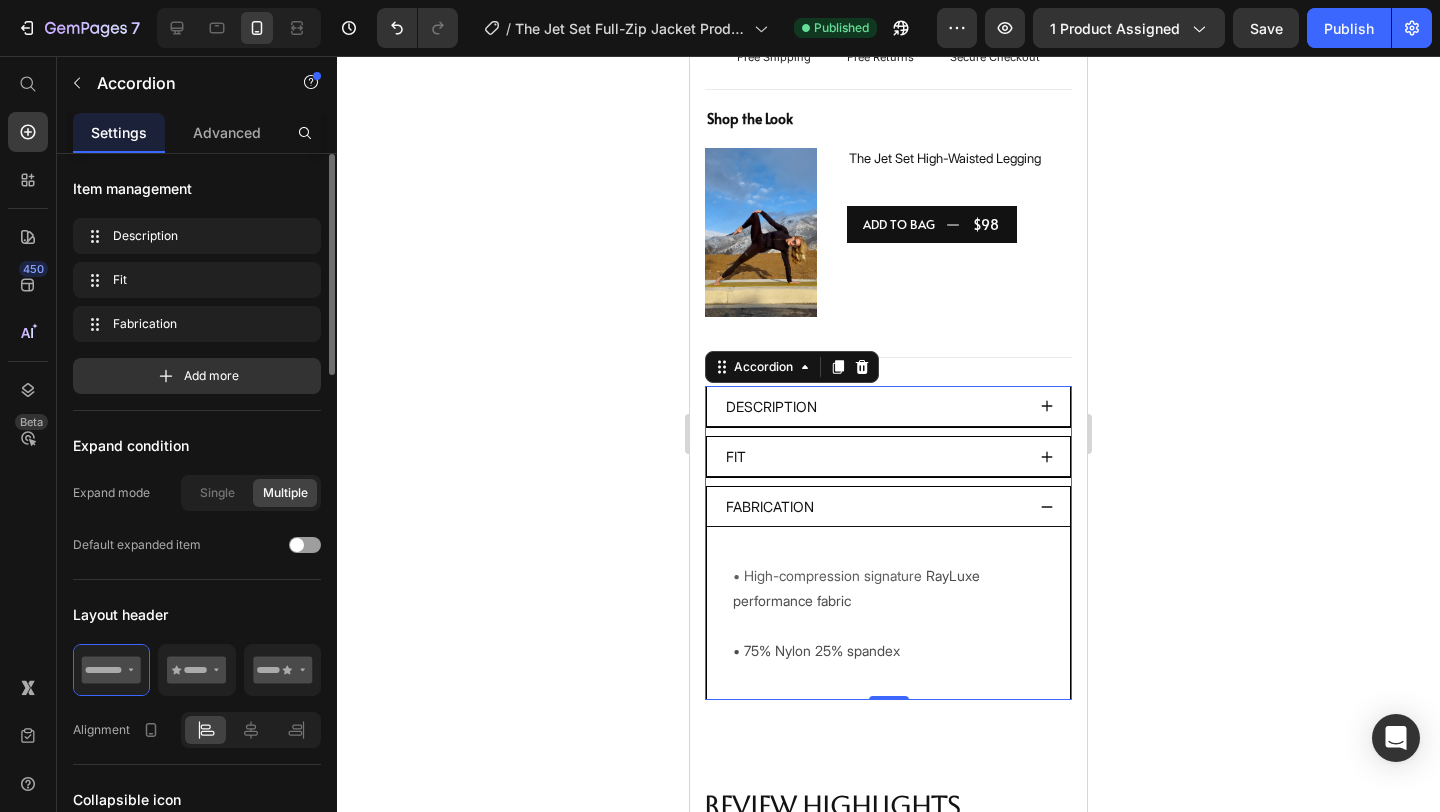 click 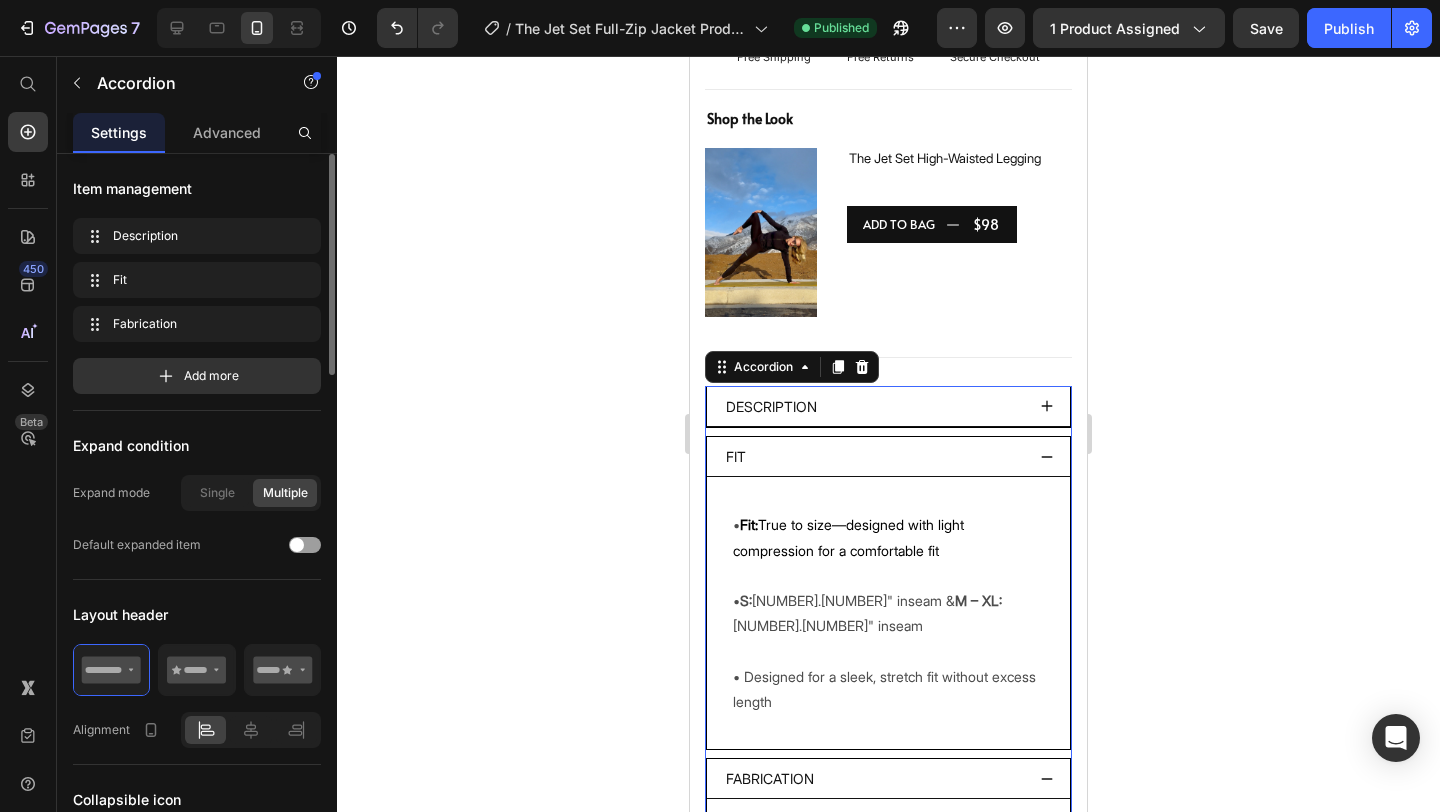 click 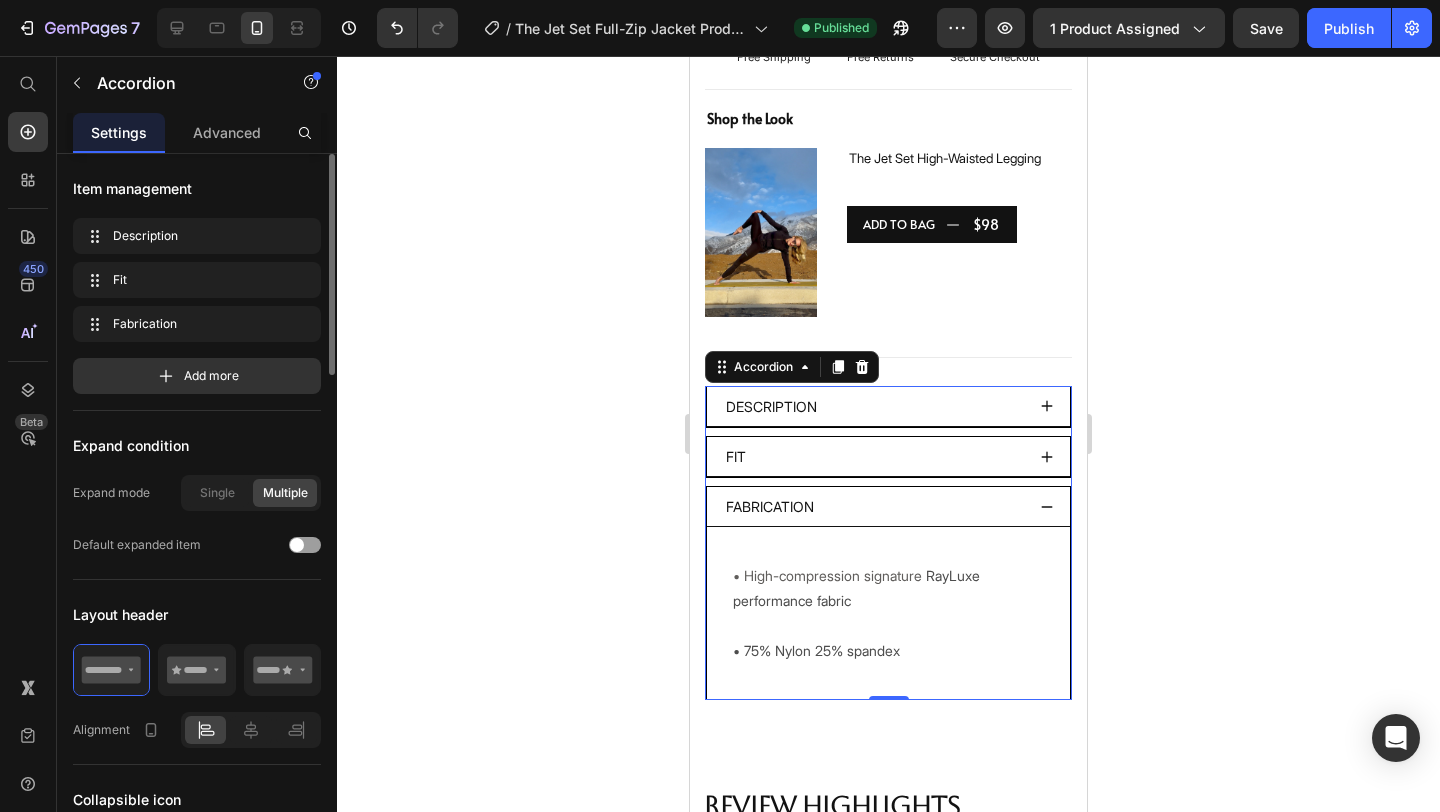 click on "Fabrication" at bounding box center [888, 507] 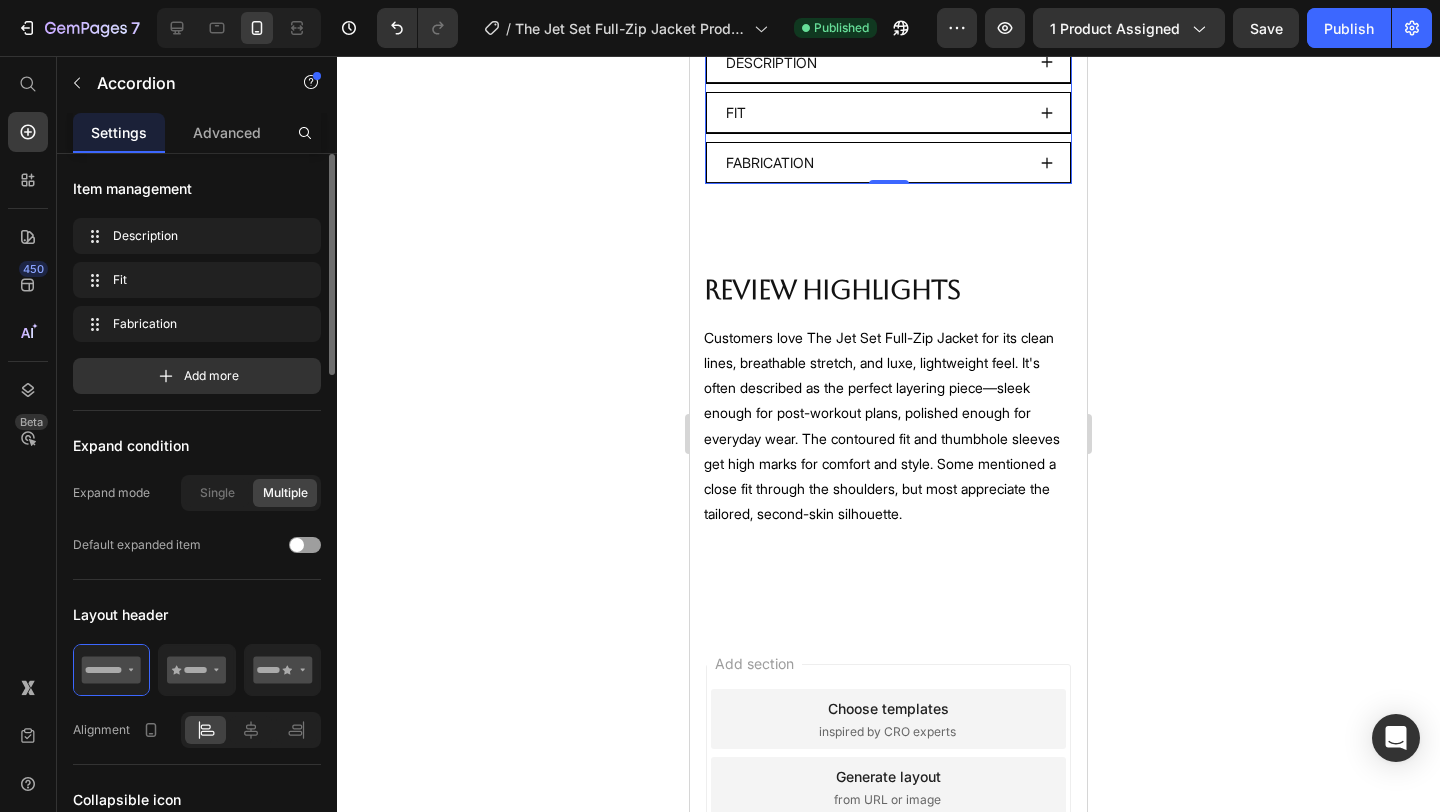 scroll, scrollTop: 1392, scrollLeft: 0, axis: vertical 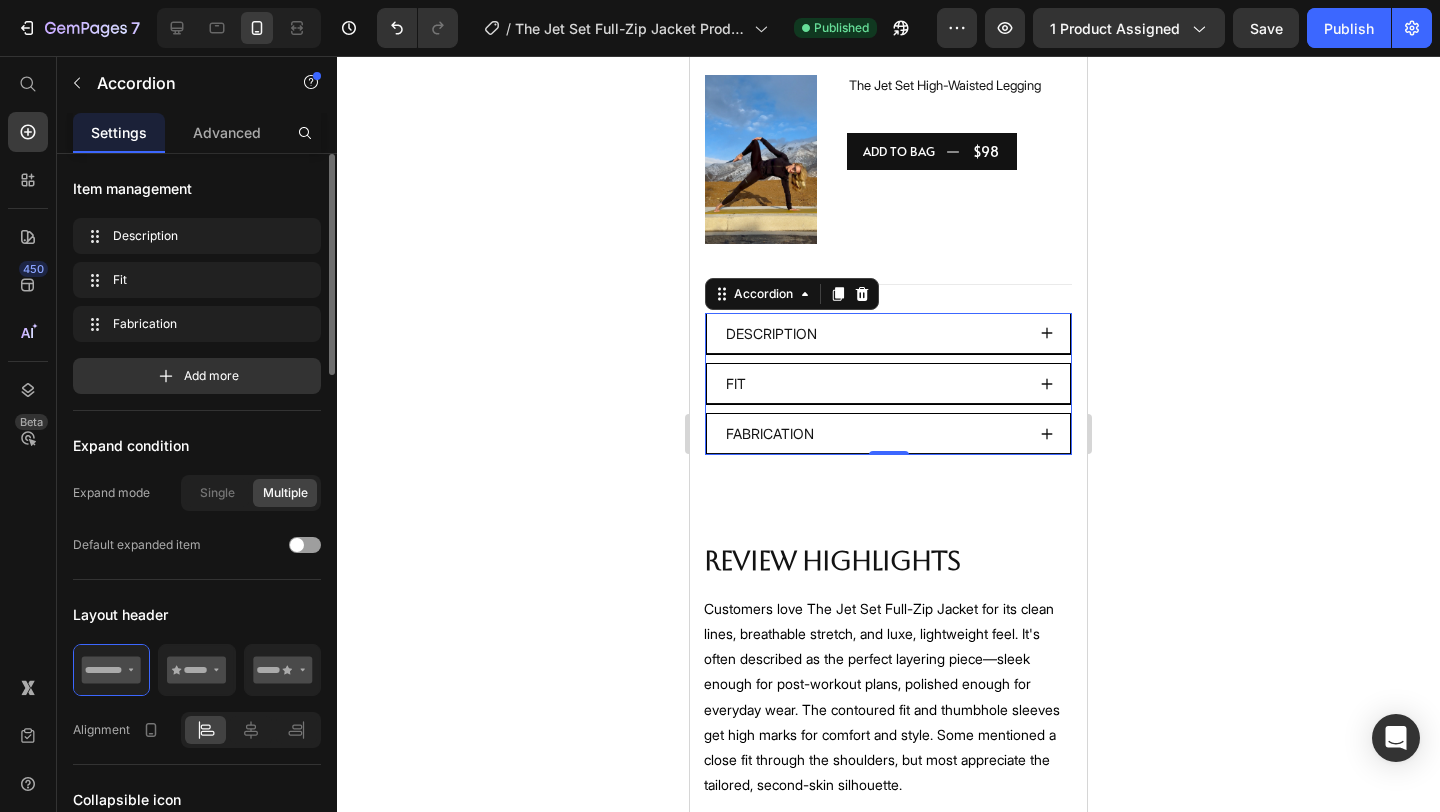 click 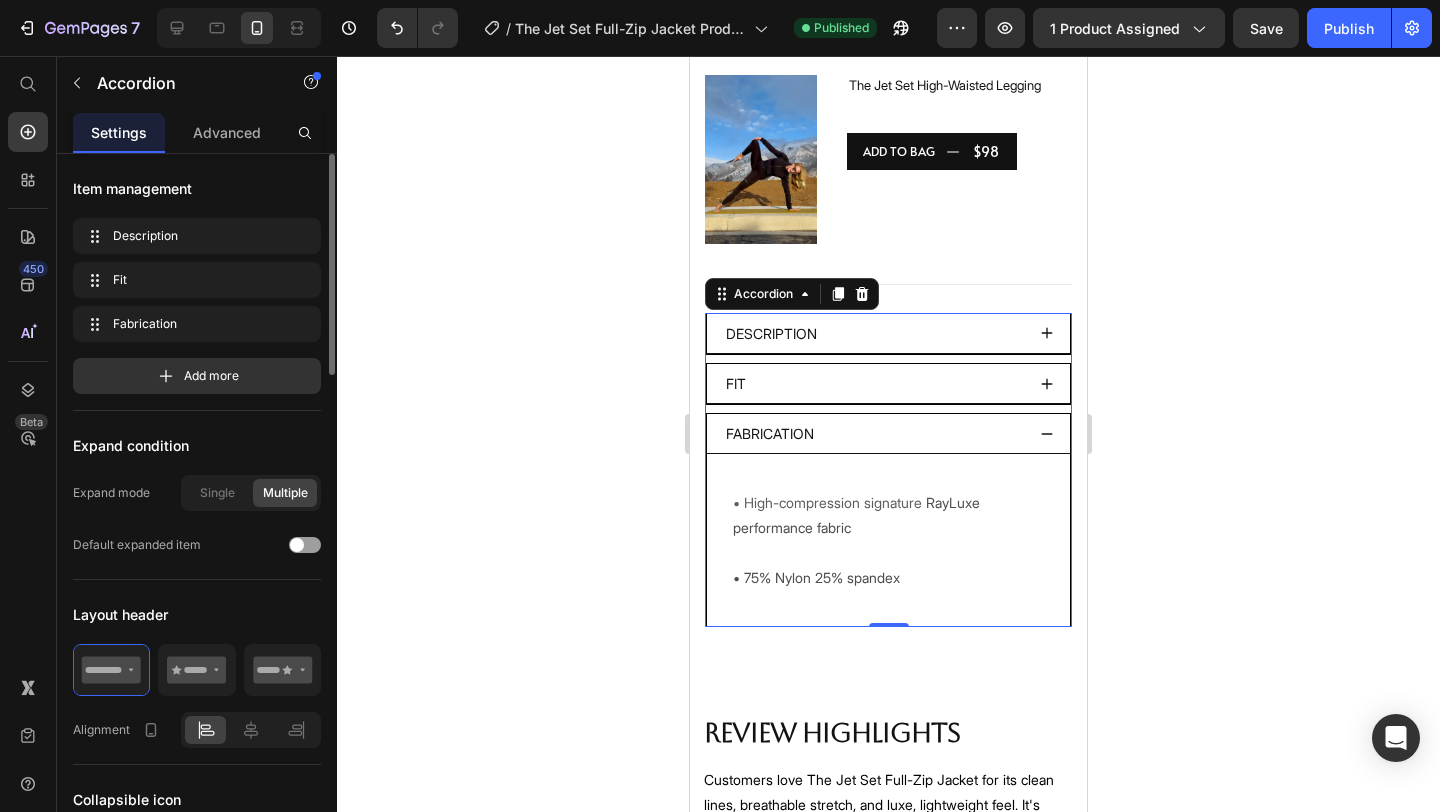 click 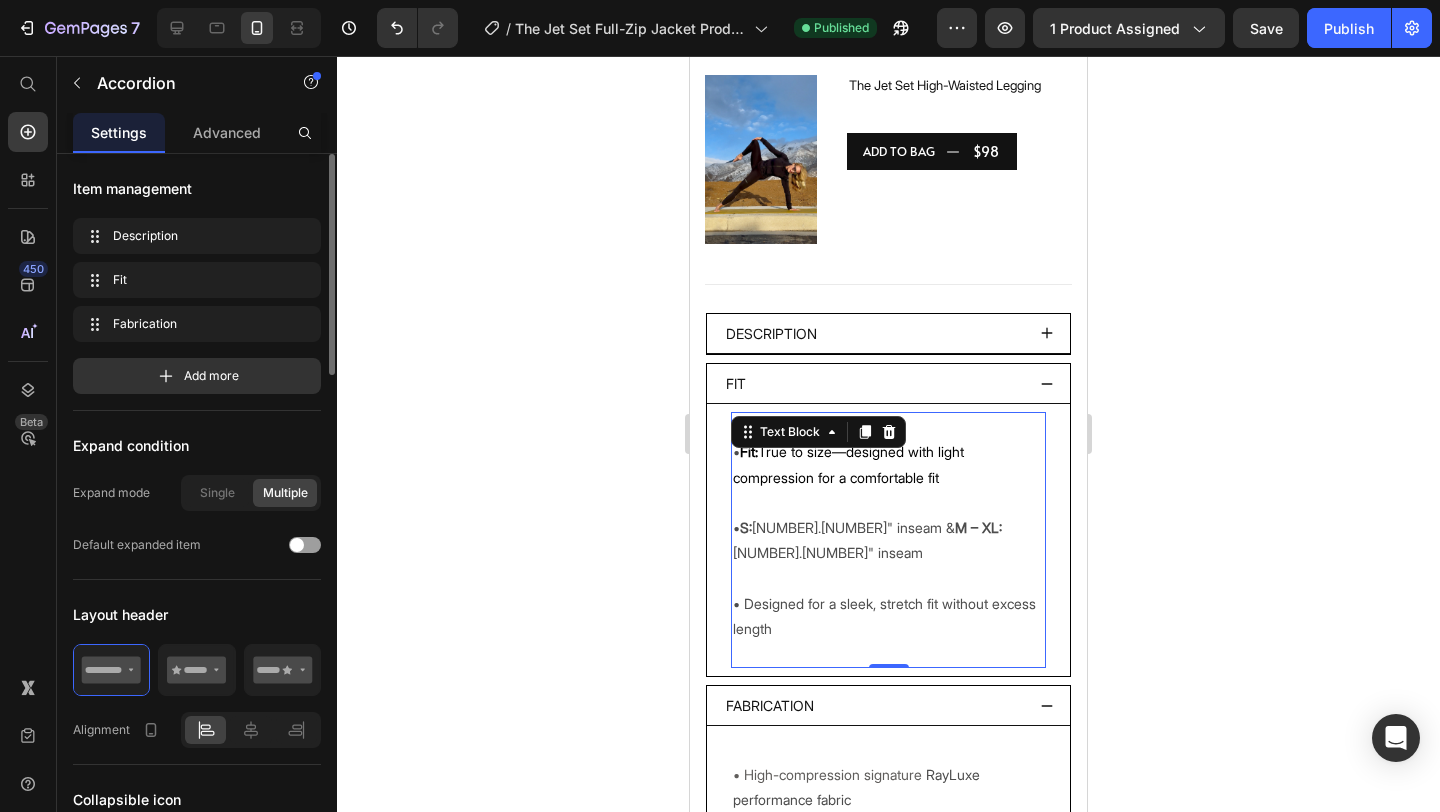 click on "•  Fit:  True to size—designed with light compression for a comfortable fit •  S:  [NUMBER].[NUMBER]" inseam &  M – XL:  [NUMBER].[NUMBER]" inseam" at bounding box center (888, 502) 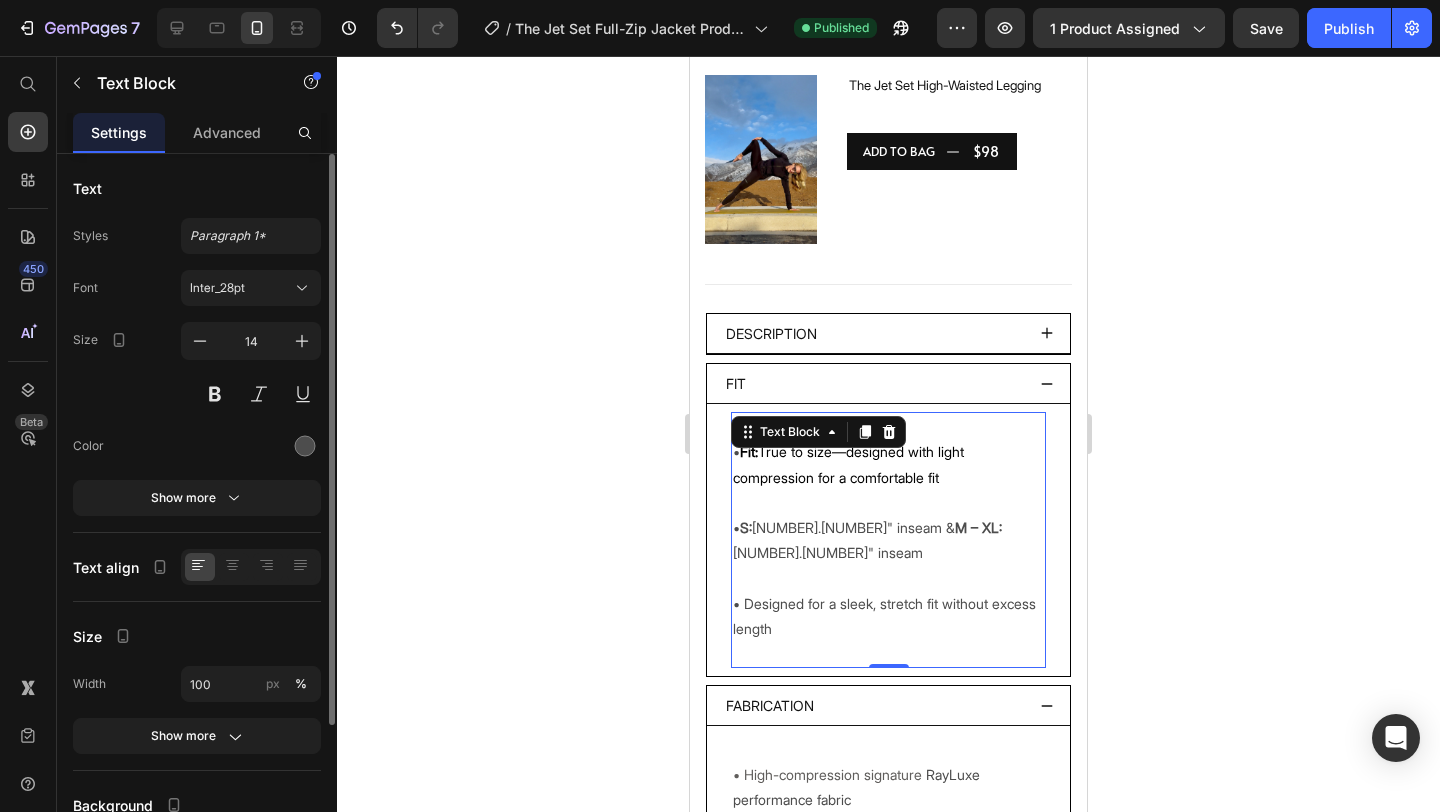 scroll, scrollTop: 1419, scrollLeft: 0, axis: vertical 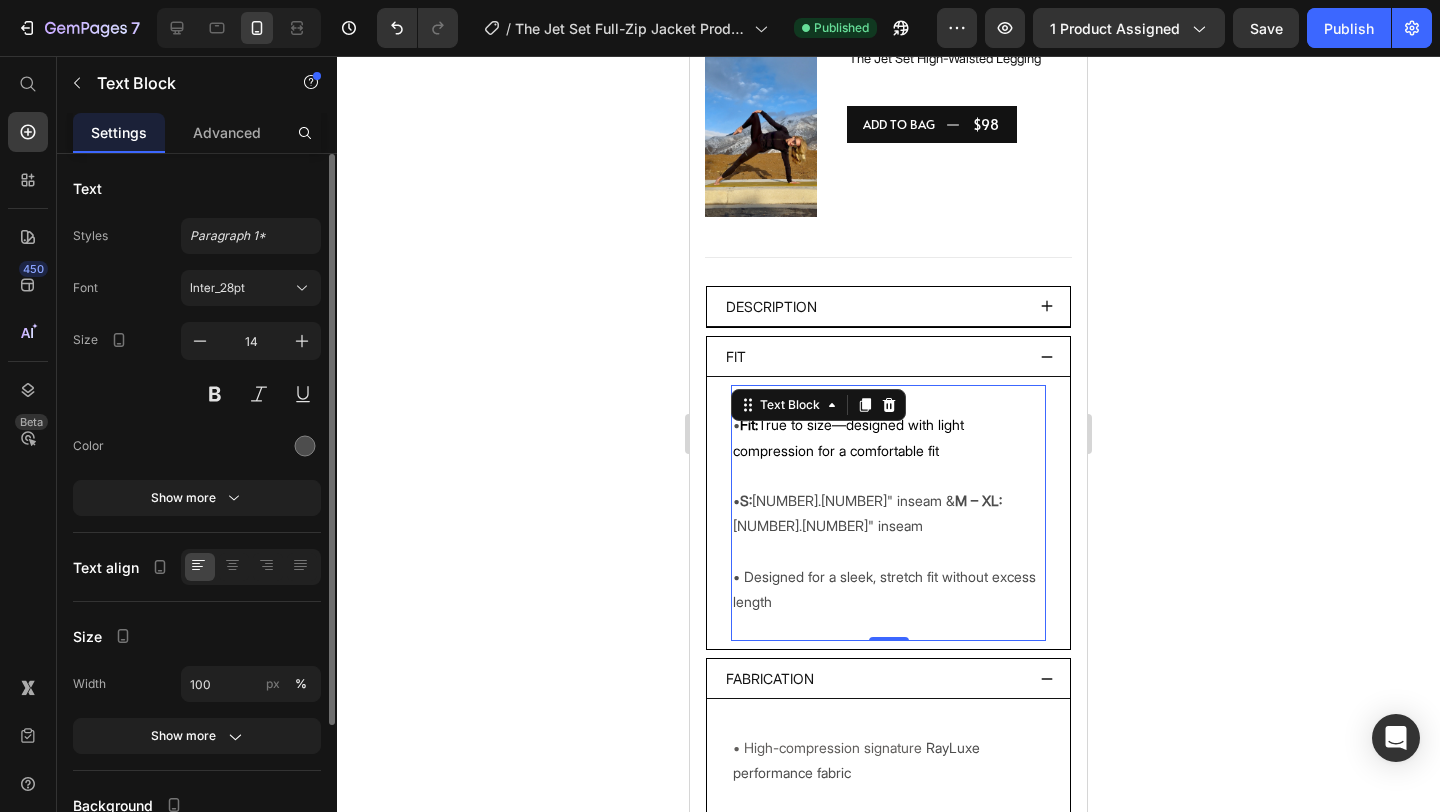 click on "• Designed for a sleek, stretch fit without excess length" at bounding box center [888, 602] 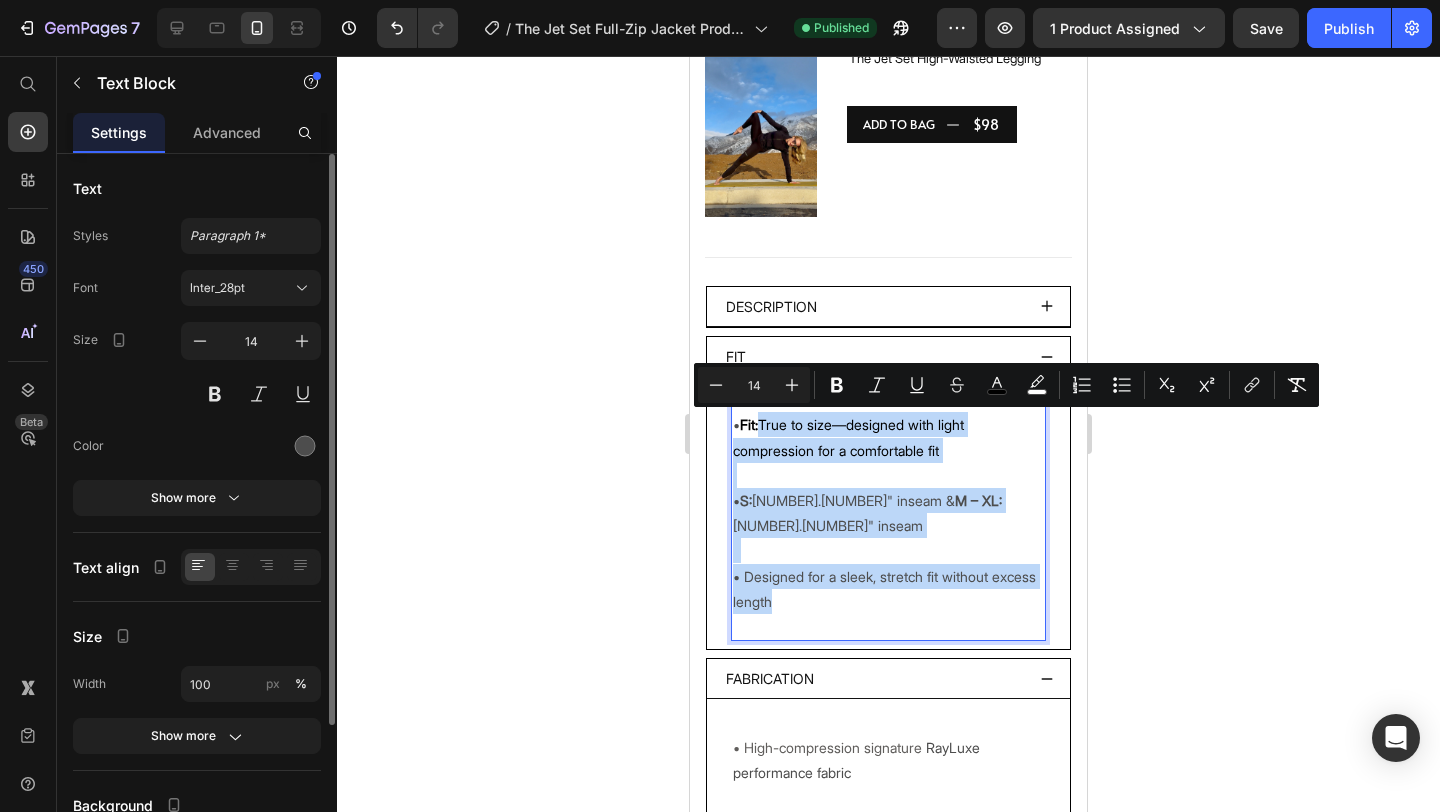 drag, startPoint x: 839, startPoint y: 575, endPoint x: 768, endPoint y: 427, distance: 164.14932 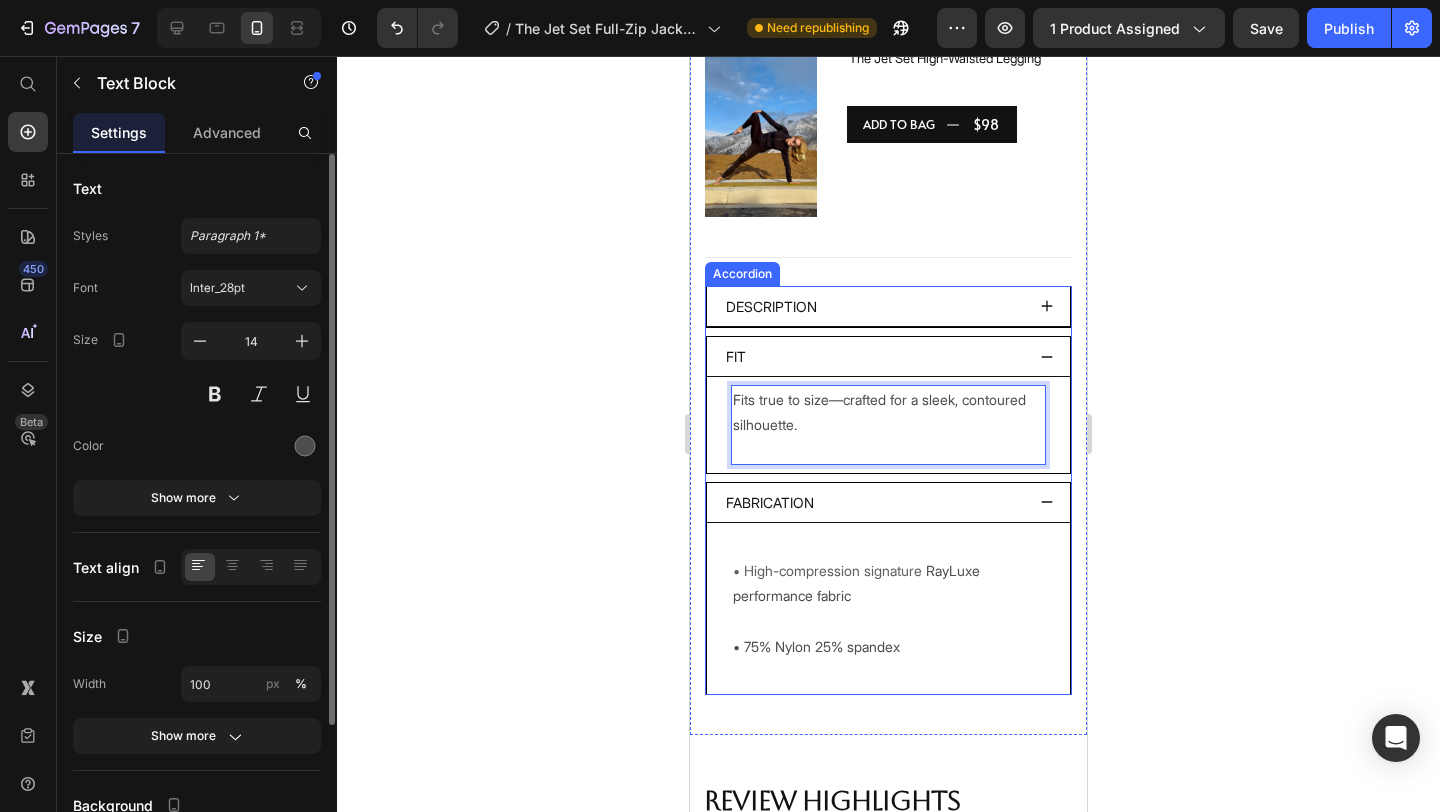 click on "Description" at bounding box center [888, 307] 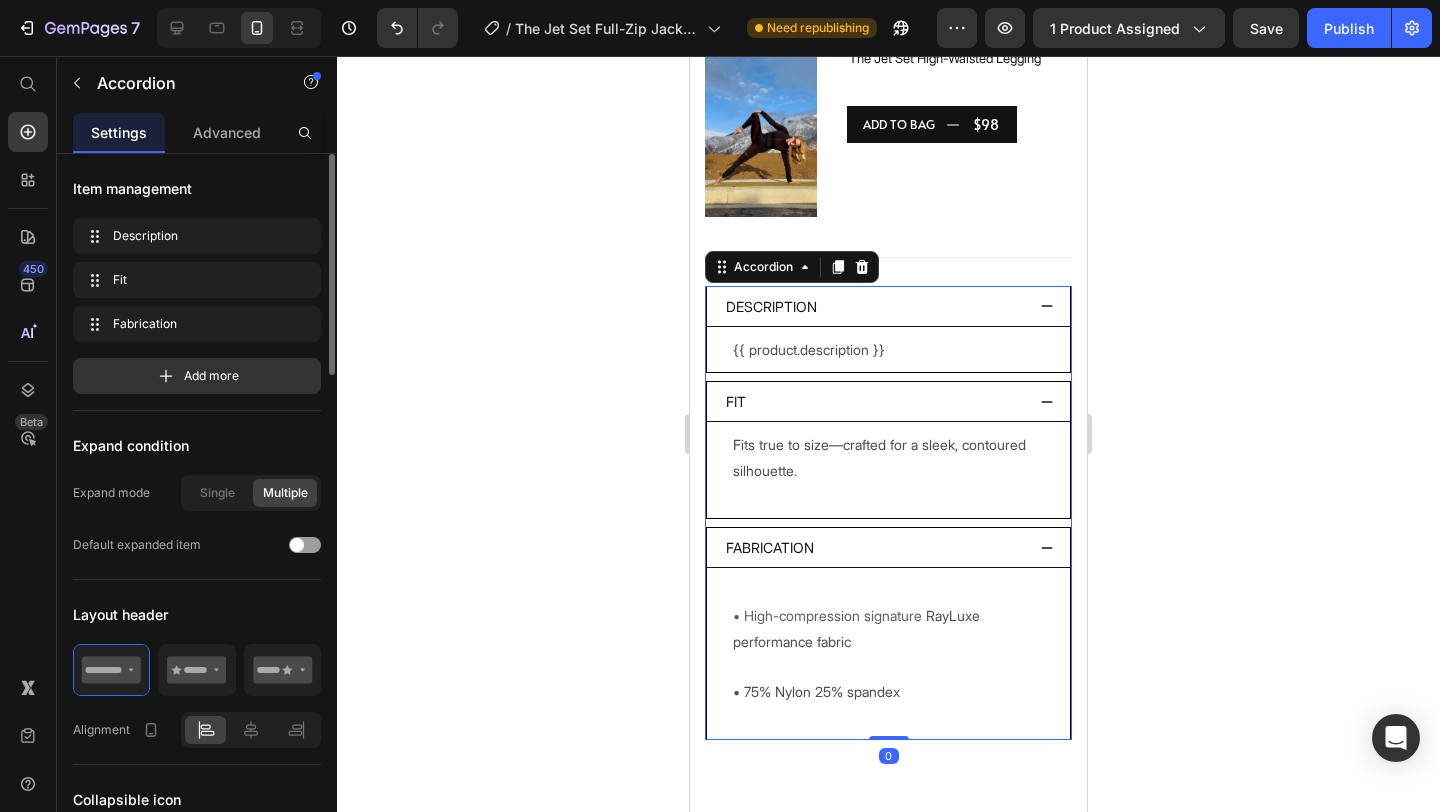 click 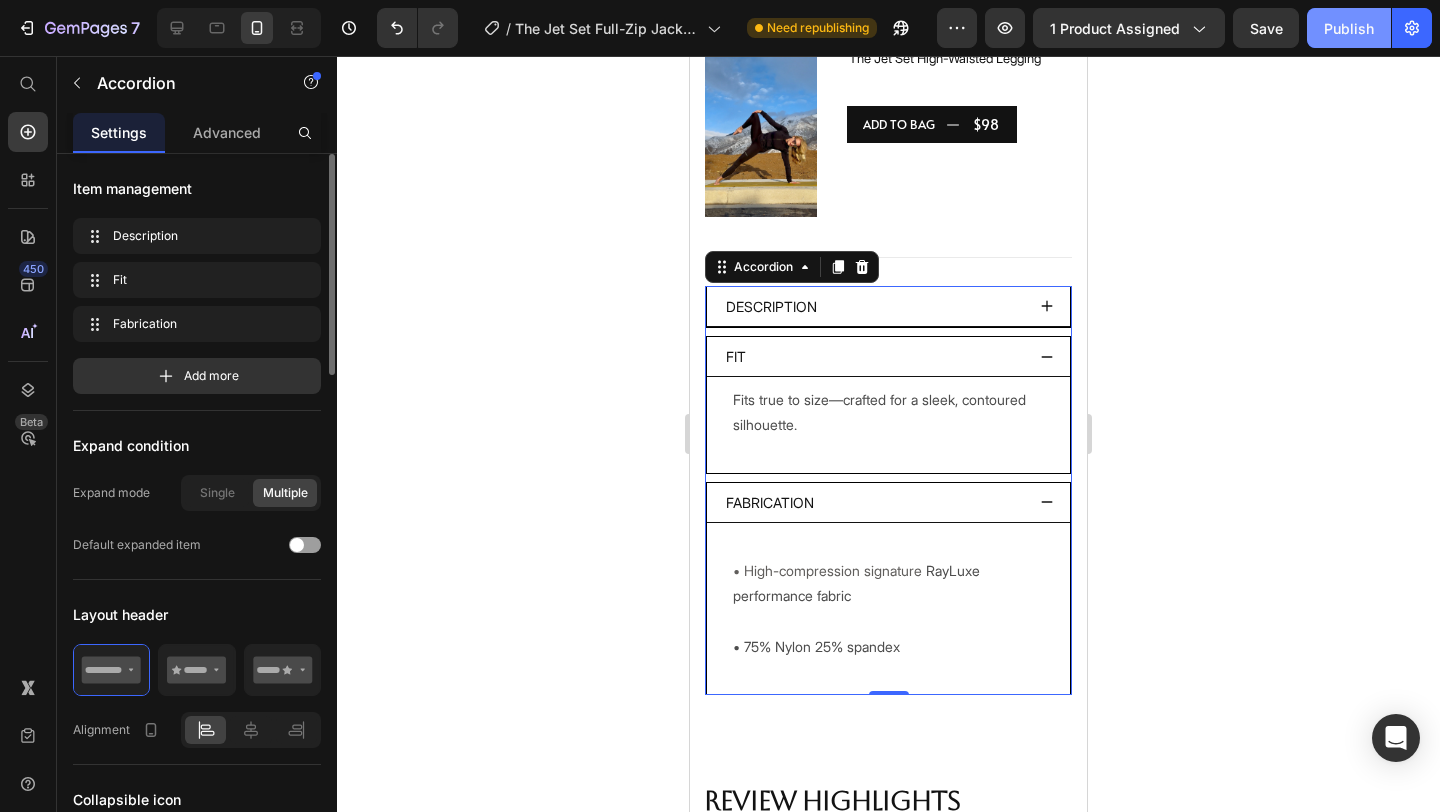 click on "Publish" at bounding box center [1349, 28] 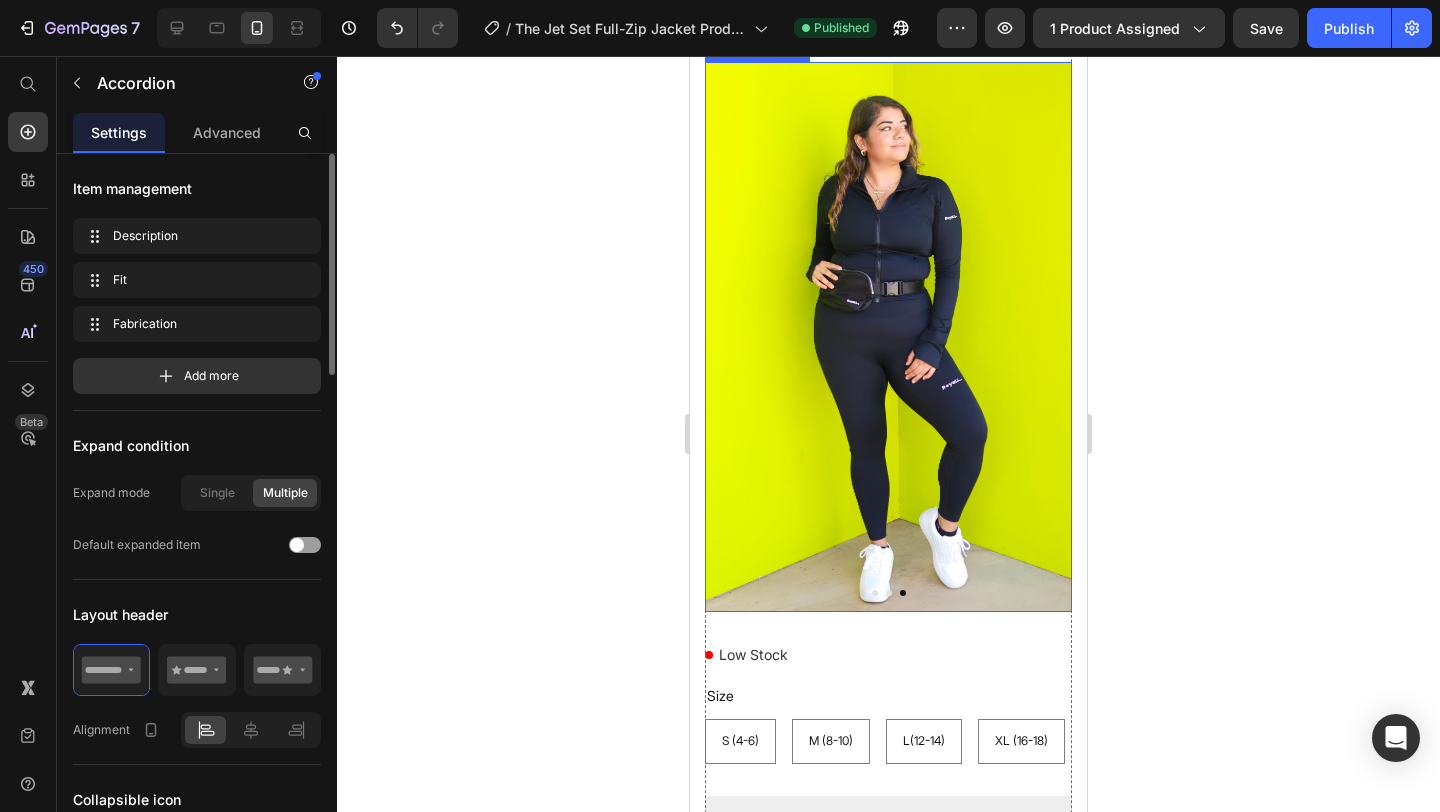scroll, scrollTop: 271, scrollLeft: 0, axis: vertical 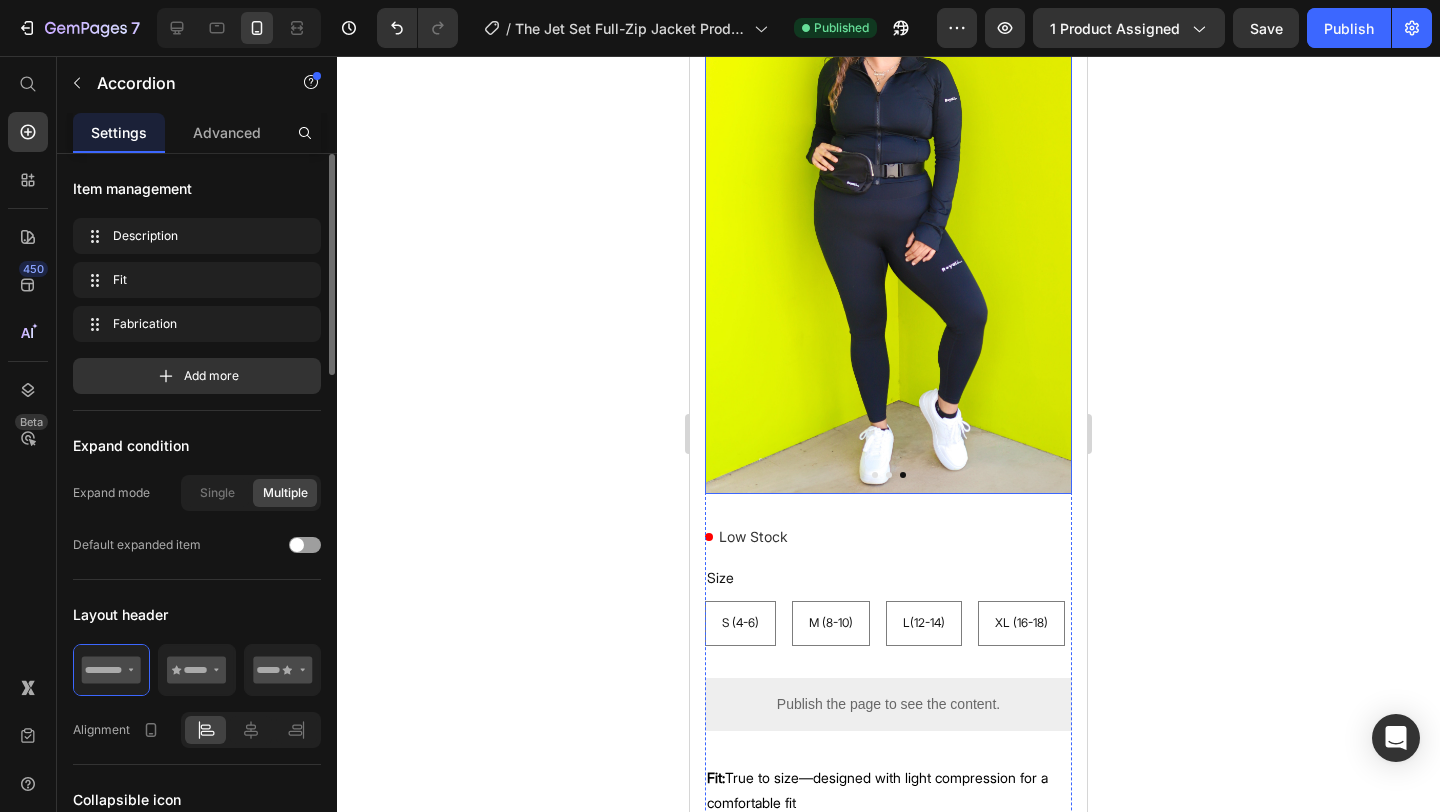 click at bounding box center (875, 475) 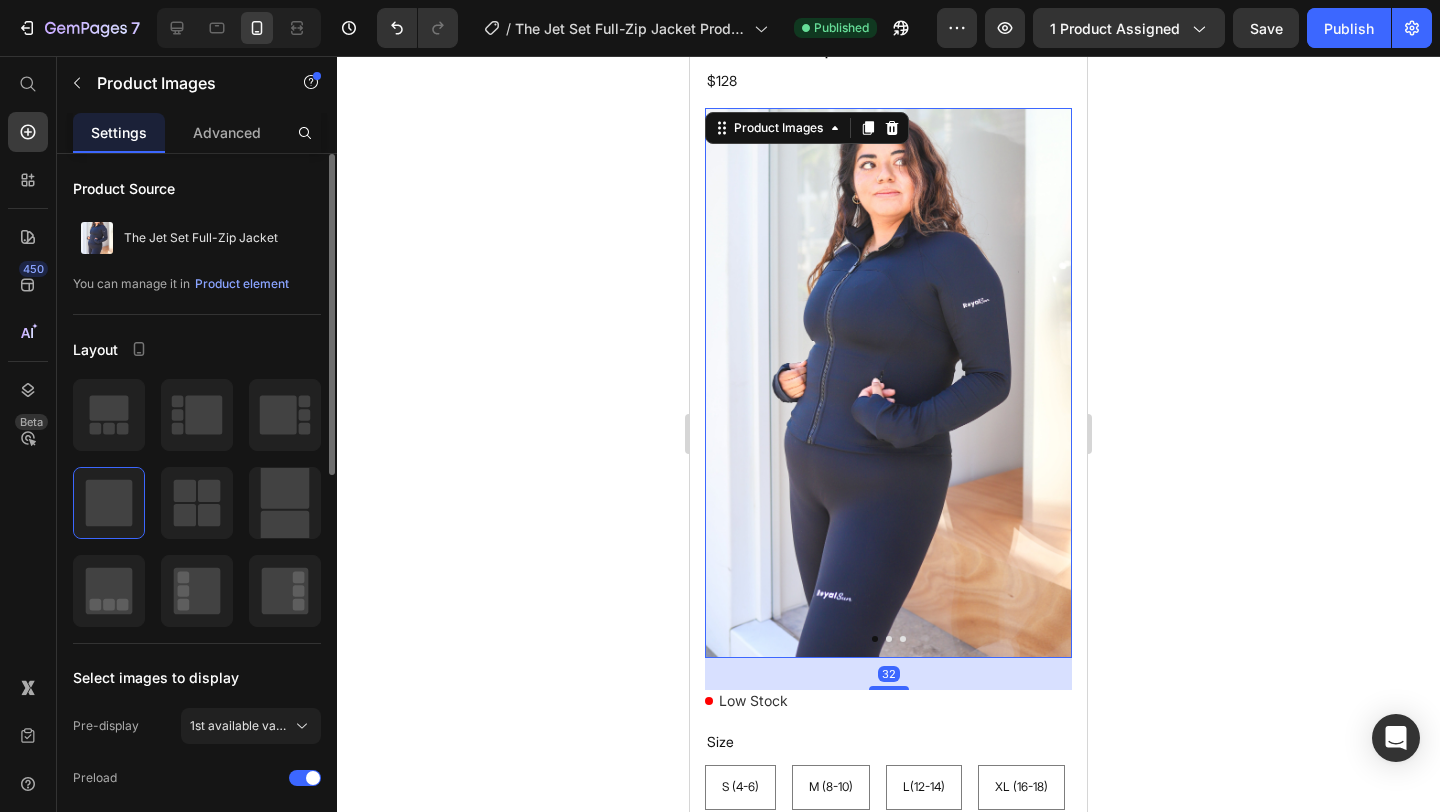 scroll, scrollTop: 0, scrollLeft: 0, axis: both 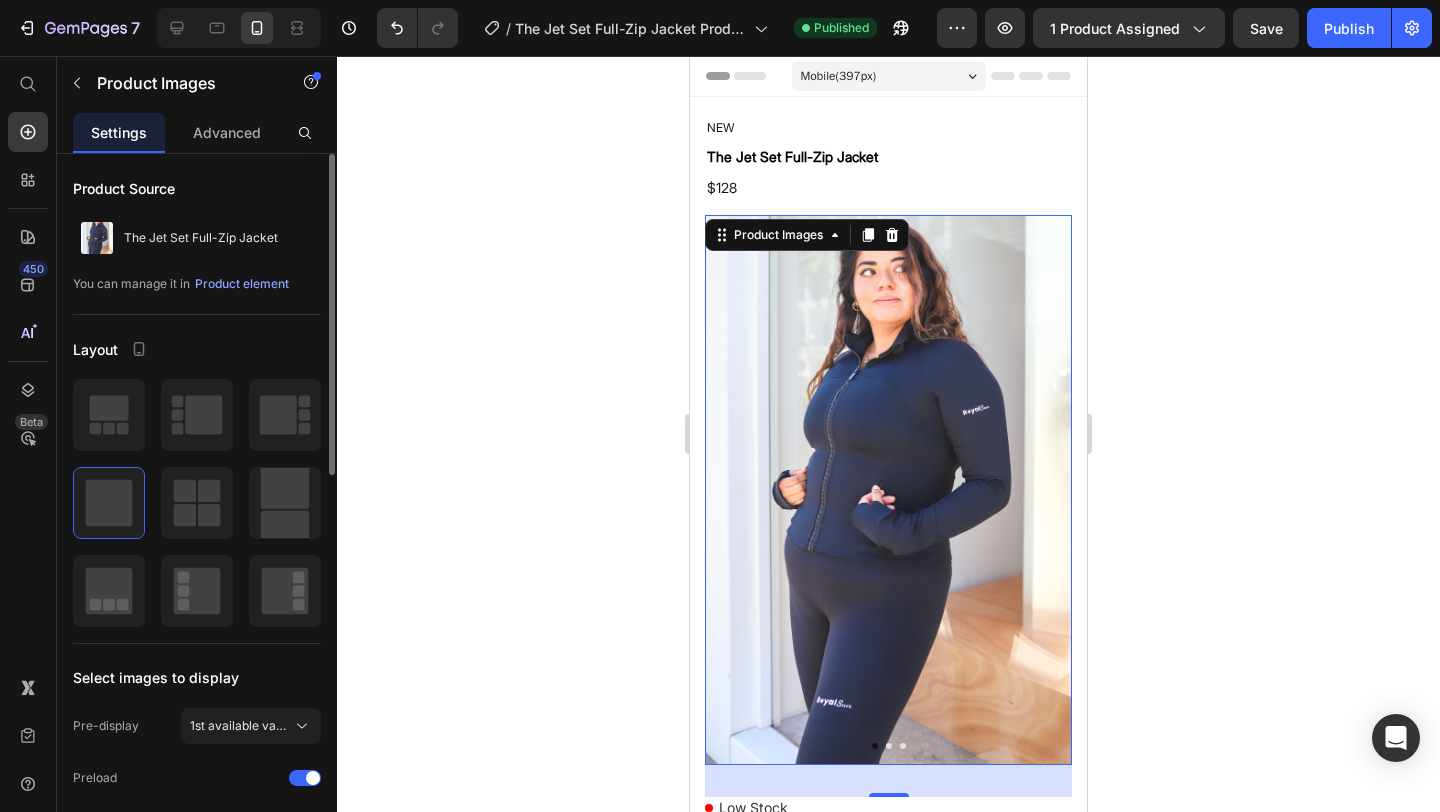 click 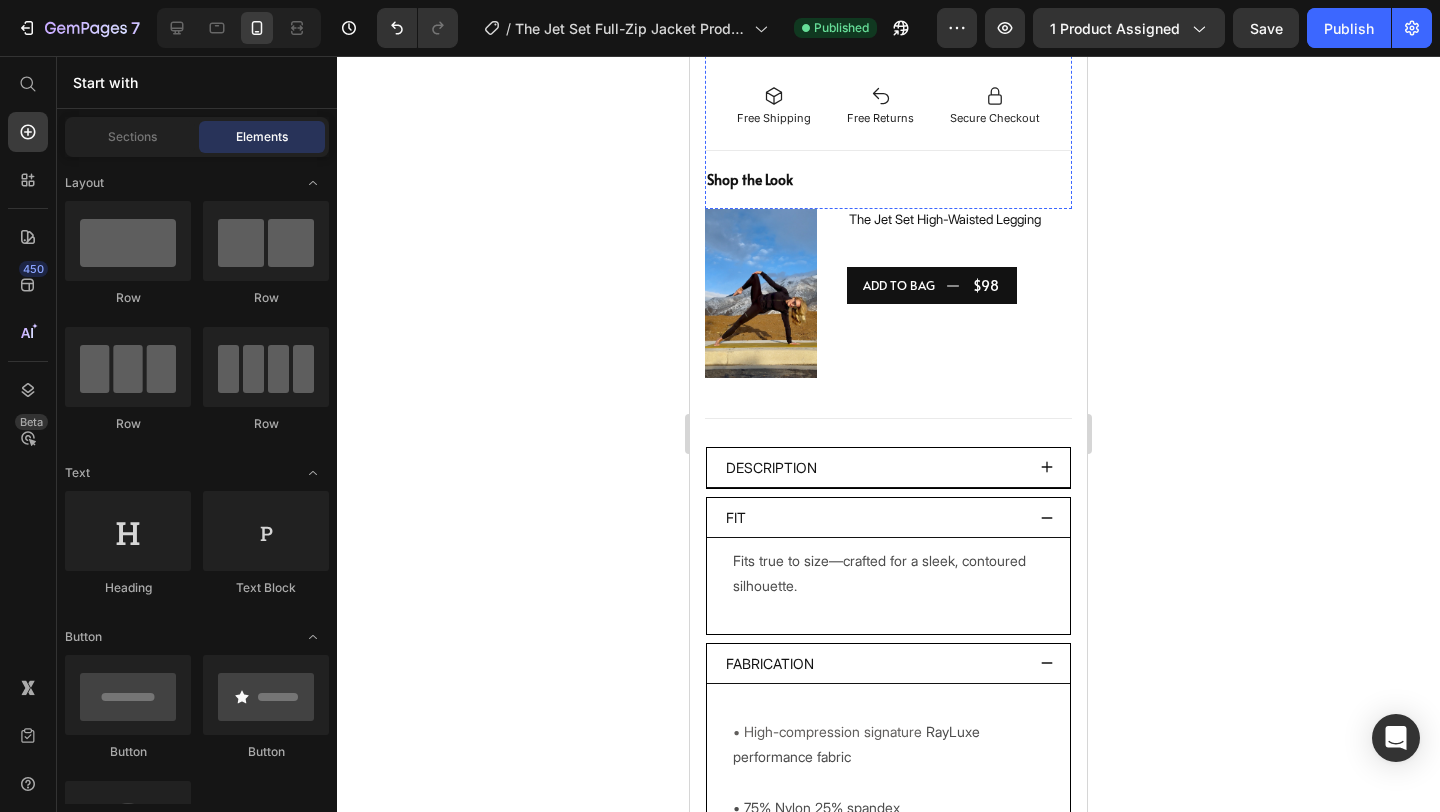 scroll, scrollTop: 1304, scrollLeft: 0, axis: vertical 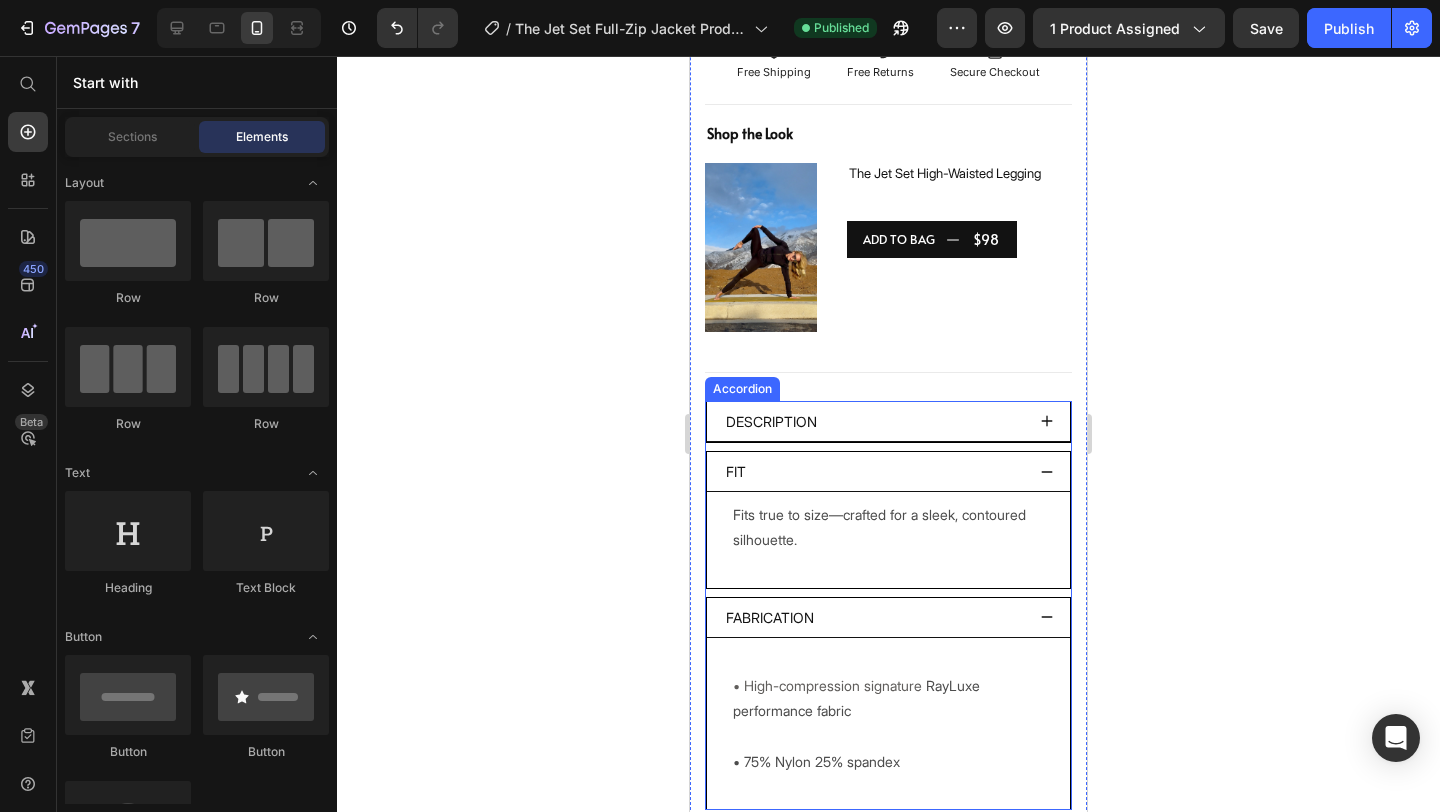 click 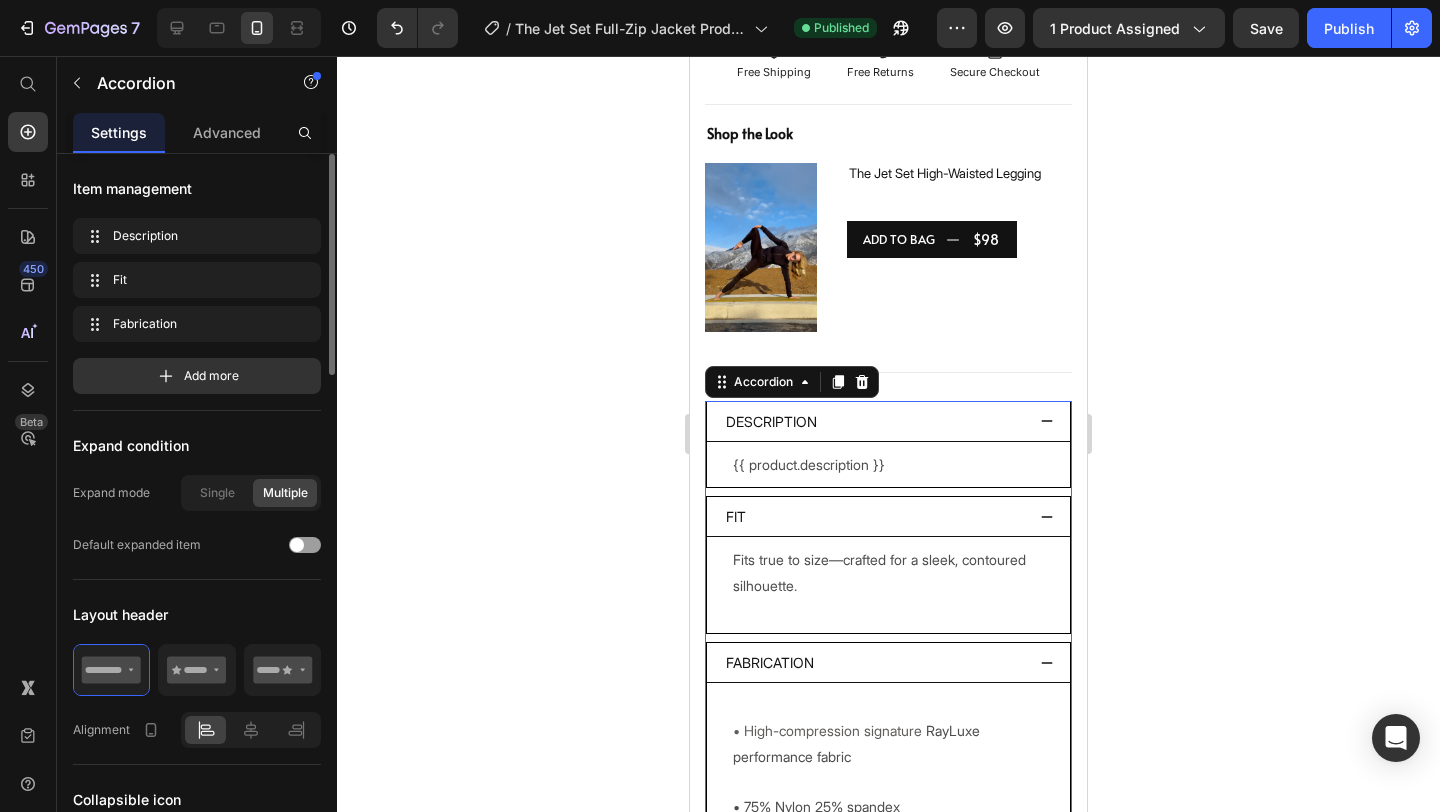 click 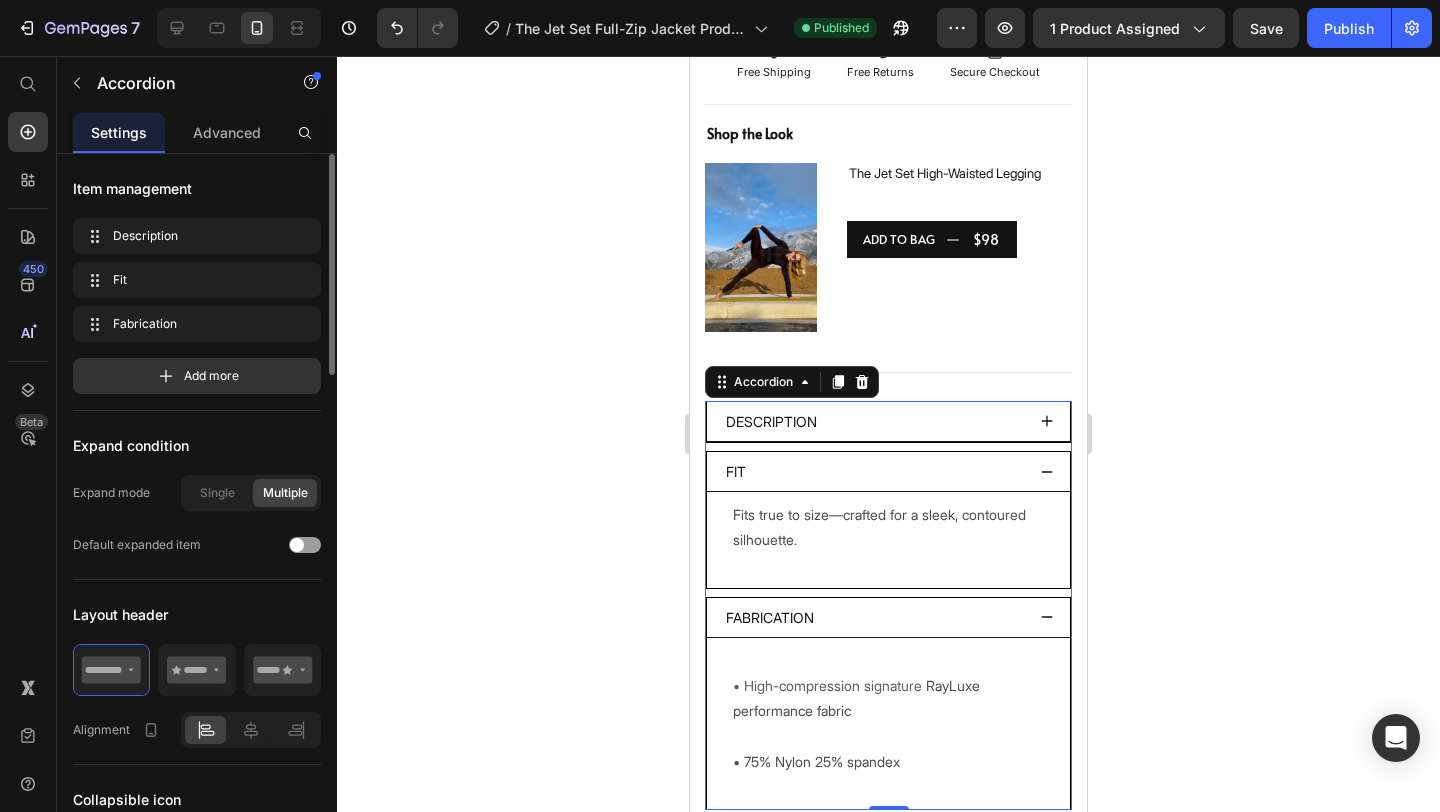 click 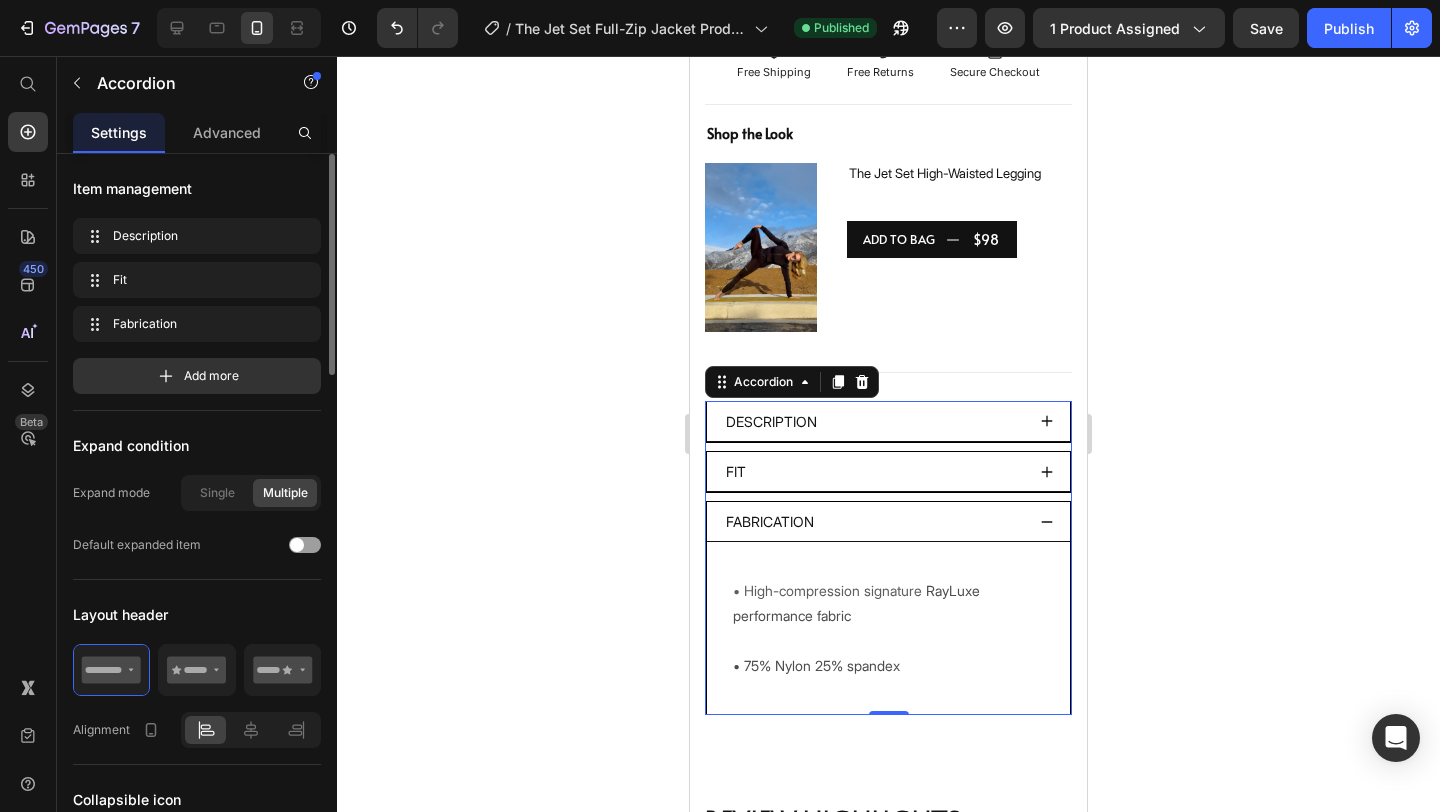 click 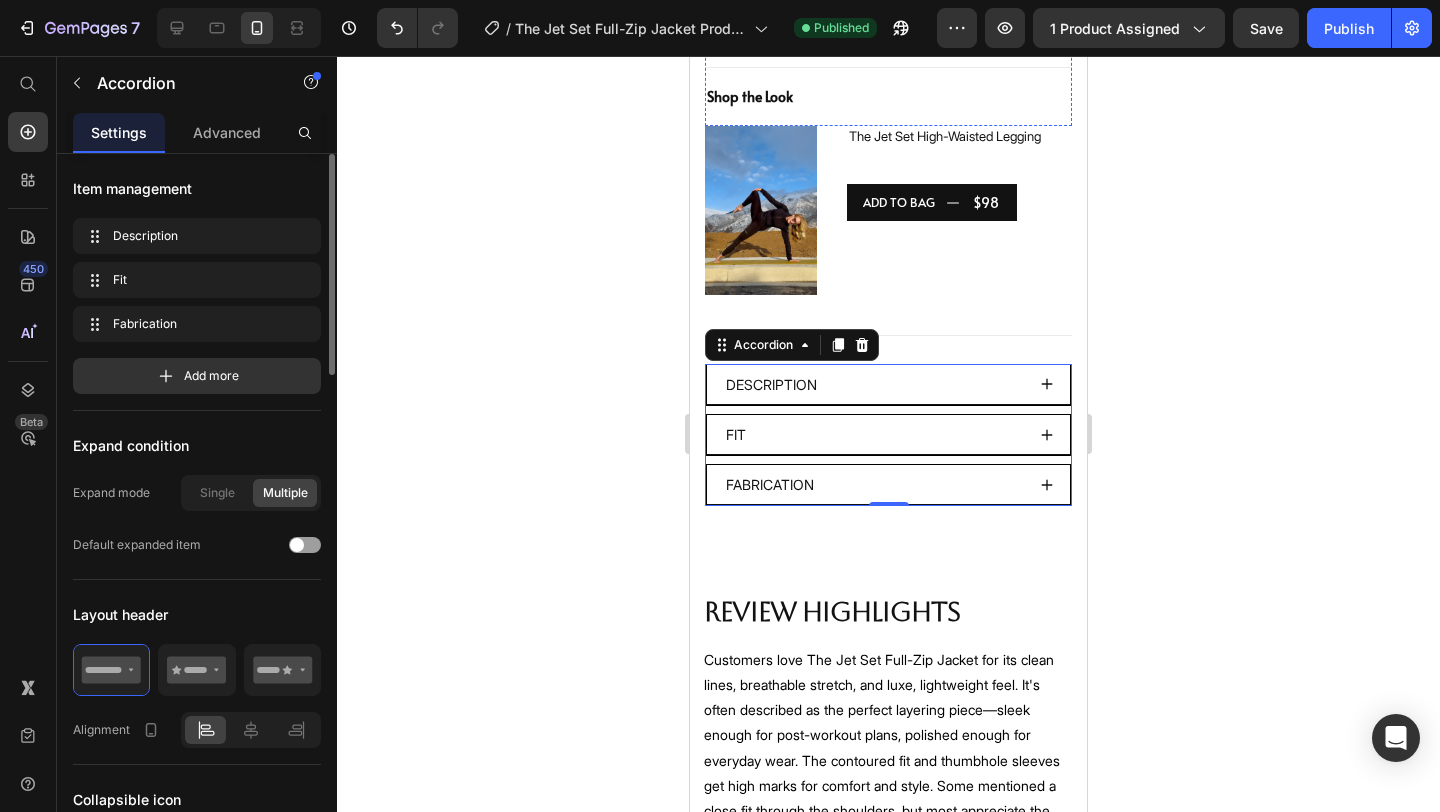 scroll, scrollTop: 1342, scrollLeft: 0, axis: vertical 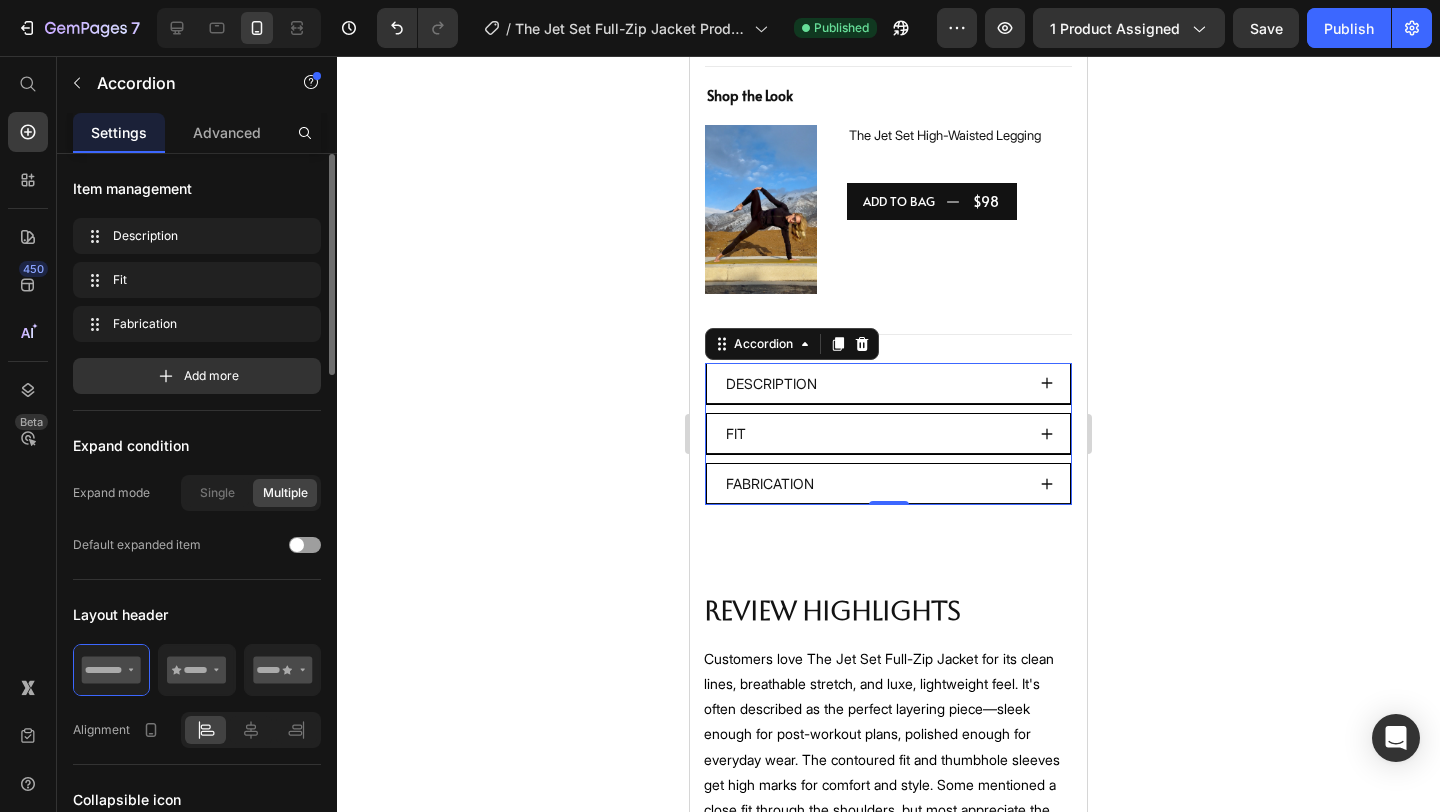 click 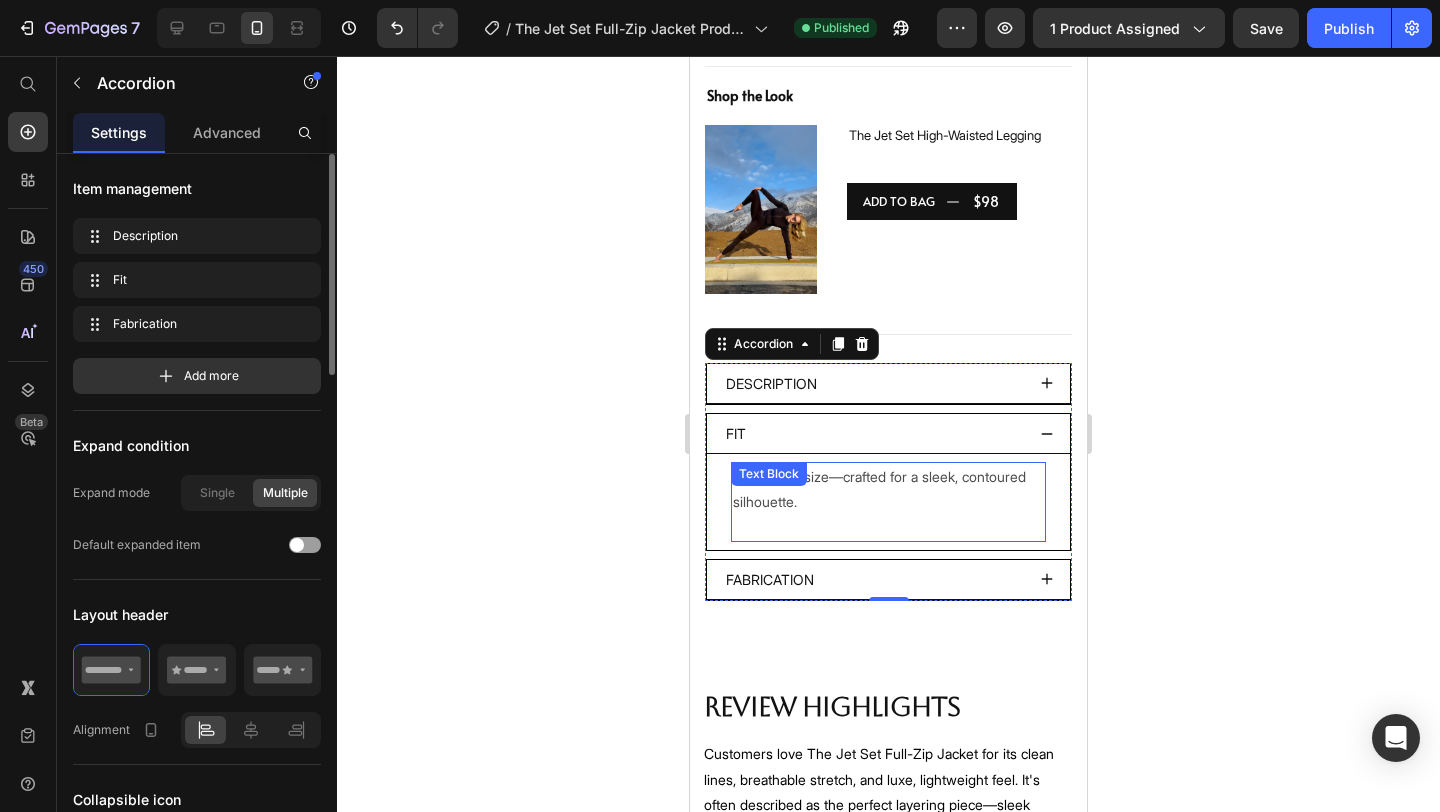 click on "Fits true to size—crafted for a sleek, contoured silhouette.   Text Block" at bounding box center (888, 502) 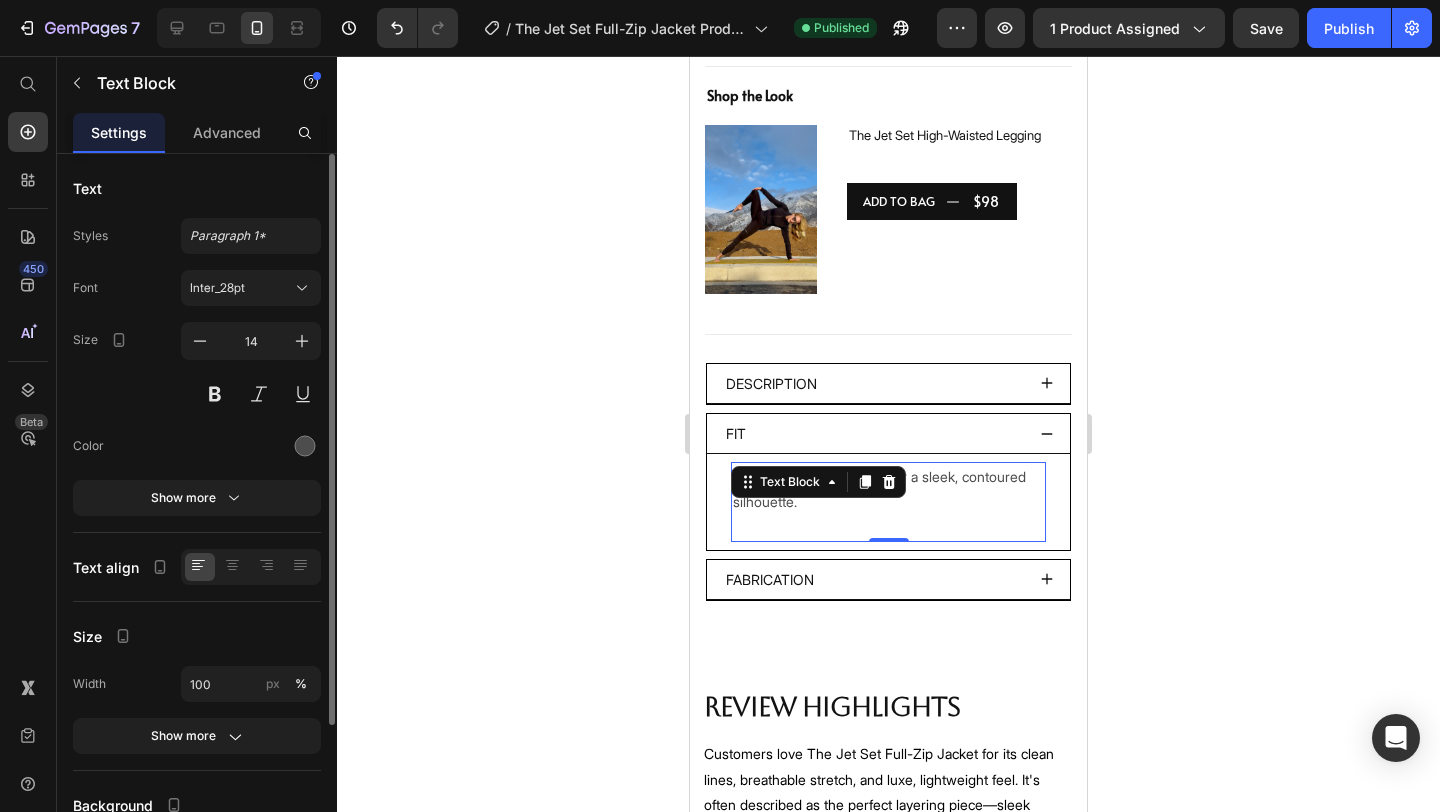 click at bounding box center (865, 482) 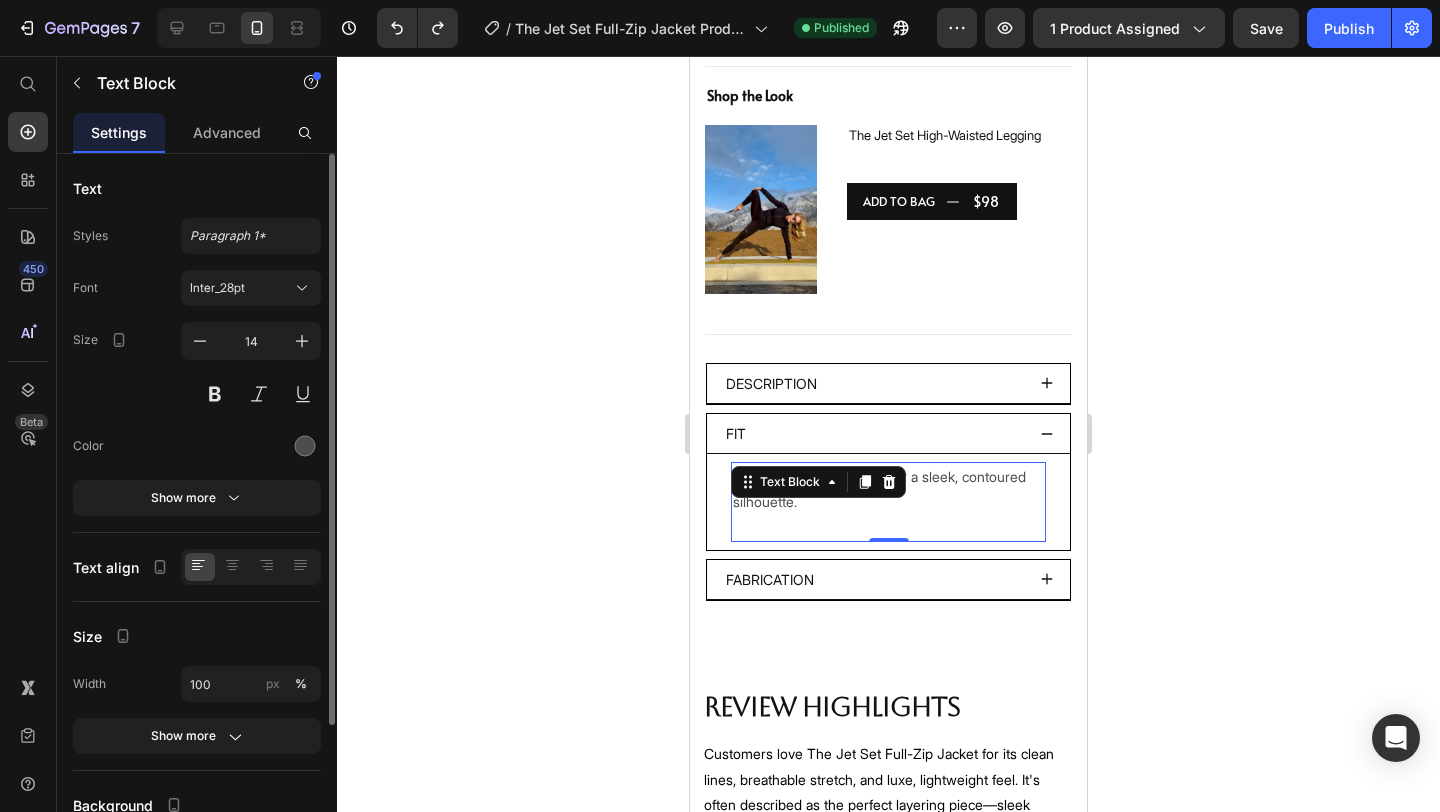 click on "Fits true to size—crafted for a sleek, contoured silhouette." at bounding box center (888, 502) 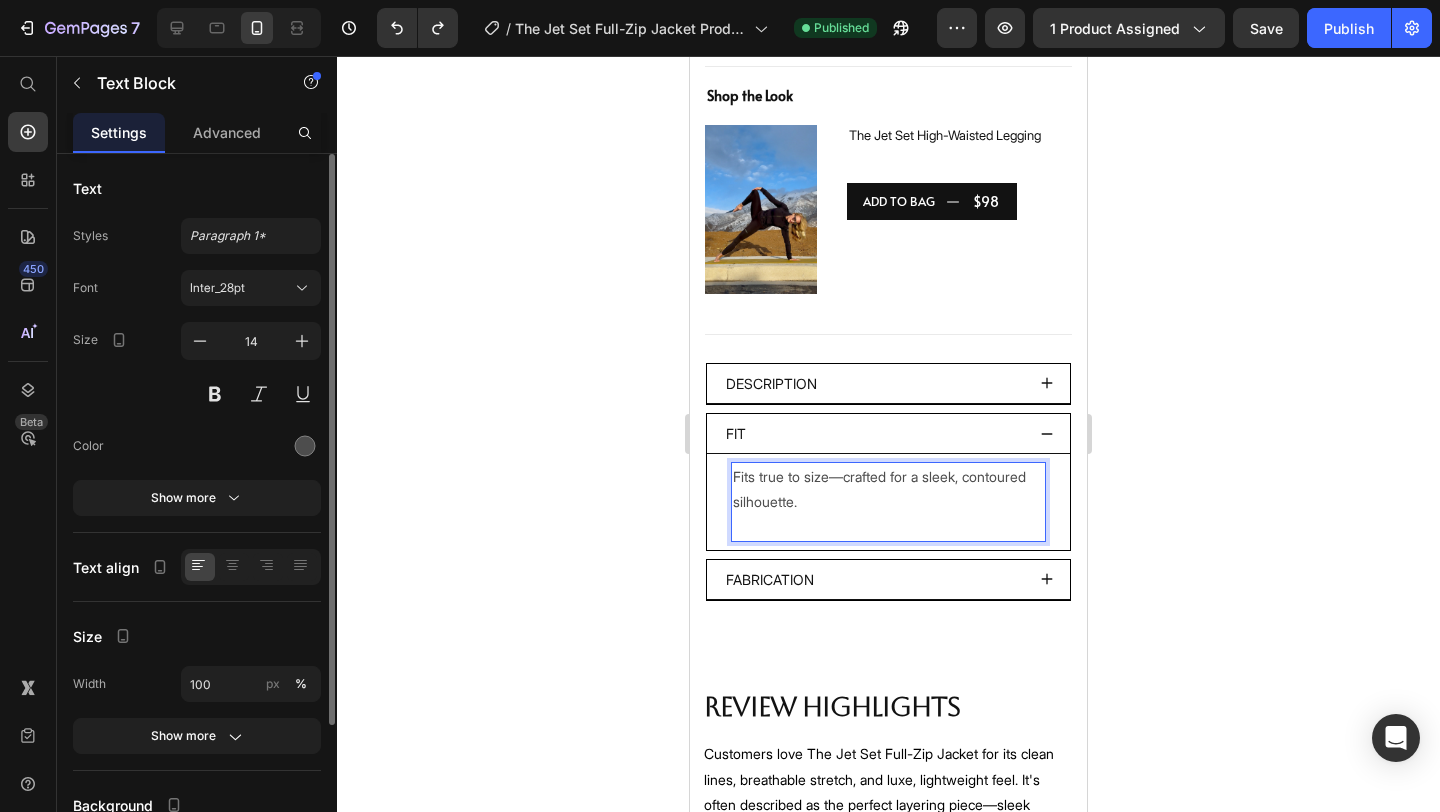 click on "Fits true to size—crafted for a sleek, contoured silhouette." at bounding box center [888, 502] 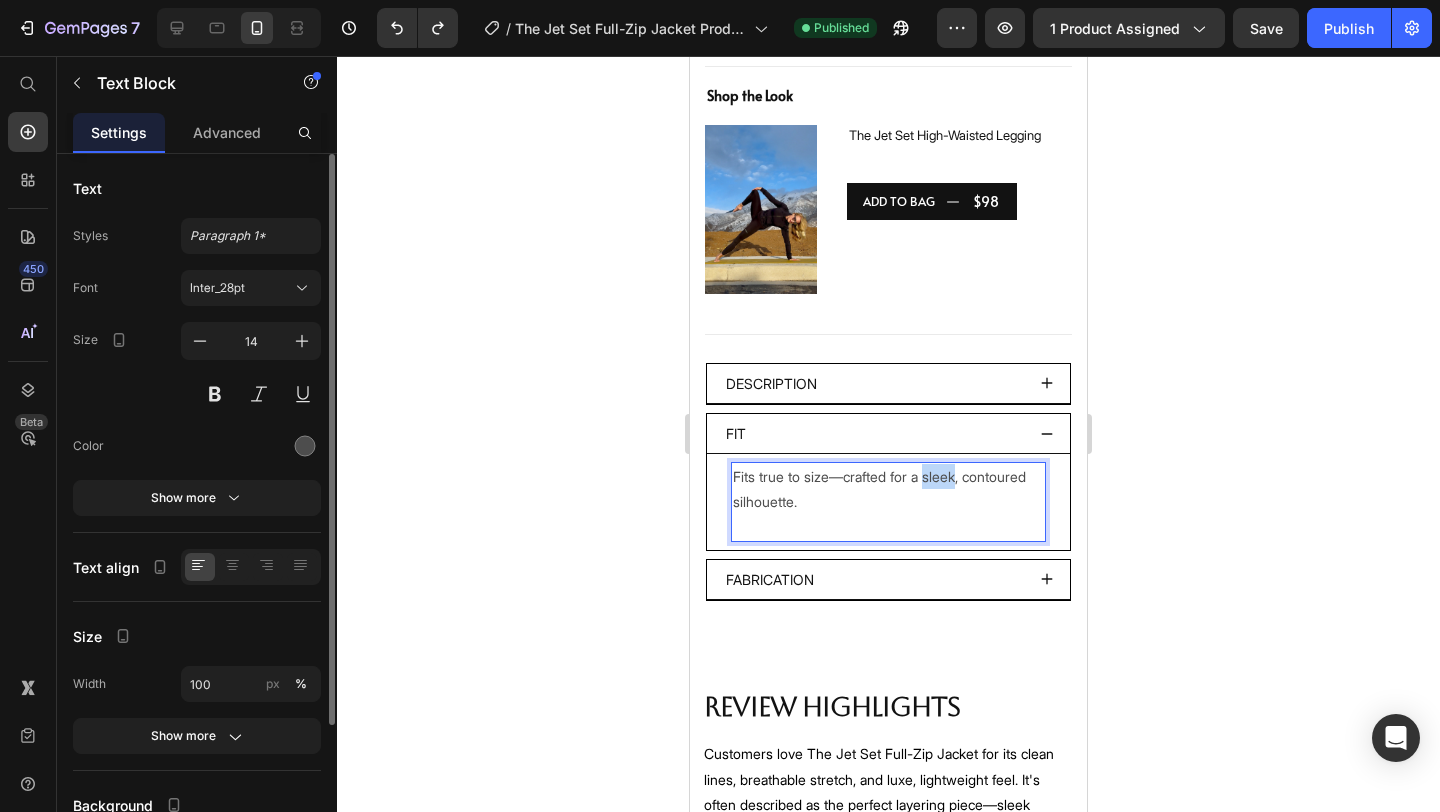 click on "Fits true to size—crafted for a sleek, contoured silhouette." at bounding box center (888, 502) 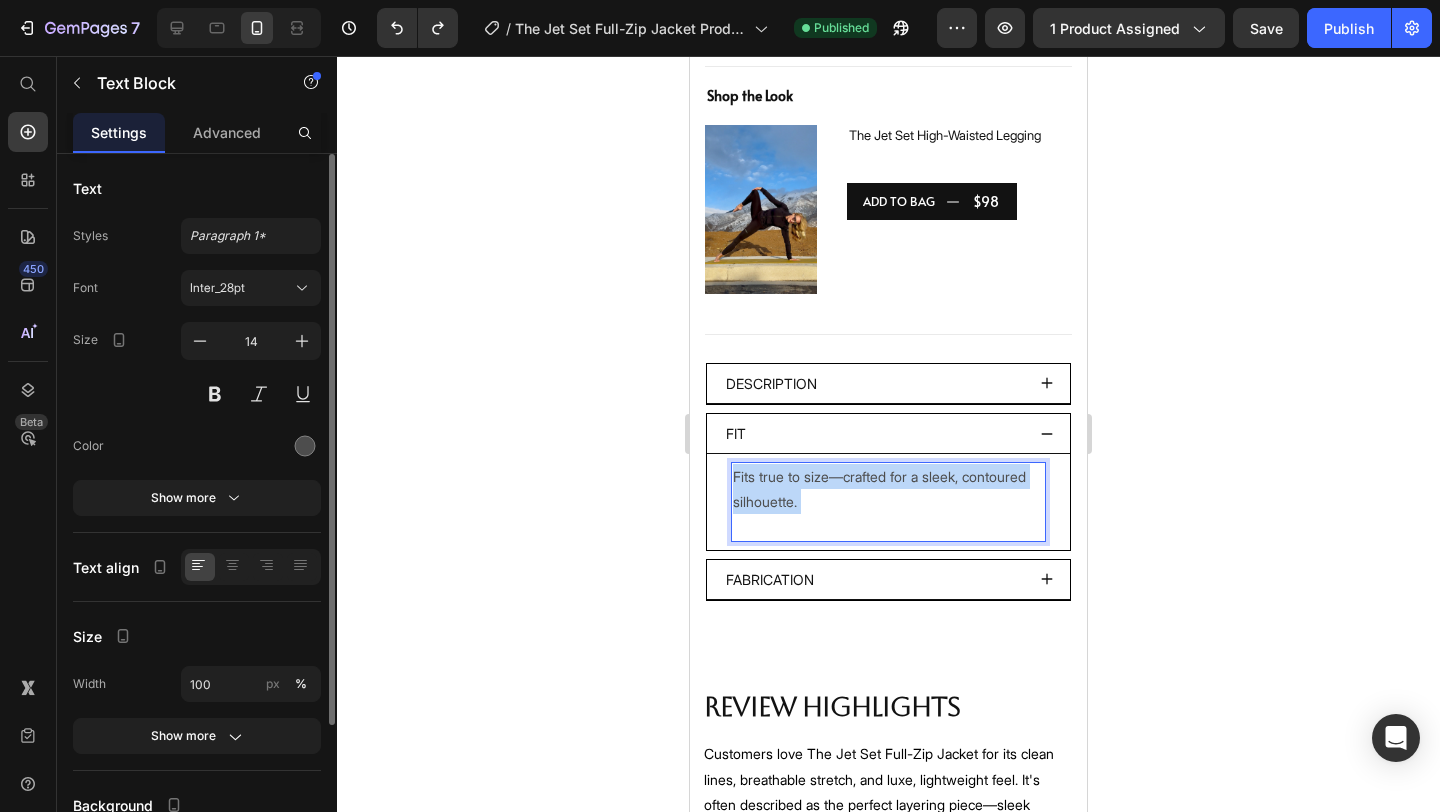 click on "Fits true to size—crafted for a sleek, contoured silhouette." at bounding box center [888, 502] 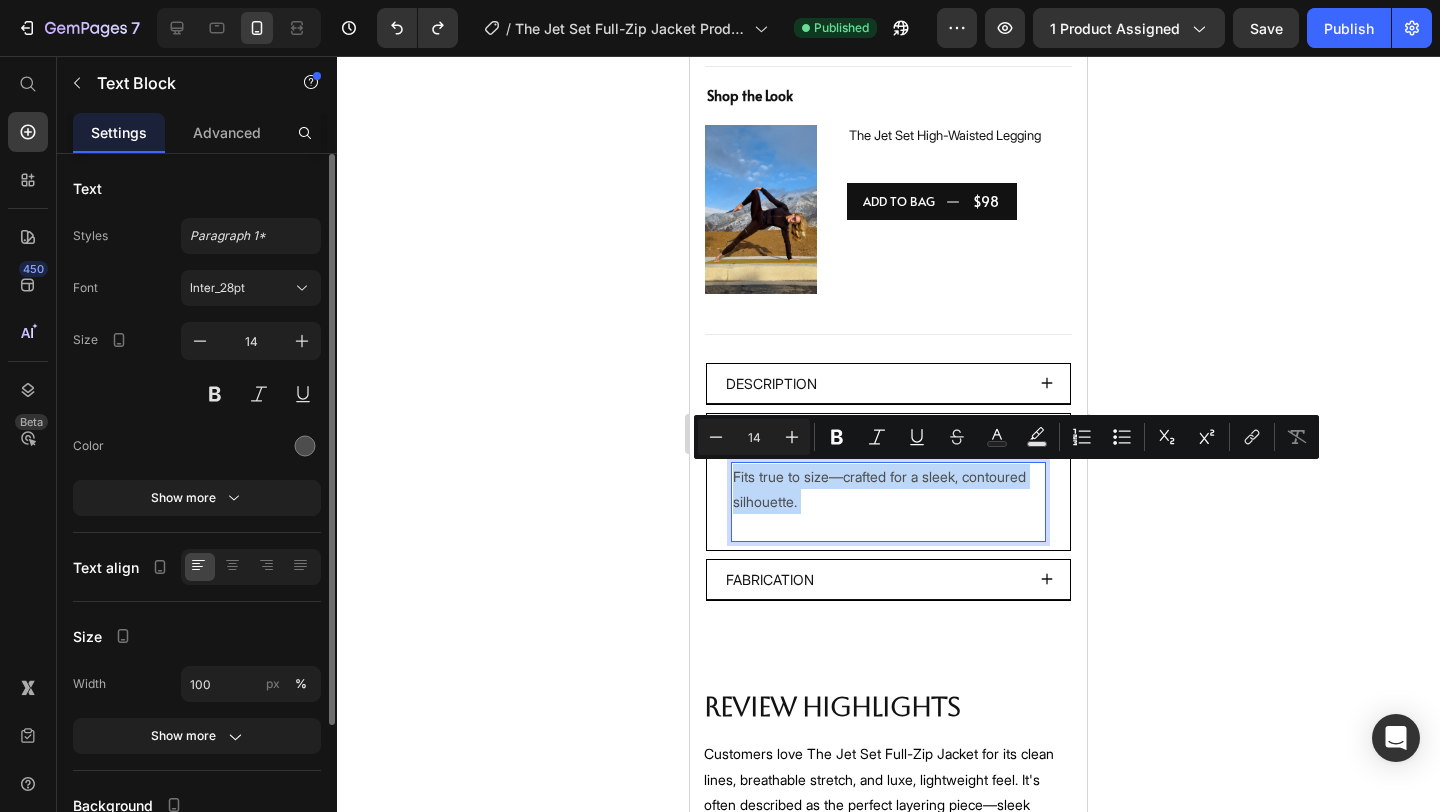 copy on "Fits true to size—crafted for a sleek, contoured silhouette." 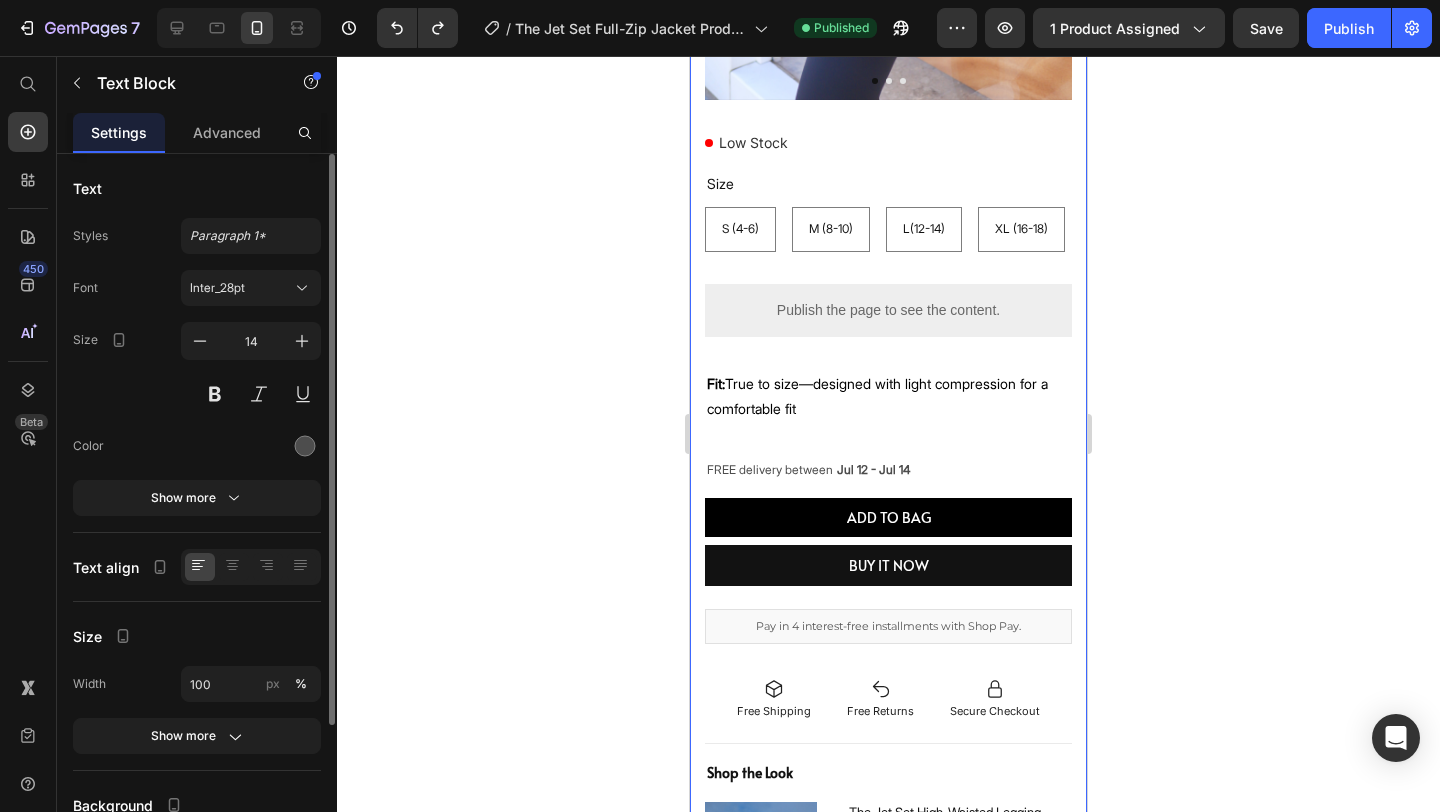 scroll, scrollTop: 583, scrollLeft: 0, axis: vertical 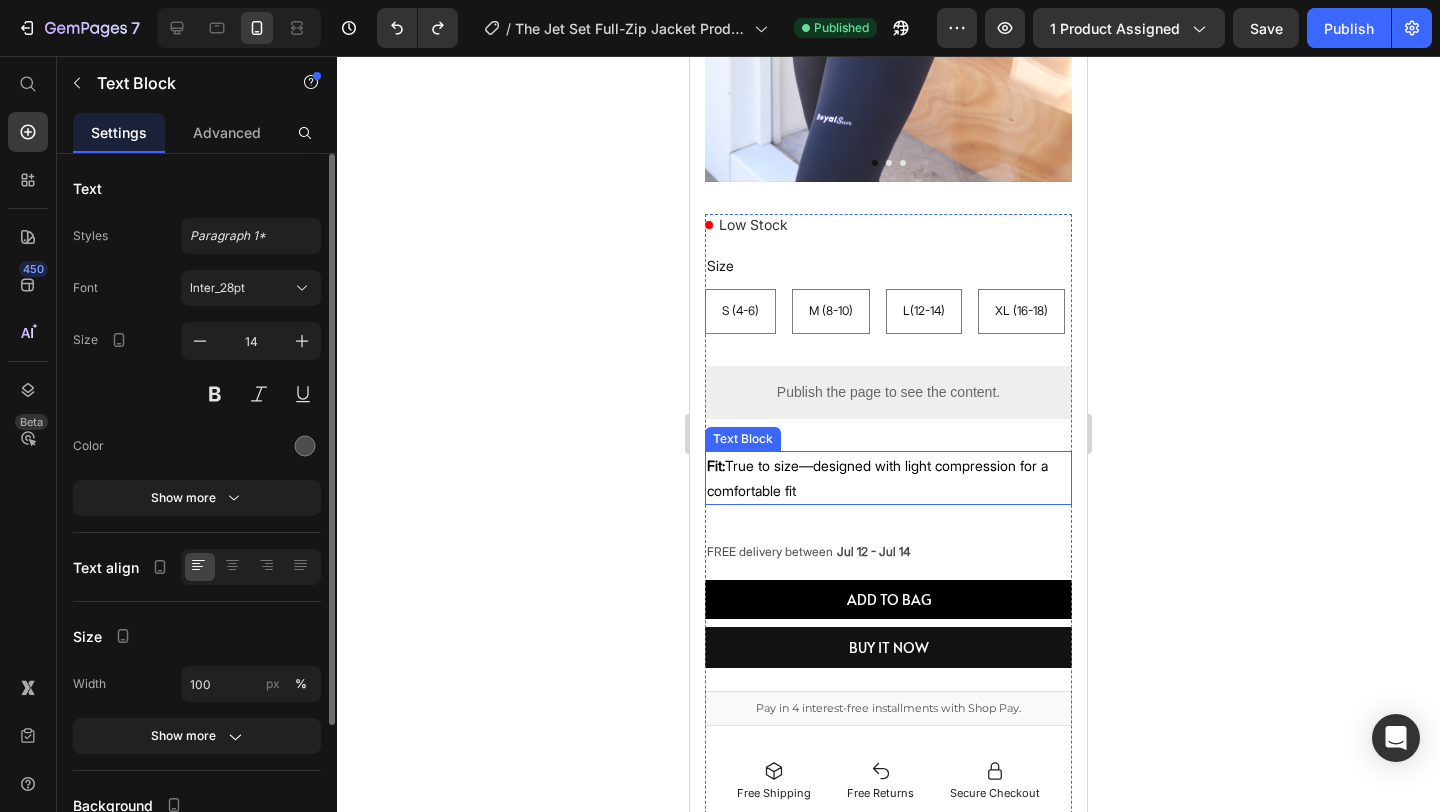 click on "Fit:  True to size—designed with light compression for a comfortable fit" at bounding box center [877, 478] 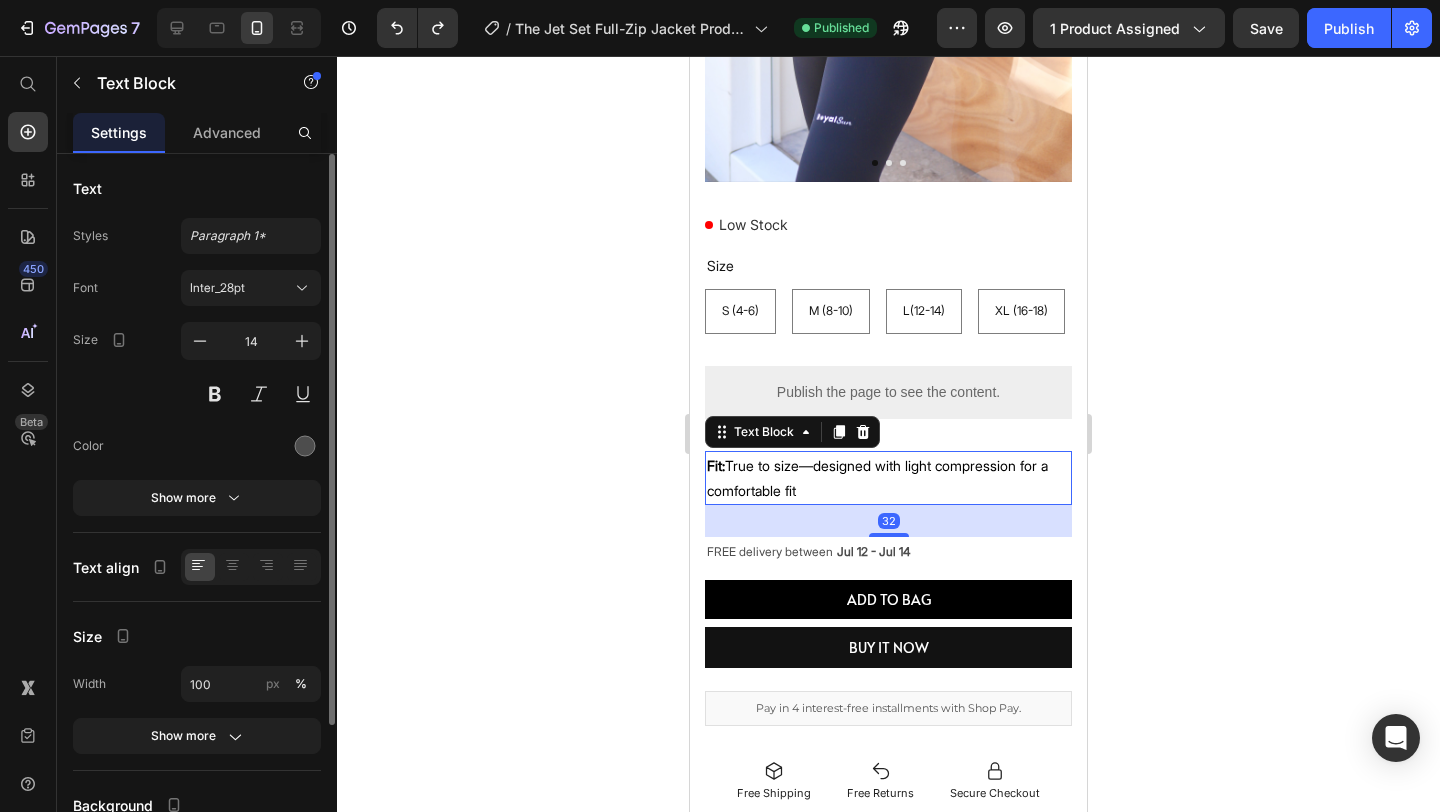 click on "Fit:  True to size—designed with light compression for a comfortable fit" at bounding box center [877, 478] 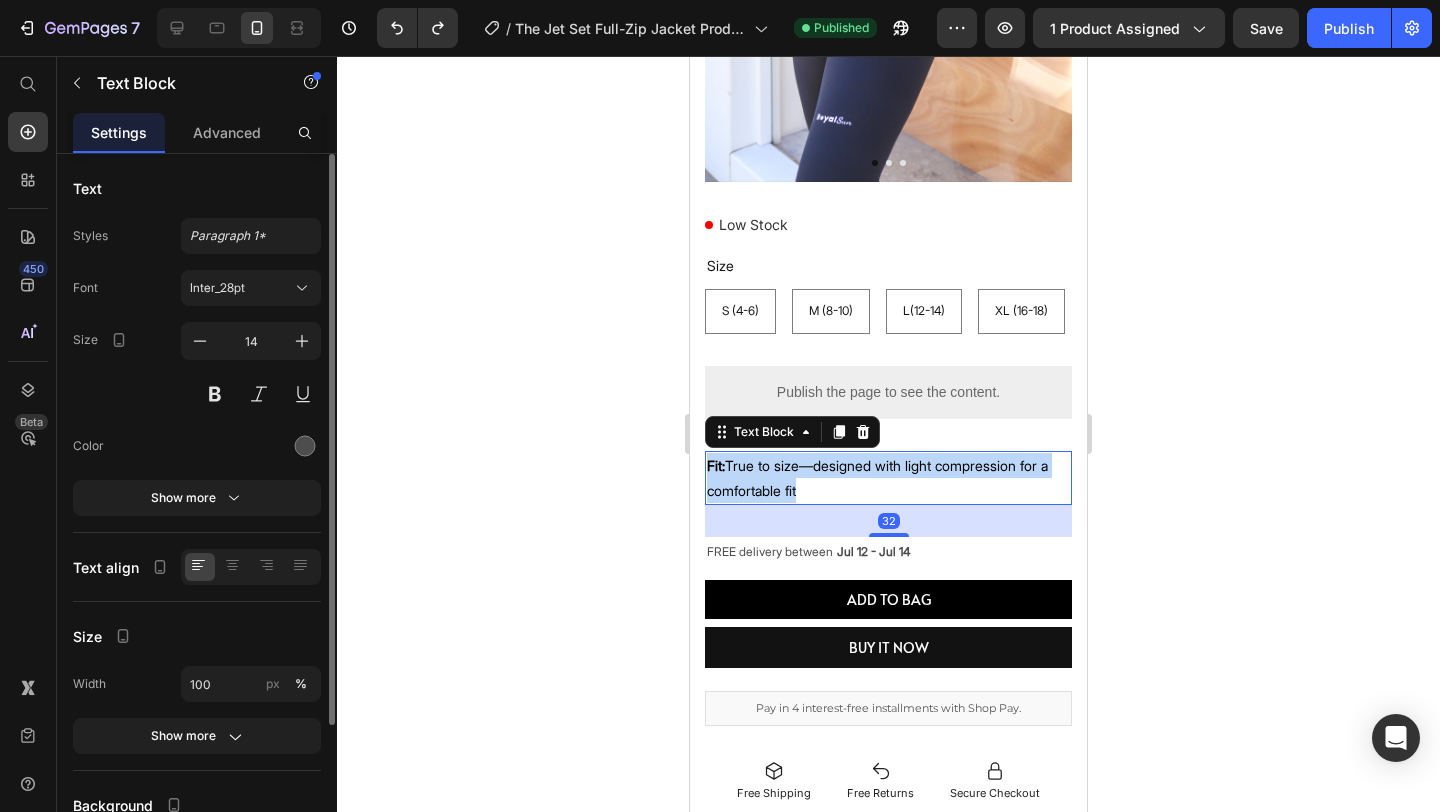 click on "Fit:  True to size—designed with light compression for a comfortable fit" at bounding box center (877, 478) 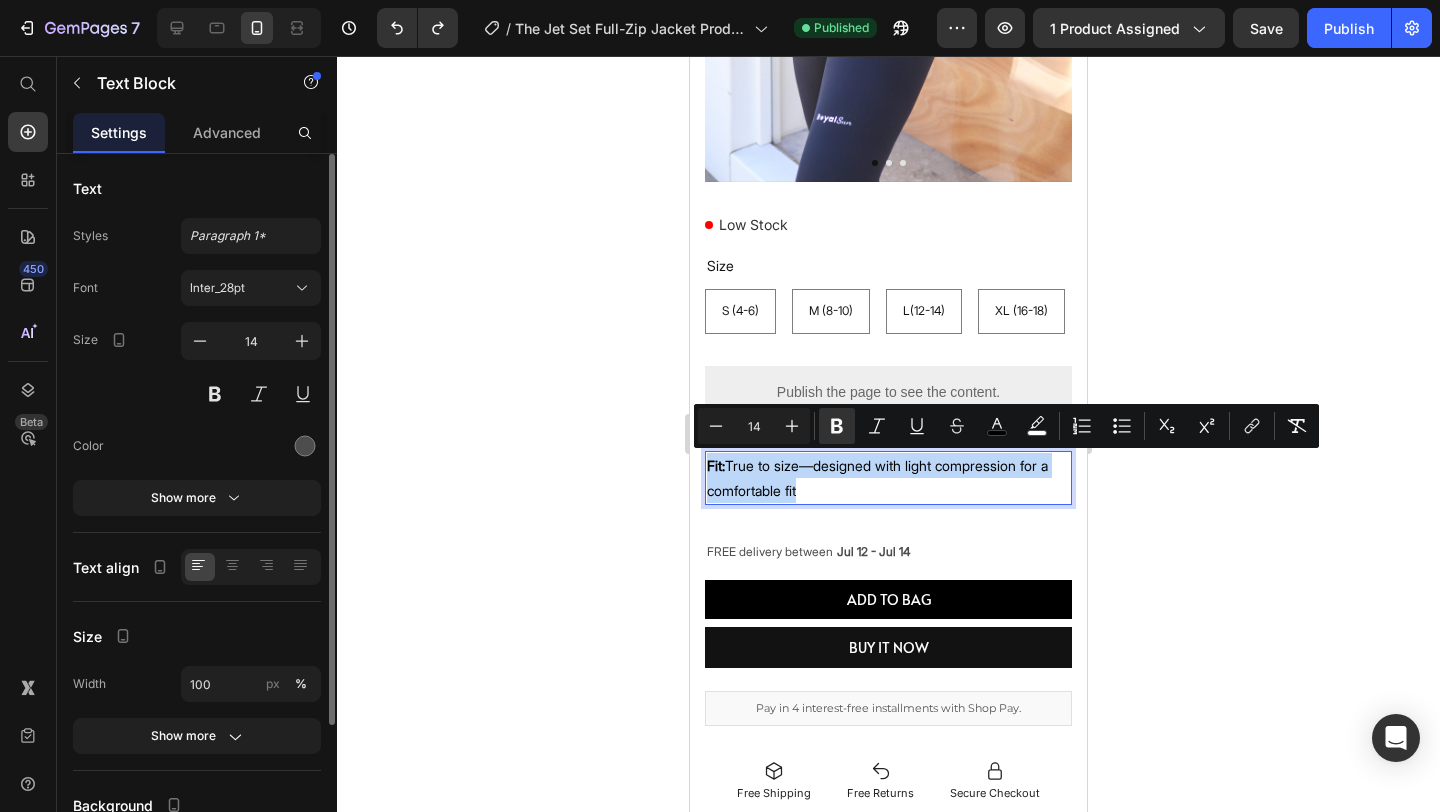 click on "Fit:  True to size—designed with light compression for a comfortable fit" at bounding box center (888, 478) 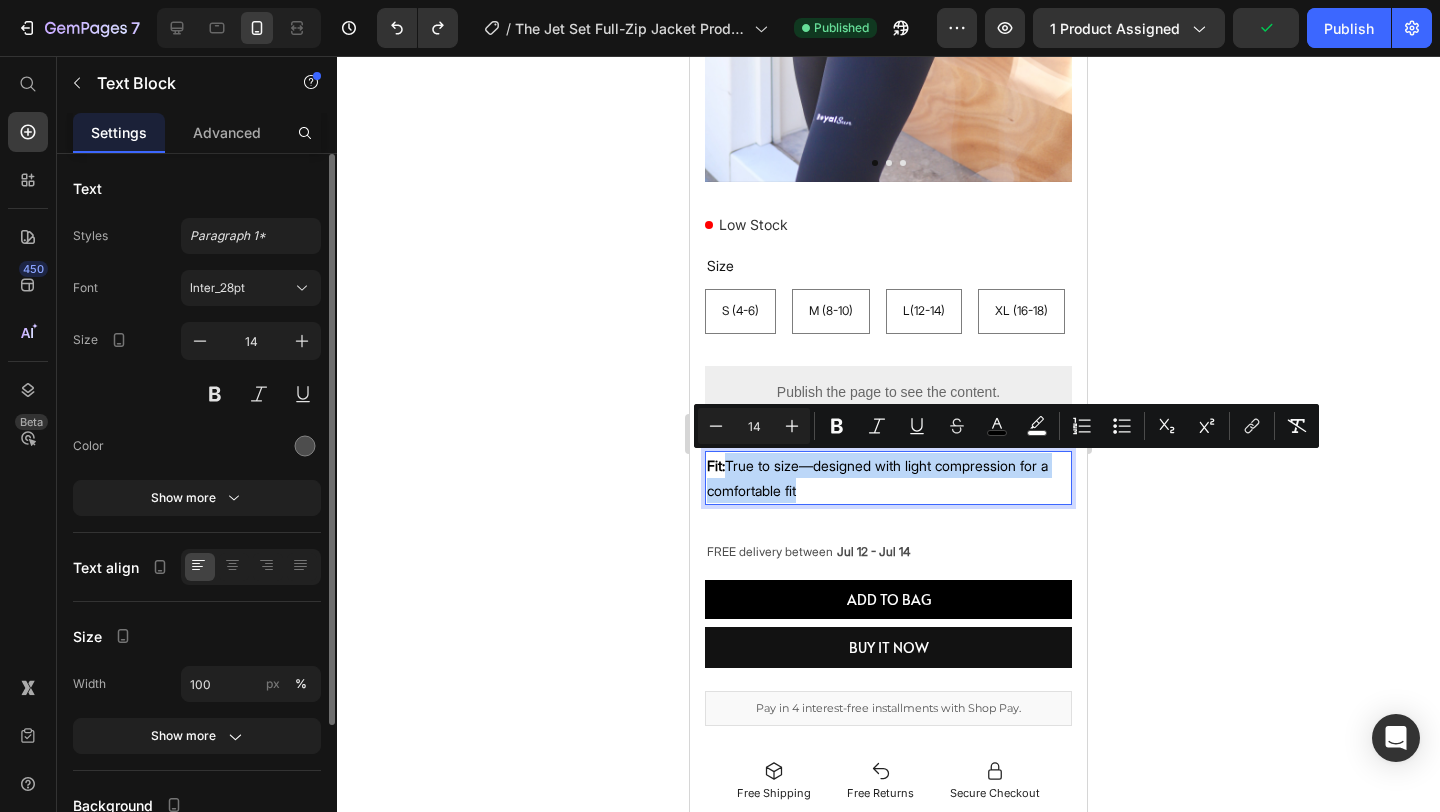 drag, startPoint x: 730, startPoint y: 461, endPoint x: 851, endPoint y: 488, distance: 123.97581 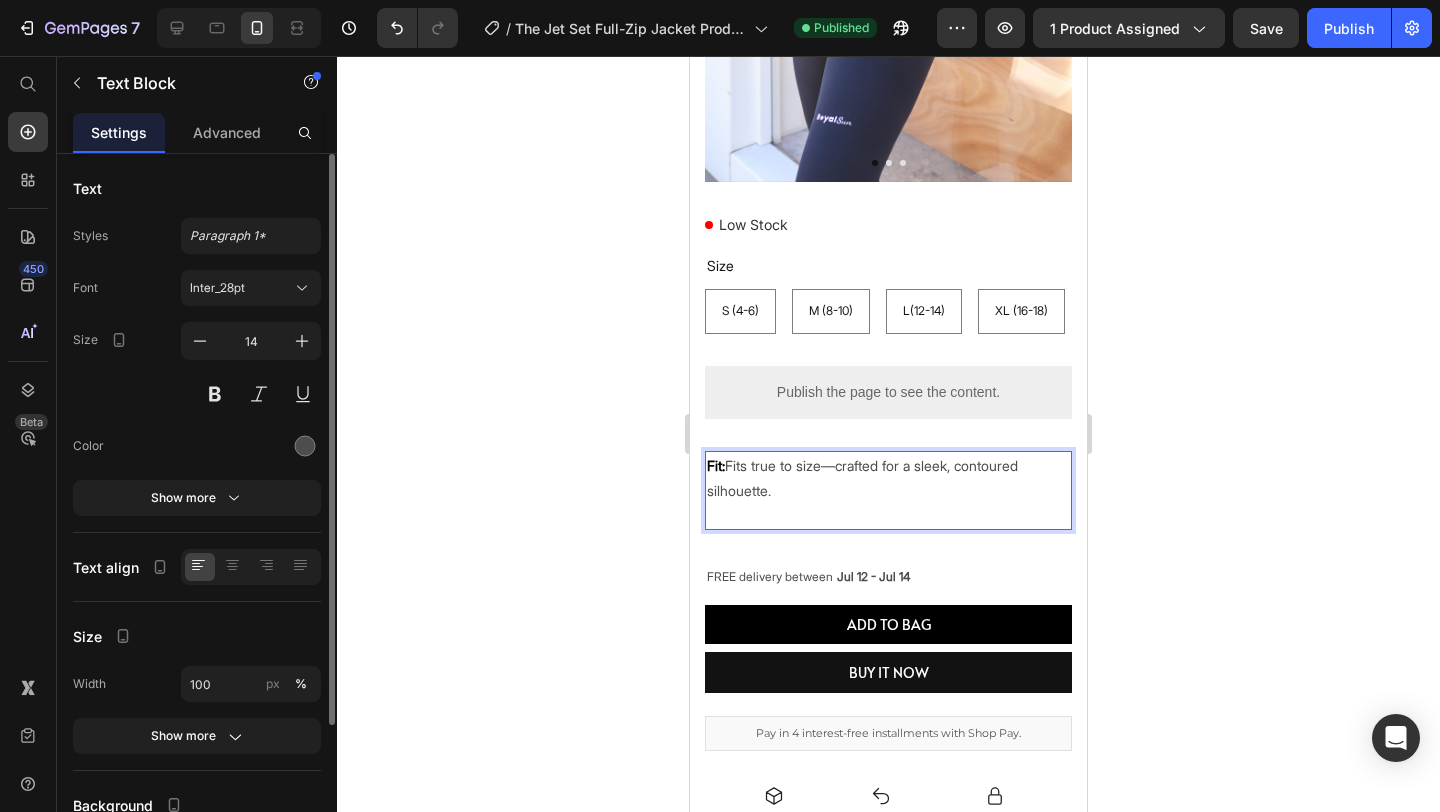 click on "Fit:  Fits true to size—crafted for a sleek, contoured silhouette." at bounding box center [888, 491] 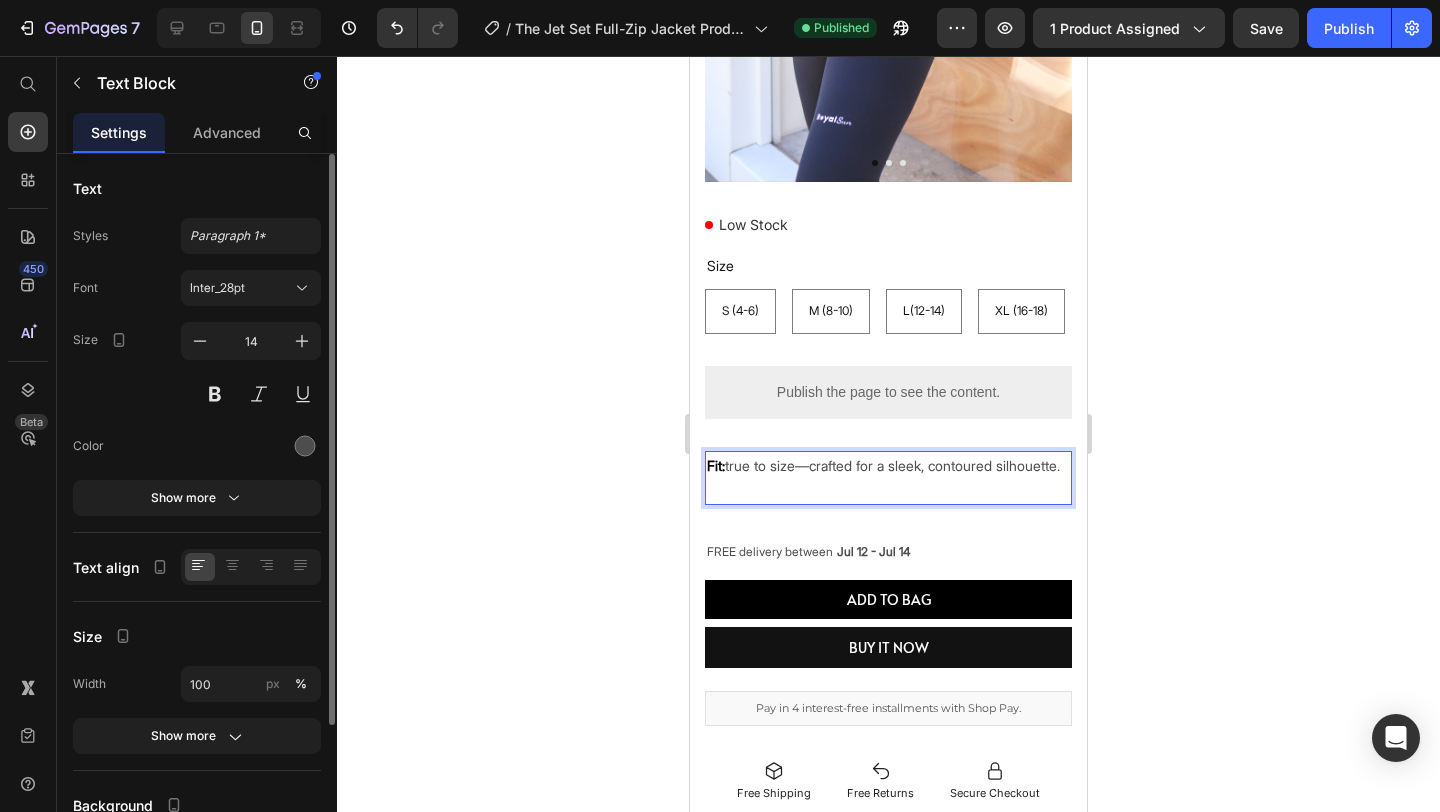 click on "Fit:  true to size—crafted for a sleek, contoured silhouette." at bounding box center (888, 478) 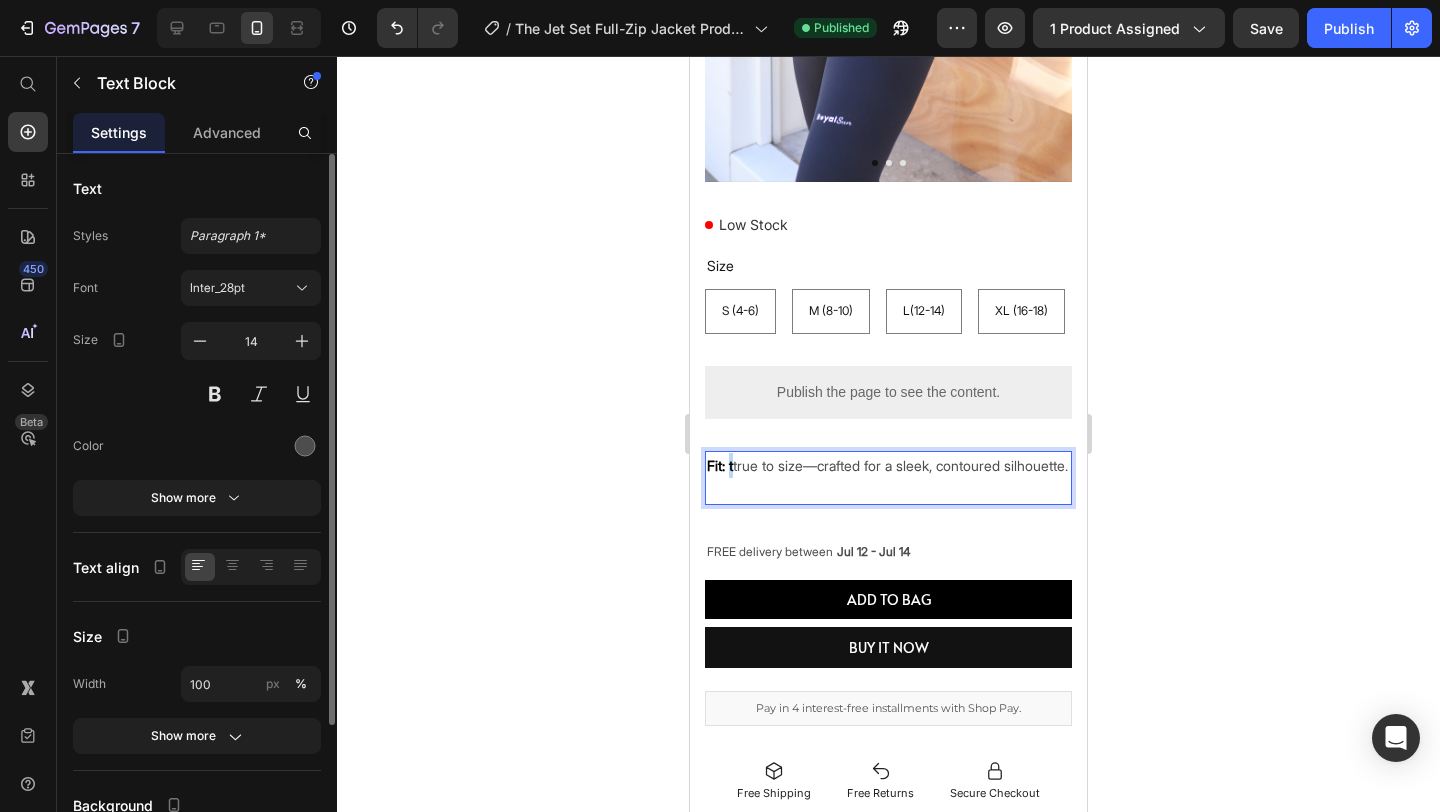 click on "Fit: true to size—crafted for a sleek, contoured silhouette." at bounding box center (888, 478) 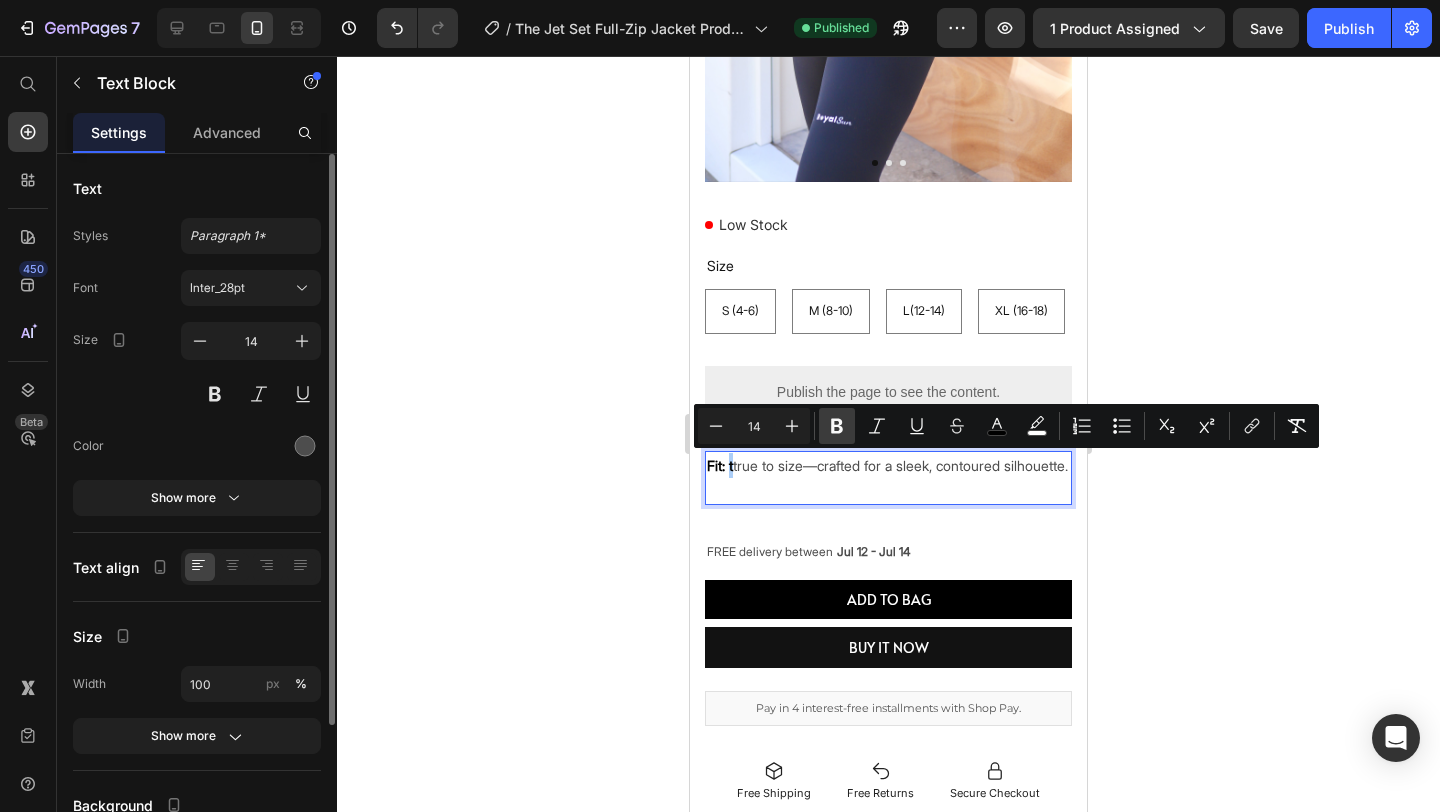 click 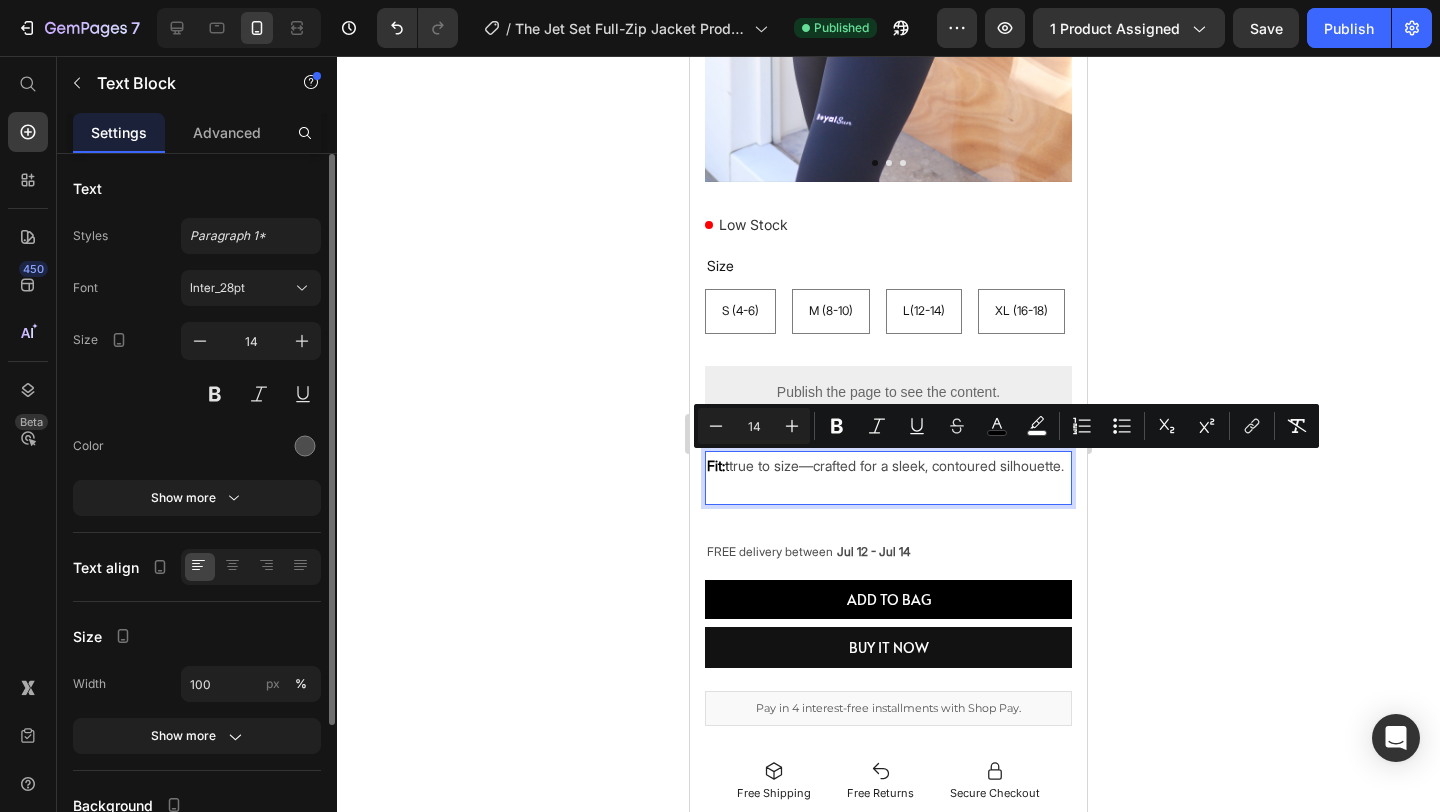 click 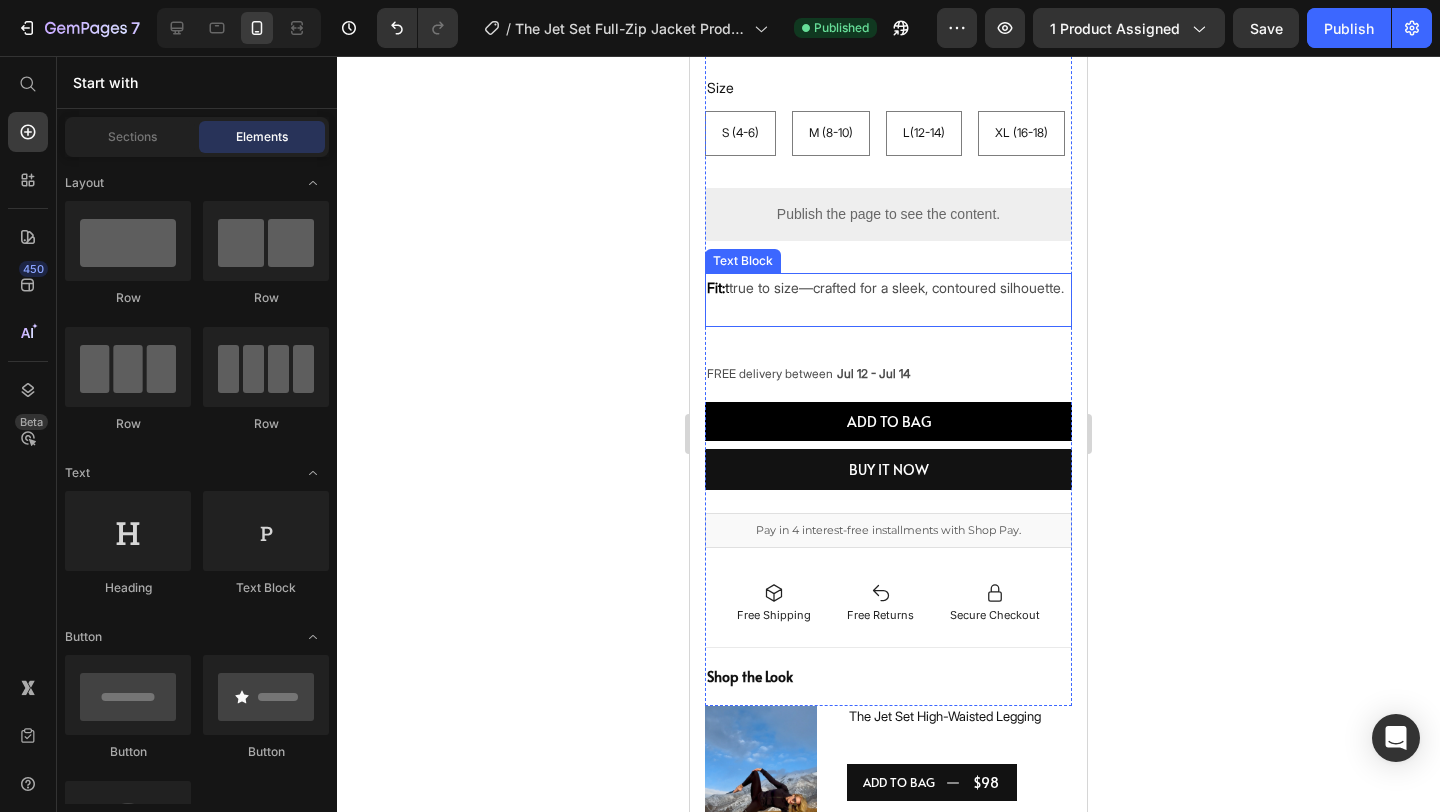 scroll, scrollTop: 766, scrollLeft: 0, axis: vertical 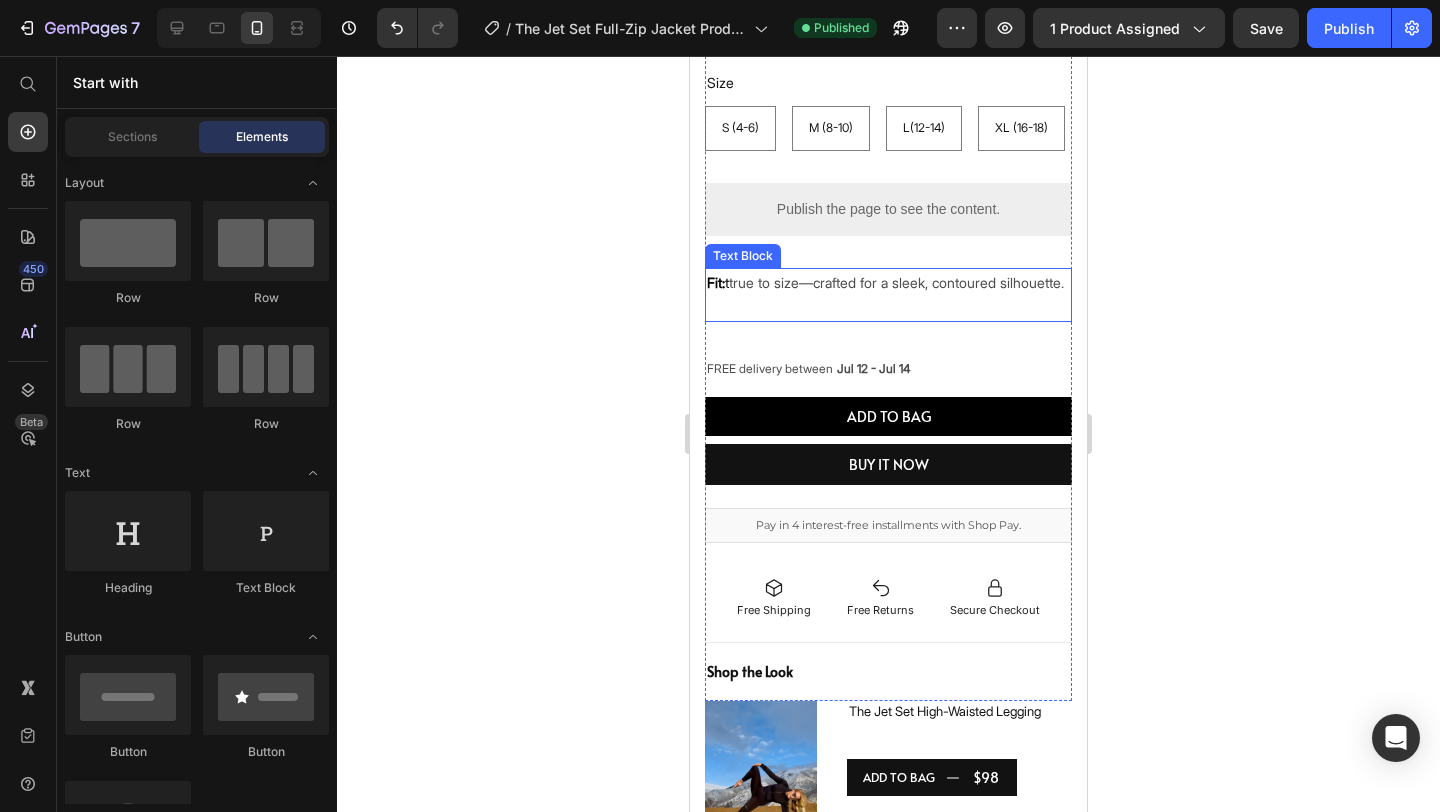 click on "Fit: true to size—crafted for a sleek, contoured silhouette." at bounding box center [888, 295] 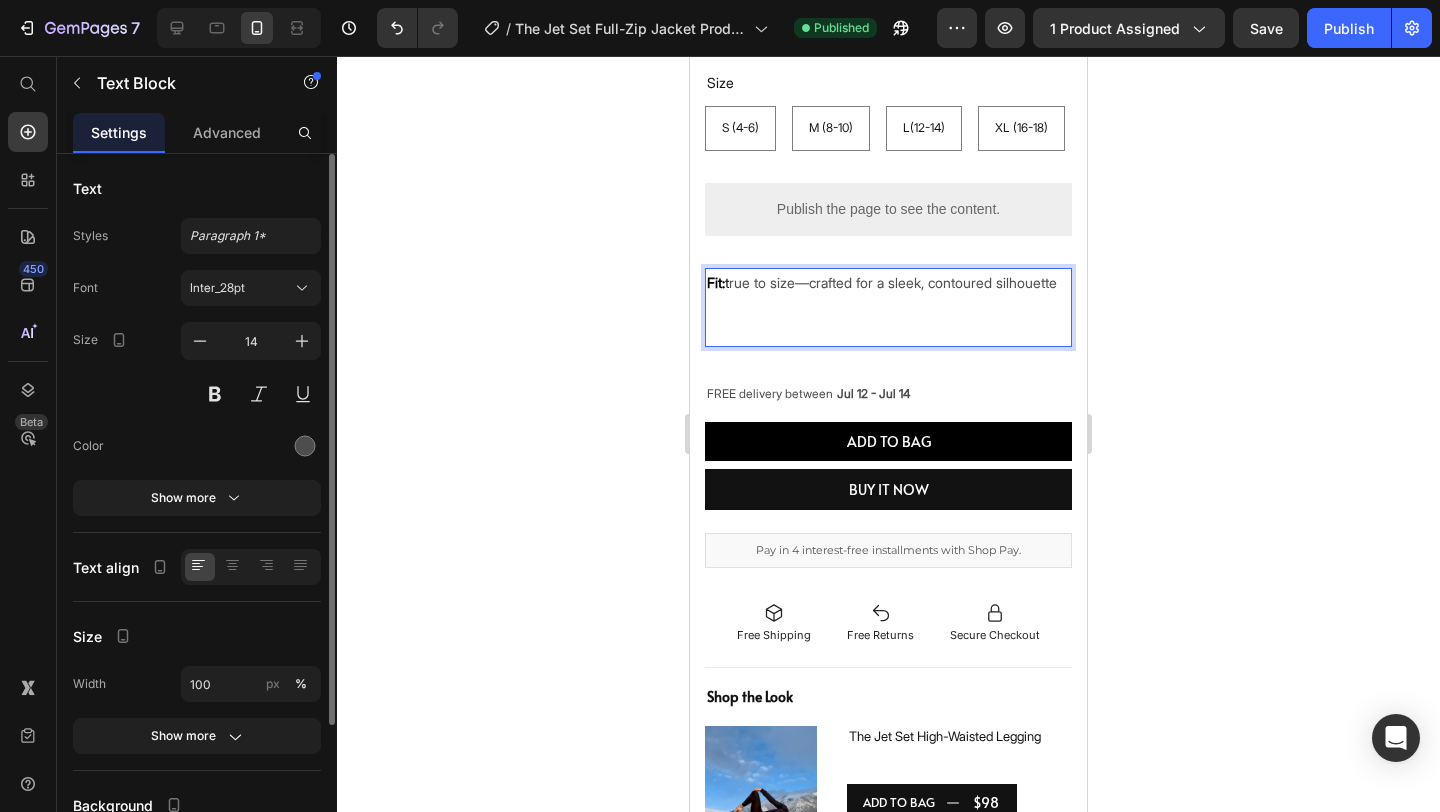 click on "Fit:  true to size—crafted for a sleek, contoured silhouette" at bounding box center [888, 308] 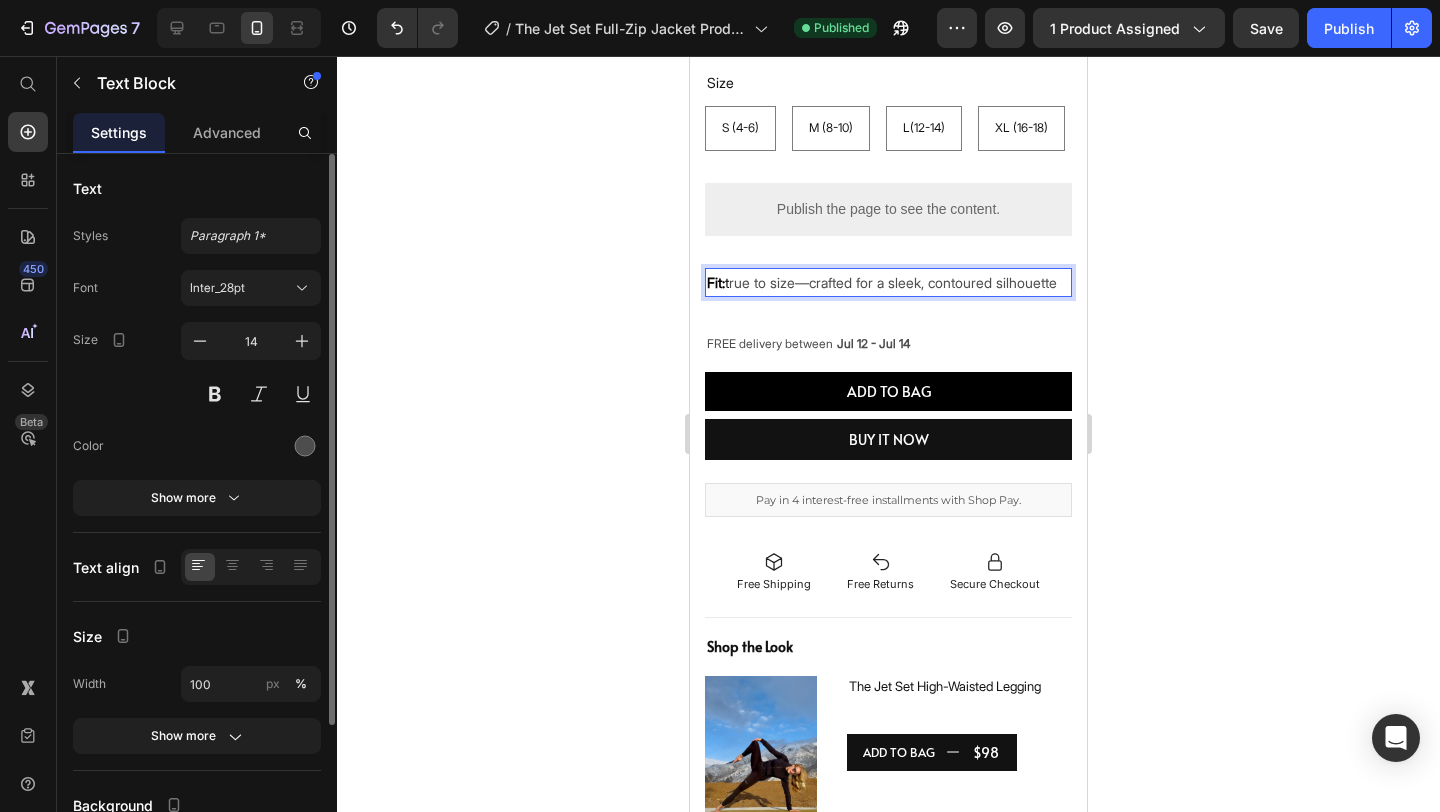 click 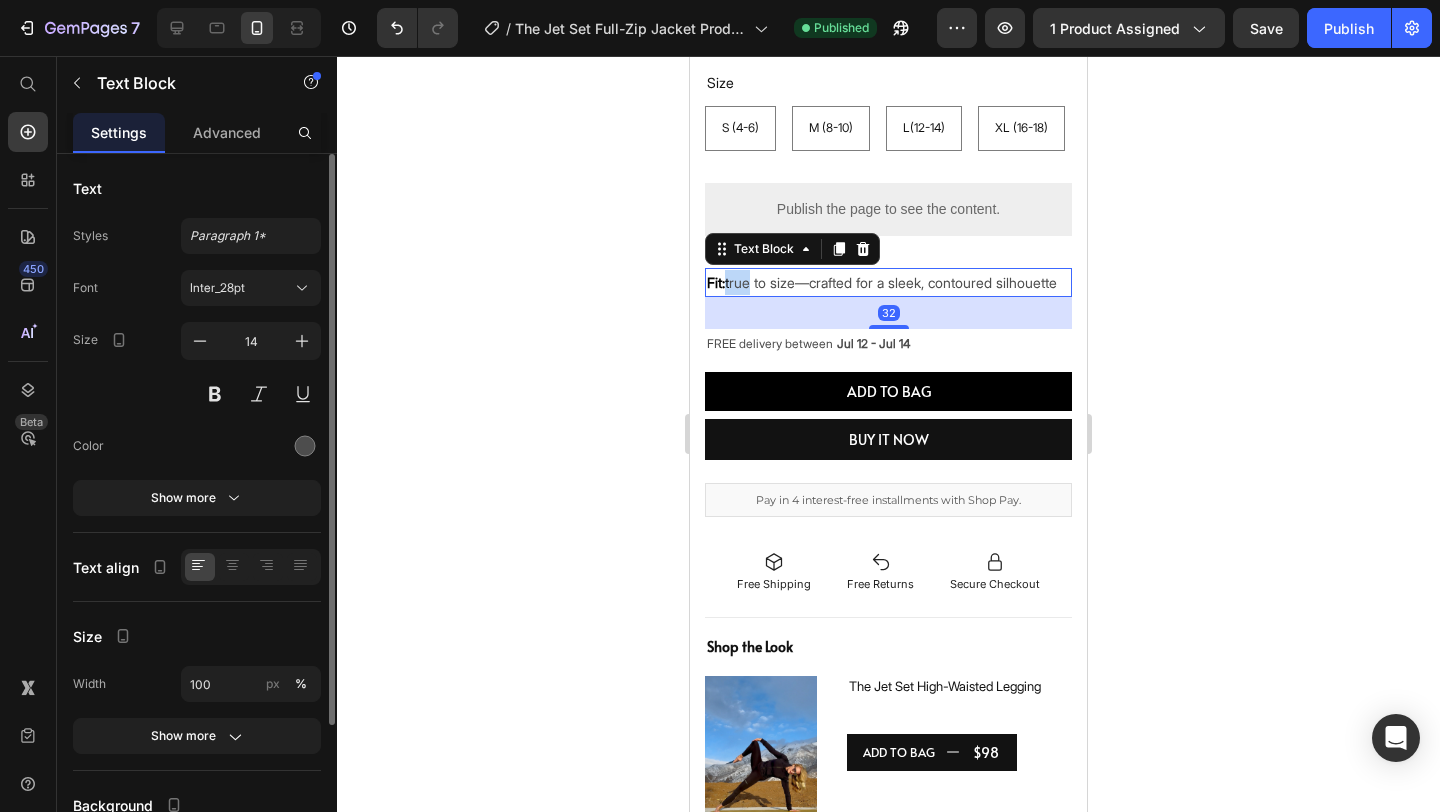 click on "Fit: t" at bounding box center (718, 282) 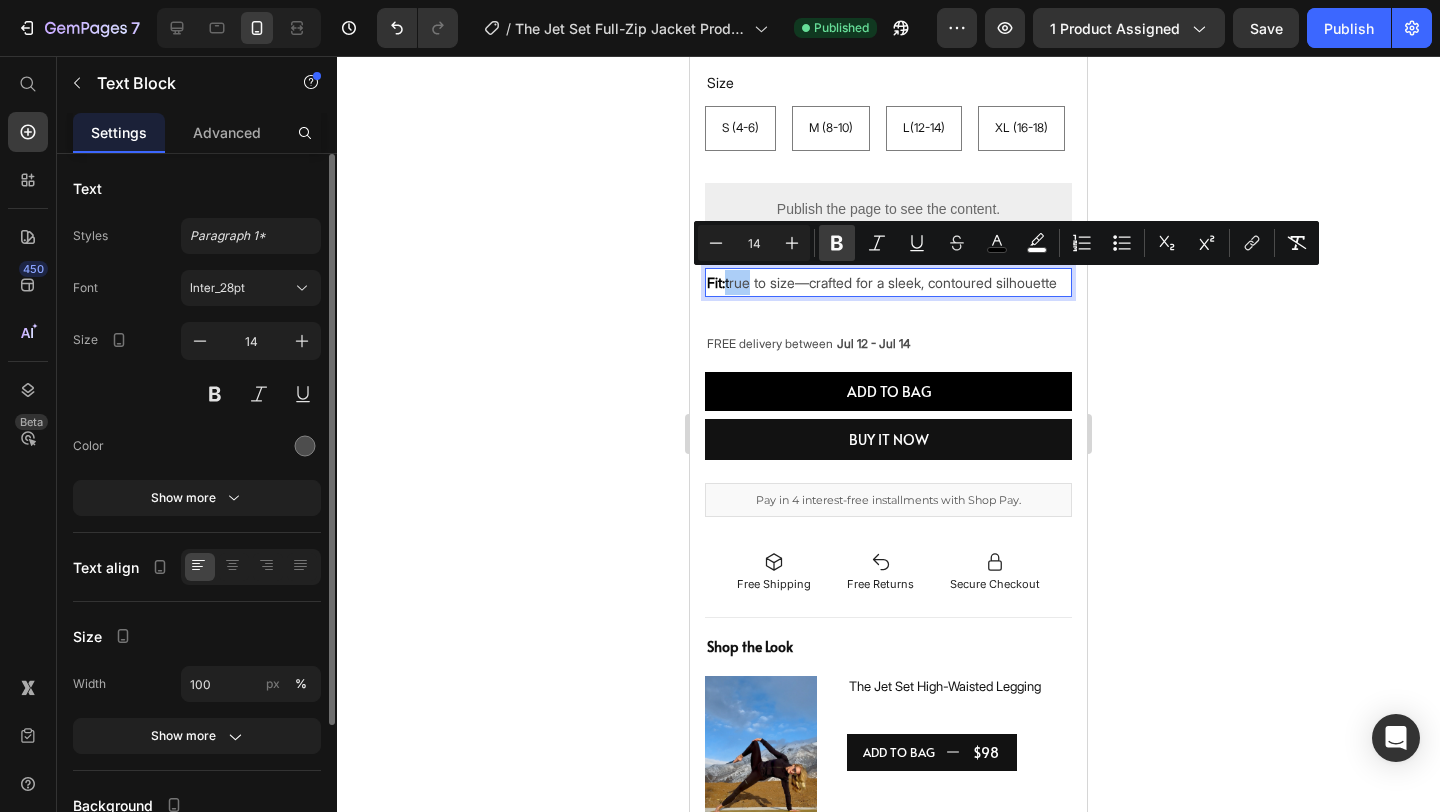 click 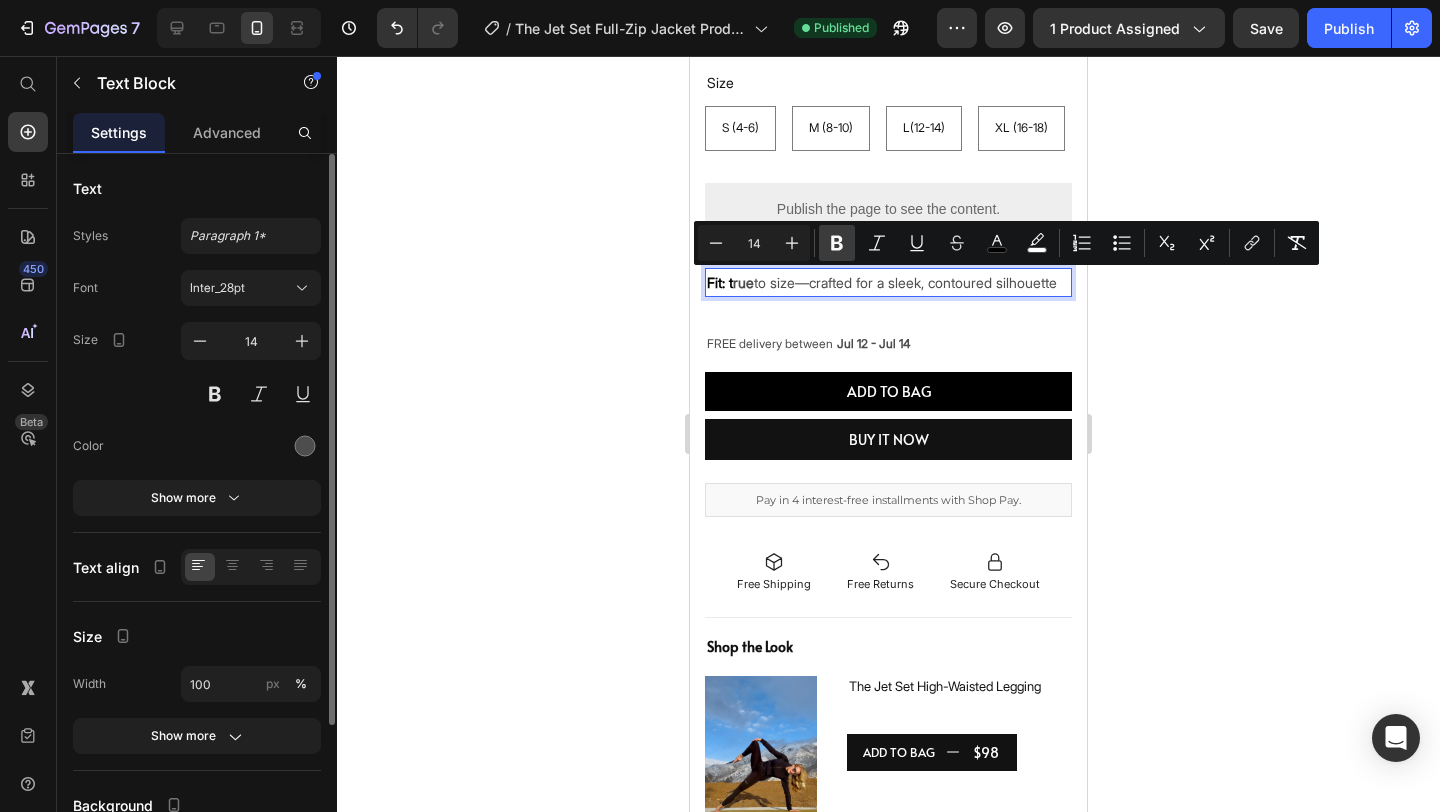 click 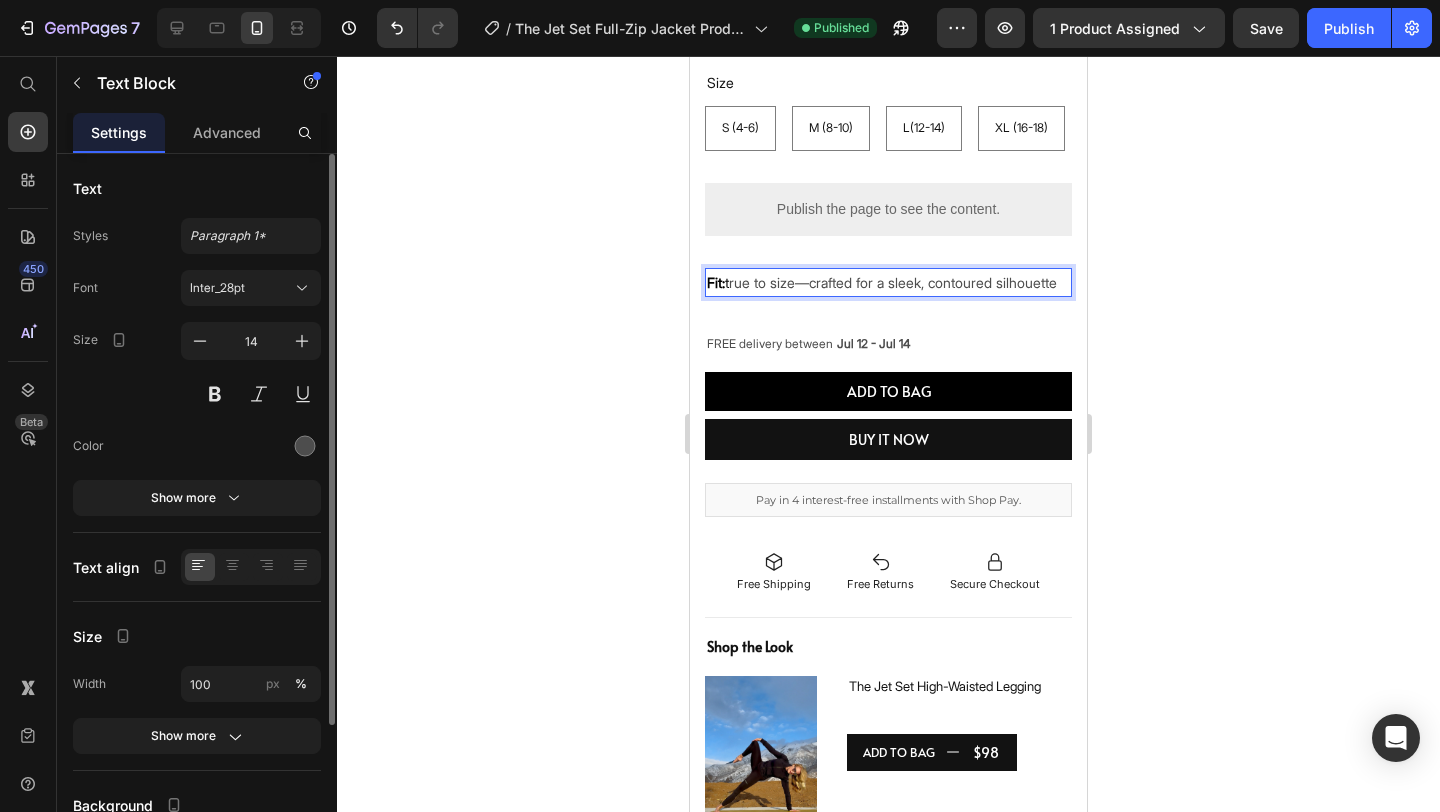 click on "Fit:" at bounding box center (716, 282) 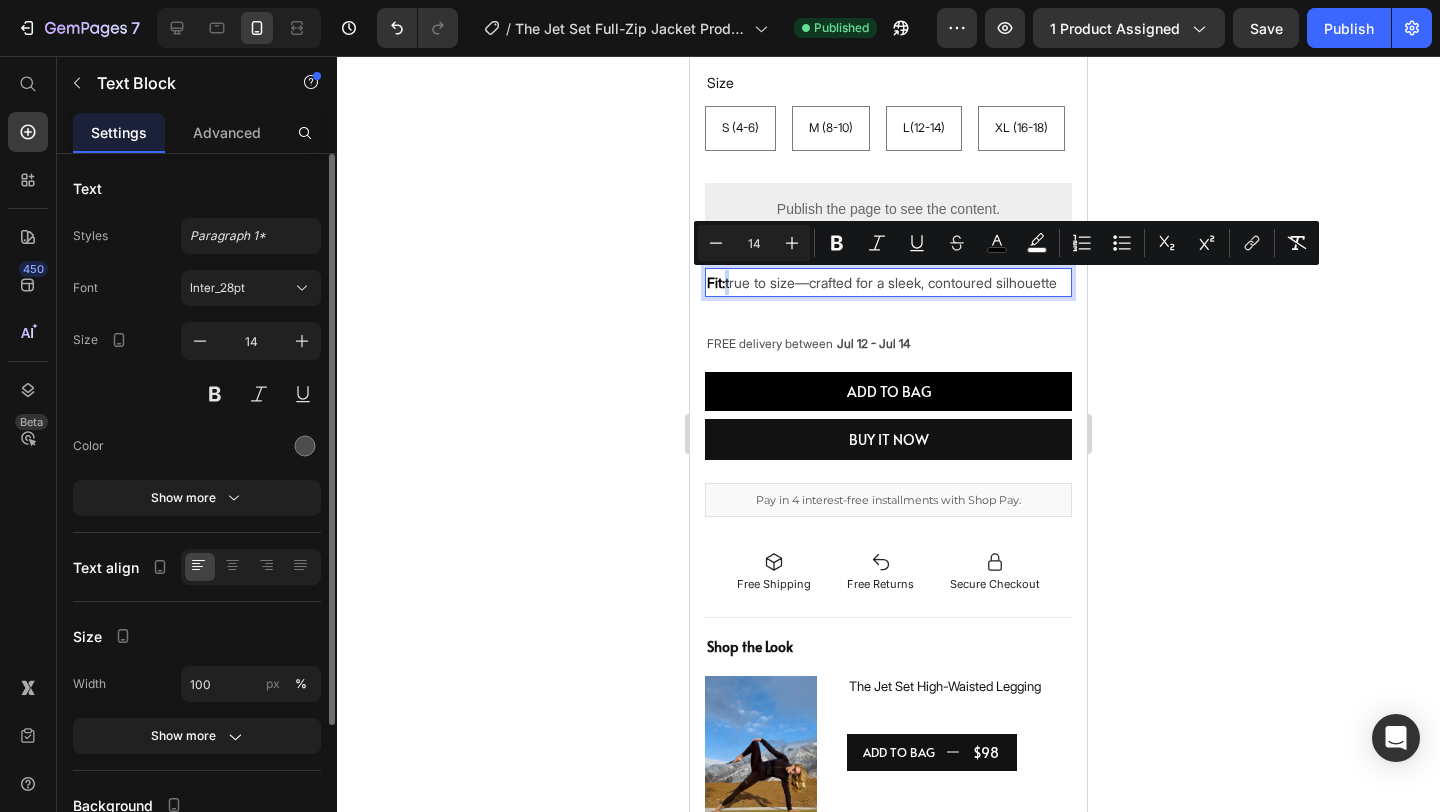click on "Fit:  true to size—crafted for a sleek, contoured silhouette" at bounding box center (888, 282) 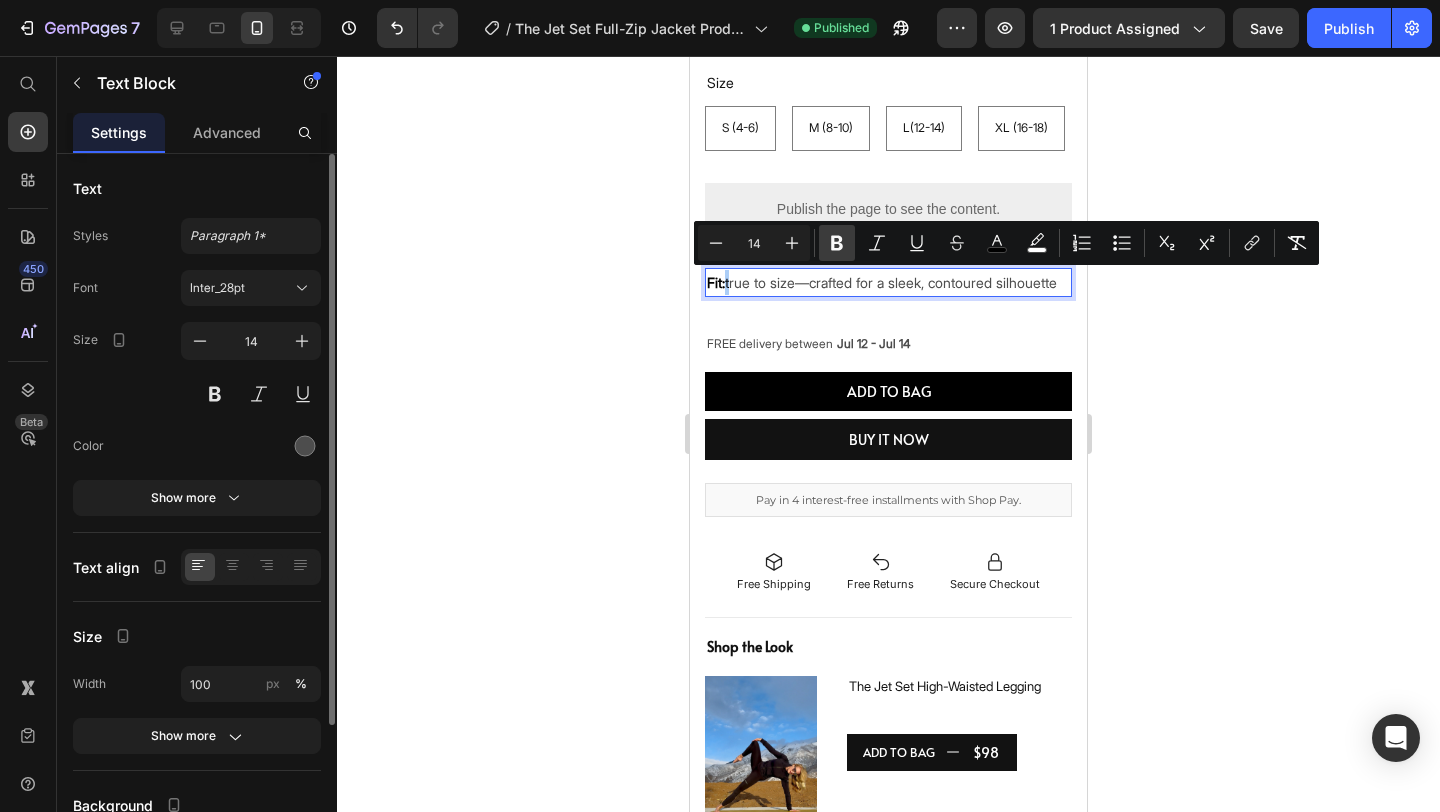 click 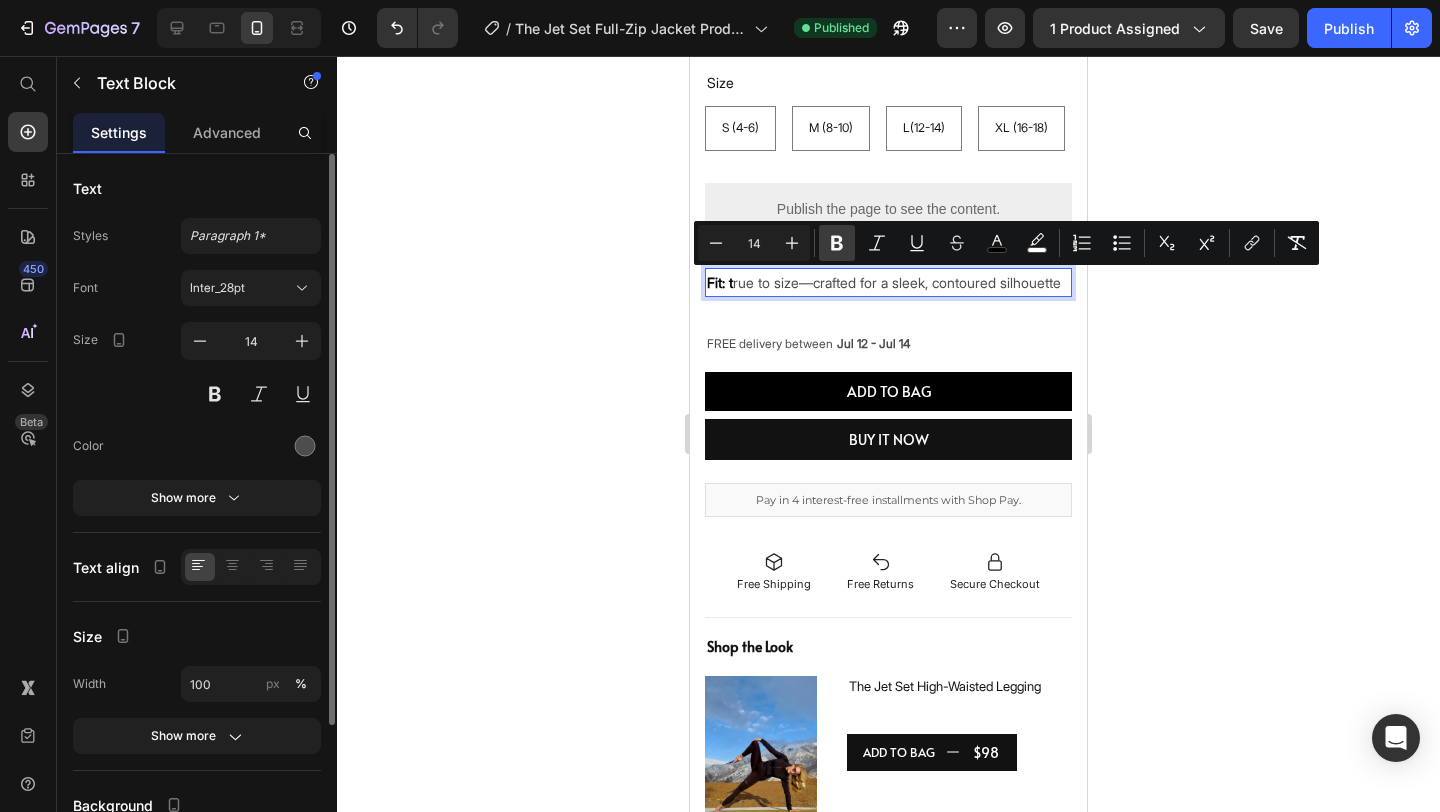 click 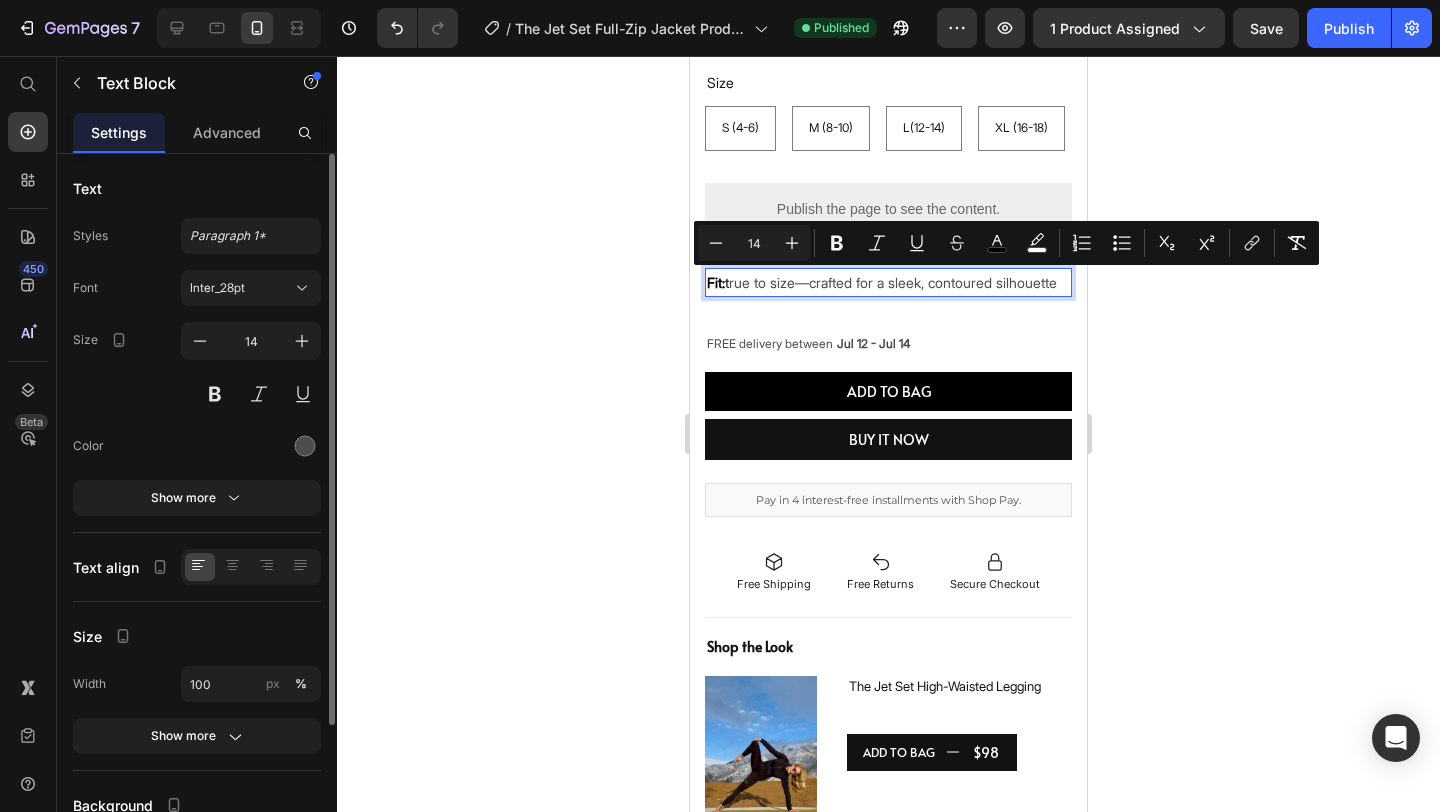 click 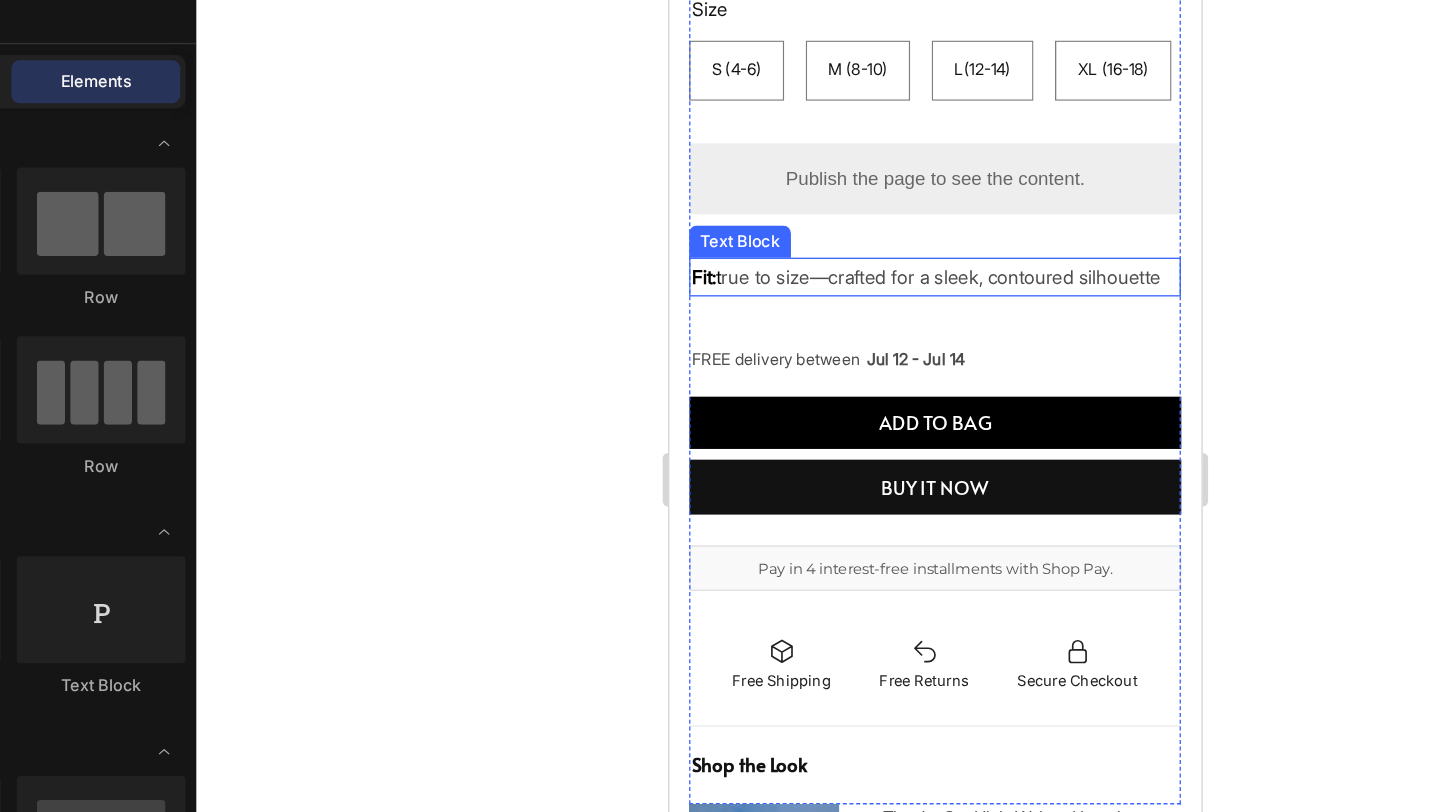 click on "Fit: t" at bounding box center (697, 200) 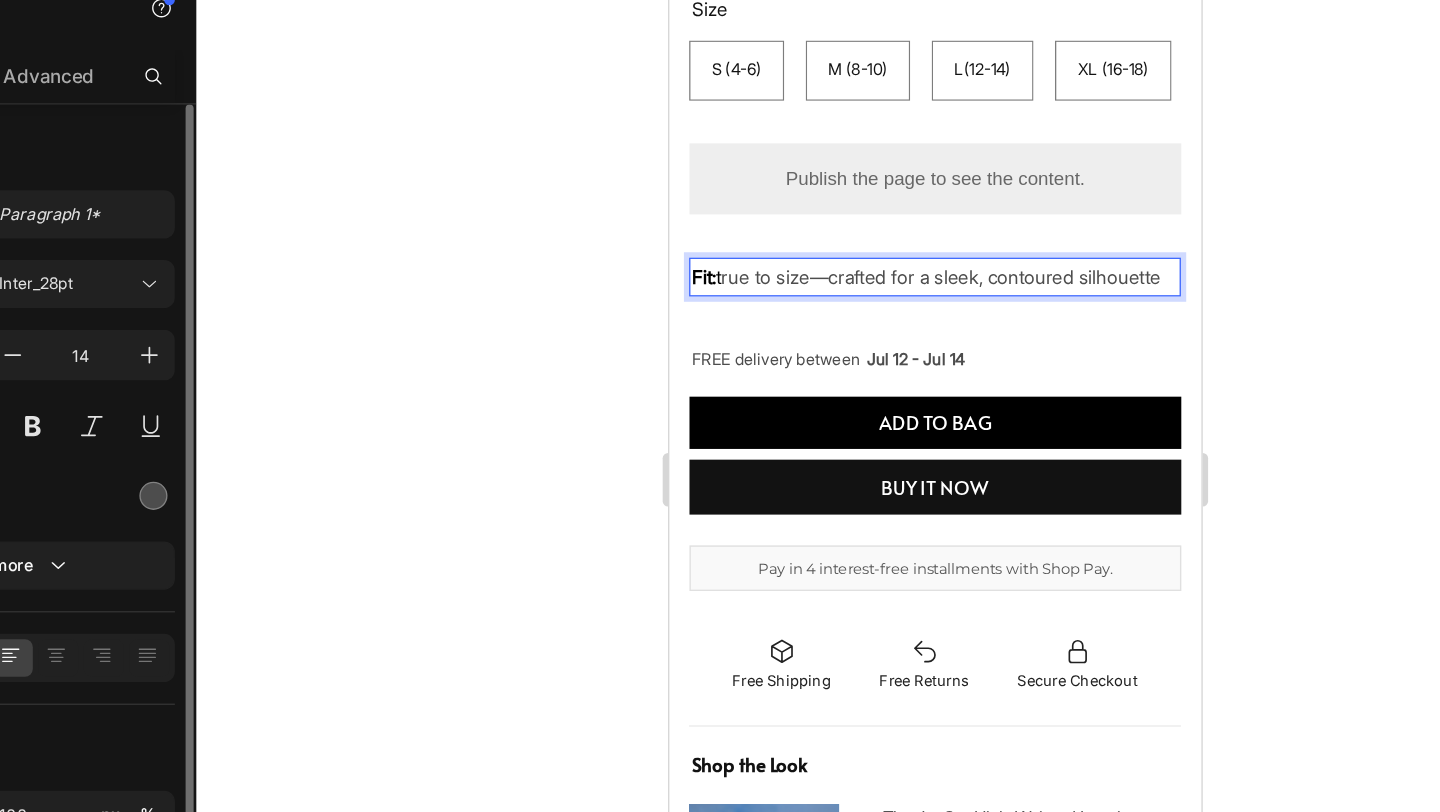 click on "Fit: t" at bounding box center [697, 200] 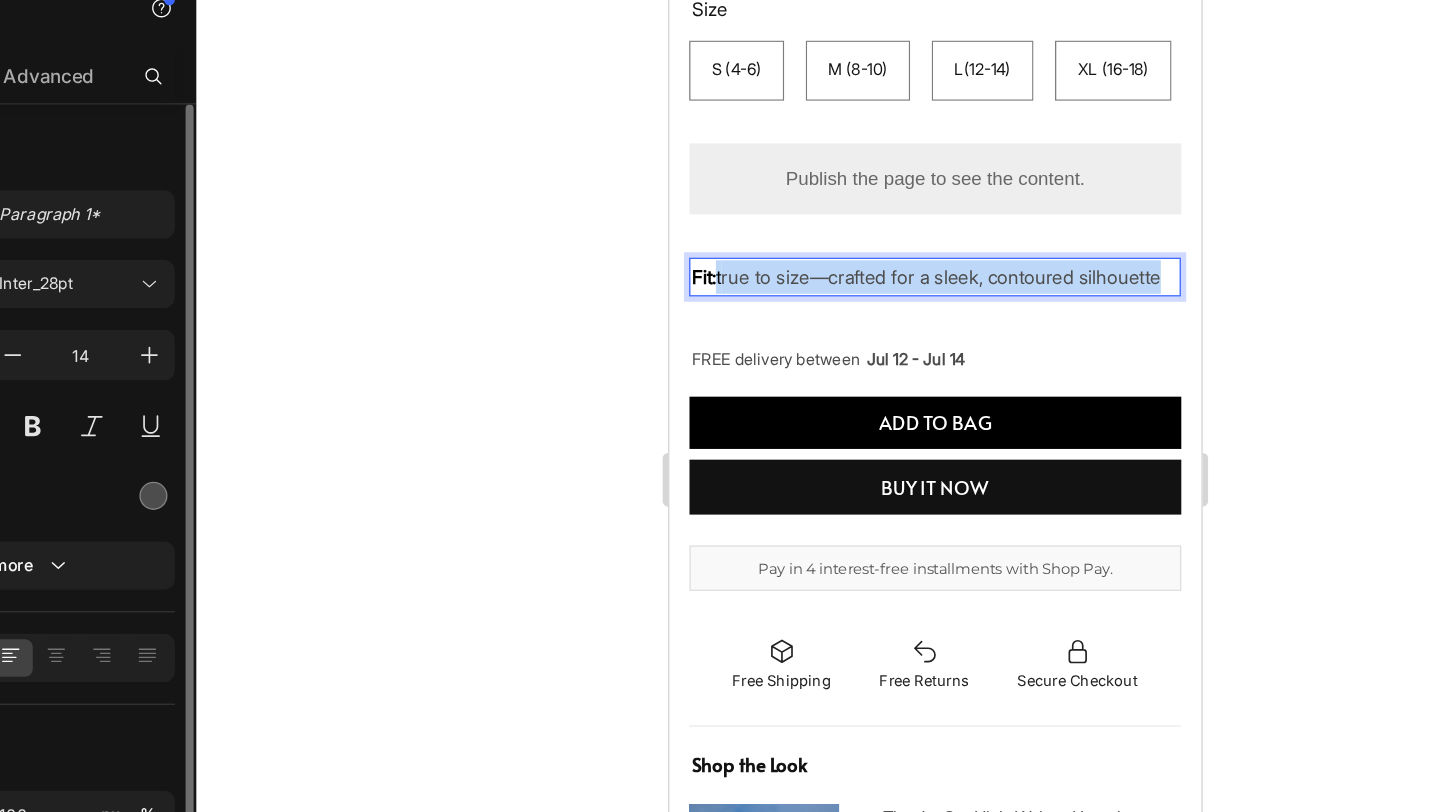 drag, startPoint x: 709, startPoint y: 200, endPoint x: 1039, endPoint y: 198, distance: 330.00607 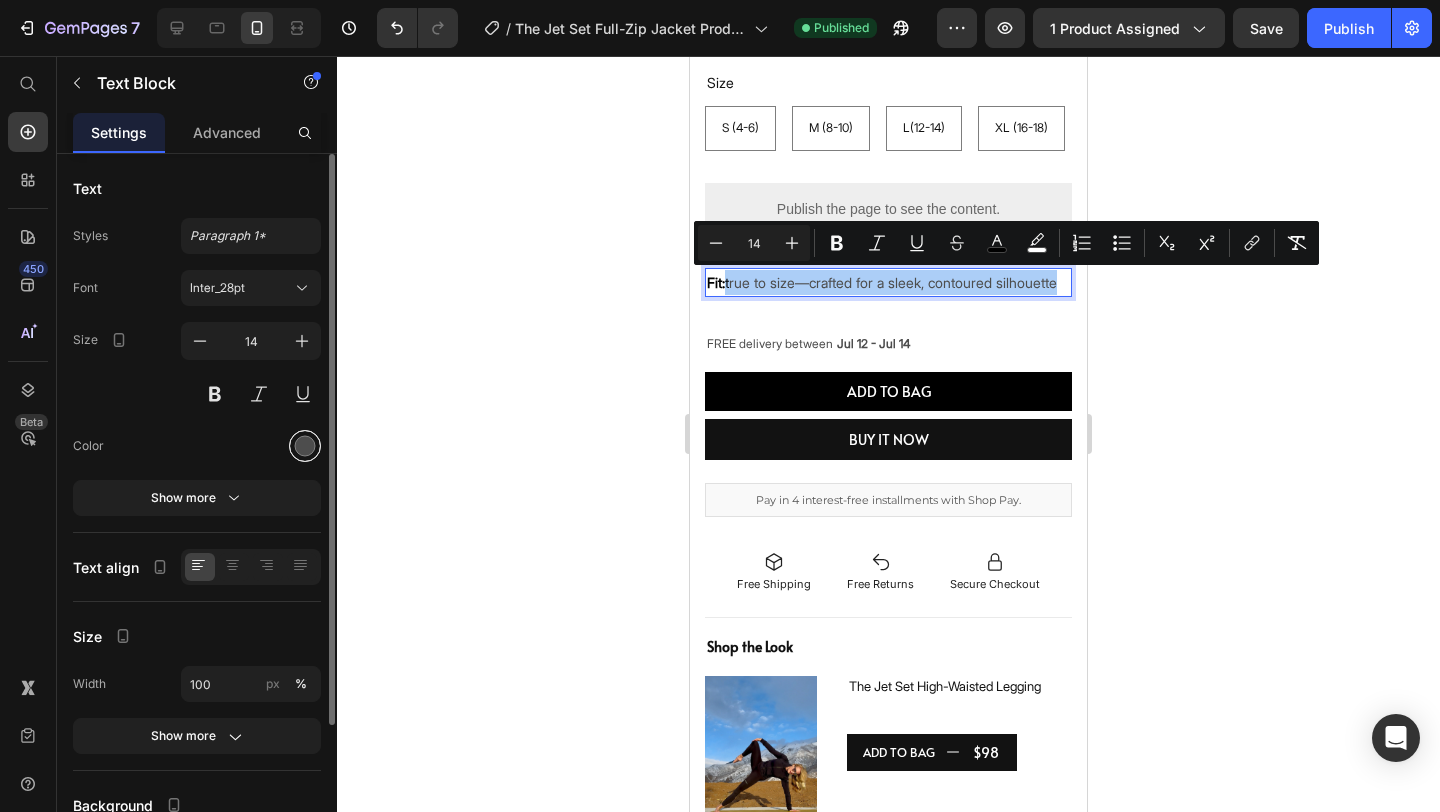click at bounding box center (305, 446) 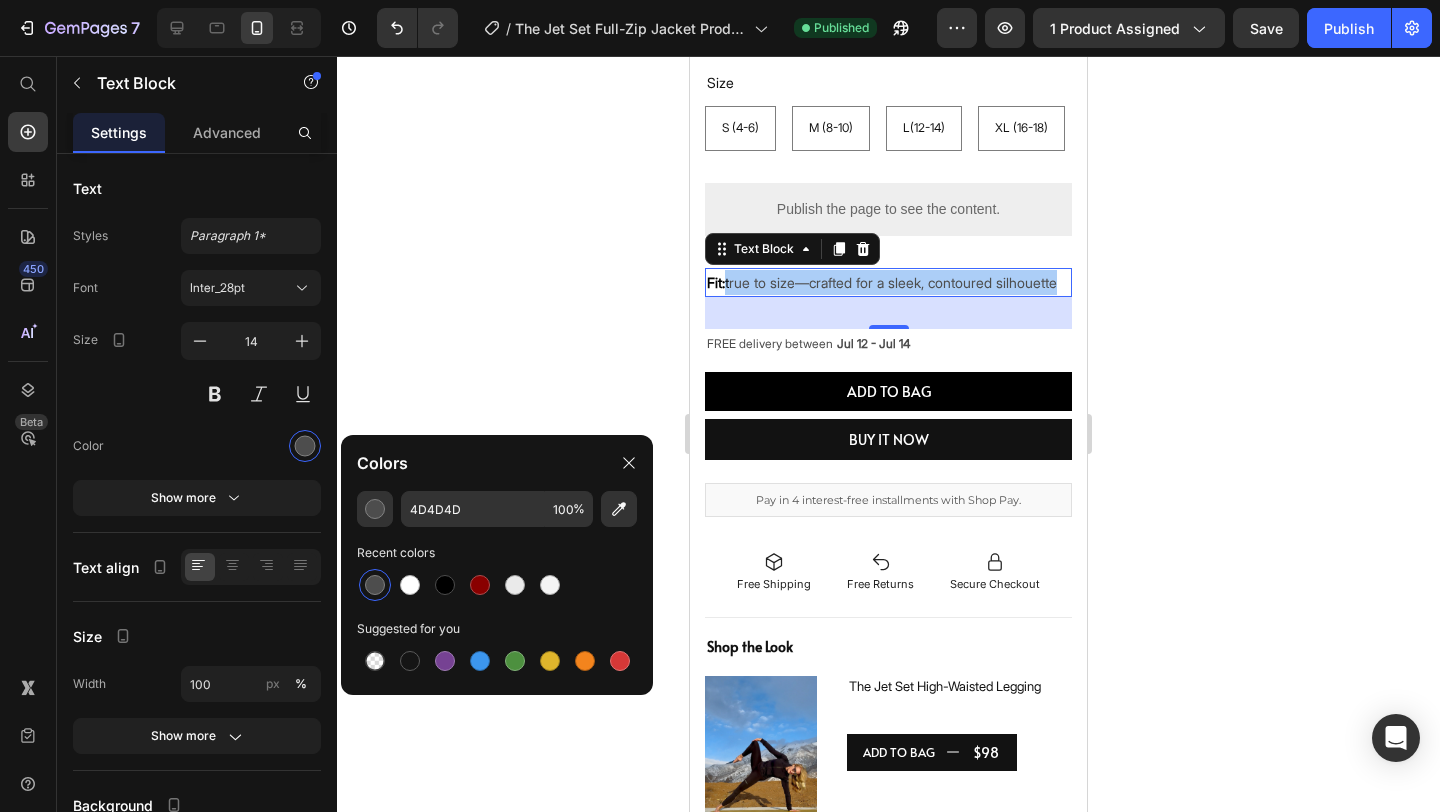 click at bounding box center (375, 585) 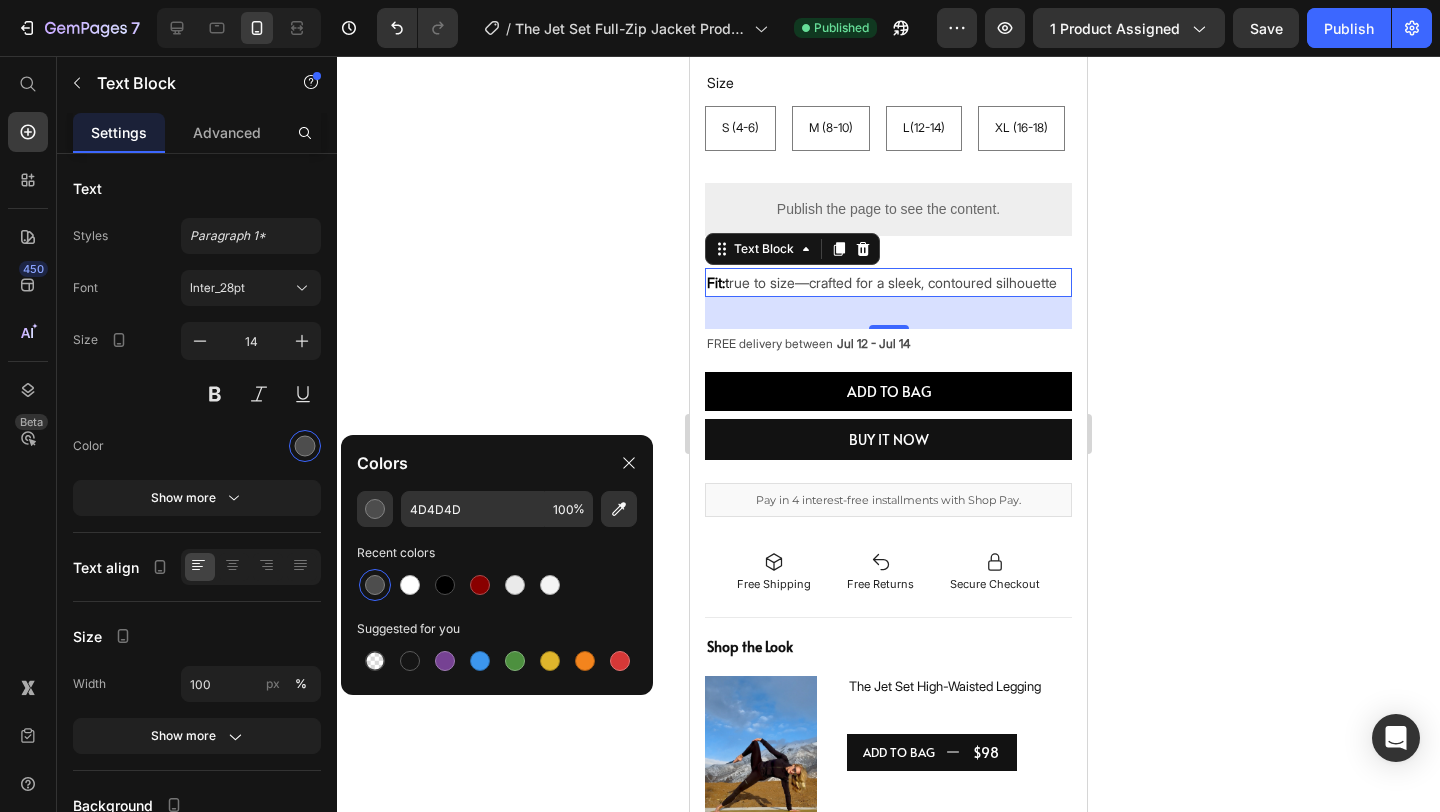 click at bounding box center (375, 585) 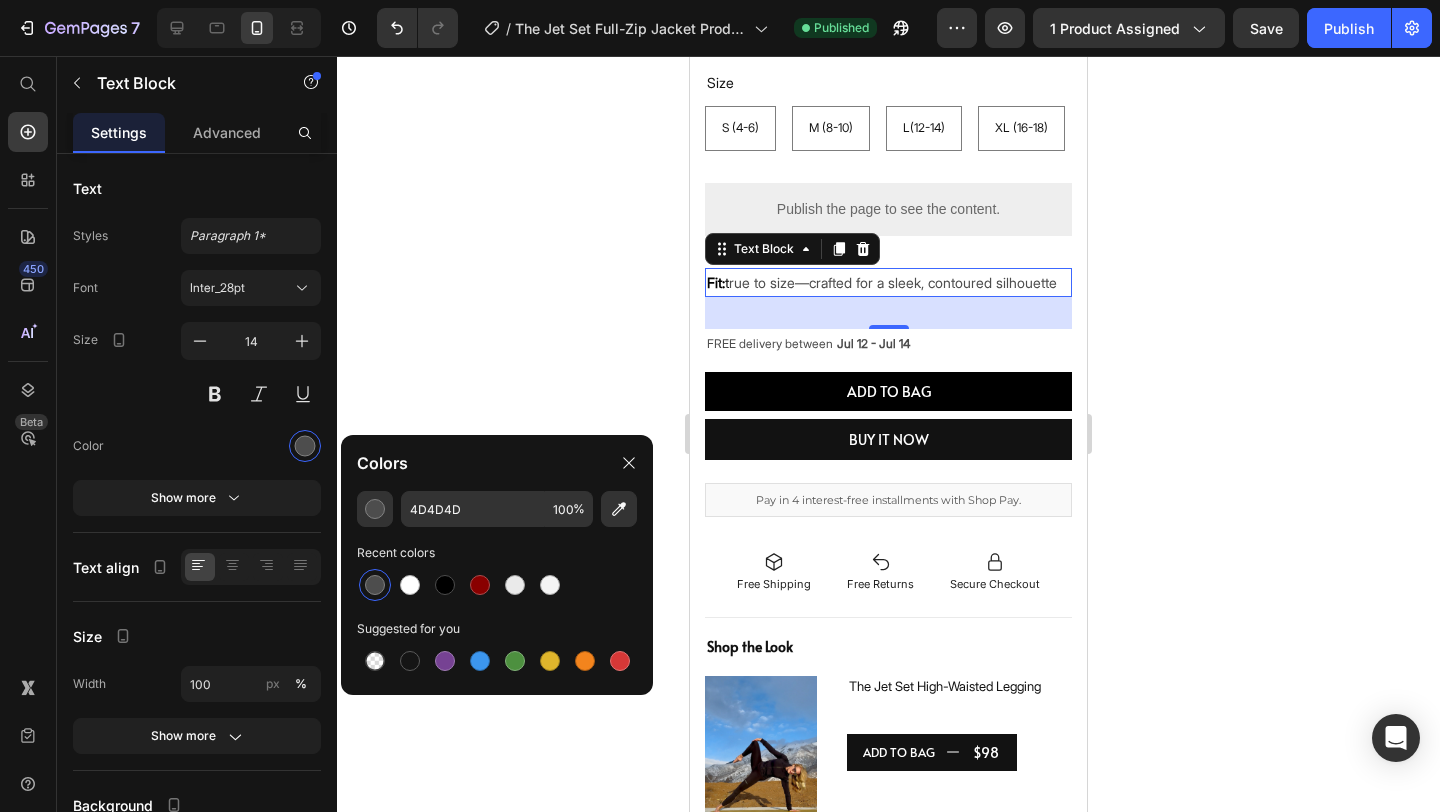 click on "Fit:  true to size—crafted for a sleek, contoured silhouette" at bounding box center (888, 282) 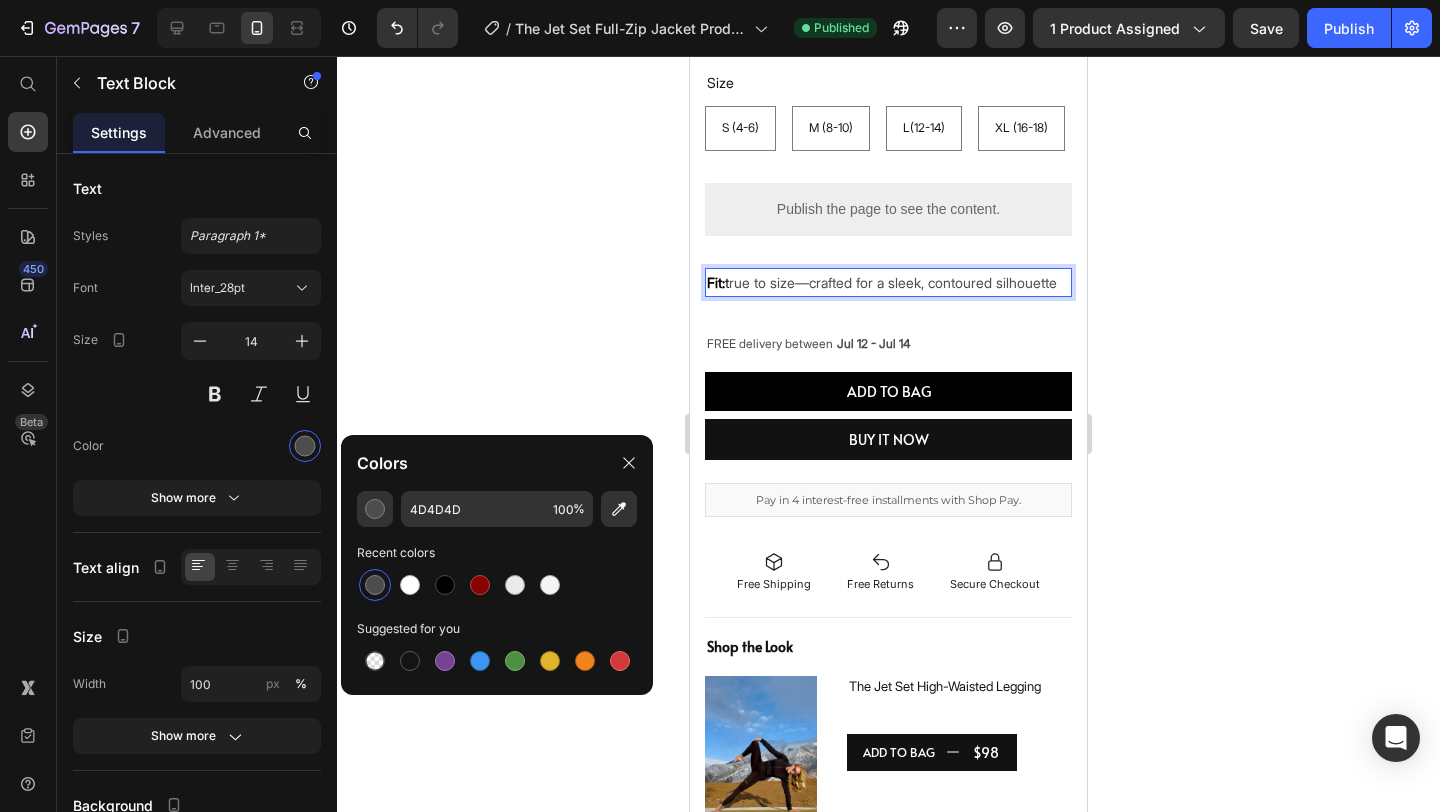 click on "Fit: t" at bounding box center [718, 282] 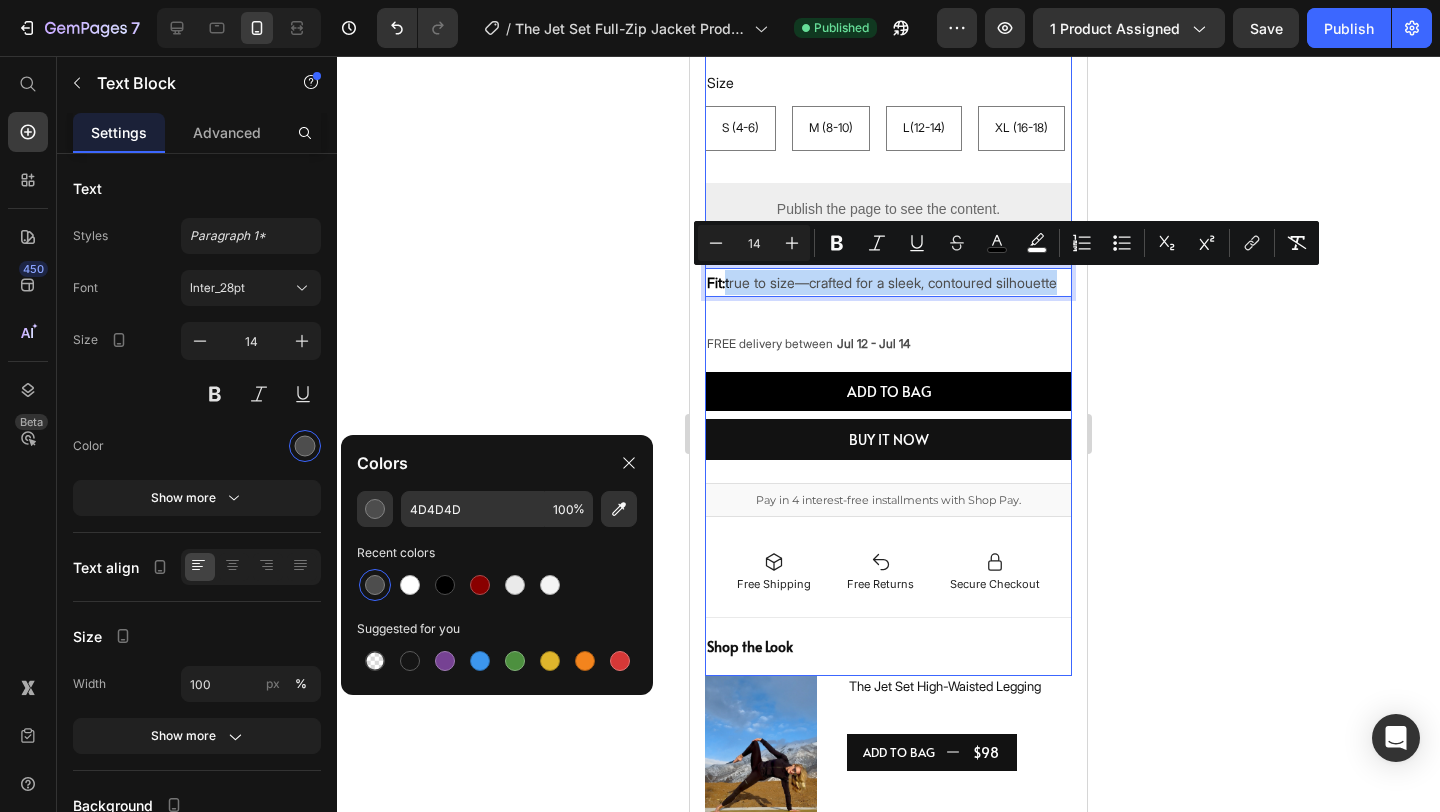 drag, startPoint x: 729, startPoint y: 284, endPoint x: 1064, endPoint y: 299, distance: 335.33566 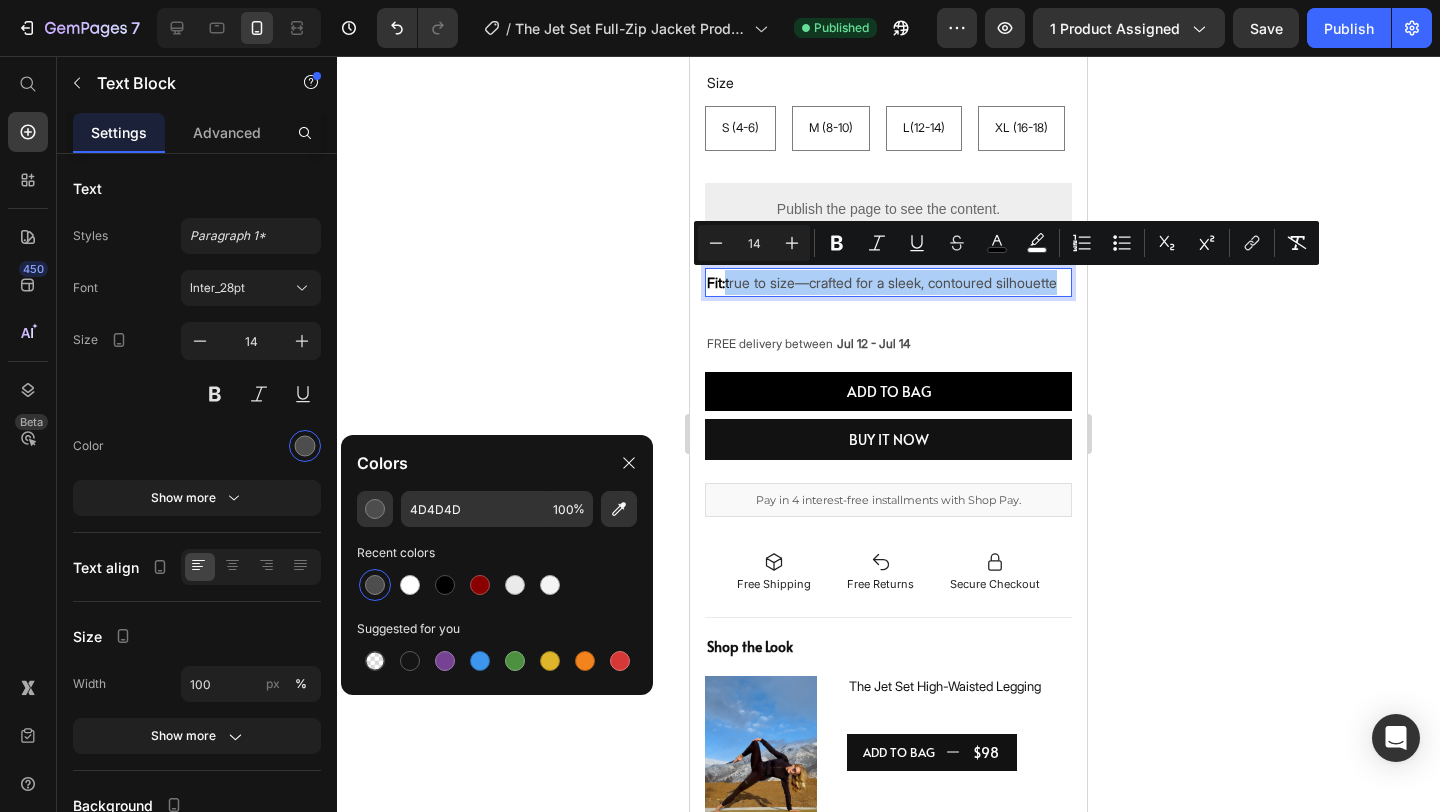 click at bounding box center [375, 585] 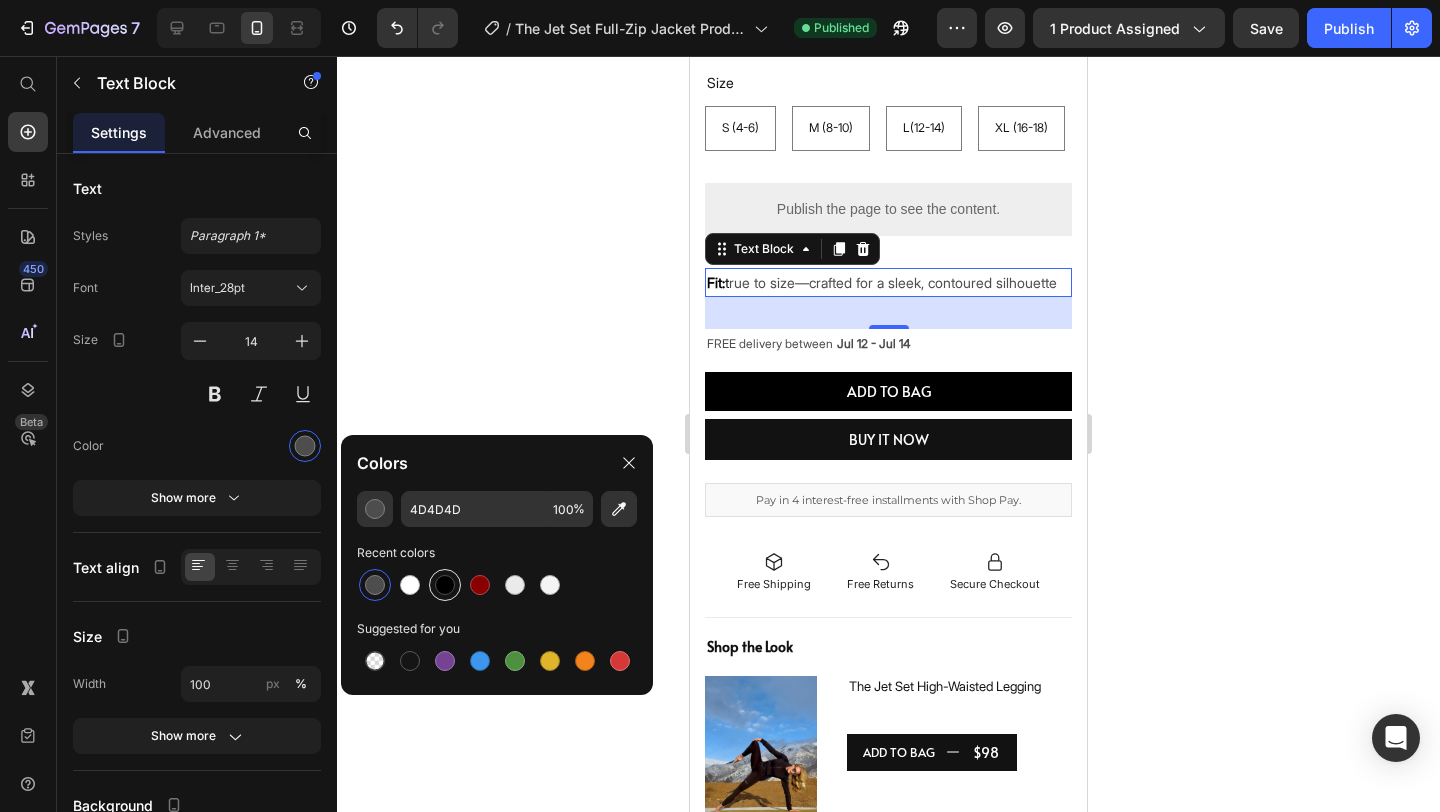 click at bounding box center [445, 585] 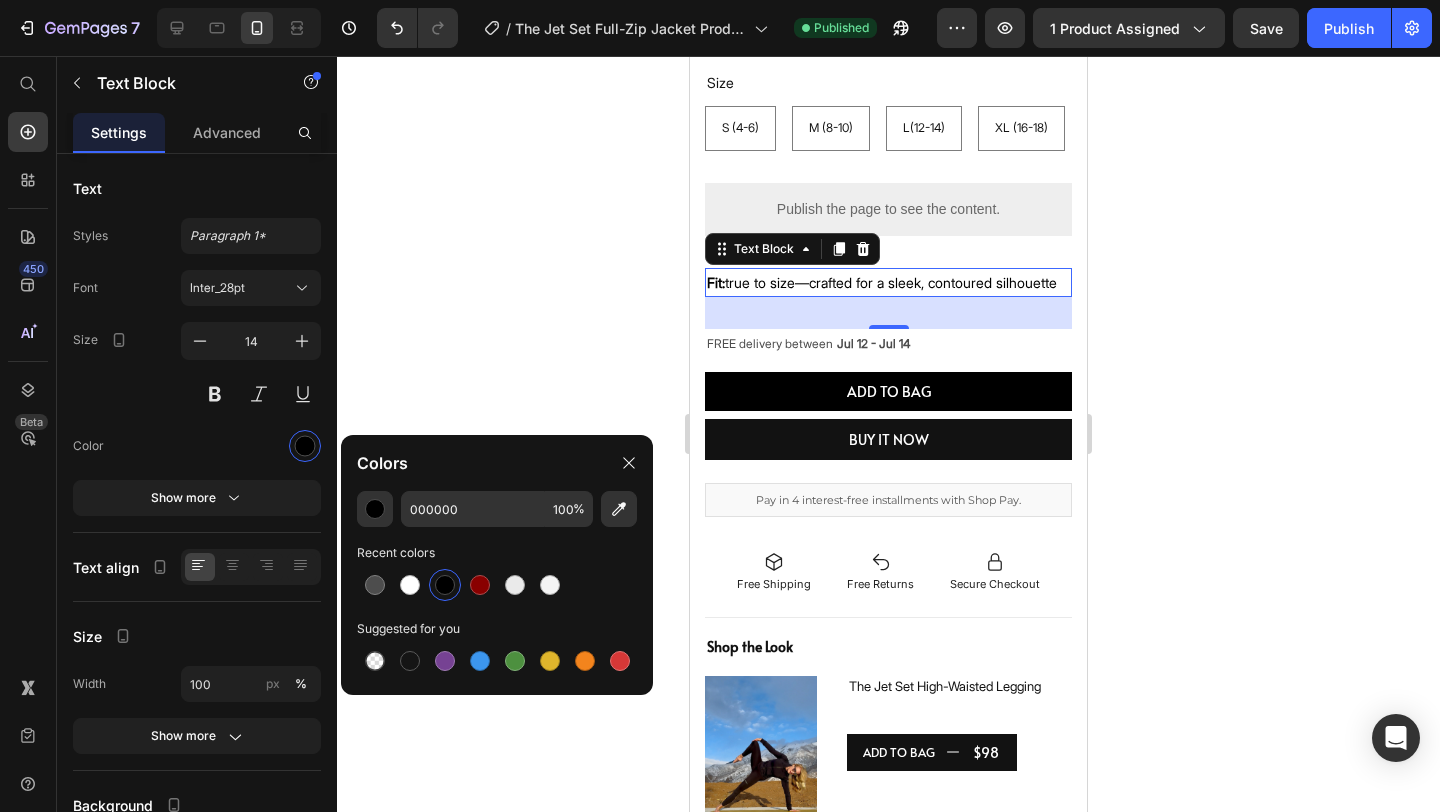 click on "Fit: t" at bounding box center [718, 282] 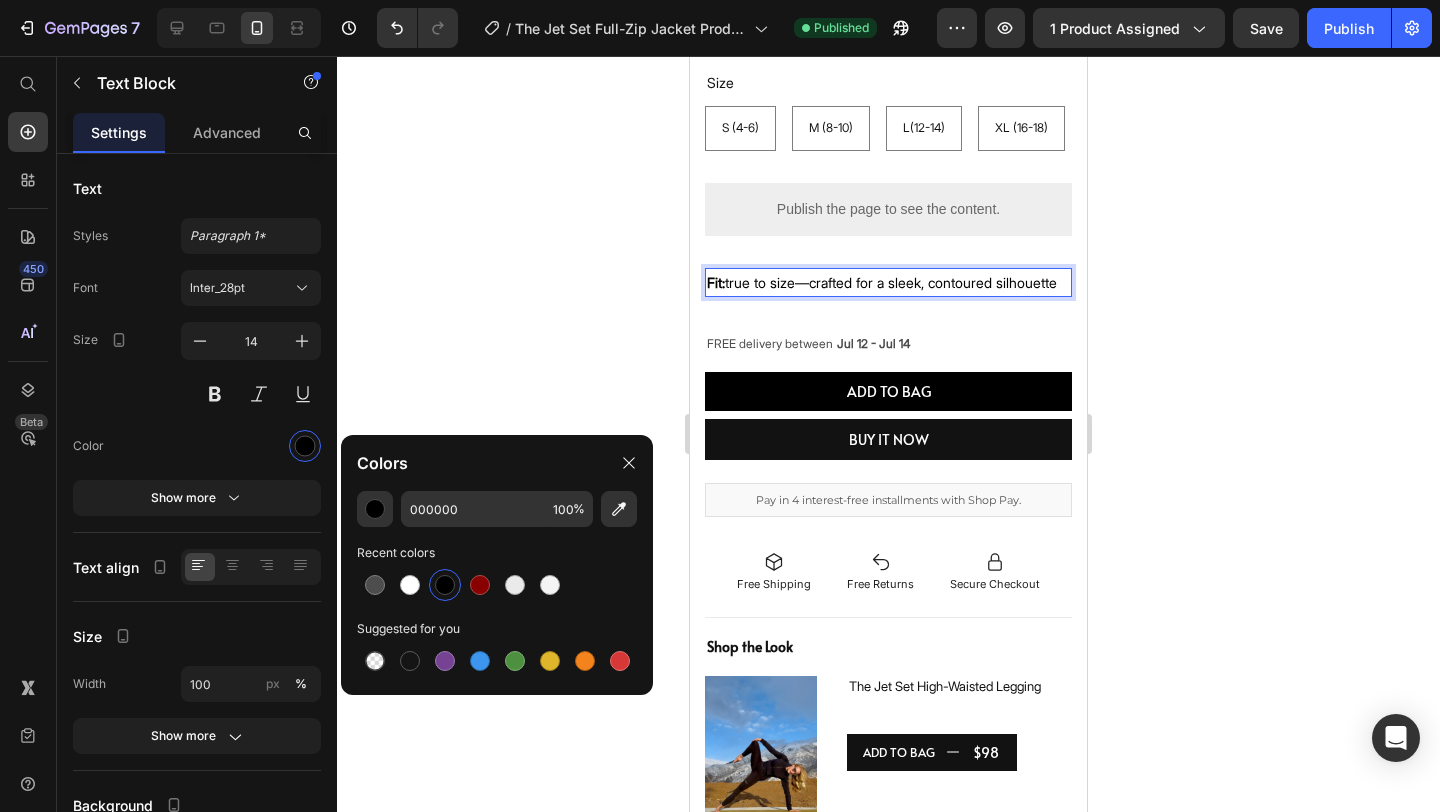 click 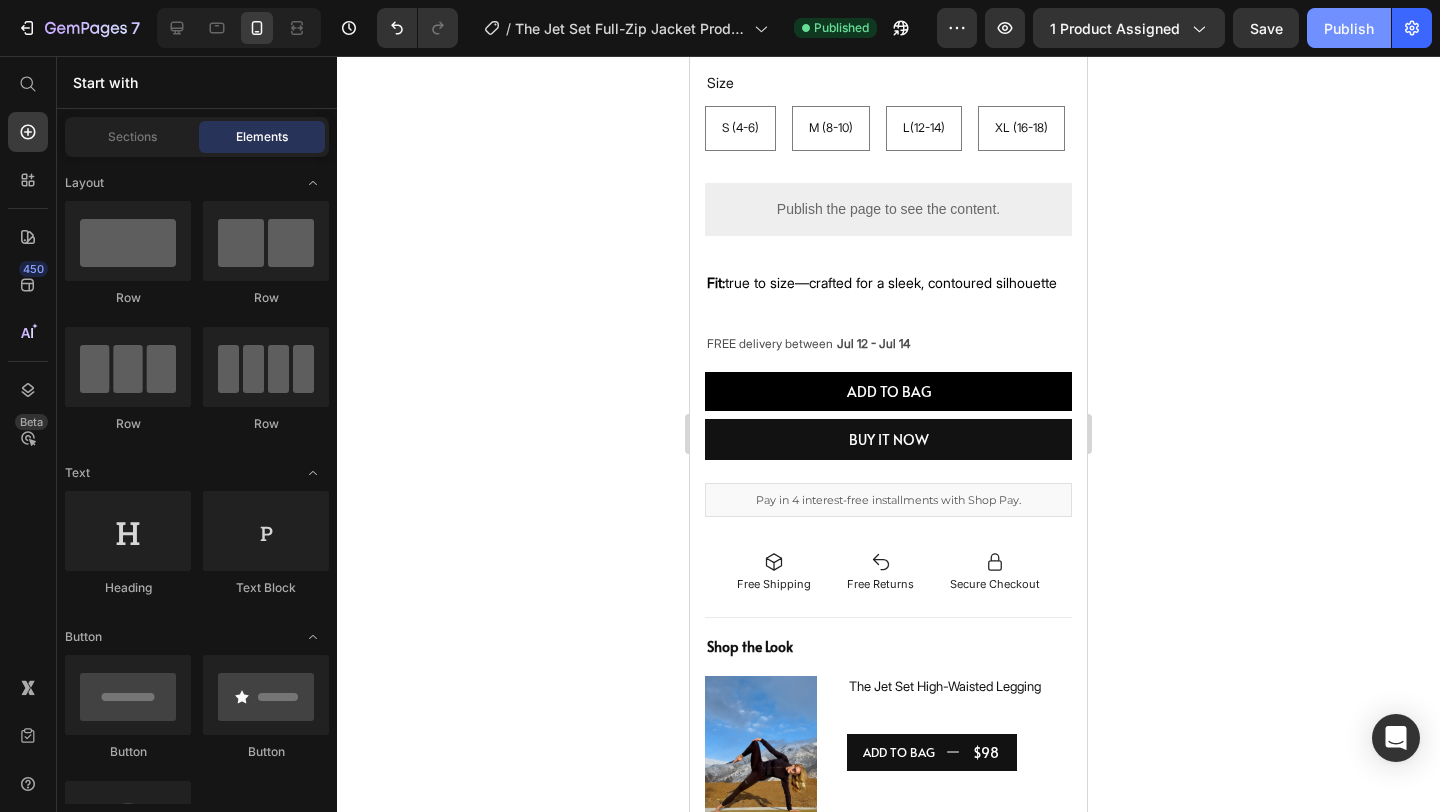 click on "Publish" at bounding box center [1349, 28] 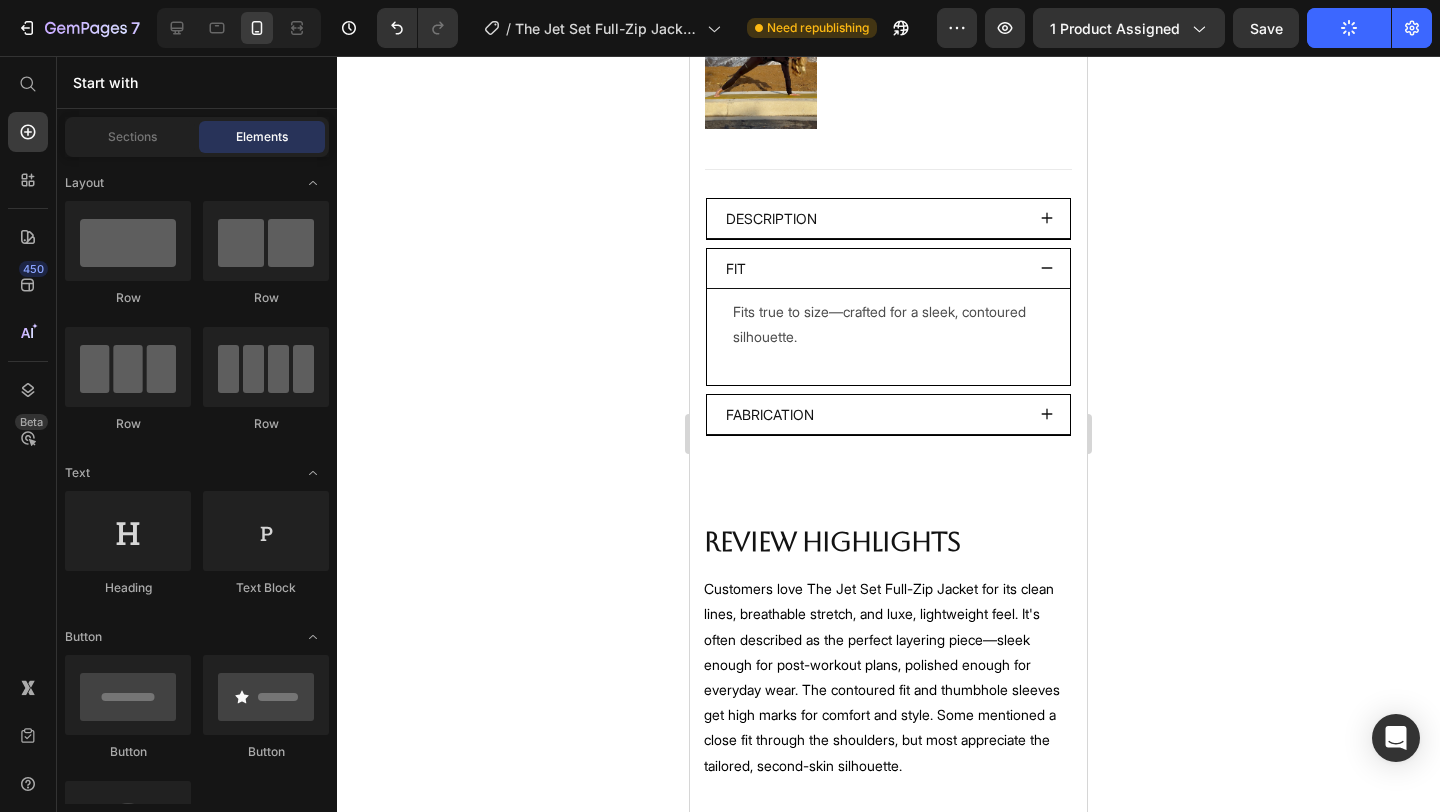 scroll, scrollTop: 1517, scrollLeft: 0, axis: vertical 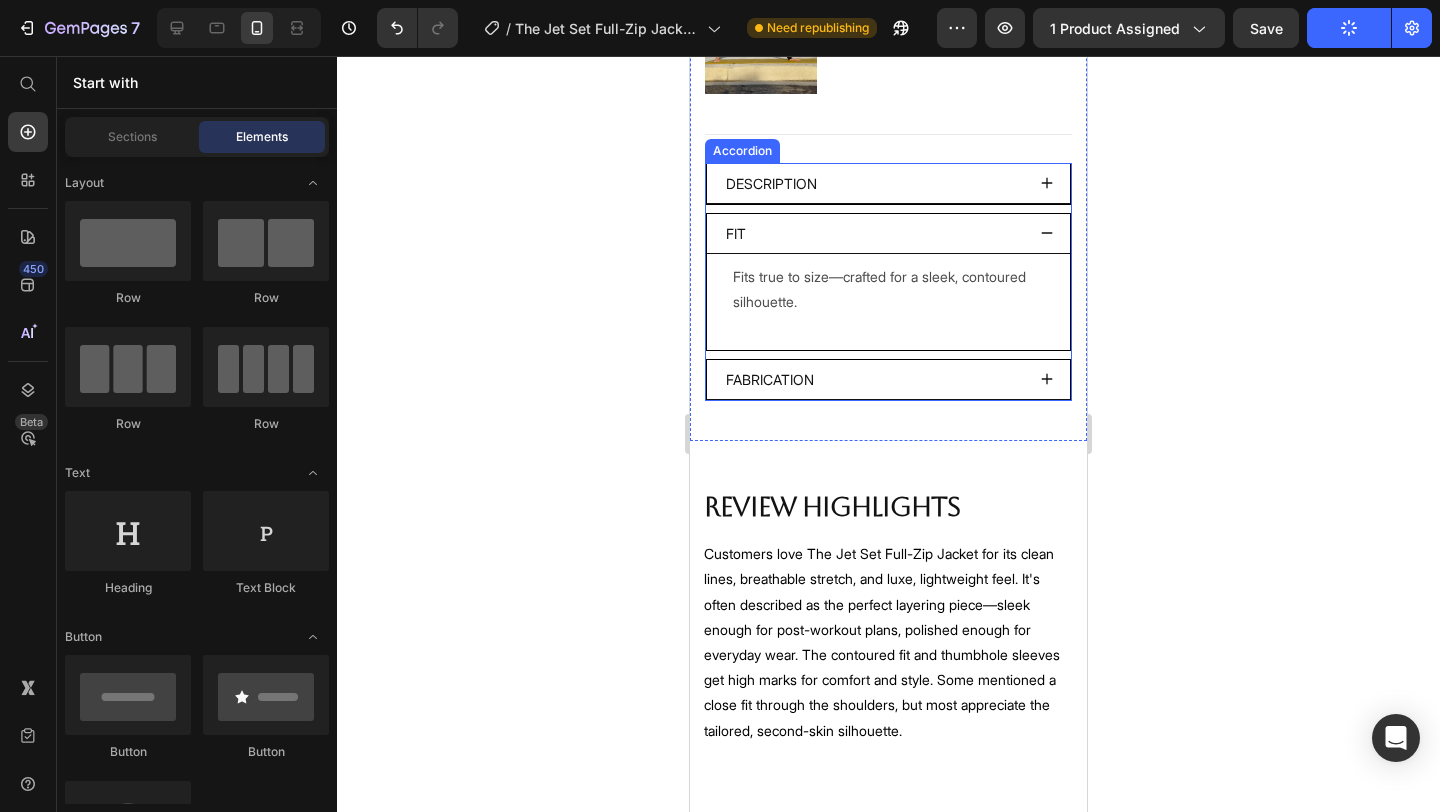 click 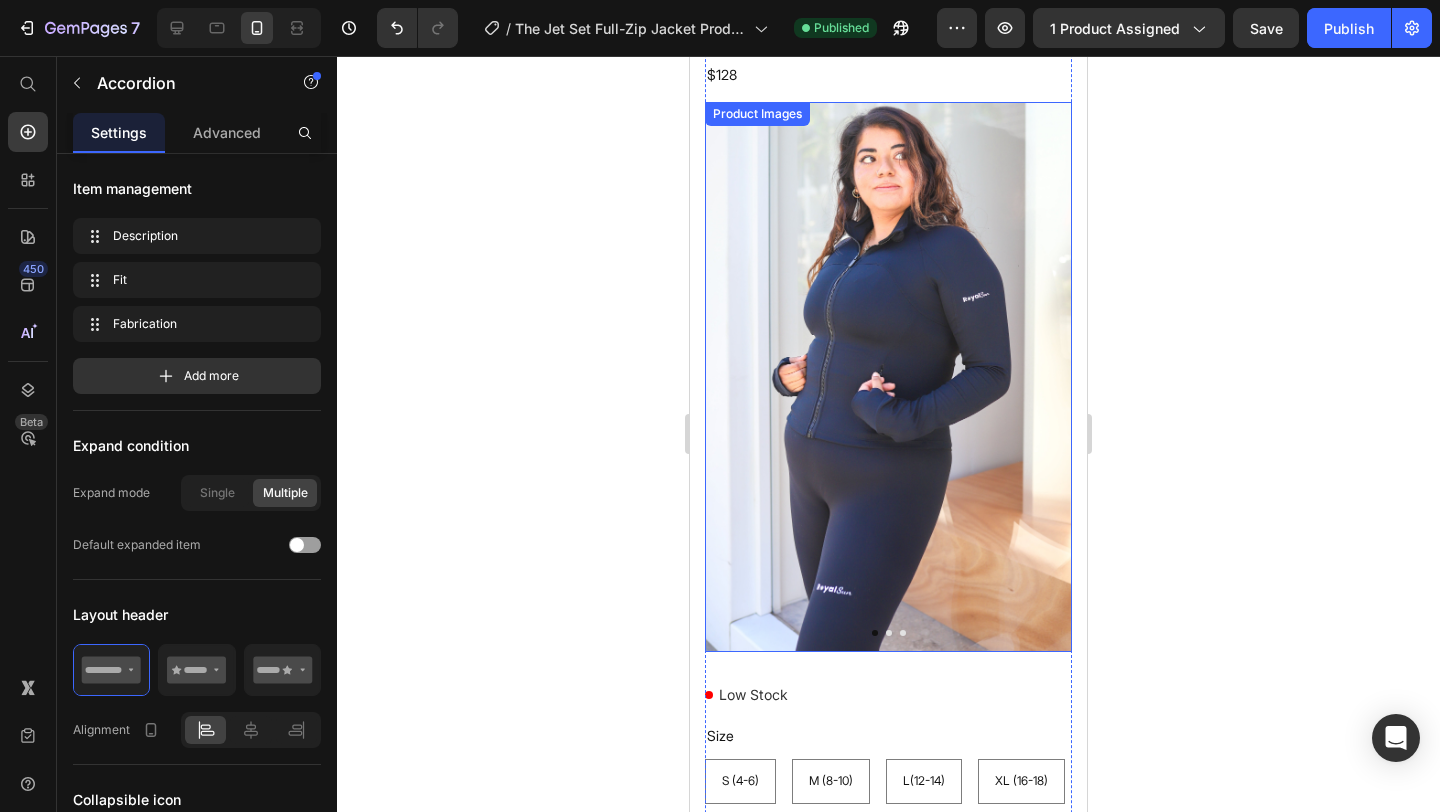 scroll, scrollTop: 0, scrollLeft: 0, axis: both 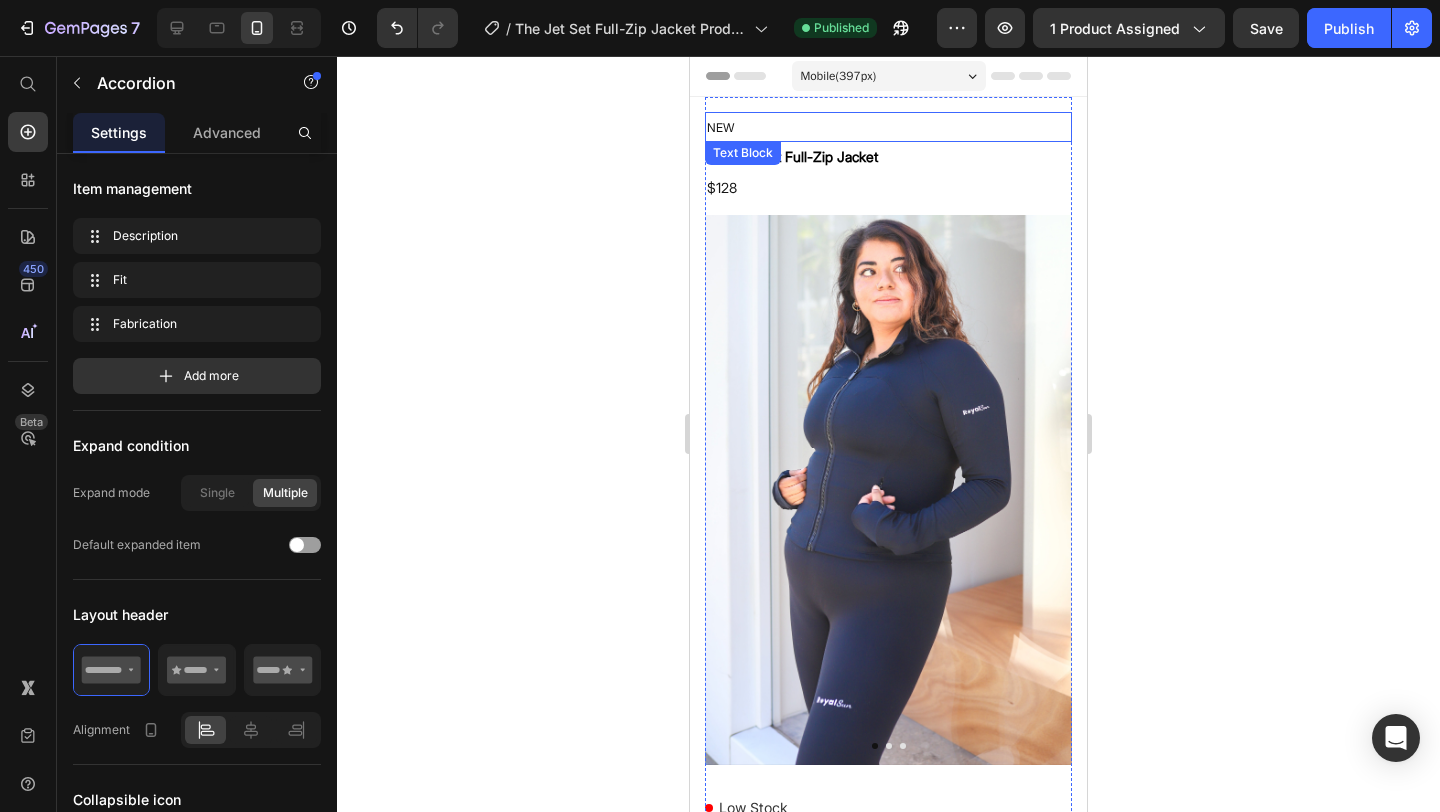 click on "NEW" at bounding box center [888, 127] 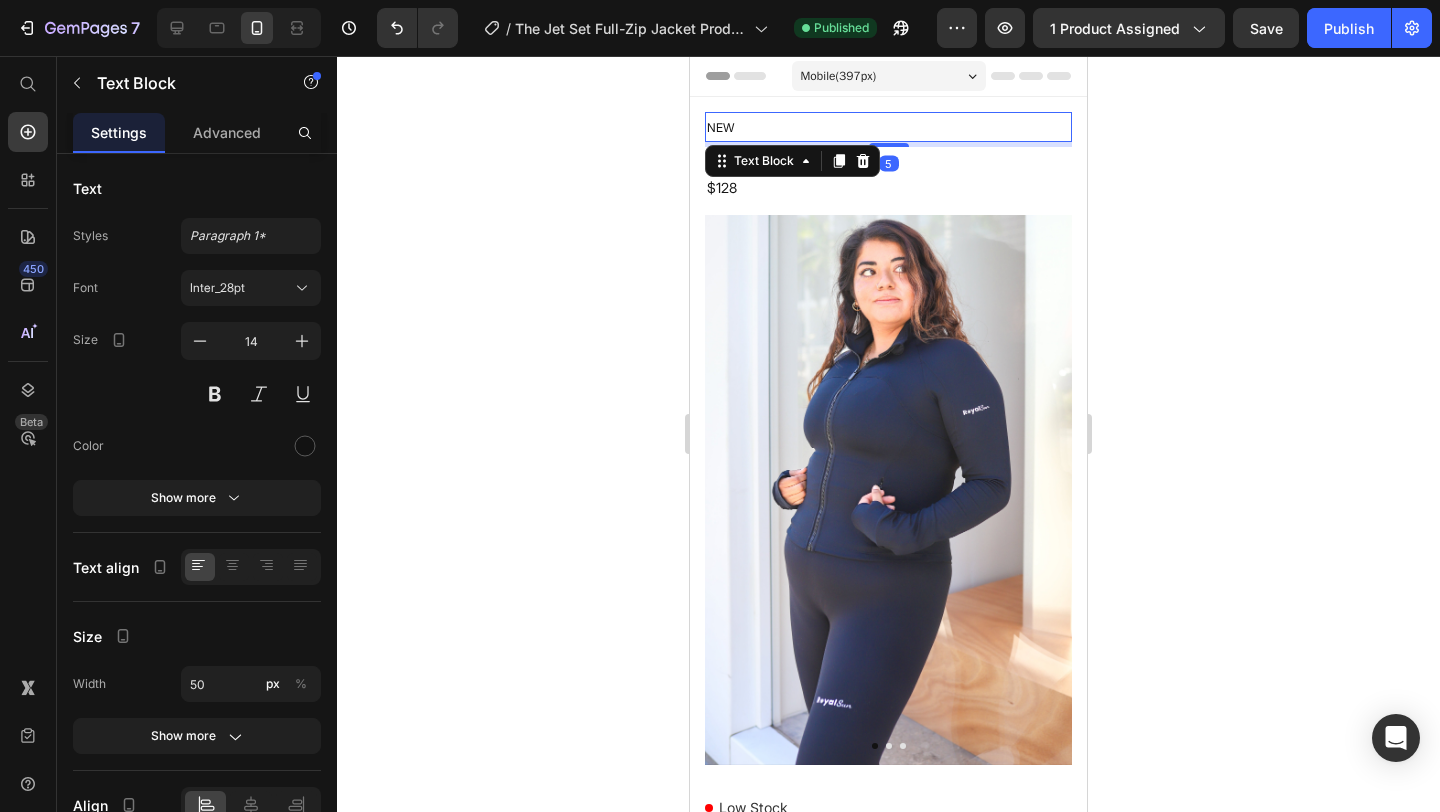 click on "NEW" at bounding box center [720, 127] 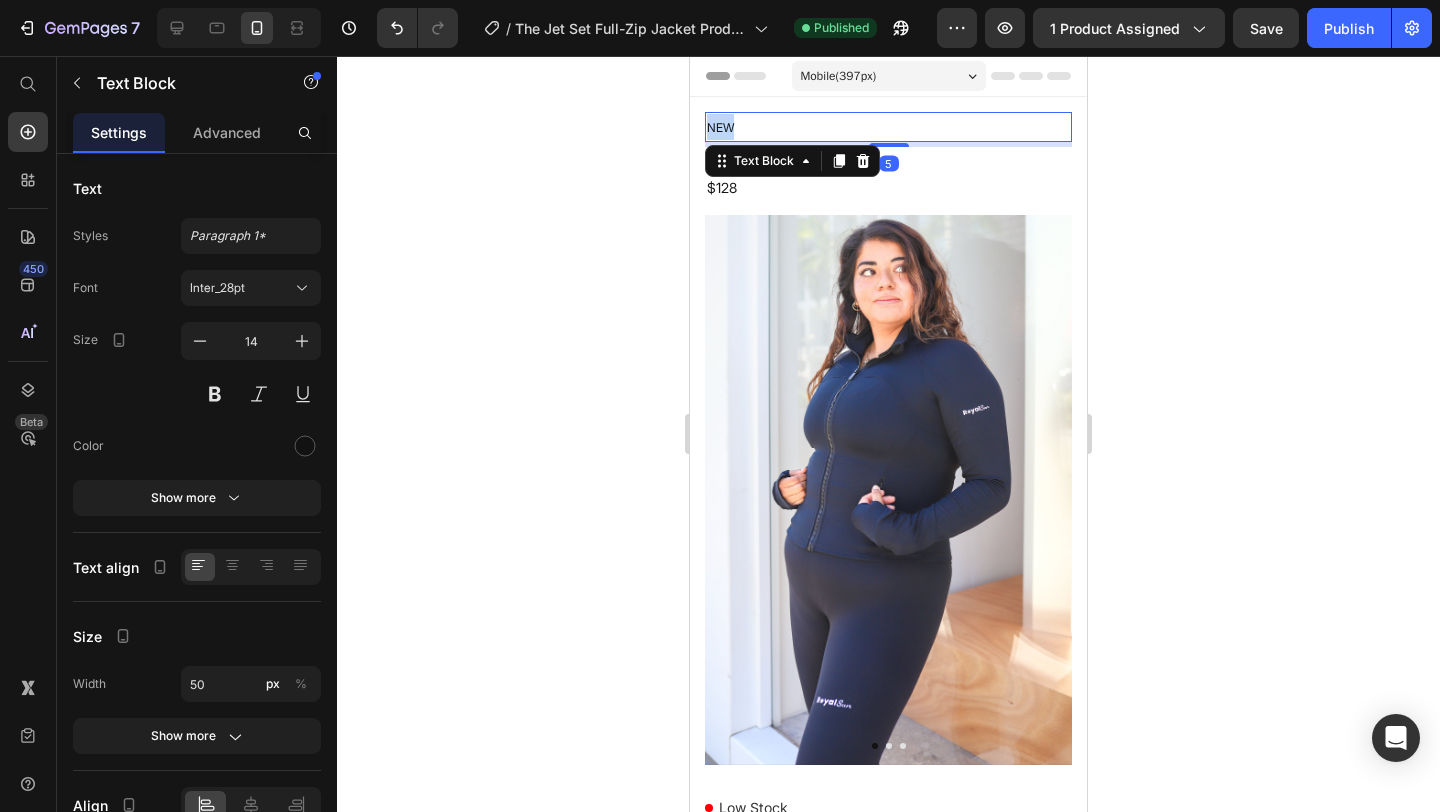 click on "NEW" at bounding box center (720, 127) 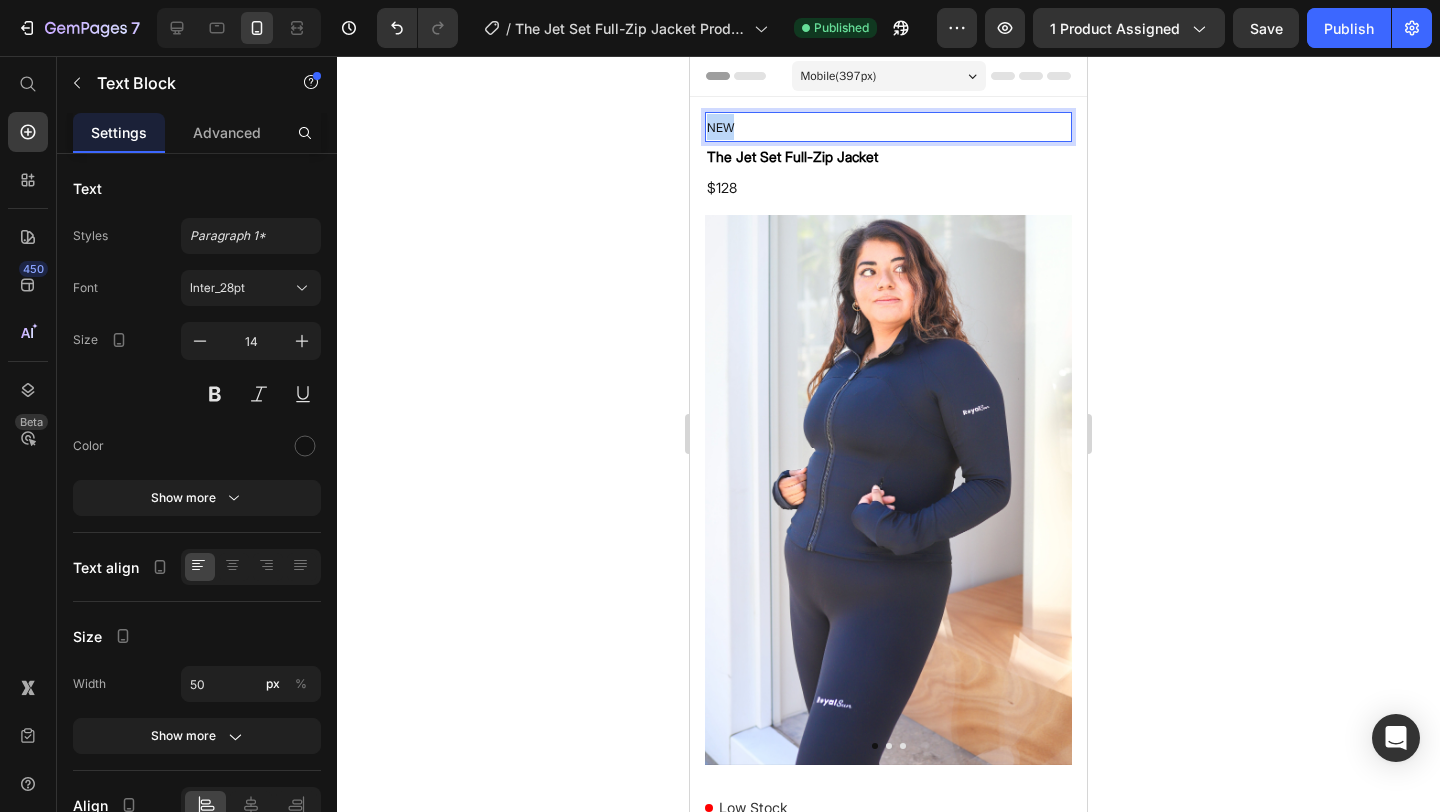 click on "NEW" at bounding box center (720, 127) 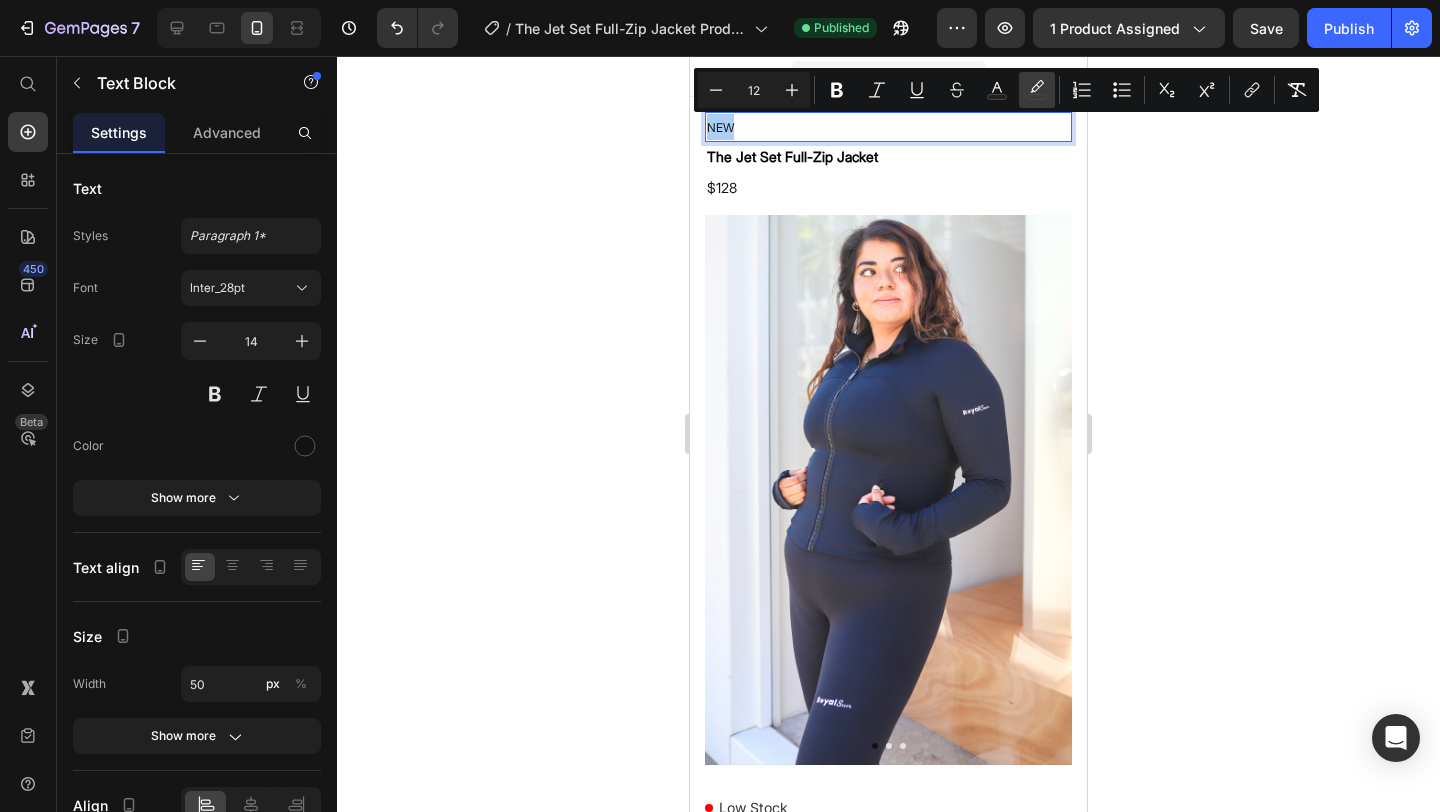 click 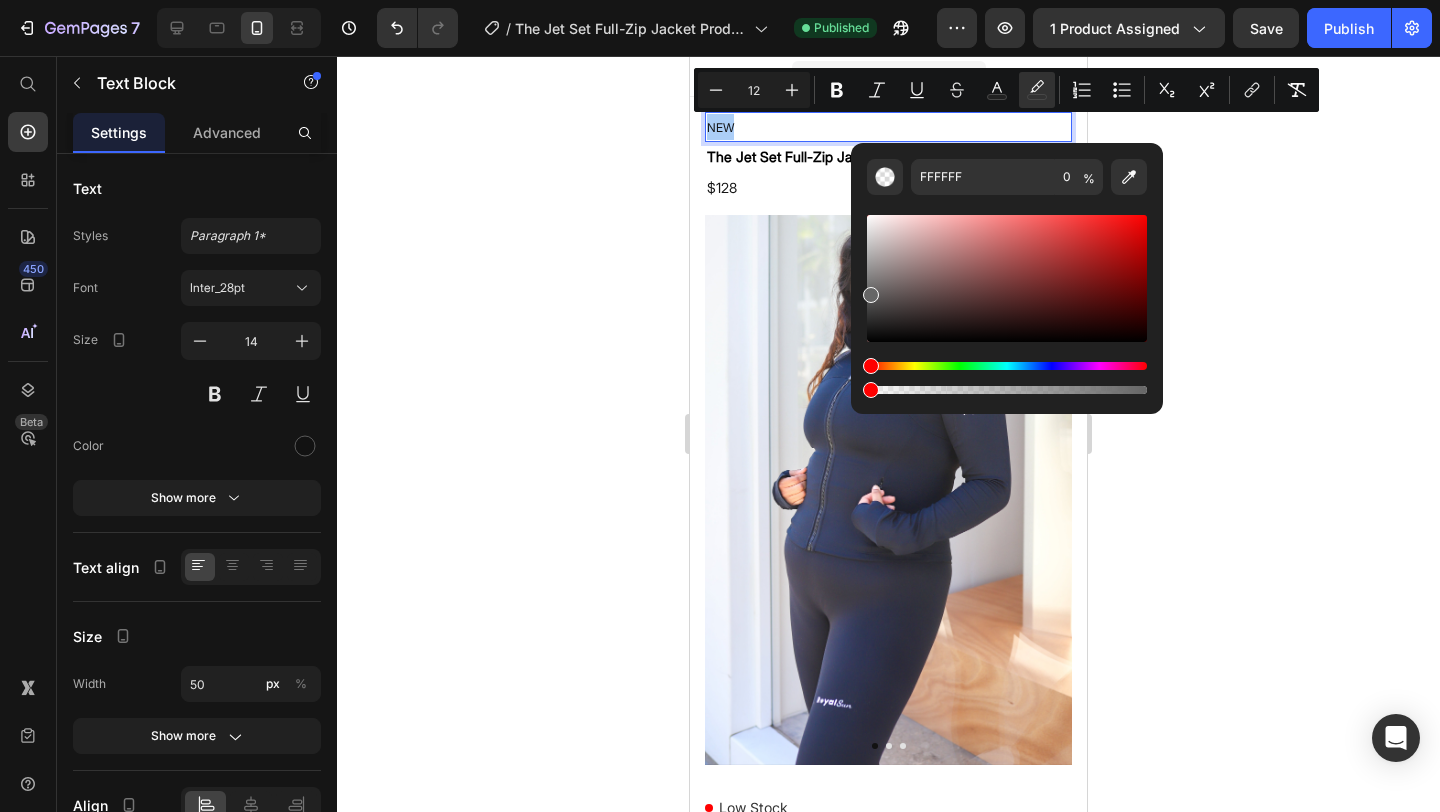 drag, startPoint x: 899, startPoint y: 304, endPoint x: 861, endPoint y: 290, distance: 40.496914 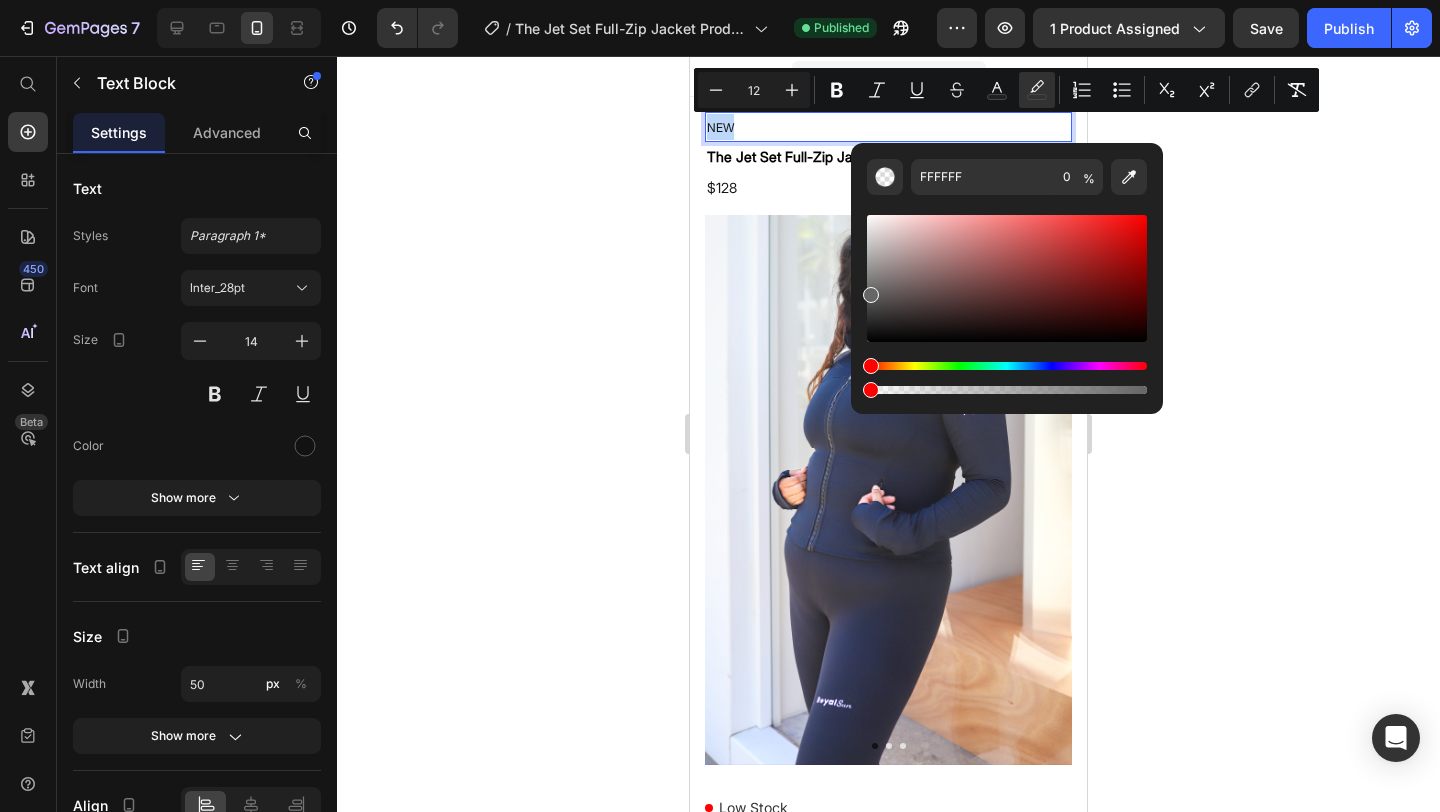 type on "666666" 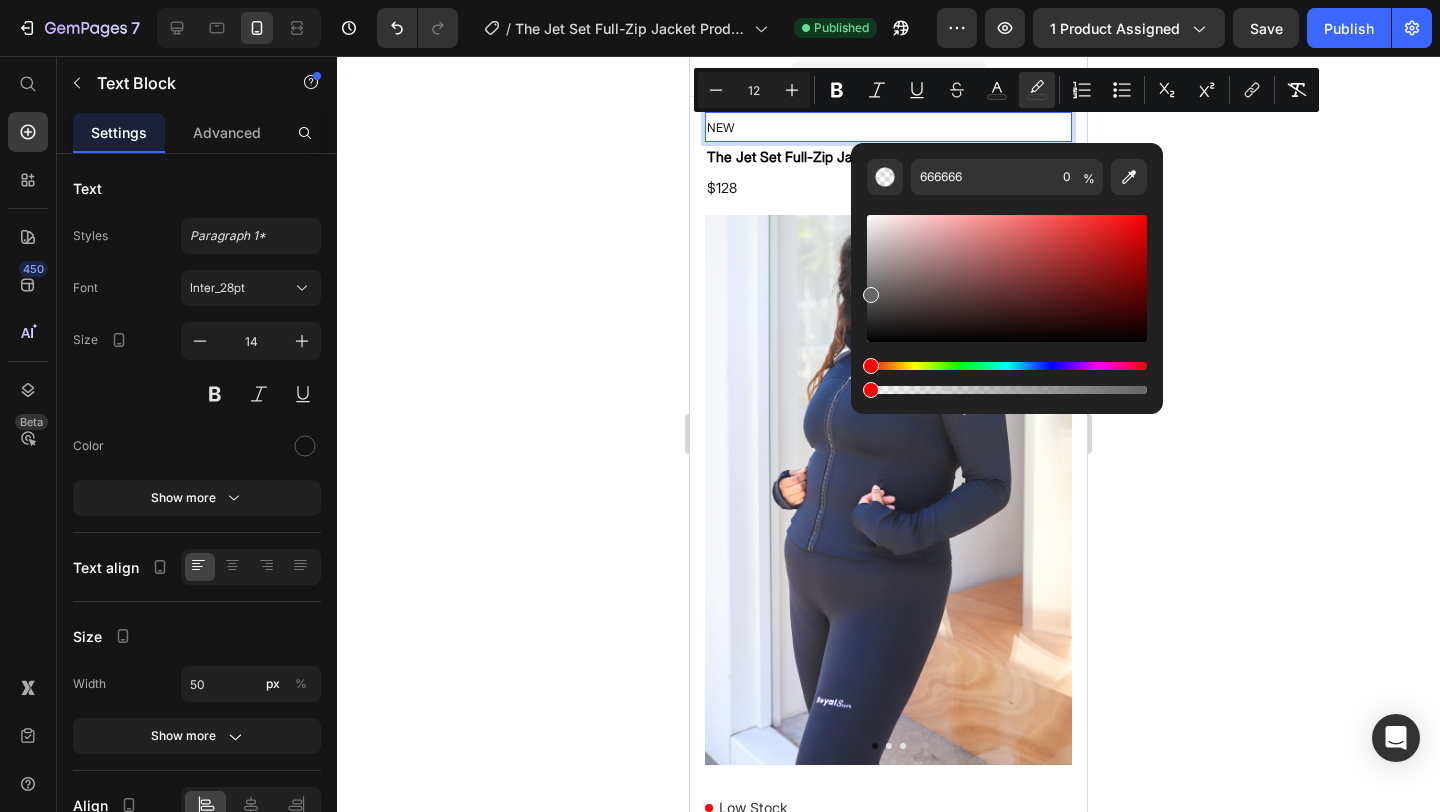 click 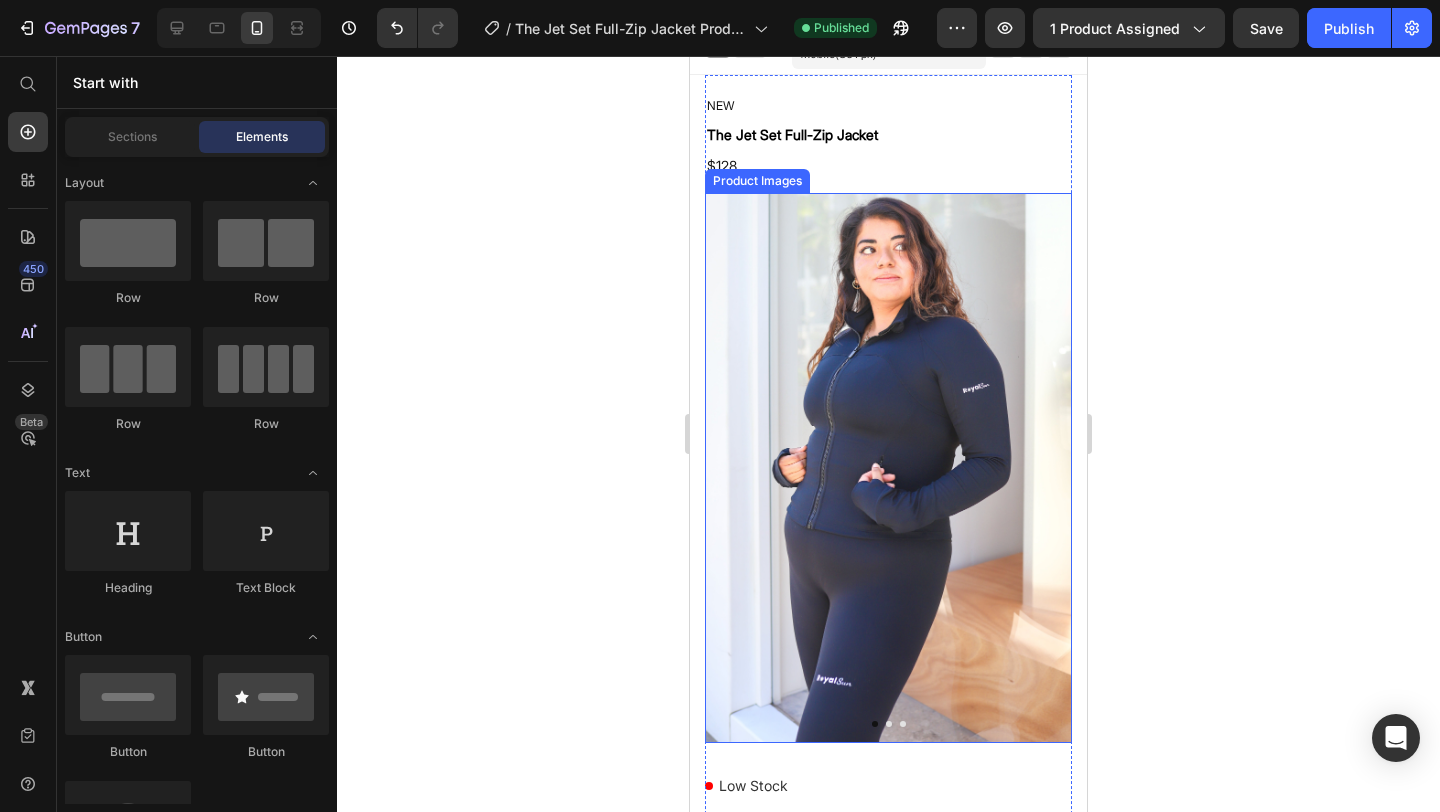 scroll, scrollTop: 0, scrollLeft: 0, axis: both 